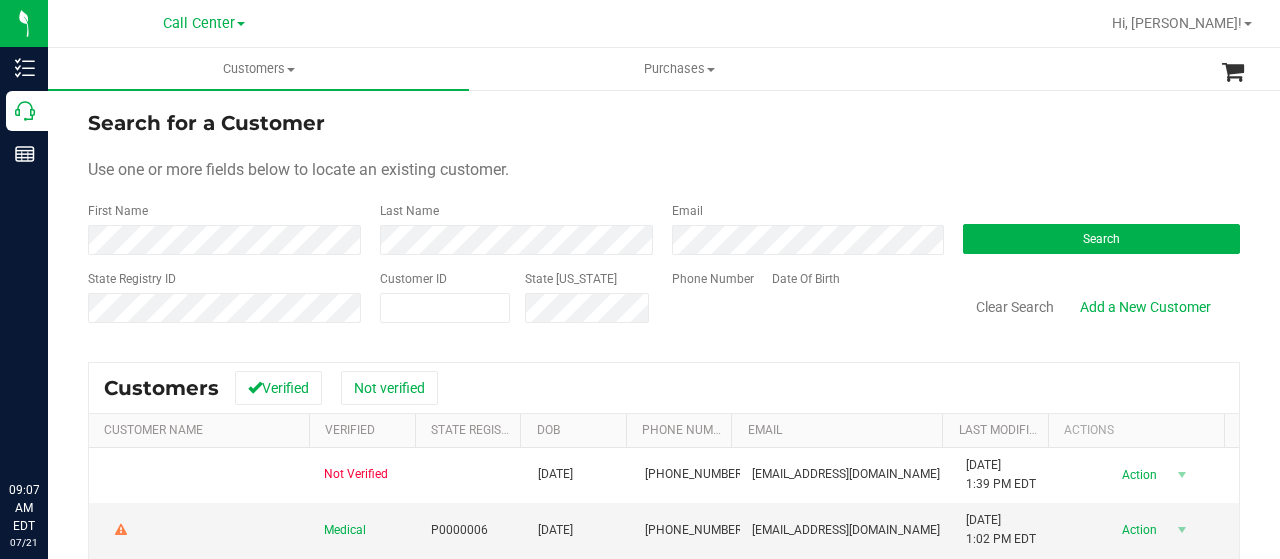 scroll, scrollTop: 0, scrollLeft: 0, axis: both 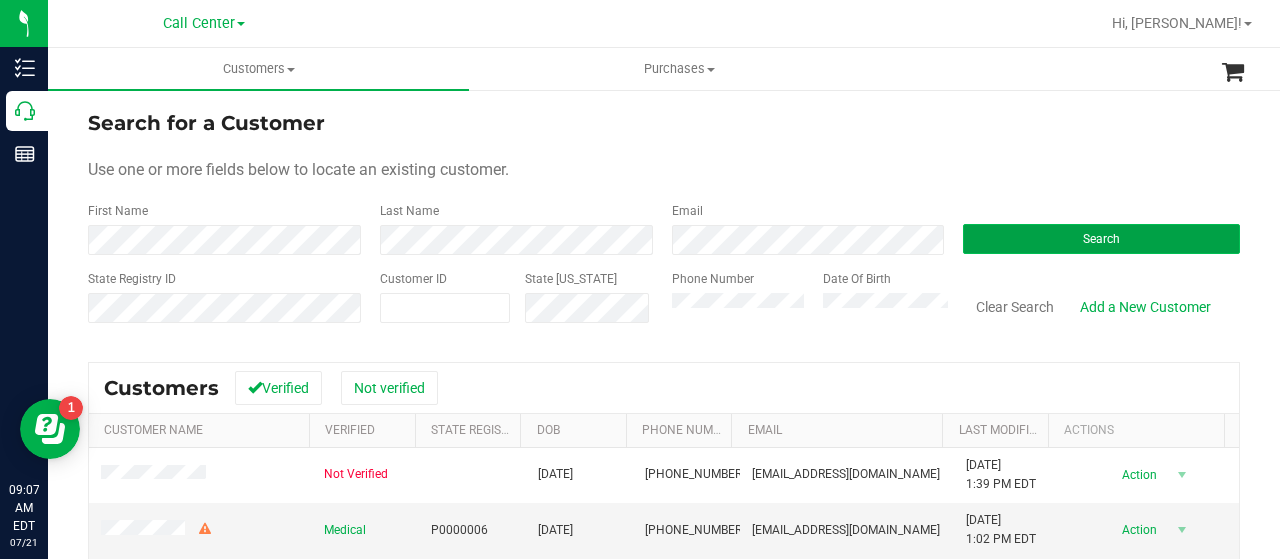 click on "Search" at bounding box center [1101, 239] 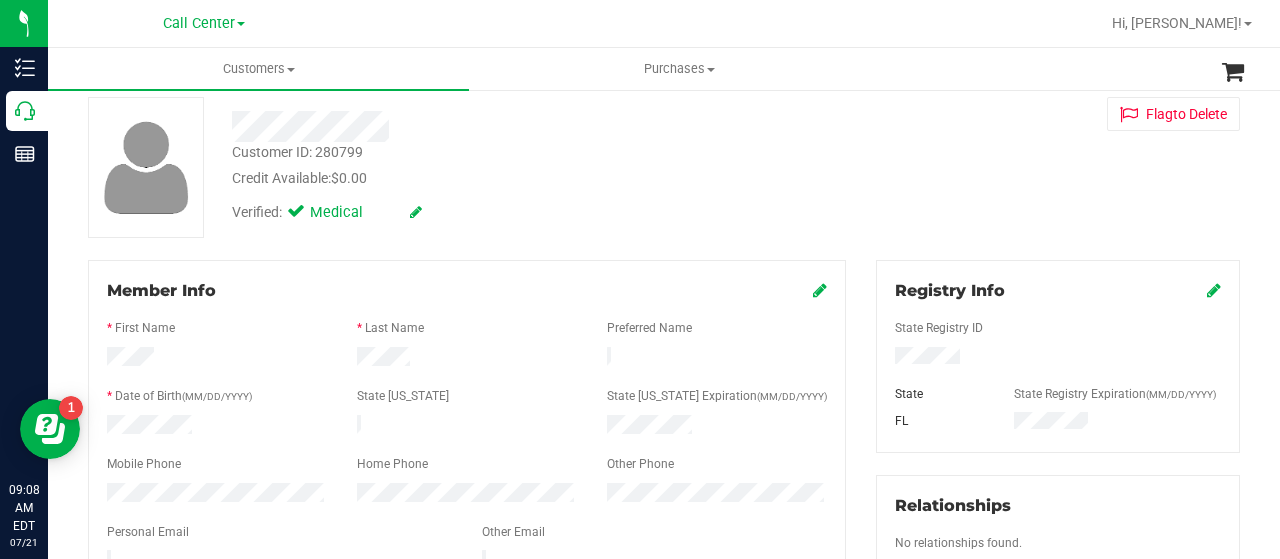 scroll, scrollTop: 0, scrollLeft: 0, axis: both 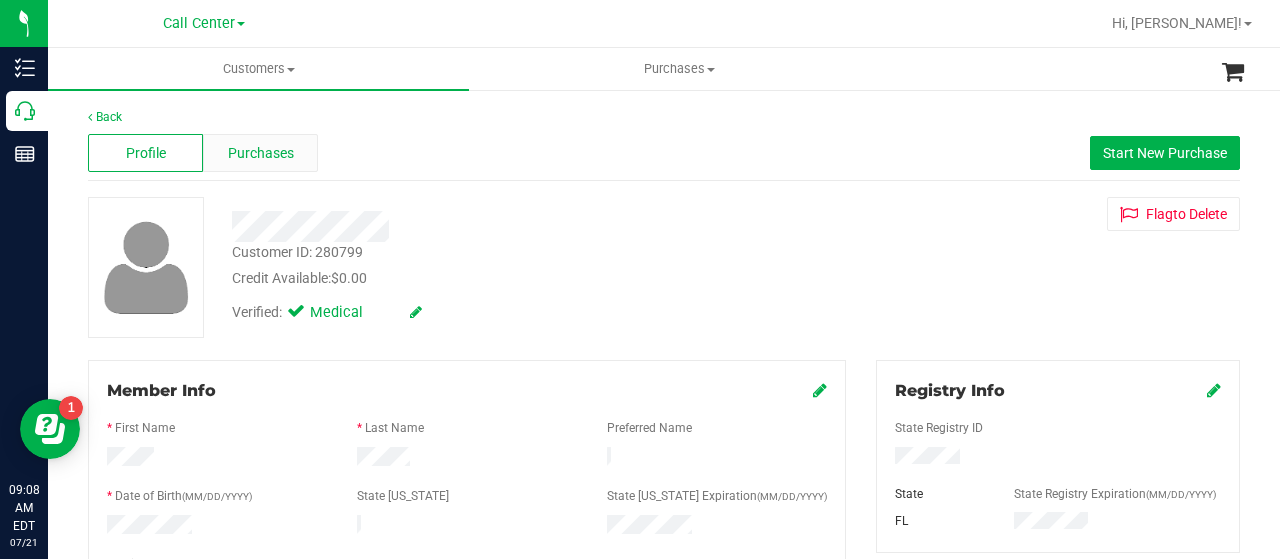 click on "Purchases" at bounding box center [261, 153] 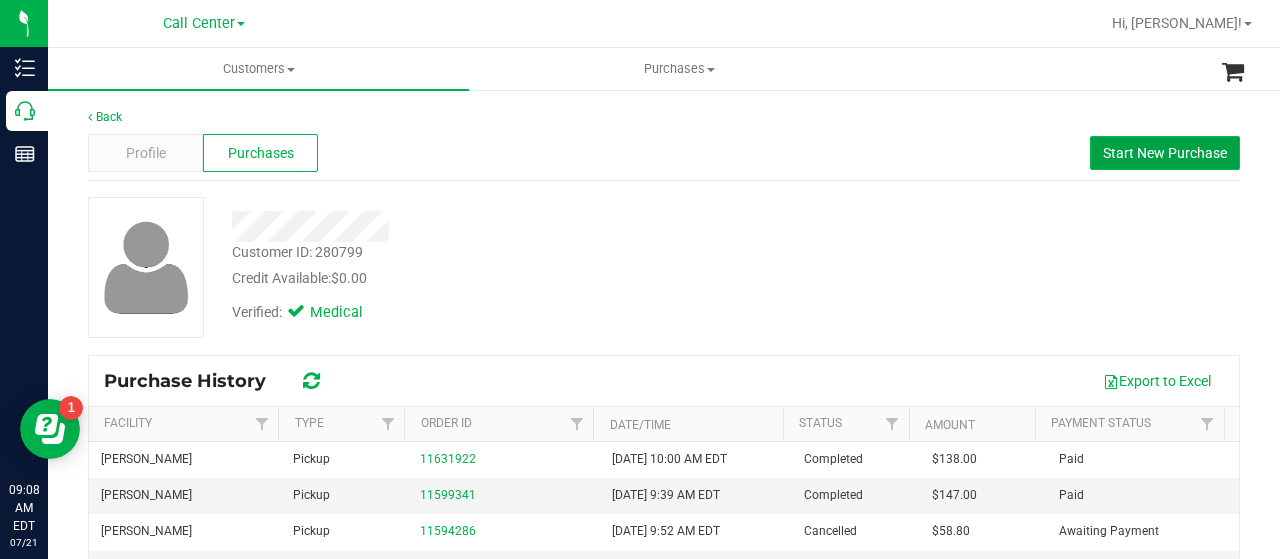 click on "Start New Purchase" at bounding box center (1165, 153) 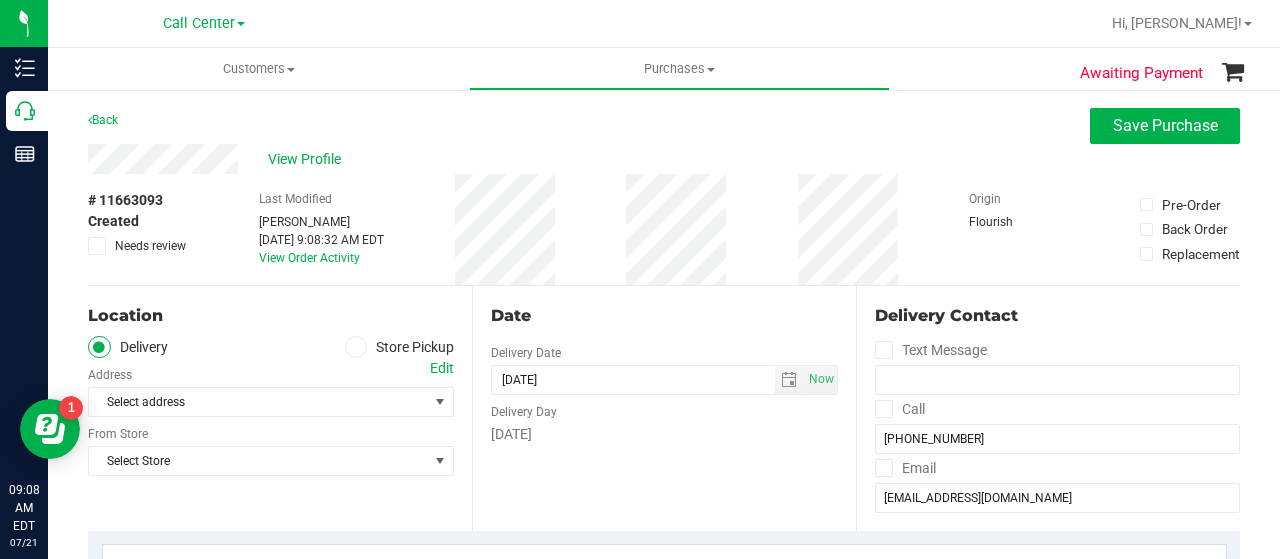 click at bounding box center [356, 347] 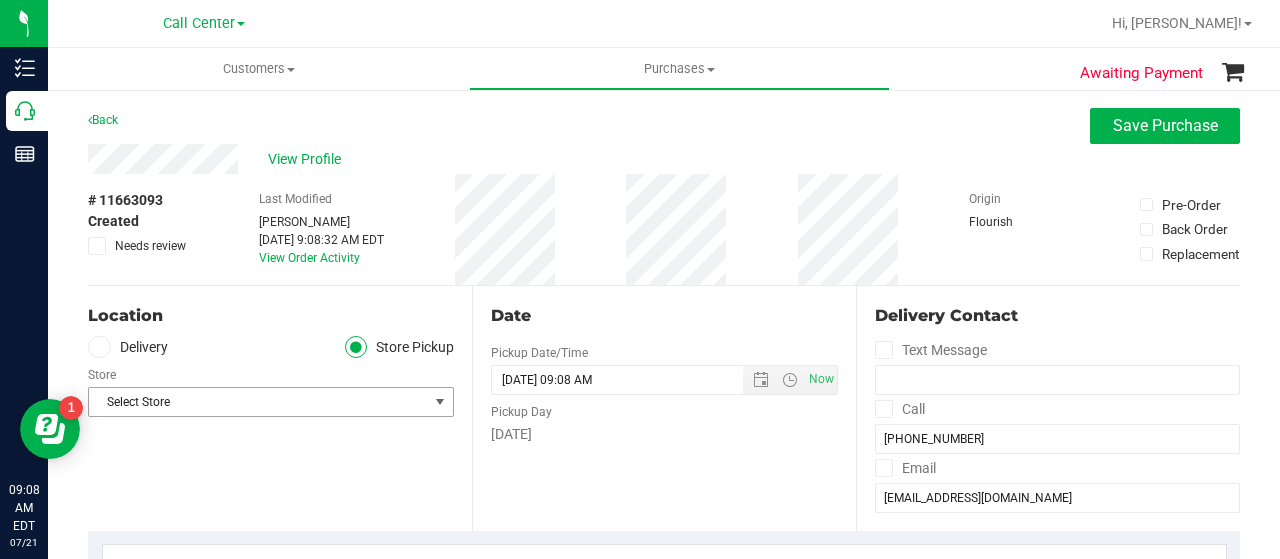 click on "Select Store" at bounding box center (258, 402) 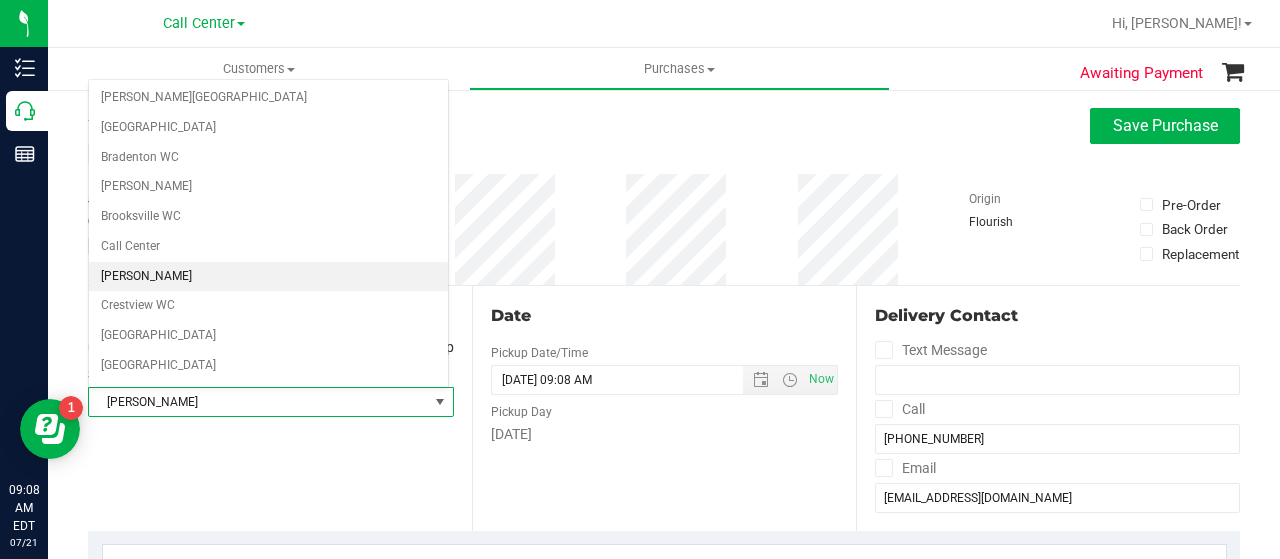 click on "[PERSON_NAME]" at bounding box center [268, 277] 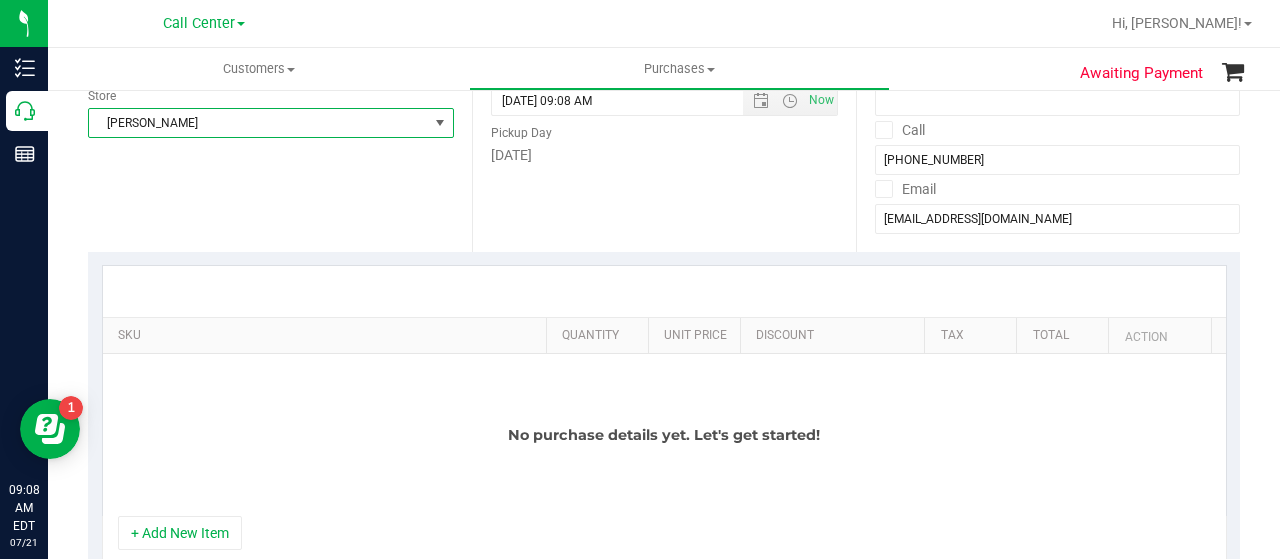 scroll, scrollTop: 400, scrollLeft: 0, axis: vertical 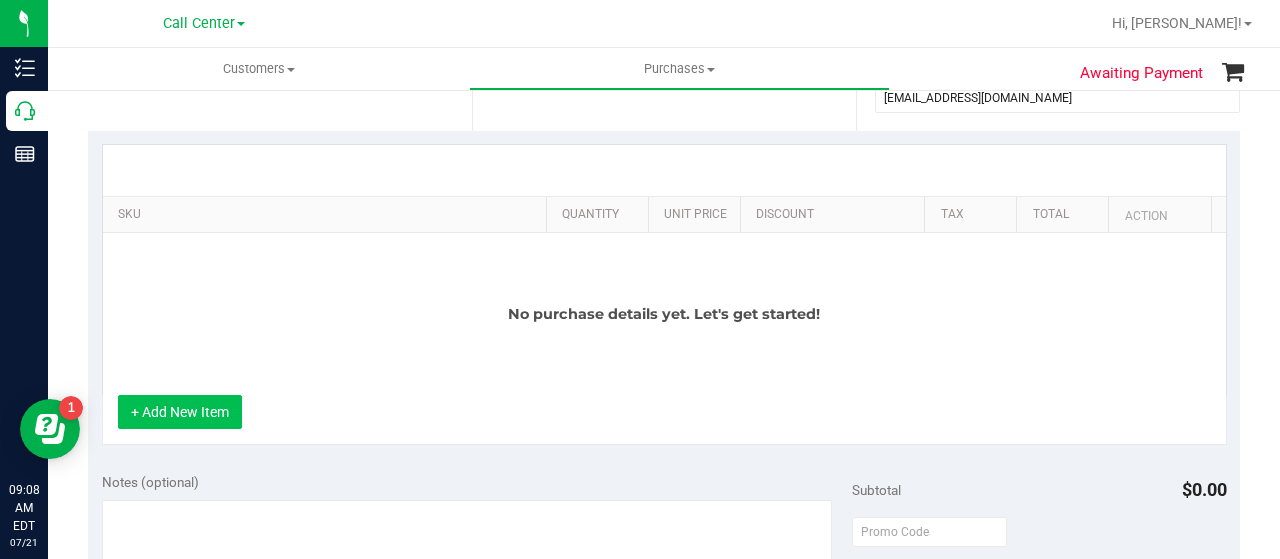 click on "+ Add New Item" at bounding box center [180, 412] 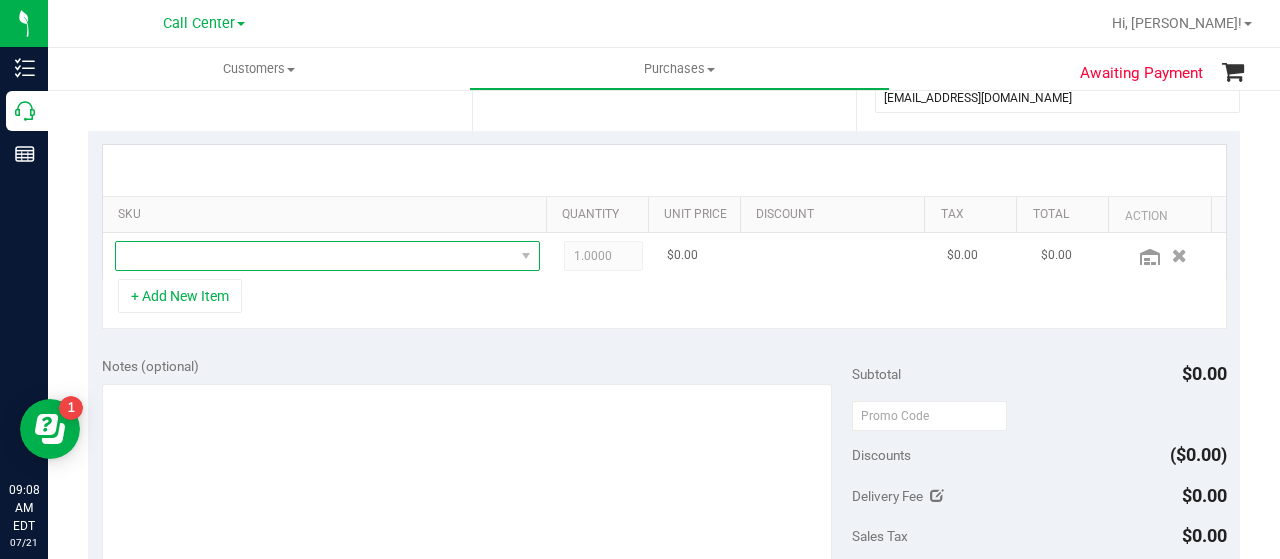click at bounding box center [315, 256] 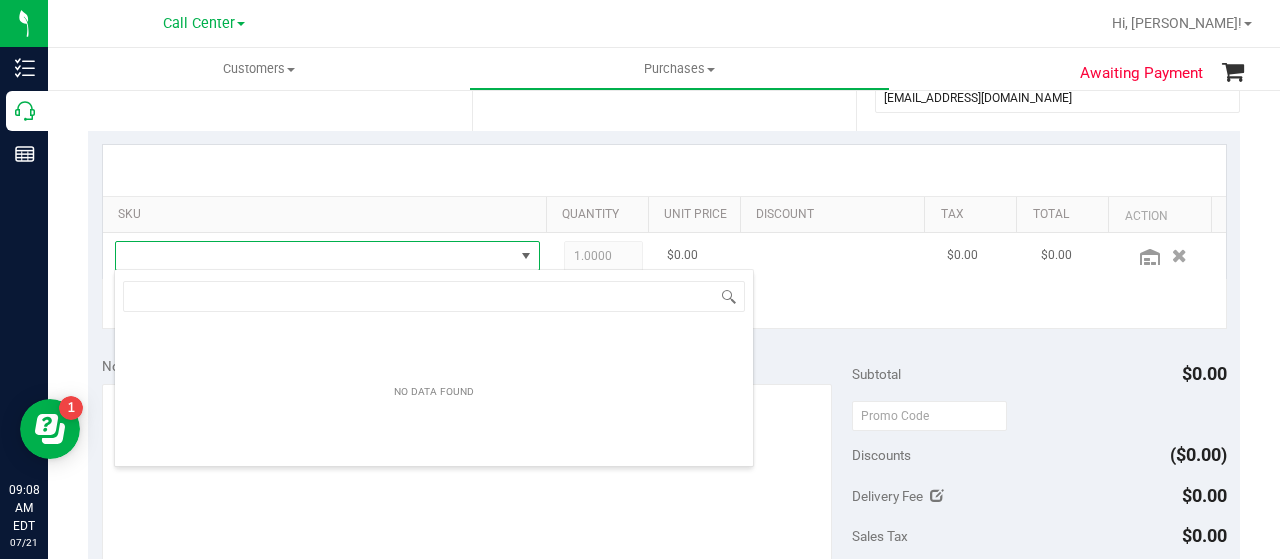 scroll, scrollTop: 99970, scrollLeft: 99586, axis: both 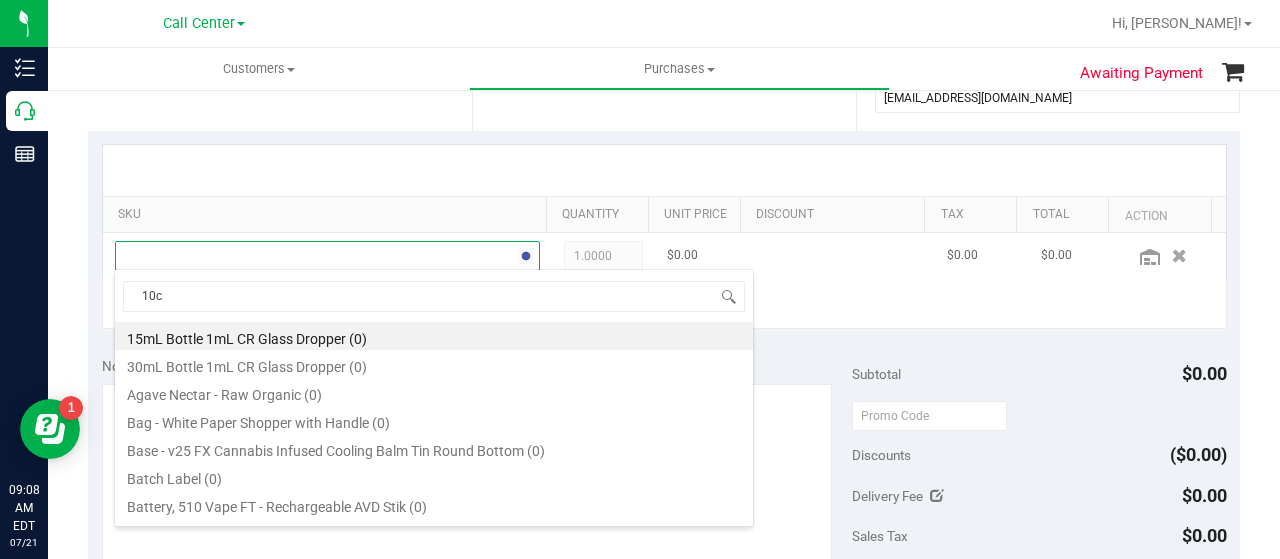 type on "10ct" 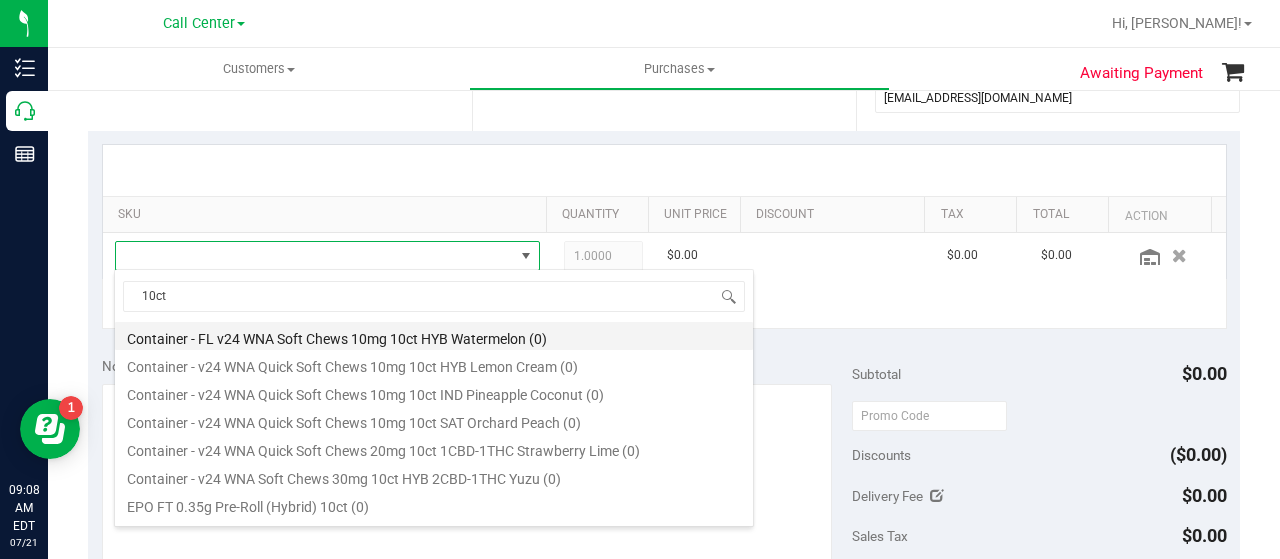 scroll, scrollTop: 300, scrollLeft: 0, axis: vertical 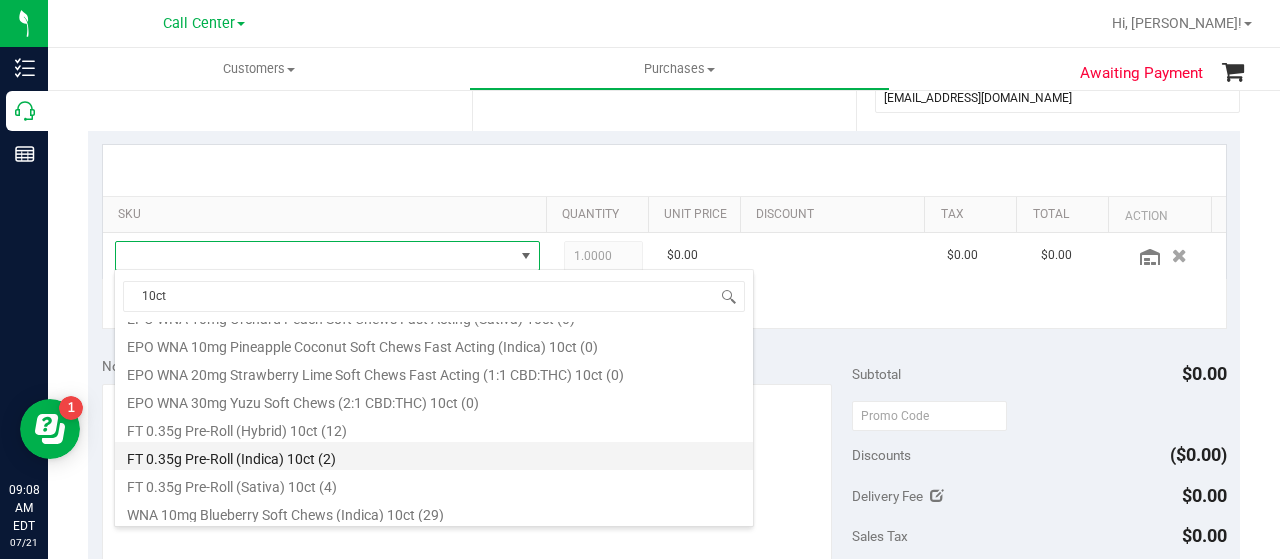 click on "FT 0.35g Pre-Roll (Indica) 10ct (2)" at bounding box center (434, 456) 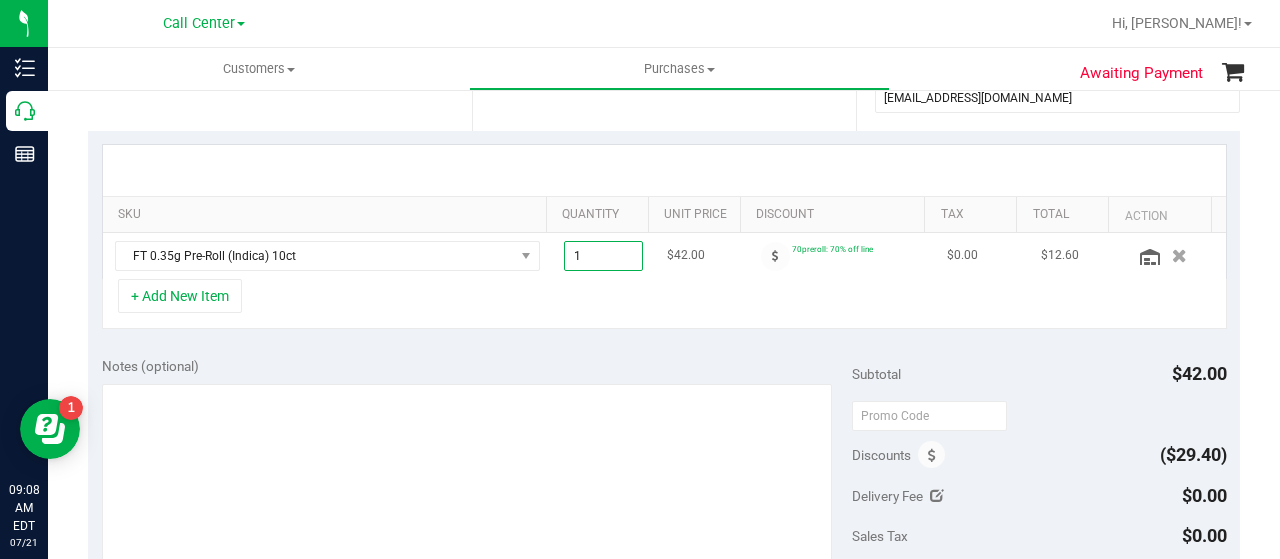 click on "1.00 1" at bounding box center [604, 256] 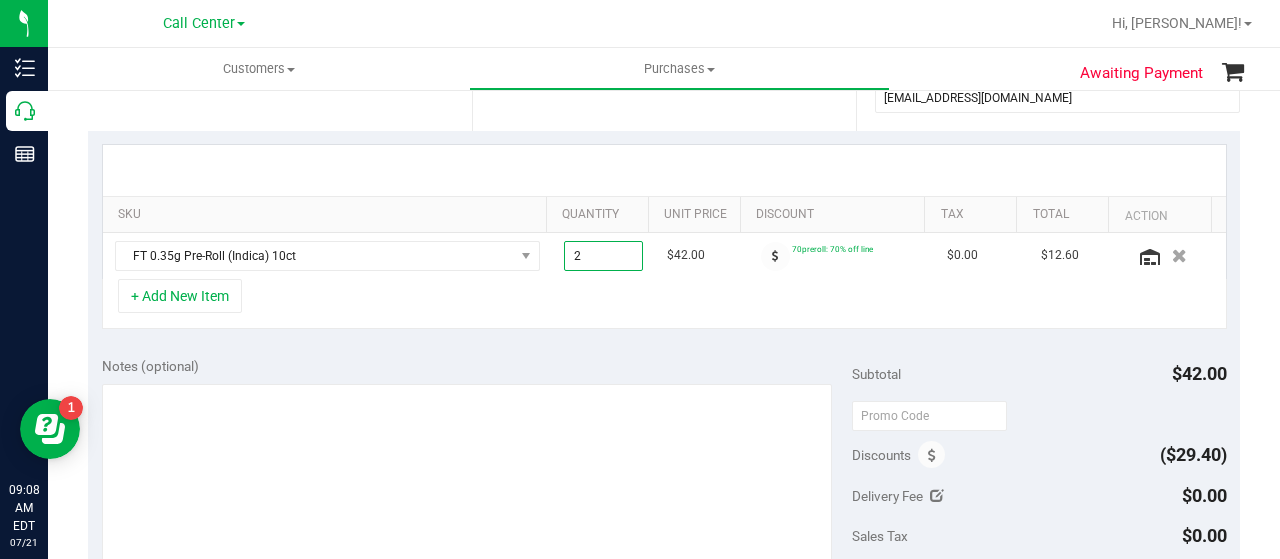 type on "2.00" 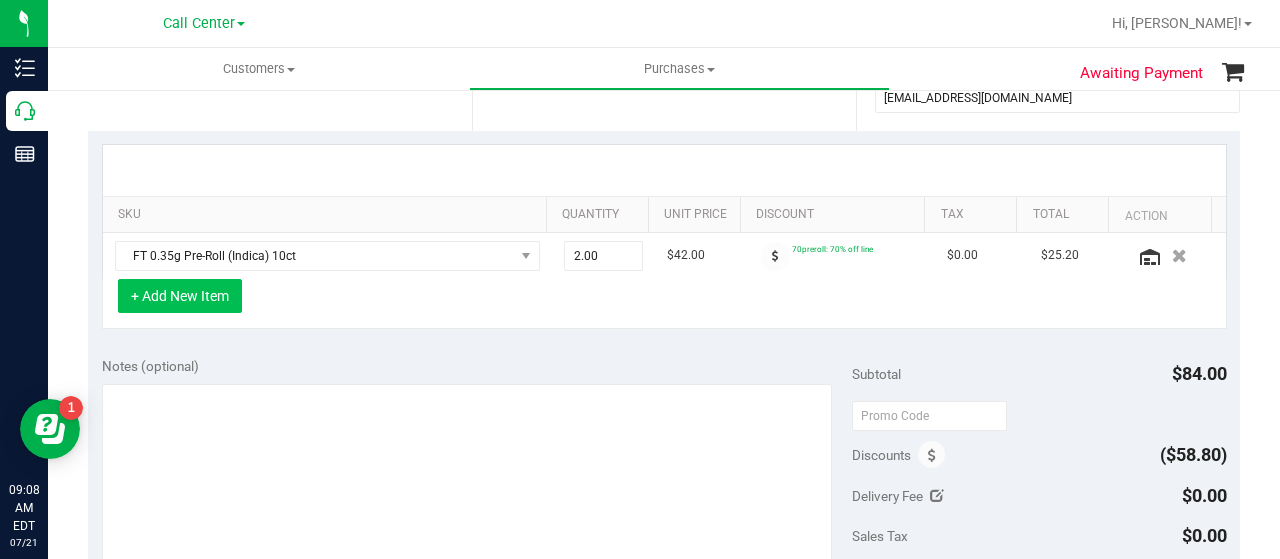 click on "+ Add New Item" at bounding box center (180, 296) 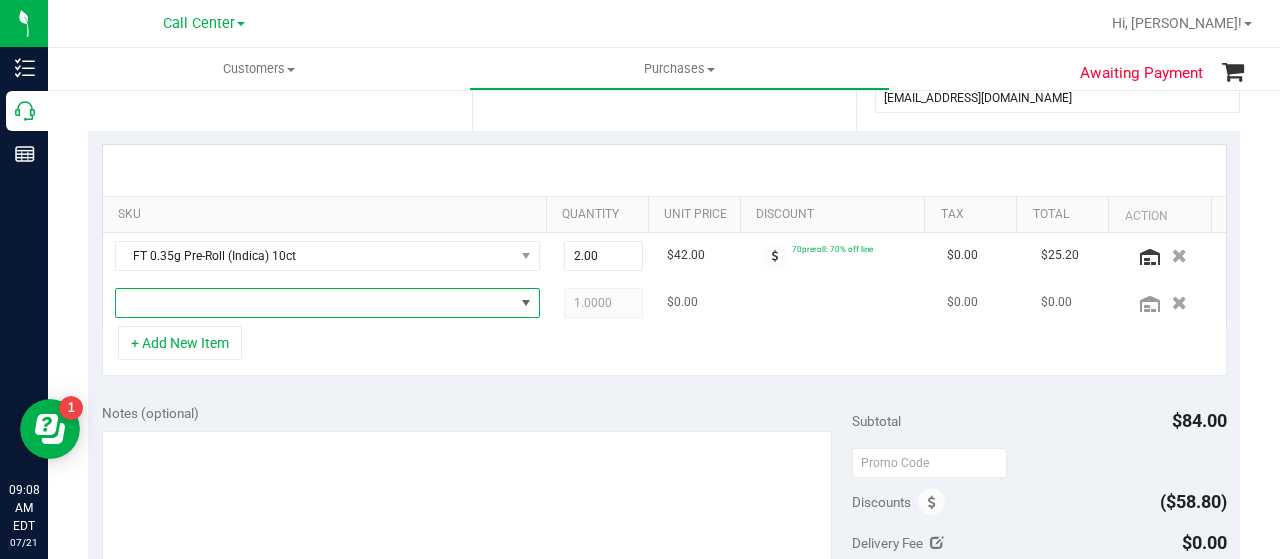 click at bounding box center (315, 303) 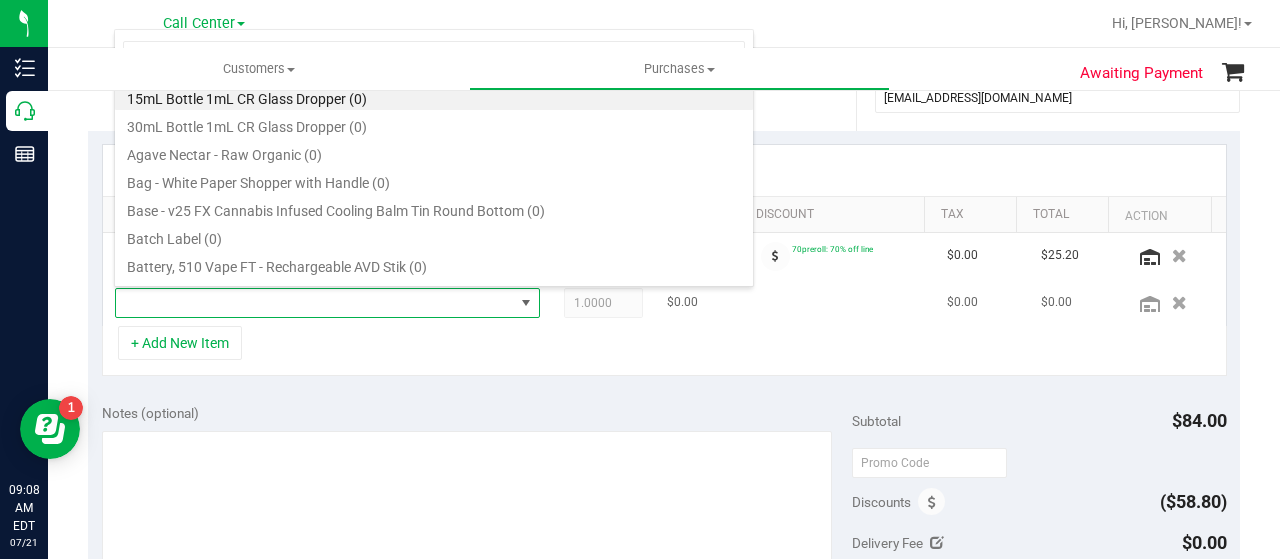 scroll, scrollTop: 99970, scrollLeft: 99586, axis: both 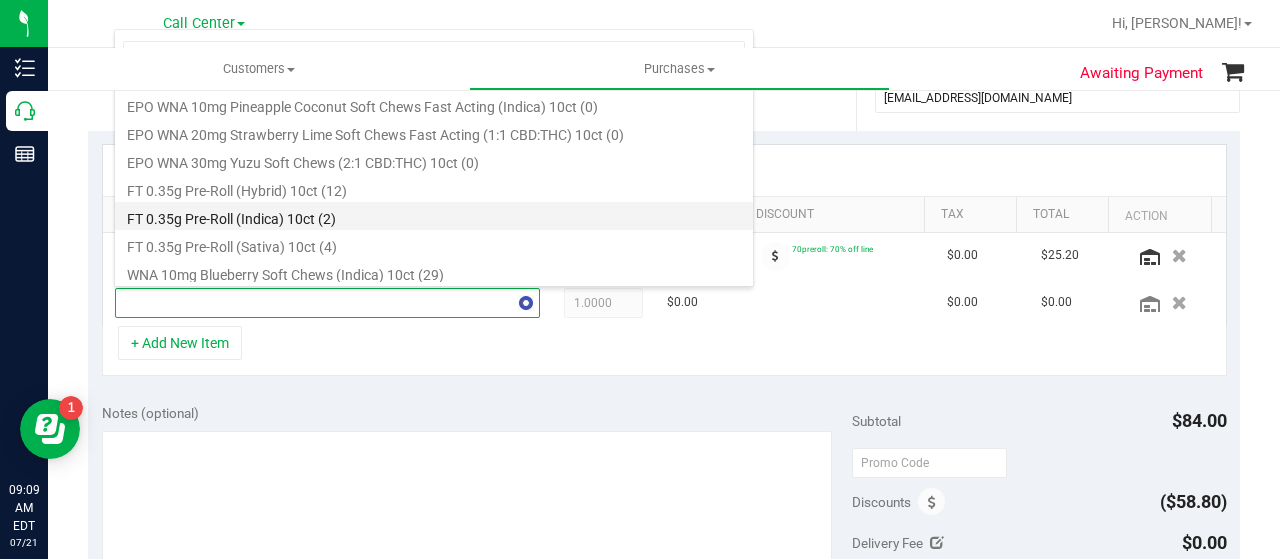 type on "1" 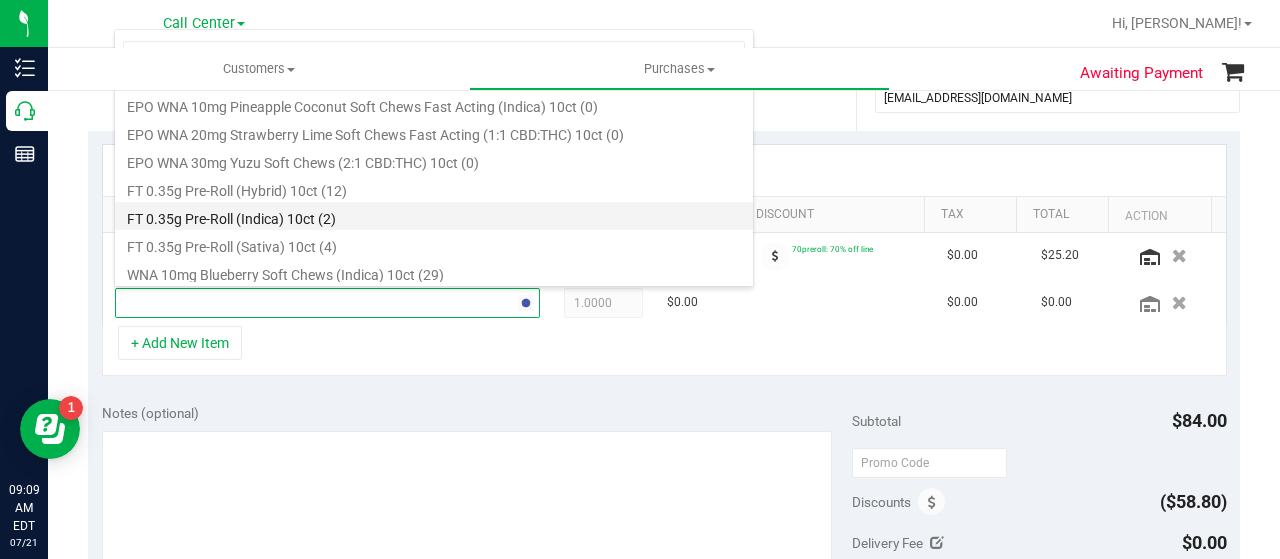 type 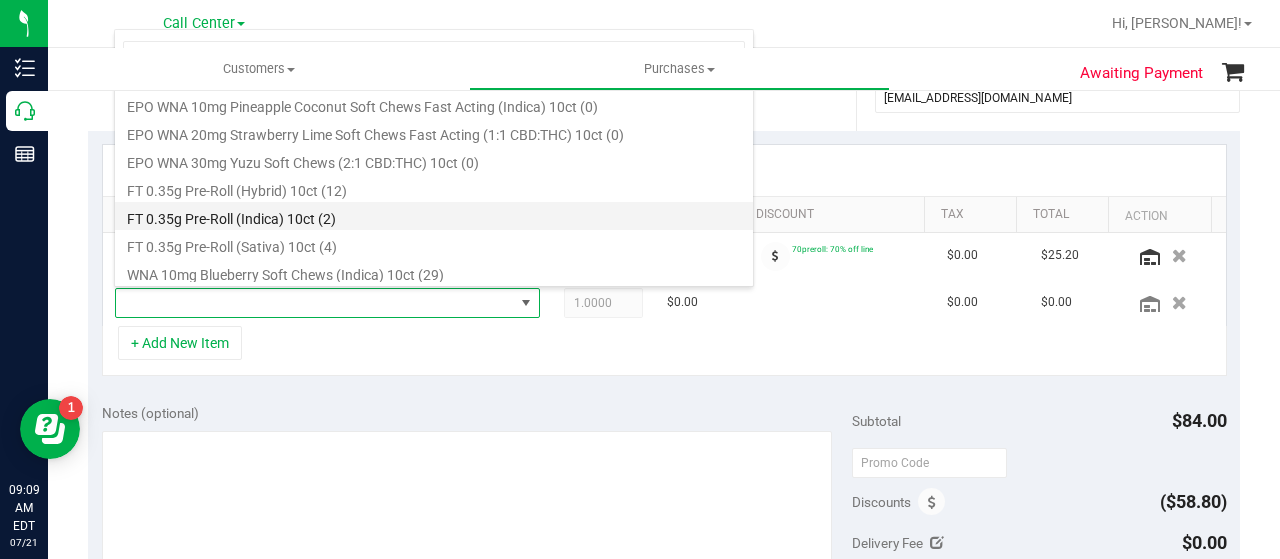 scroll, scrollTop: 0, scrollLeft: 0, axis: both 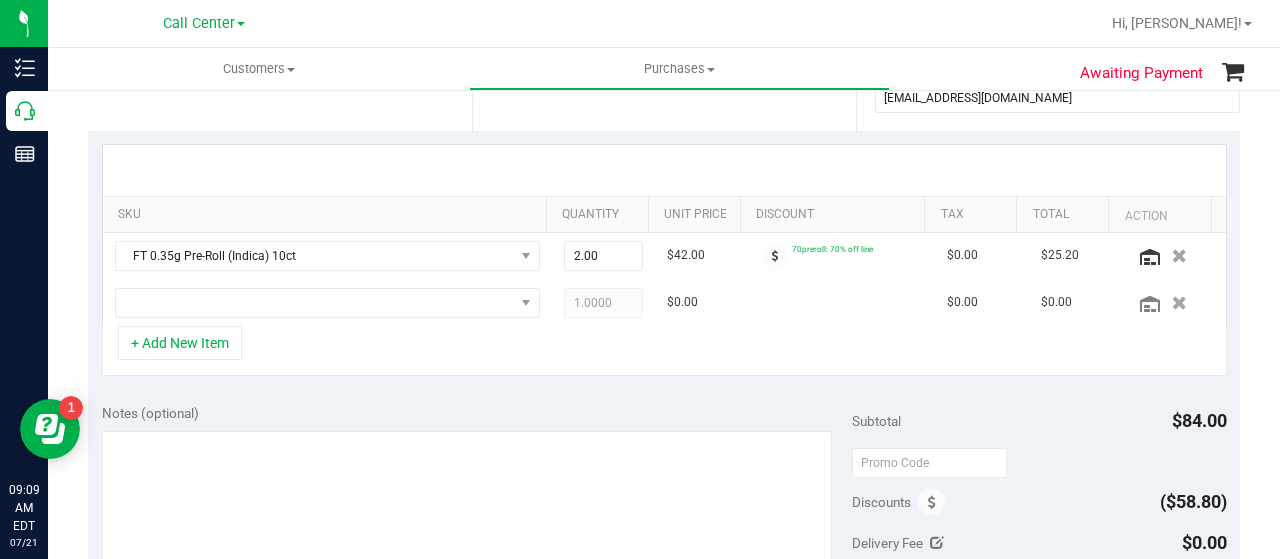 click on "+ Add New Item" at bounding box center (664, 351) 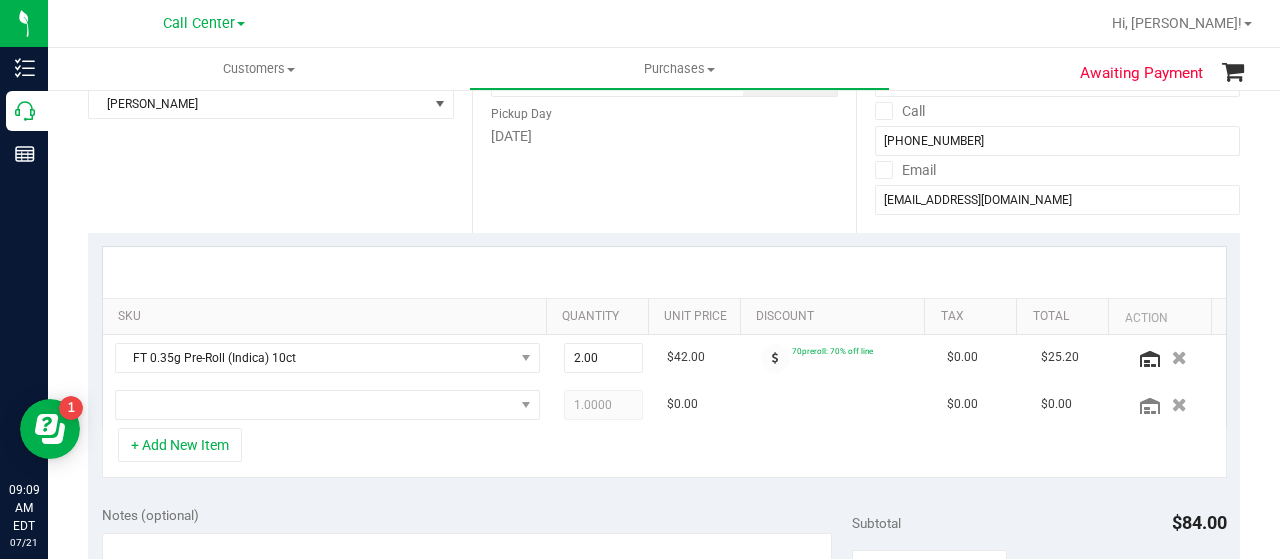 scroll, scrollTop: 200, scrollLeft: 0, axis: vertical 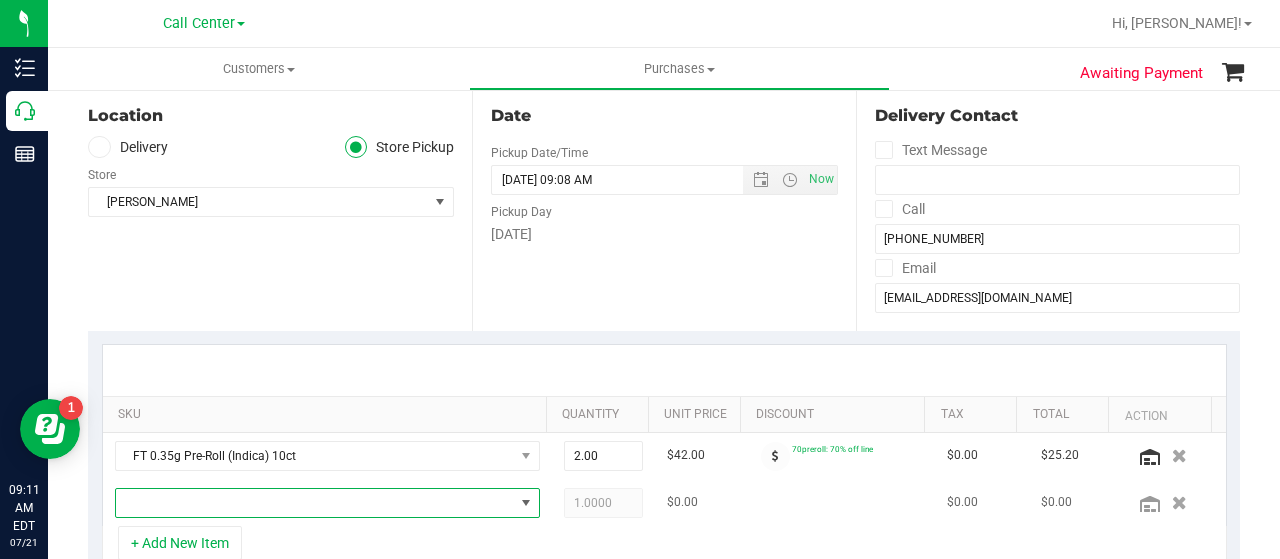 click at bounding box center [315, 503] 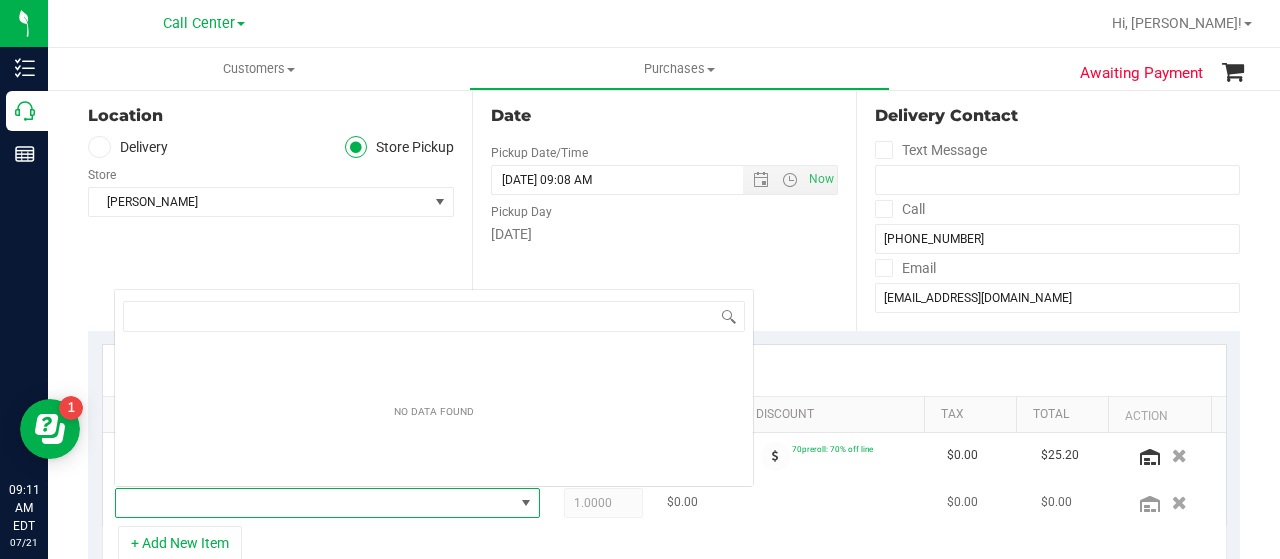 scroll, scrollTop: 0, scrollLeft: 0, axis: both 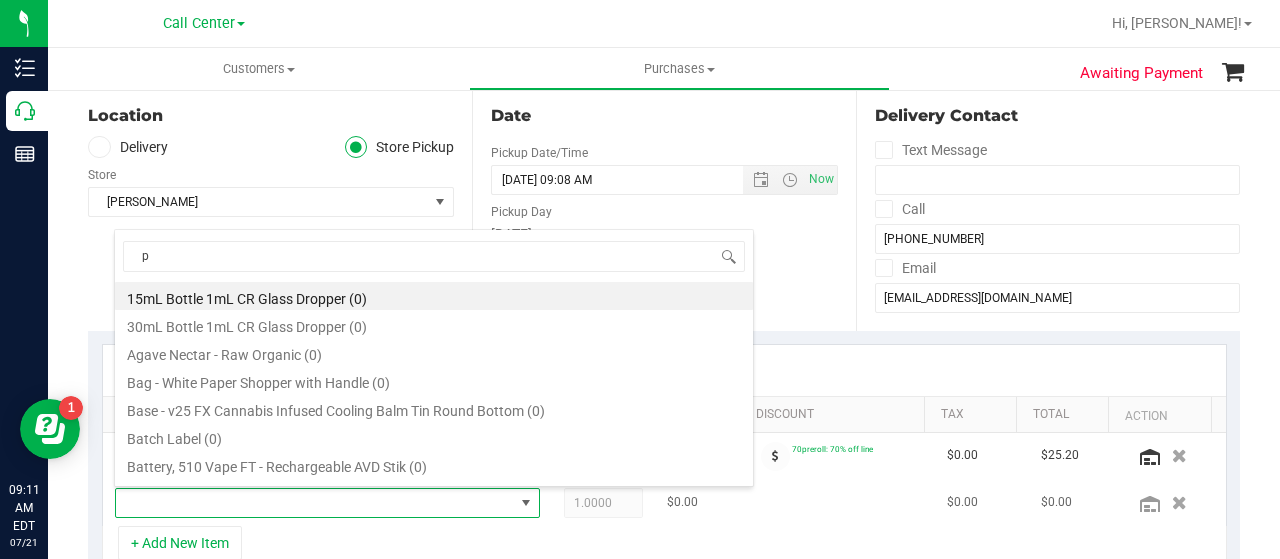 type on "pk" 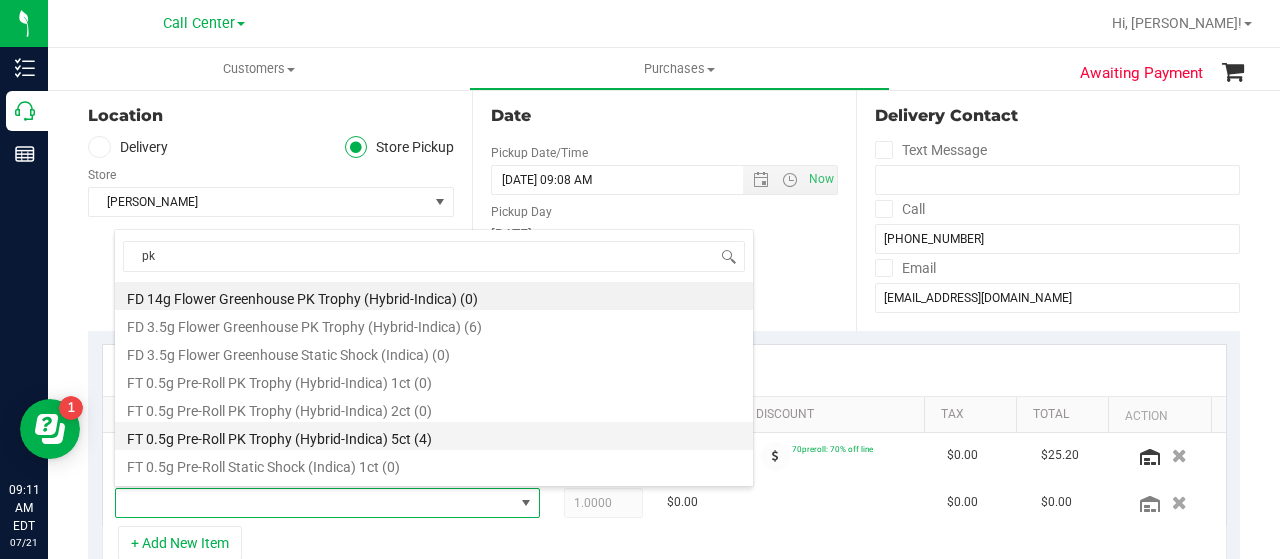 click on "FT 0.5g Pre-Roll PK Trophy (Hybrid-Indica) 5ct (4)" at bounding box center [434, 436] 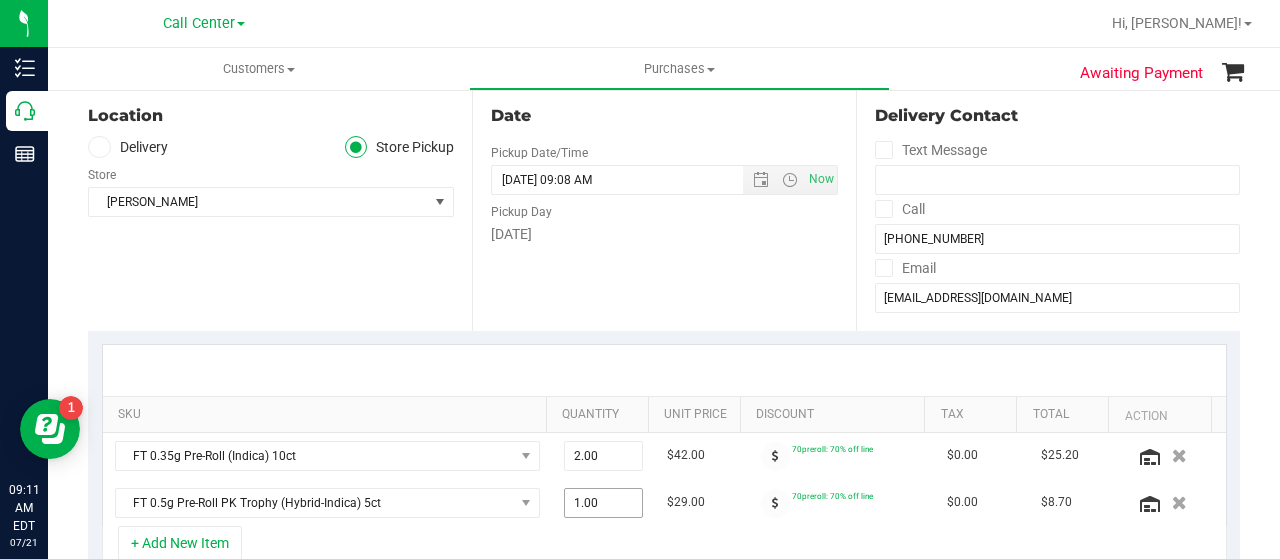 click on "1.00 1" at bounding box center (604, 503) 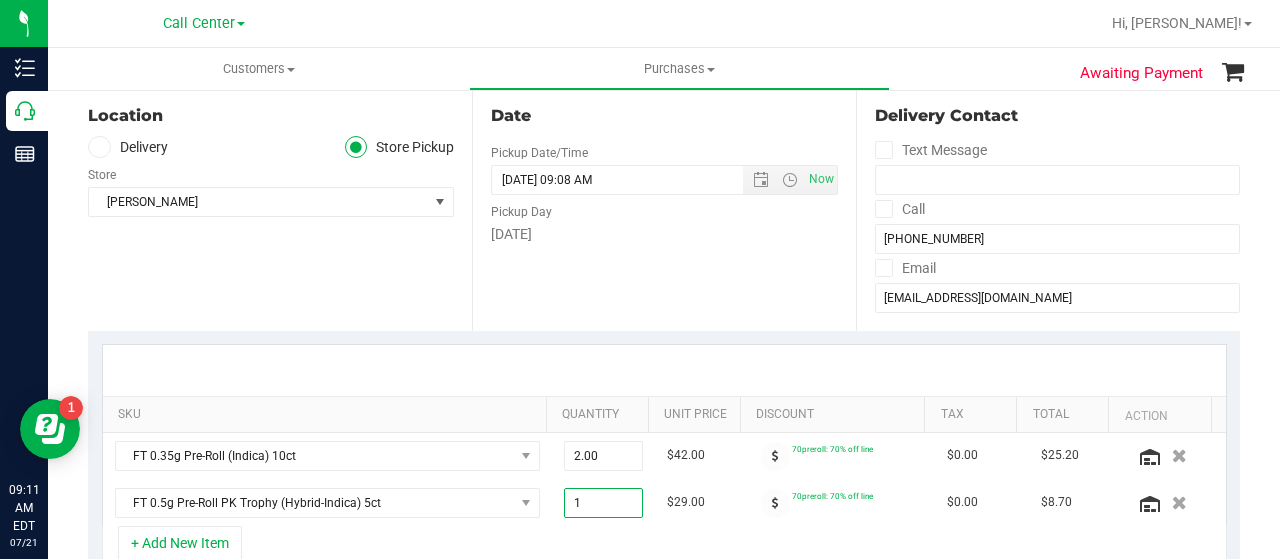 click on "1" at bounding box center (604, 503) 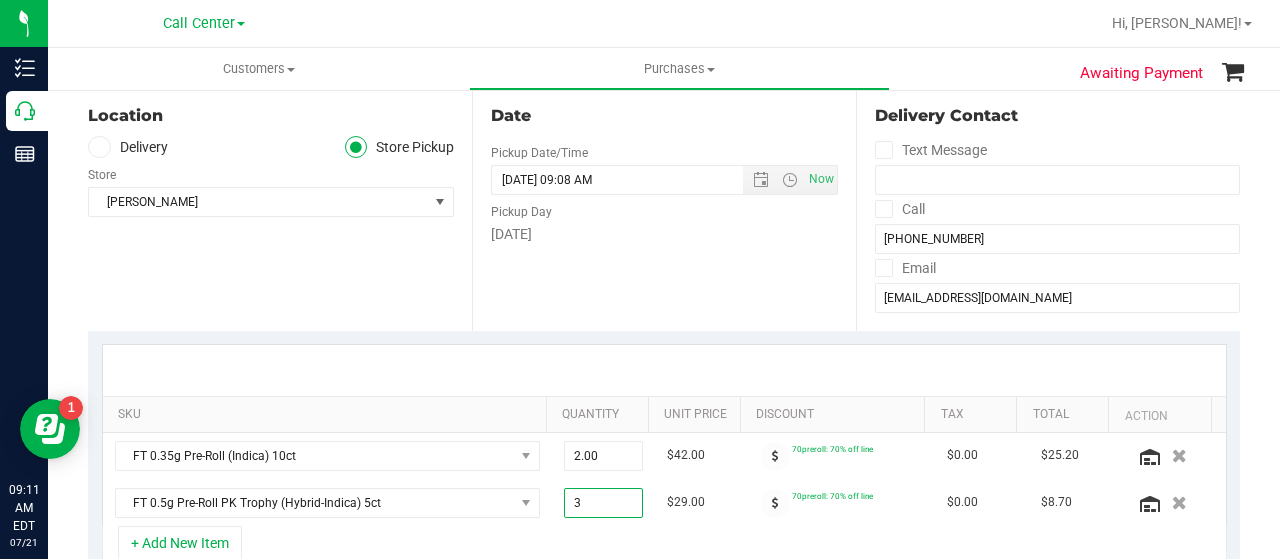 type on "3.00" 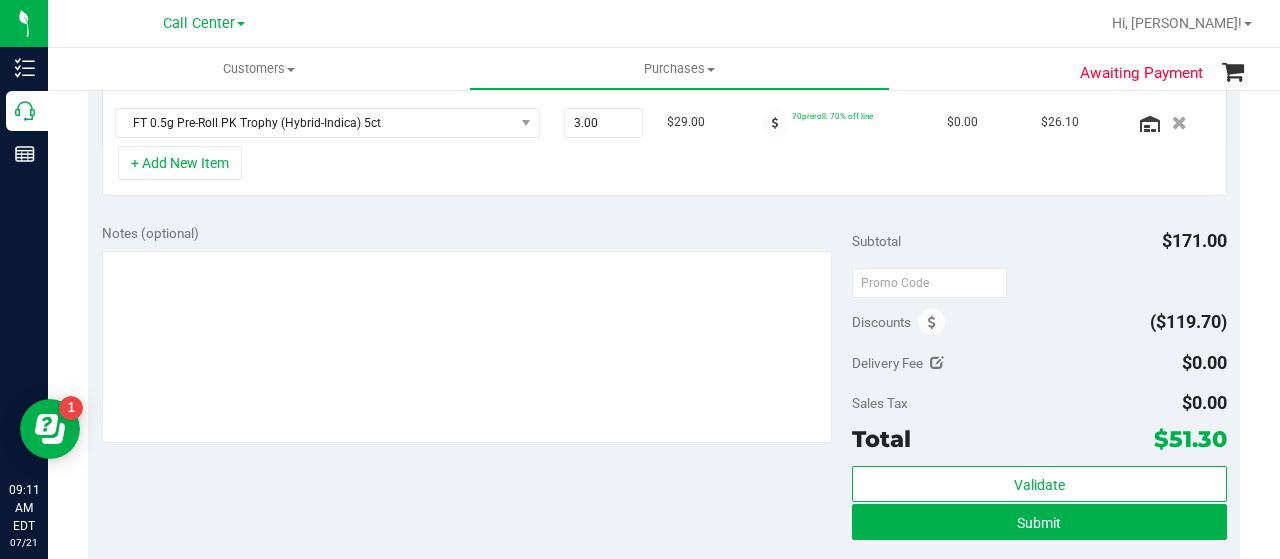 scroll, scrollTop: 600, scrollLeft: 0, axis: vertical 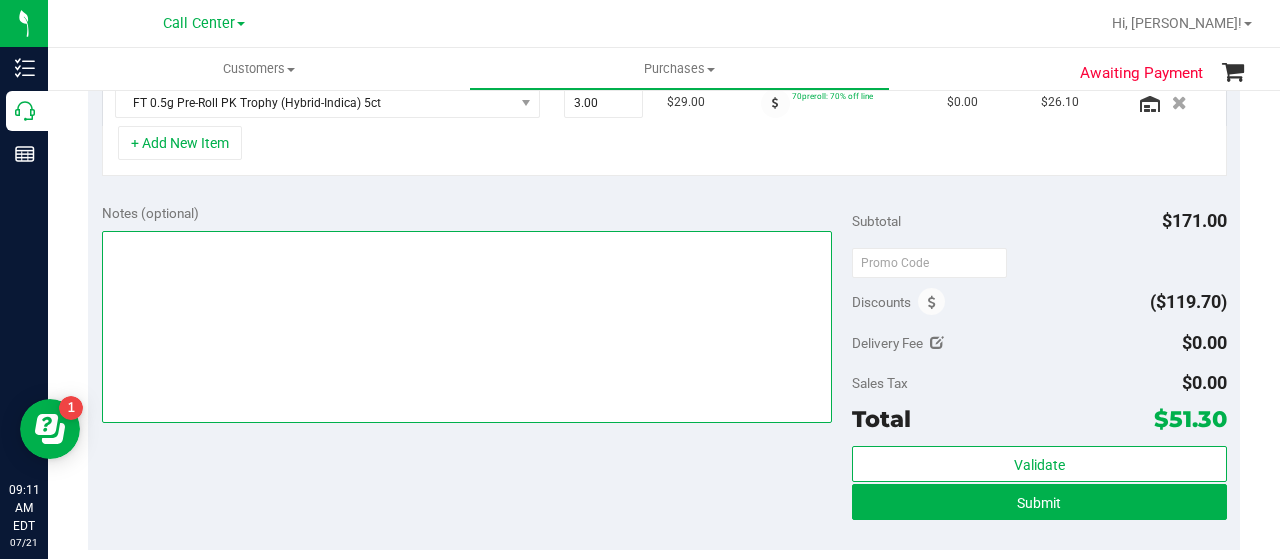 click at bounding box center [467, 327] 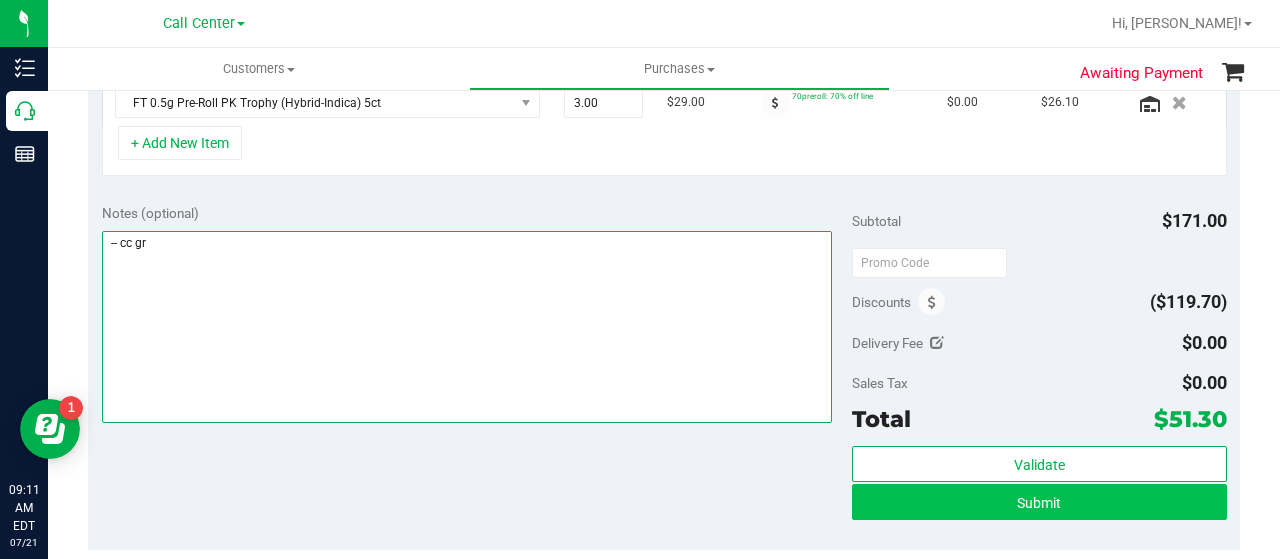 type on "-- cc gr" 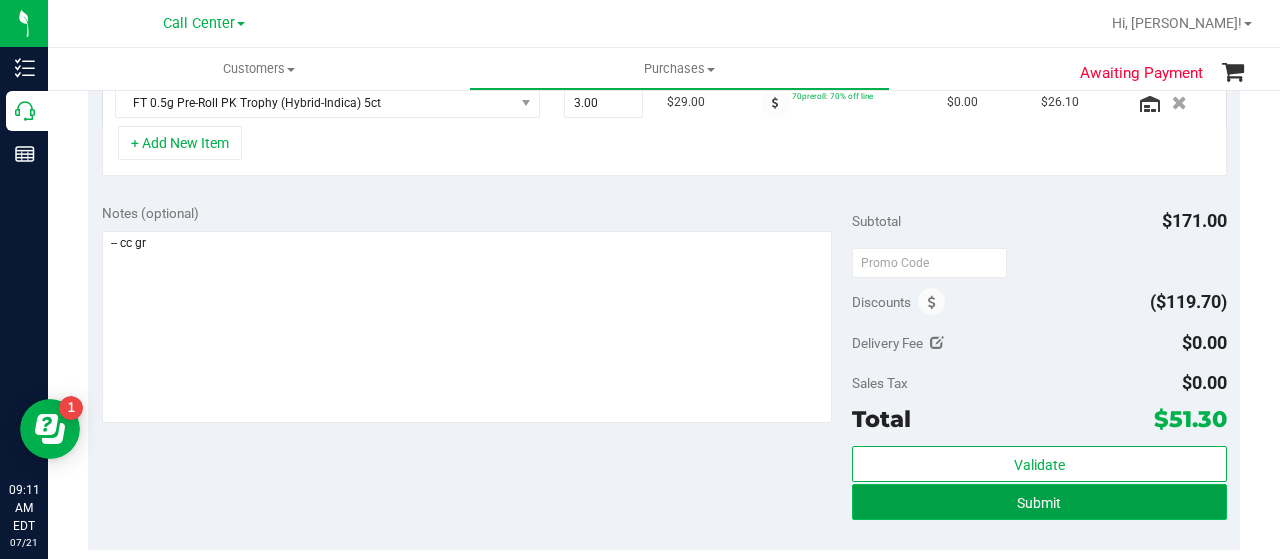 click on "Submit" at bounding box center [1039, 502] 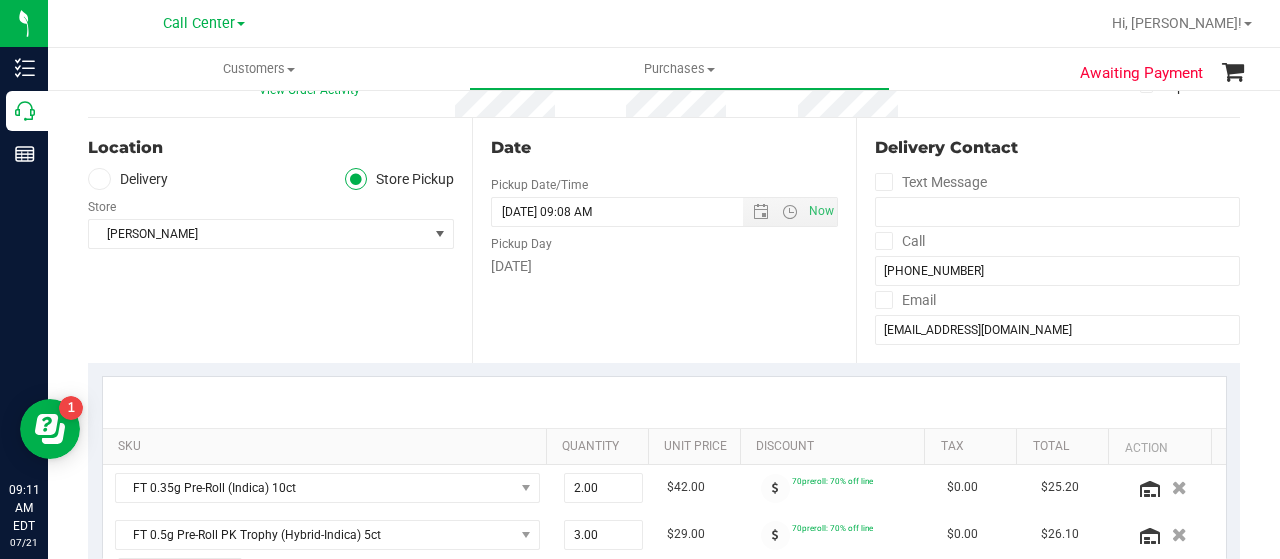 scroll, scrollTop: 0, scrollLeft: 0, axis: both 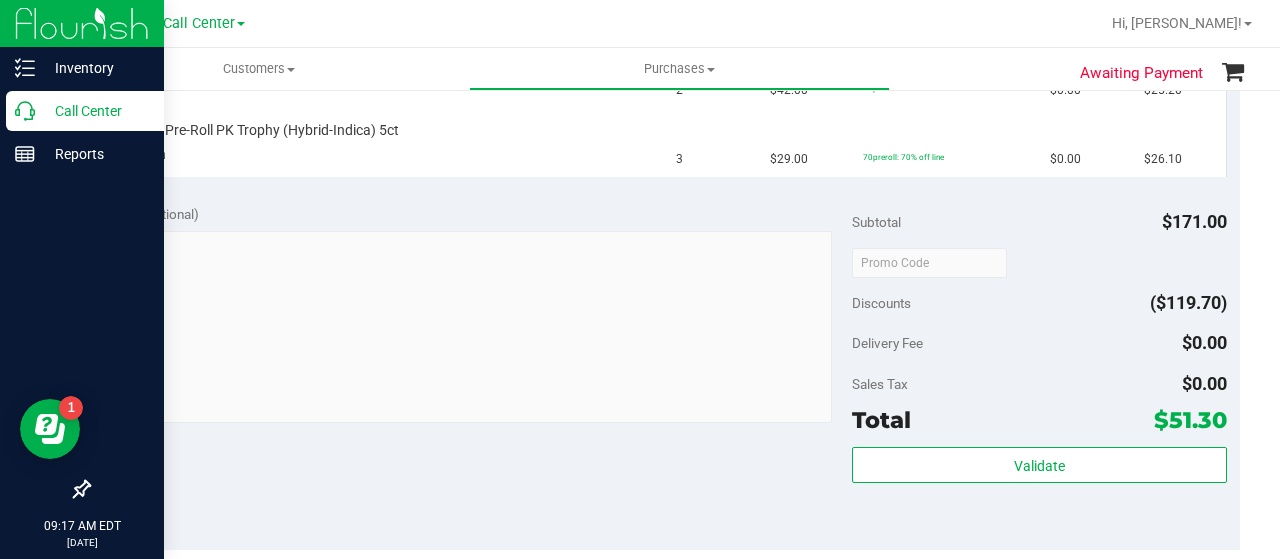 click 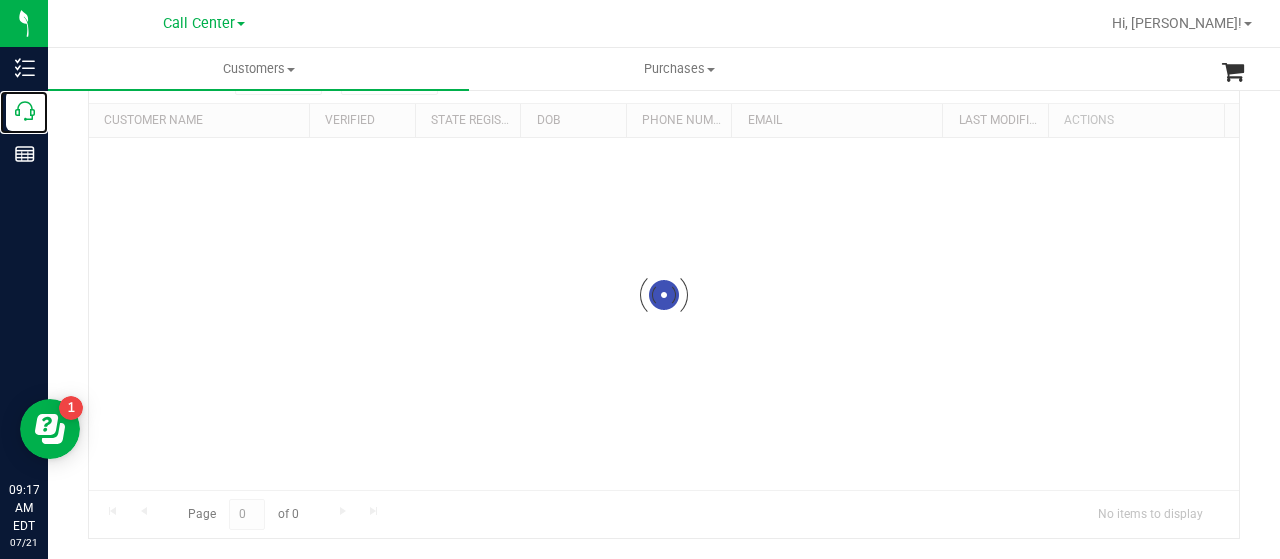 scroll, scrollTop: 0, scrollLeft: 0, axis: both 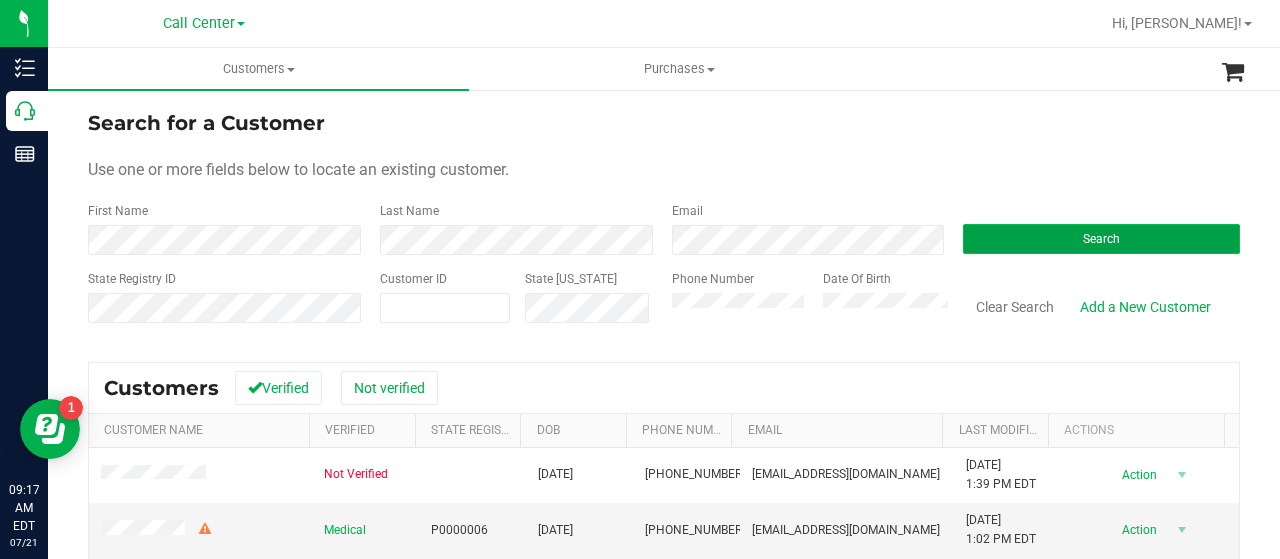 click on "Search" at bounding box center (1101, 239) 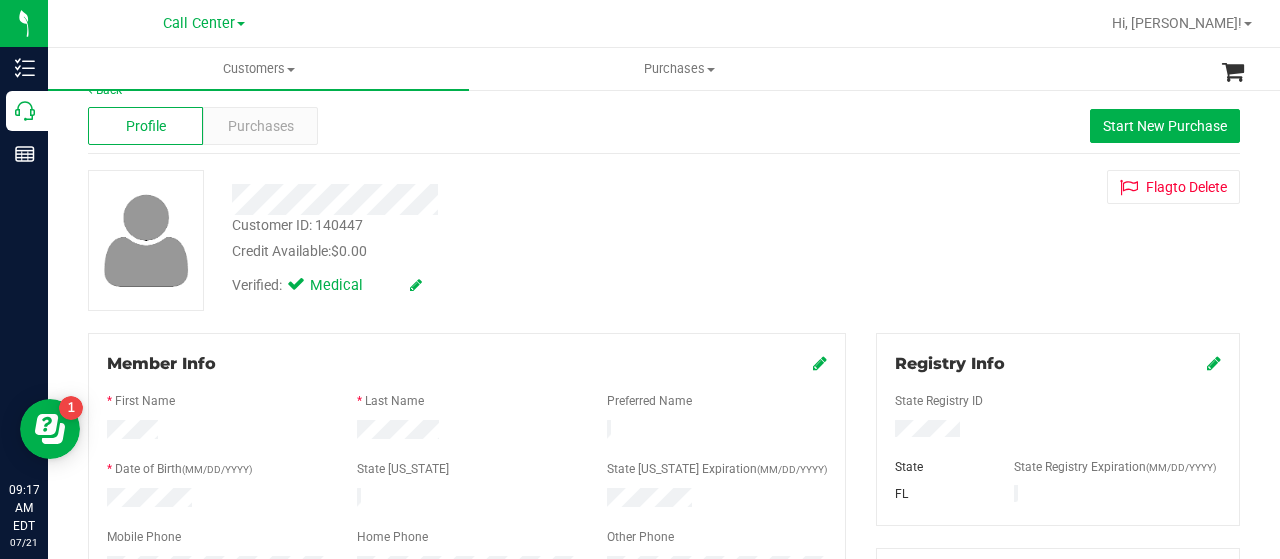 scroll, scrollTop: 0, scrollLeft: 0, axis: both 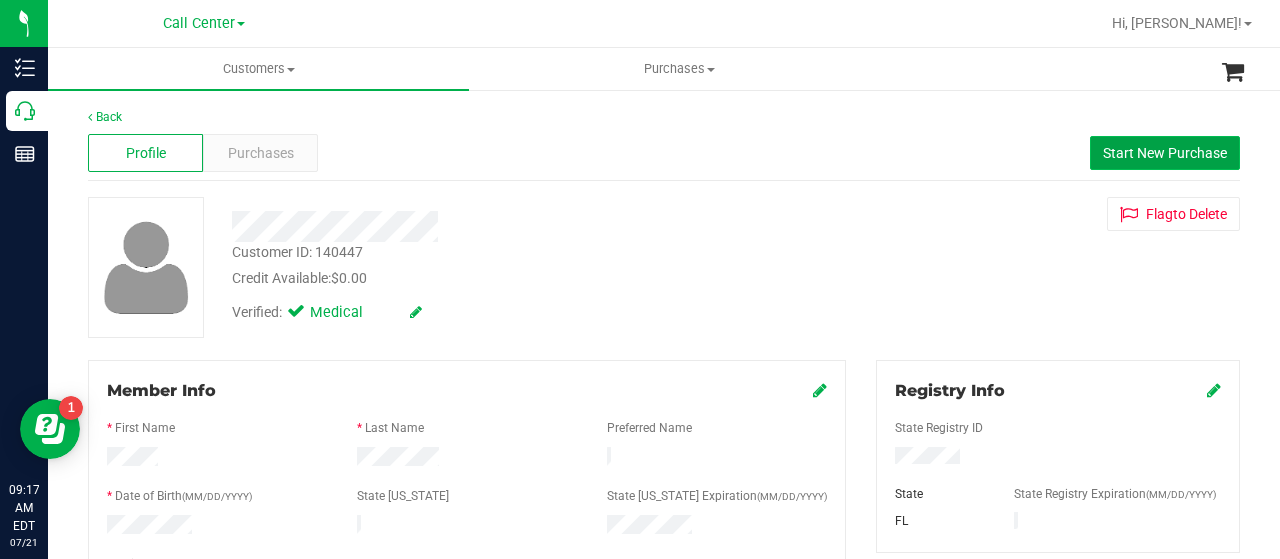 click on "Start New Purchase" at bounding box center [1165, 153] 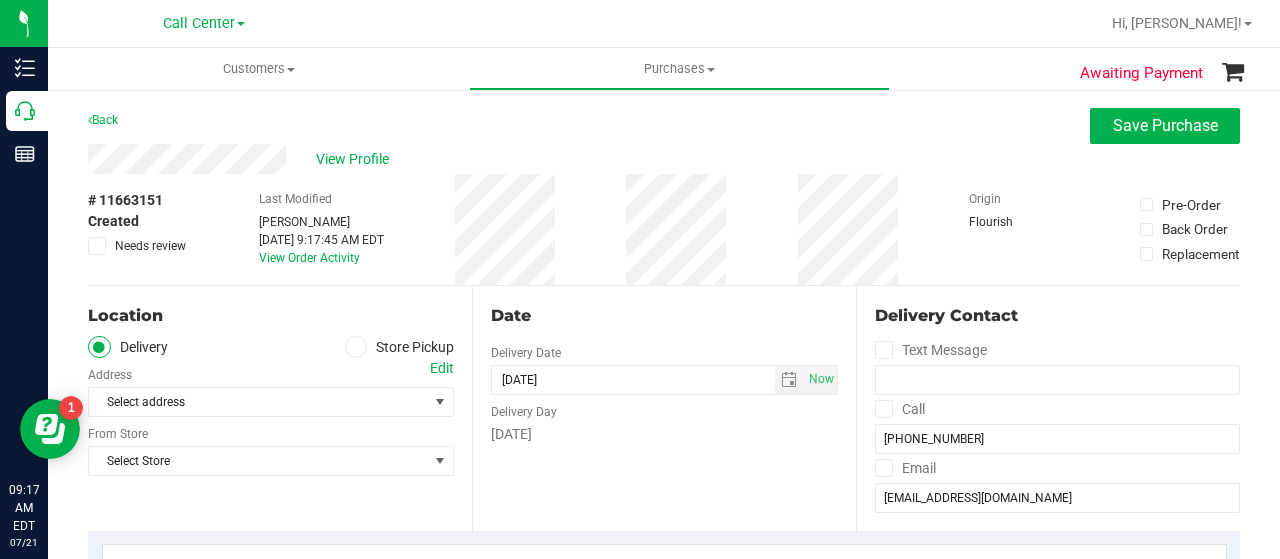 click at bounding box center (356, 347) 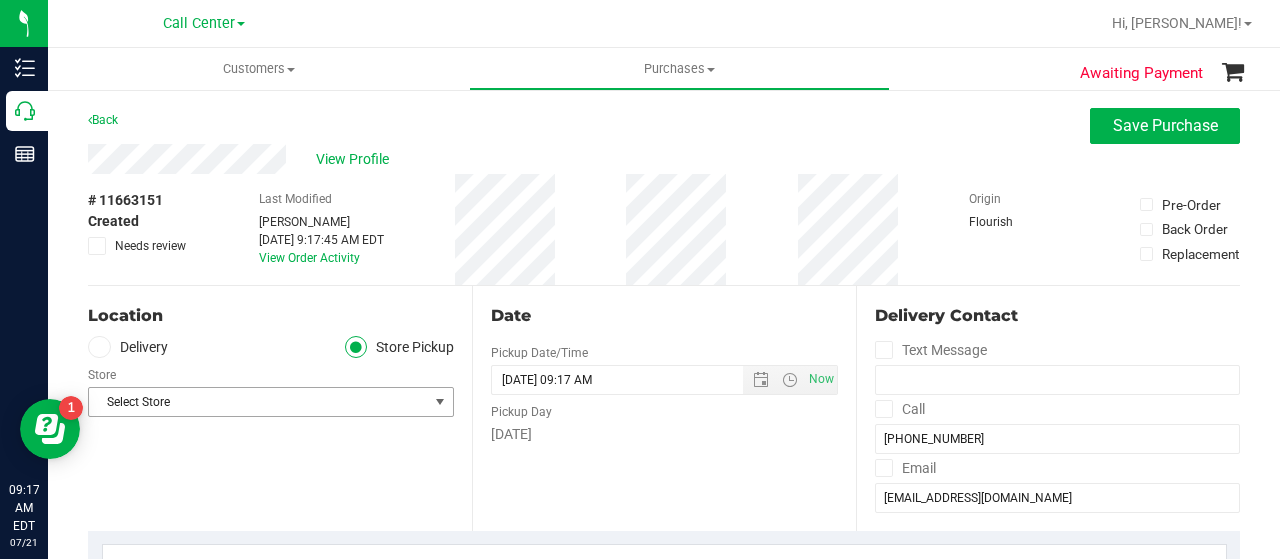 click on "Select Store" at bounding box center (258, 402) 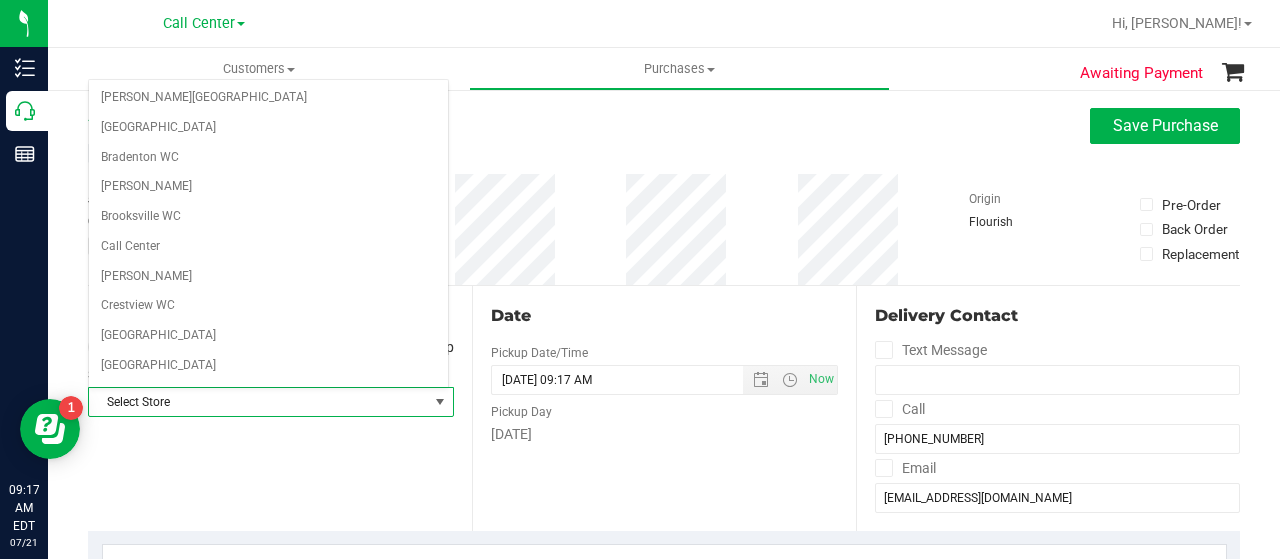 scroll, scrollTop: 601, scrollLeft: 0, axis: vertical 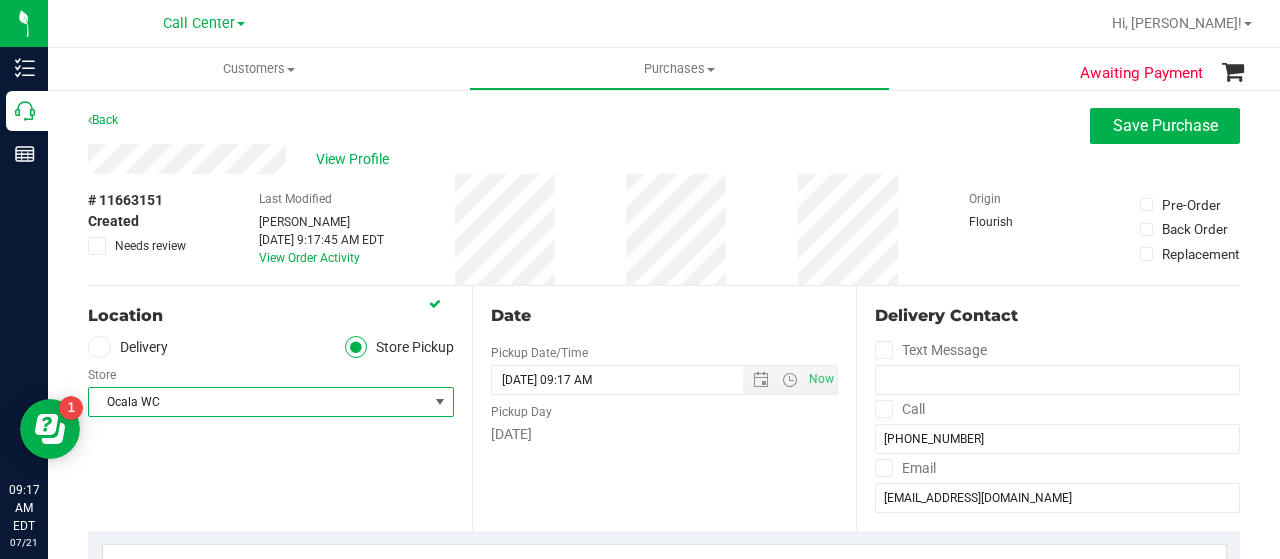 click on "Location
Delivery
Store Pickup
Store
Ocala WC Select Store Bonita Springs WC Boynton Beach WC Bradenton WC Brandon WC Brooksville WC Call Center Clermont WC Crestview WC Deerfield Beach WC Delray Beach WC Deltona WC Ft Walton Beach WC Ft. Lauderdale WC Ft. Myers WC Gainesville WC Jax Atlantic WC JAX DC REP Jax WC Key West WC Lakeland WC Largo WC Lehigh Acres DC REP Merritt Island WC Miami 72nd WC Miami Beach WC Miami Dadeland WC Miramar DC REP New Port Richey WC North Palm Beach WC North Port WC Ocala WC Orange Park WC Orlando Colonial WC Orlando DC REP Orlando WC Oviedo WC Palm Bay WC Palm Coast WC Panama City WC Pensacola WC Port Orange WC" at bounding box center (280, 408) 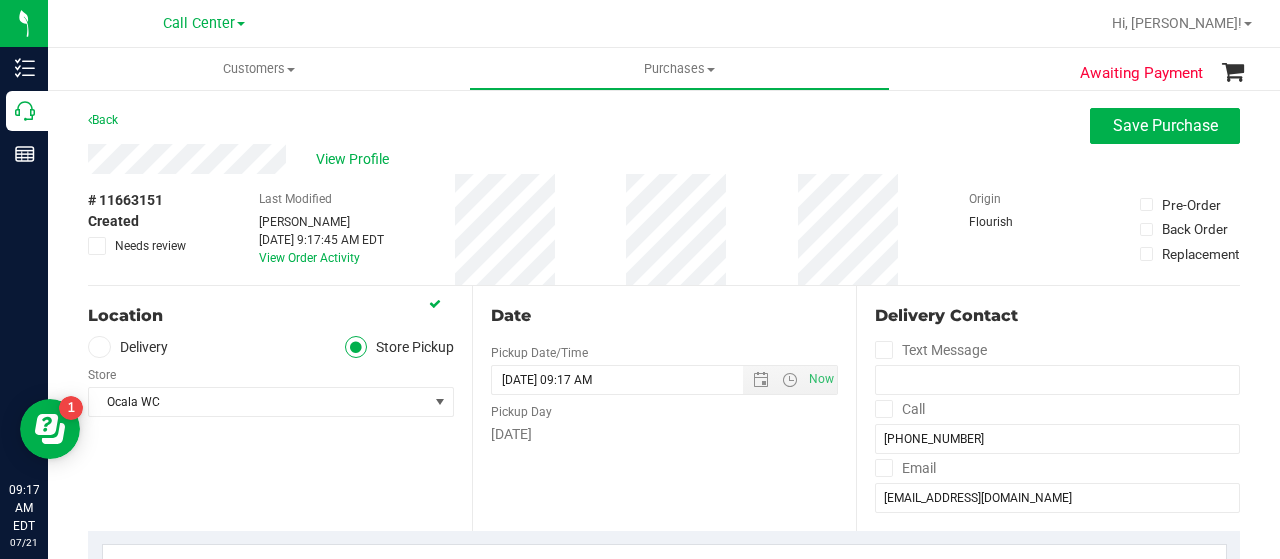 scroll, scrollTop: 300, scrollLeft: 0, axis: vertical 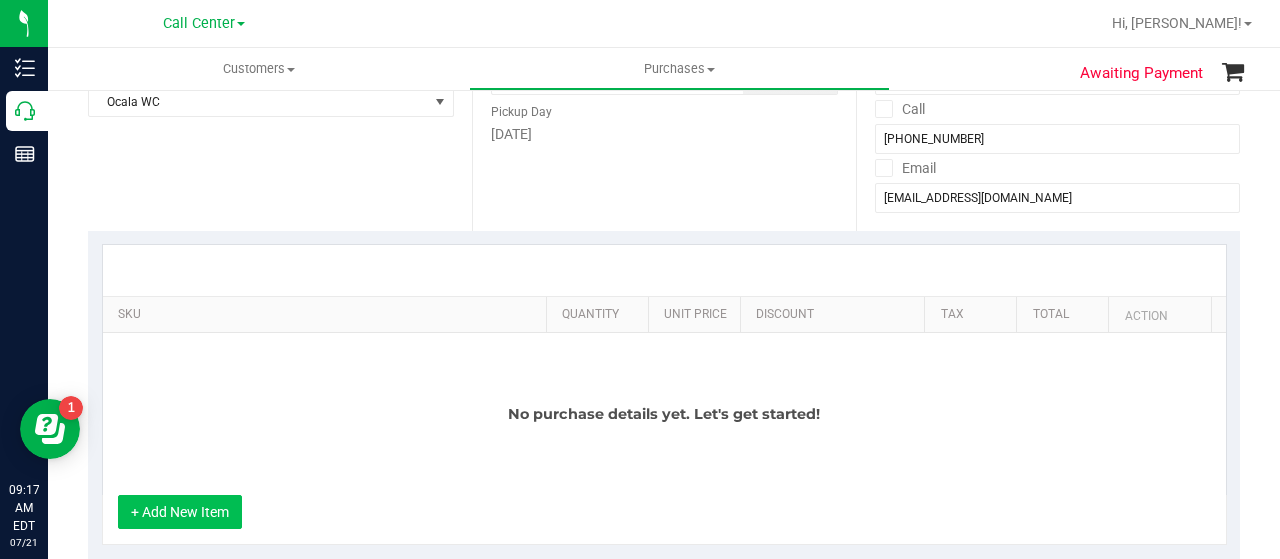 click on "+ Add New Item" at bounding box center (180, 512) 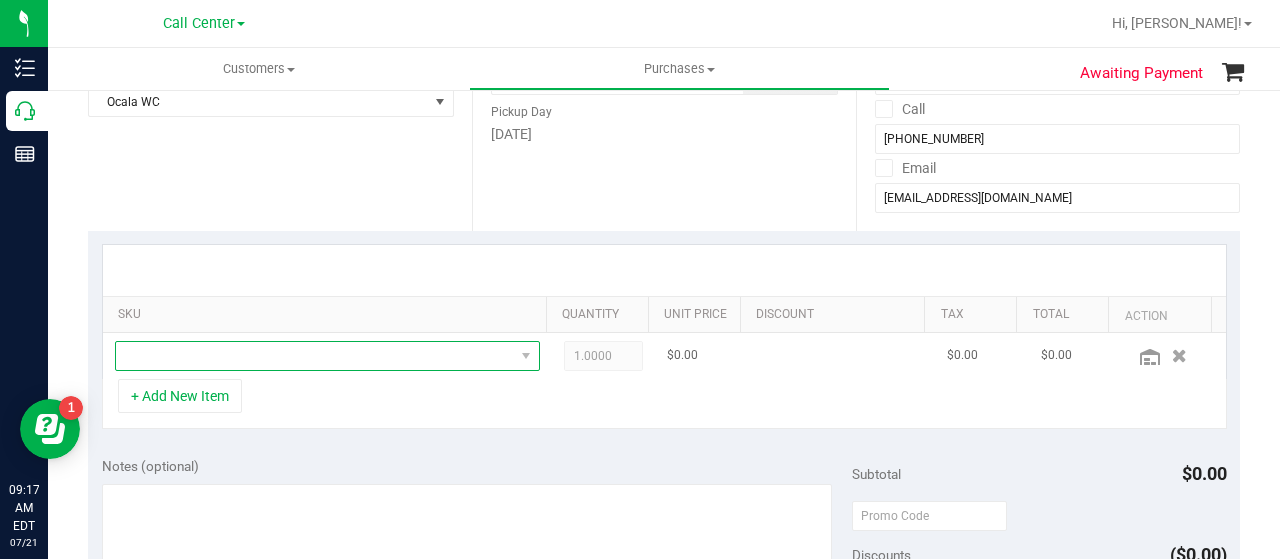 click at bounding box center [315, 356] 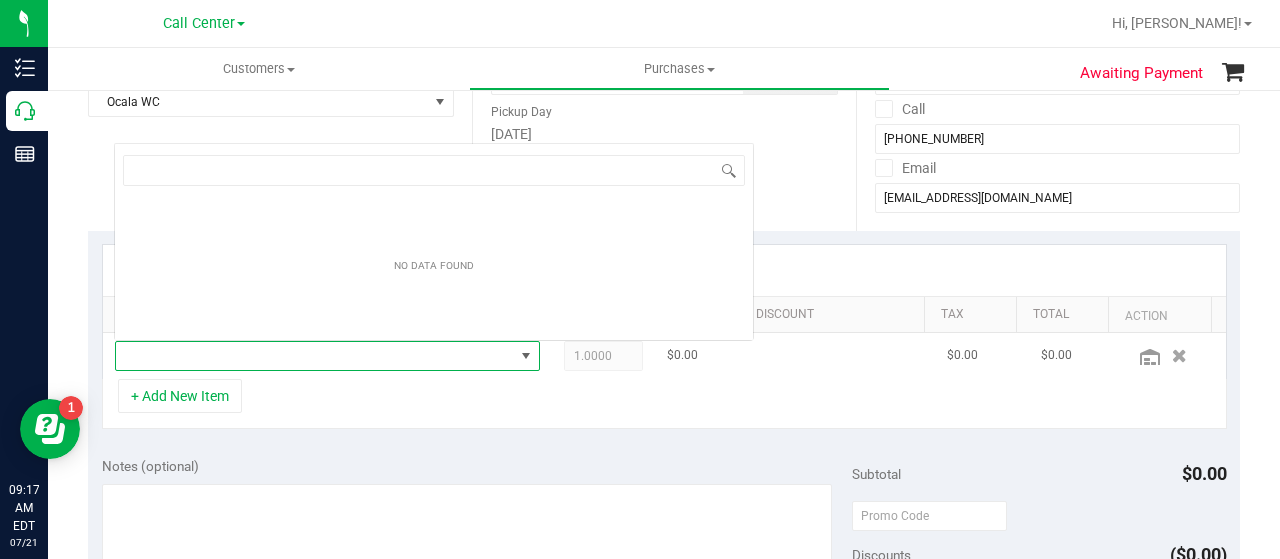 scroll, scrollTop: 0, scrollLeft: 0, axis: both 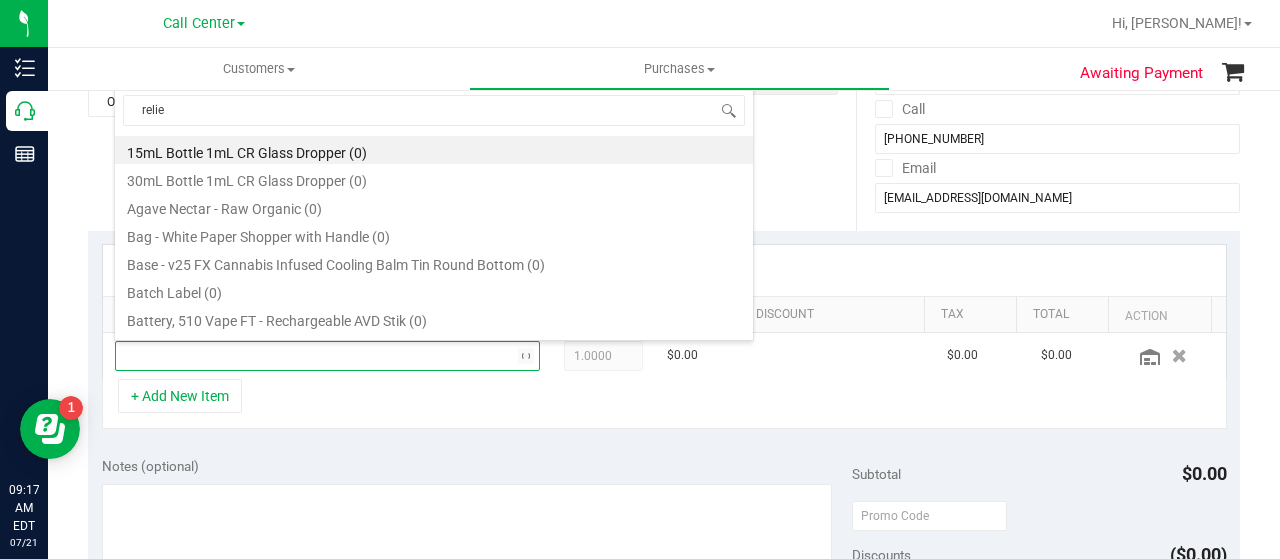 type on "relief" 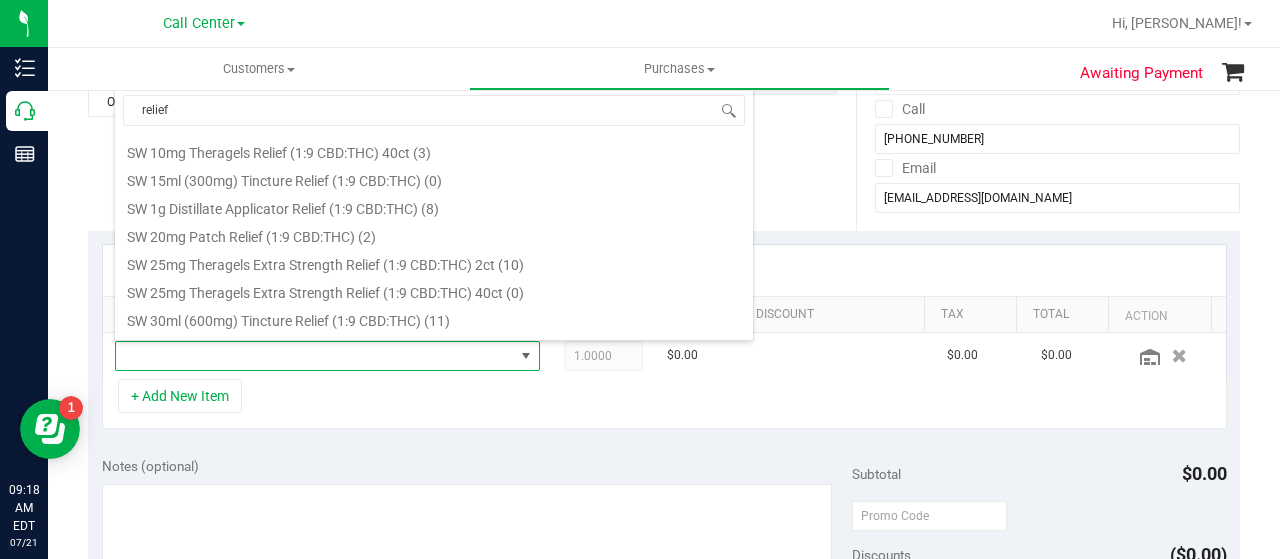 scroll, scrollTop: 600, scrollLeft: 0, axis: vertical 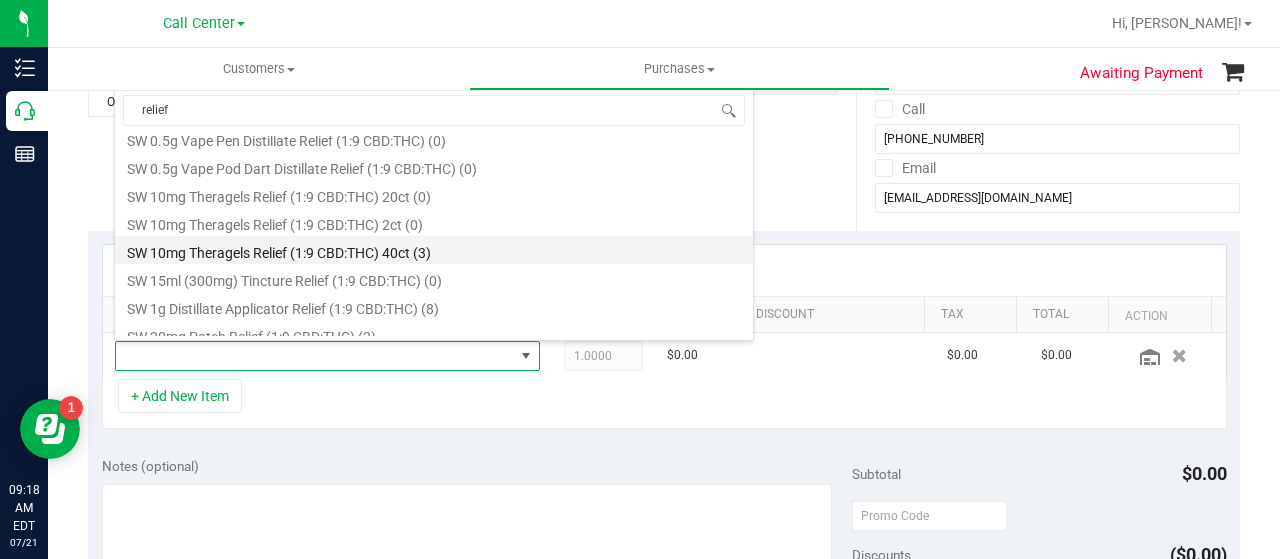 click on "SW 10mg Theragels Relief (1:9 CBD:THC) 40ct (3)" at bounding box center (434, 250) 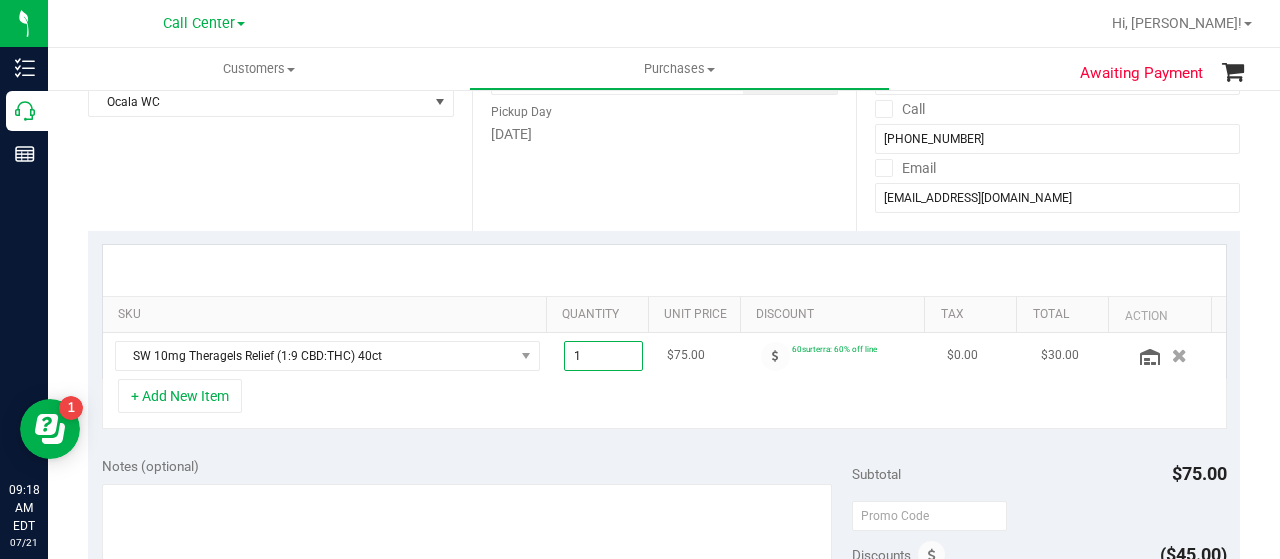 click on "1.00 1" at bounding box center [604, 356] 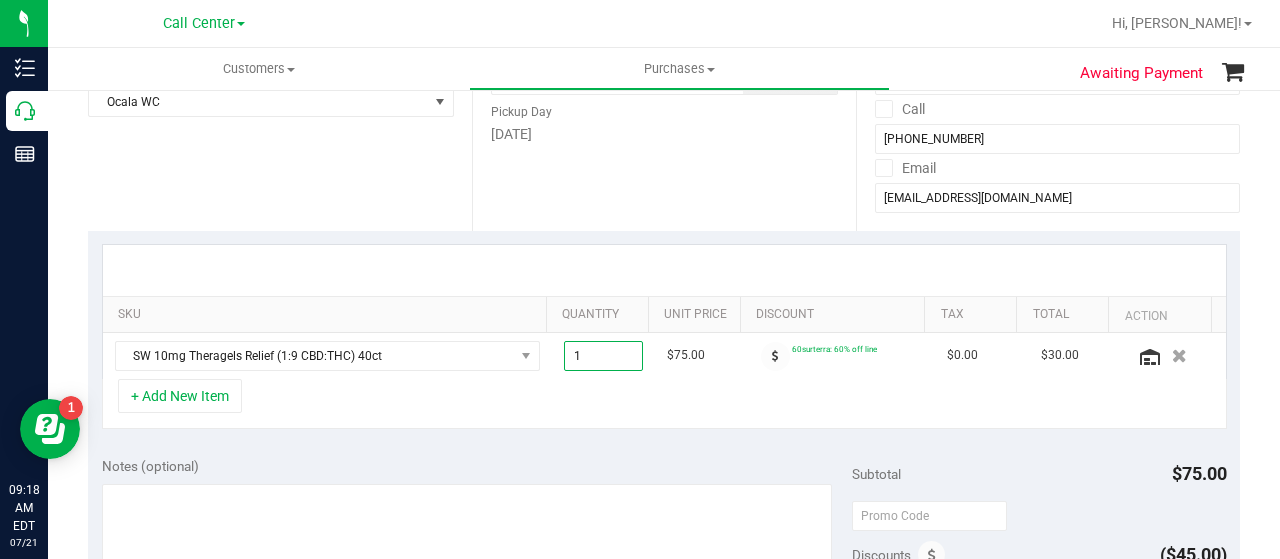 type on "3" 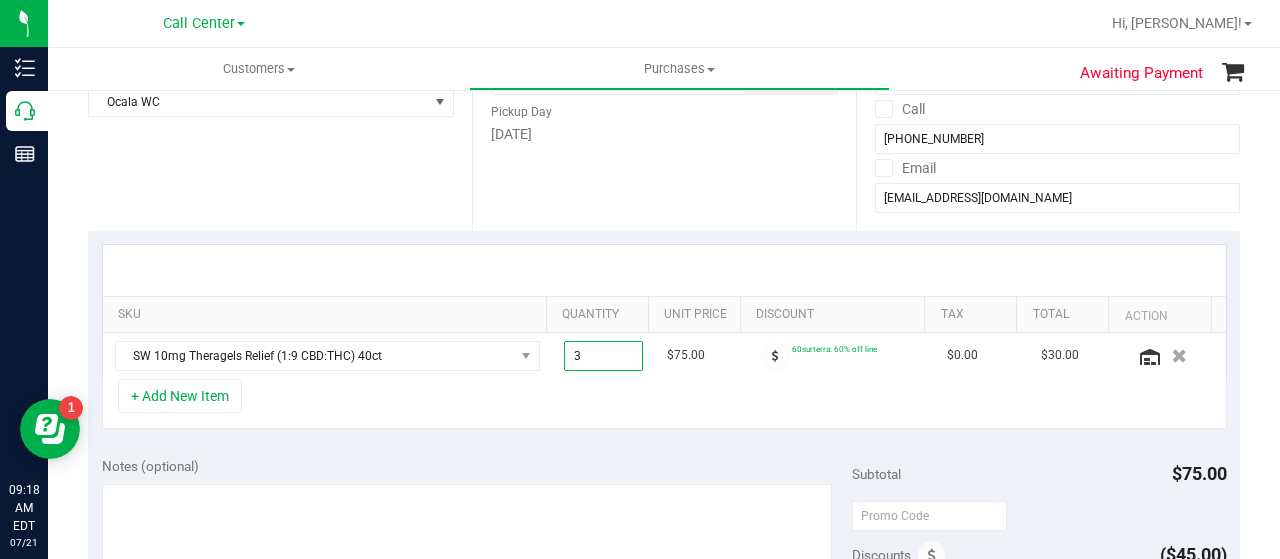 type on "3.00" 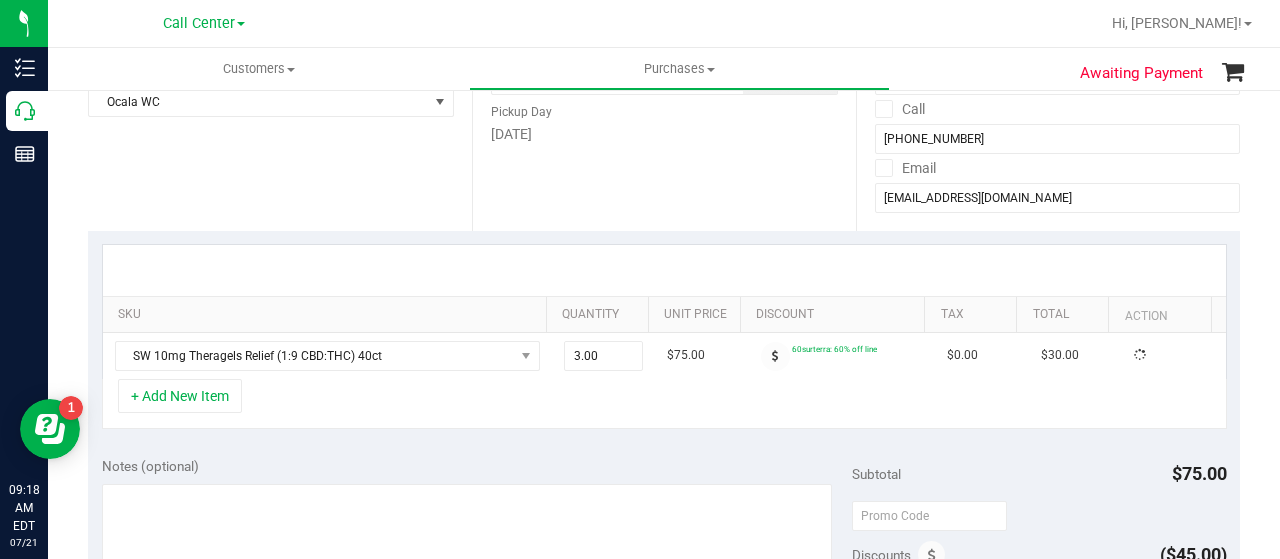 click on "+ Add New Item" at bounding box center (664, 404) 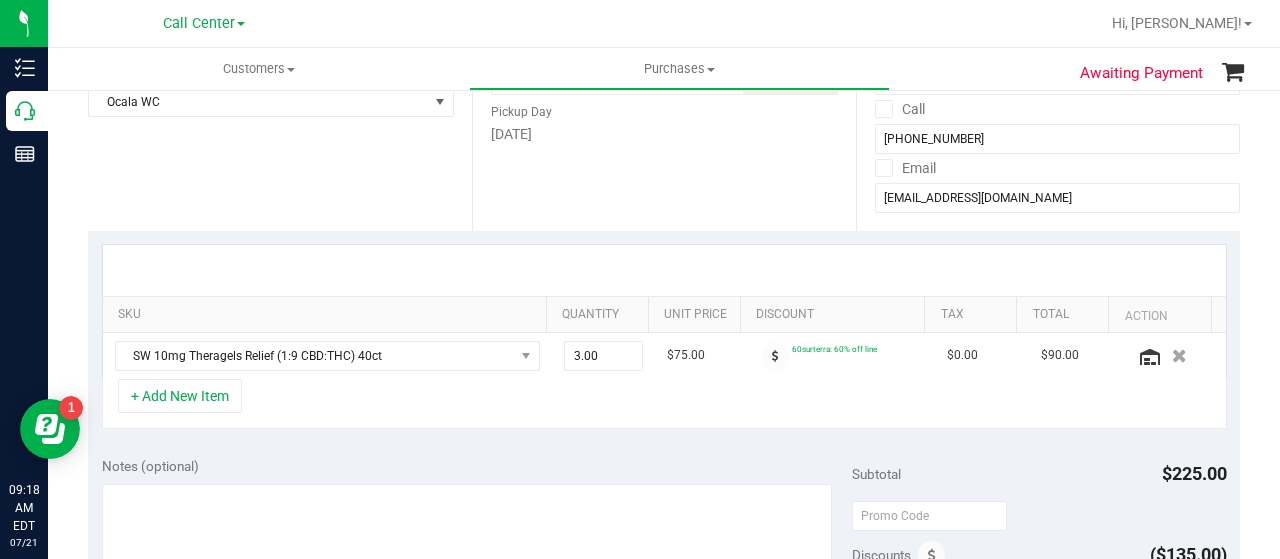 click on "SKU Quantity Unit Price Discount Tax Total Action
SW 10mg Theragels Relief (1:9 CBD:THC) 40ct
3.00 3
$75.00
60surterra:
60%
off
line
$0.00
$90.00
+ Add New Item" at bounding box center [664, 337] 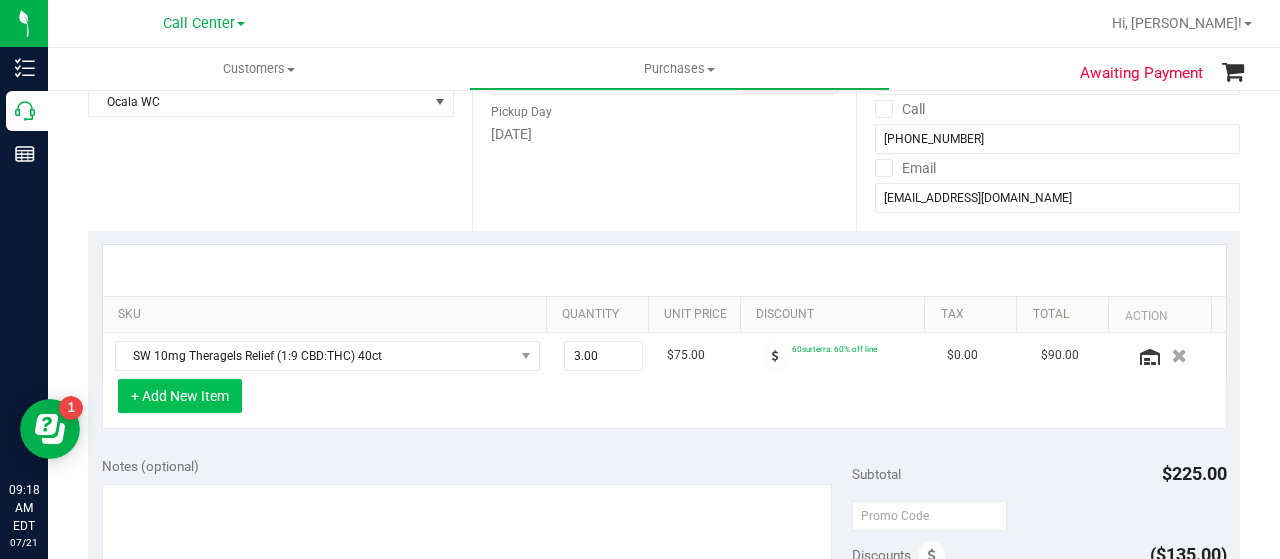 click on "+ Add New Item" at bounding box center [180, 396] 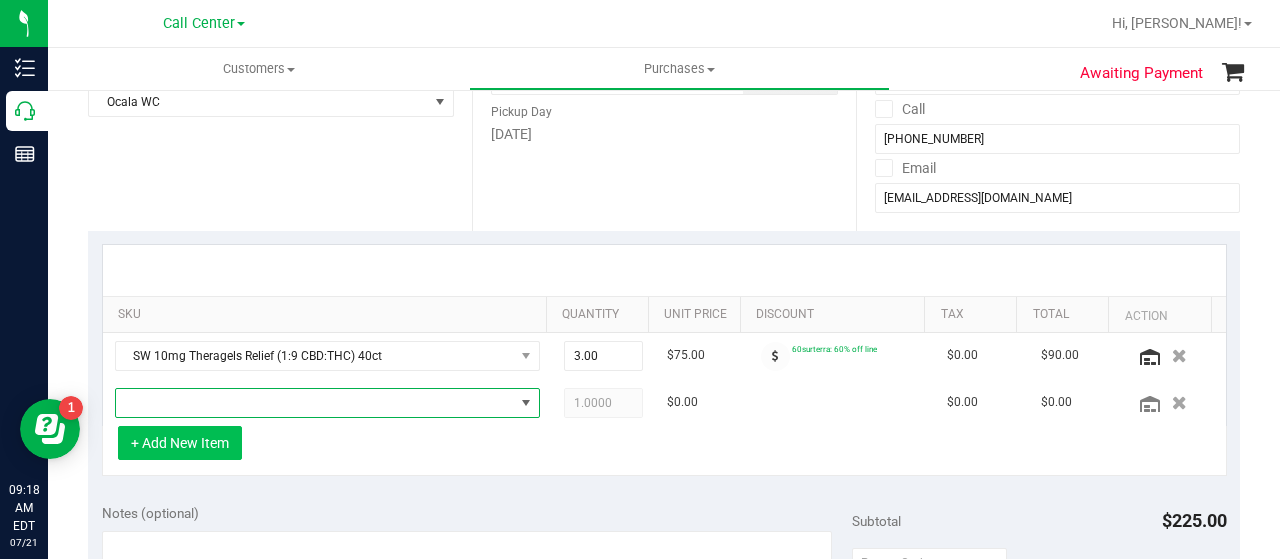 click at bounding box center [315, 403] 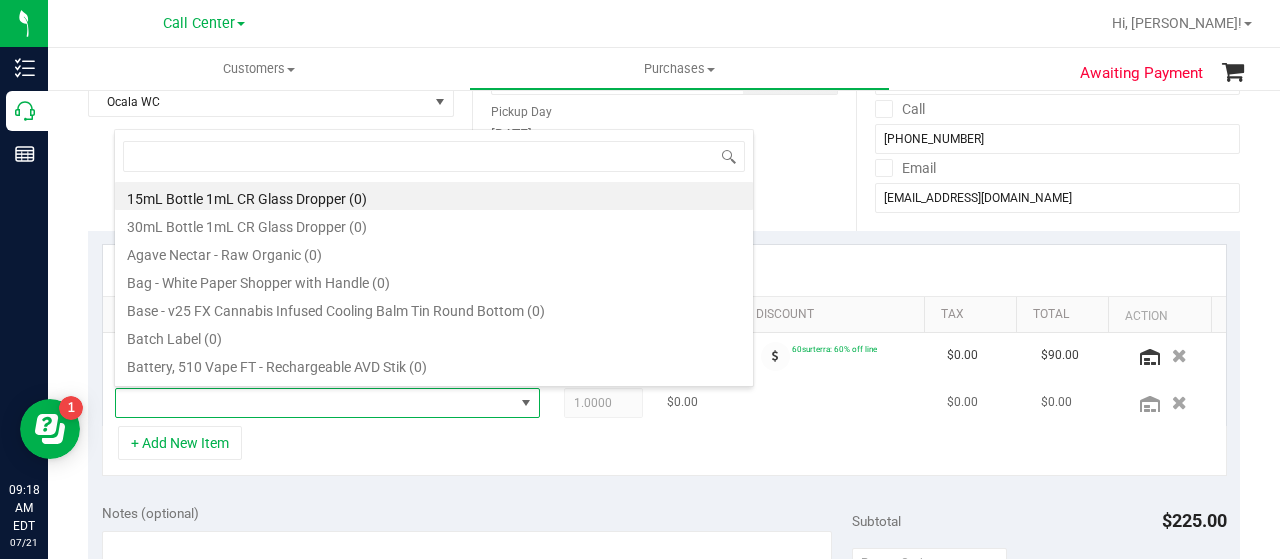scroll, scrollTop: 99970, scrollLeft: 99586, axis: both 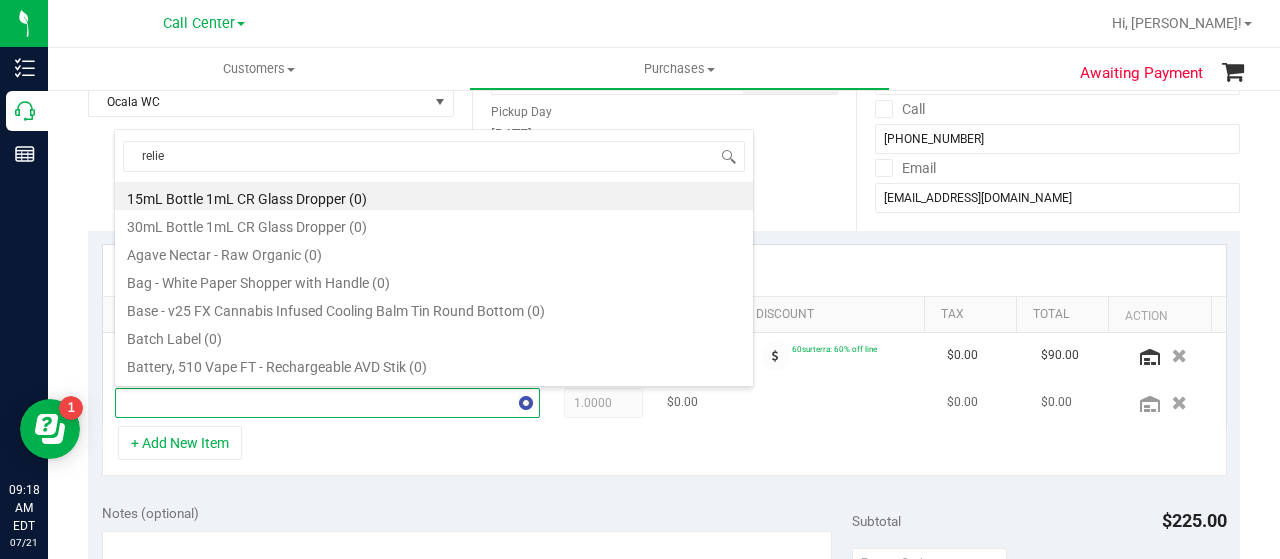 type on "relief" 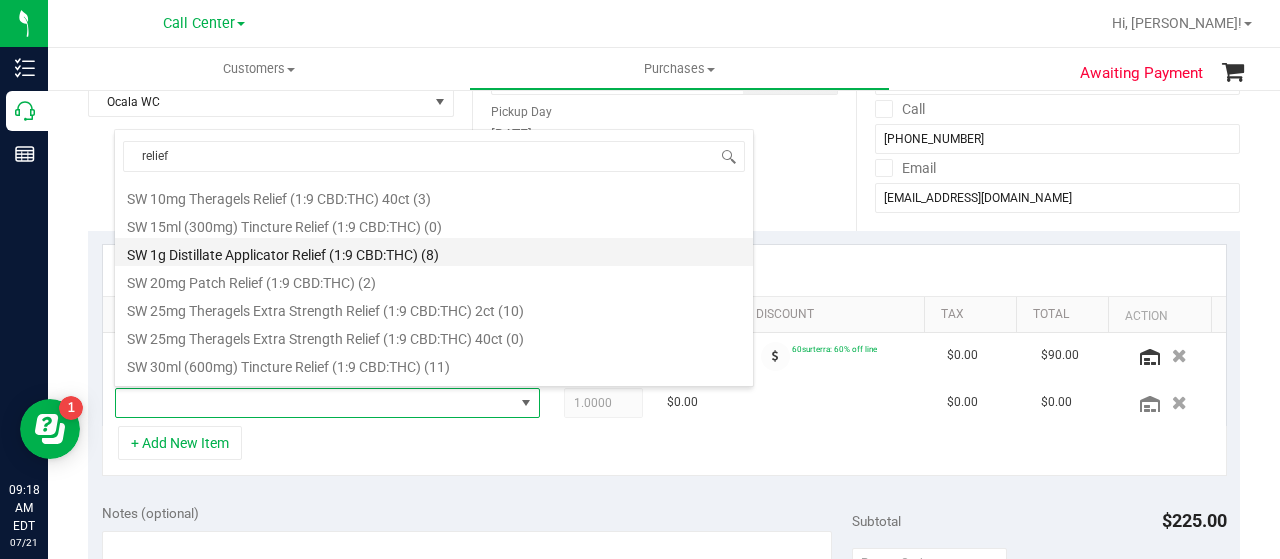 scroll, scrollTop: 800, scrollLeft: 0, axis: vertical 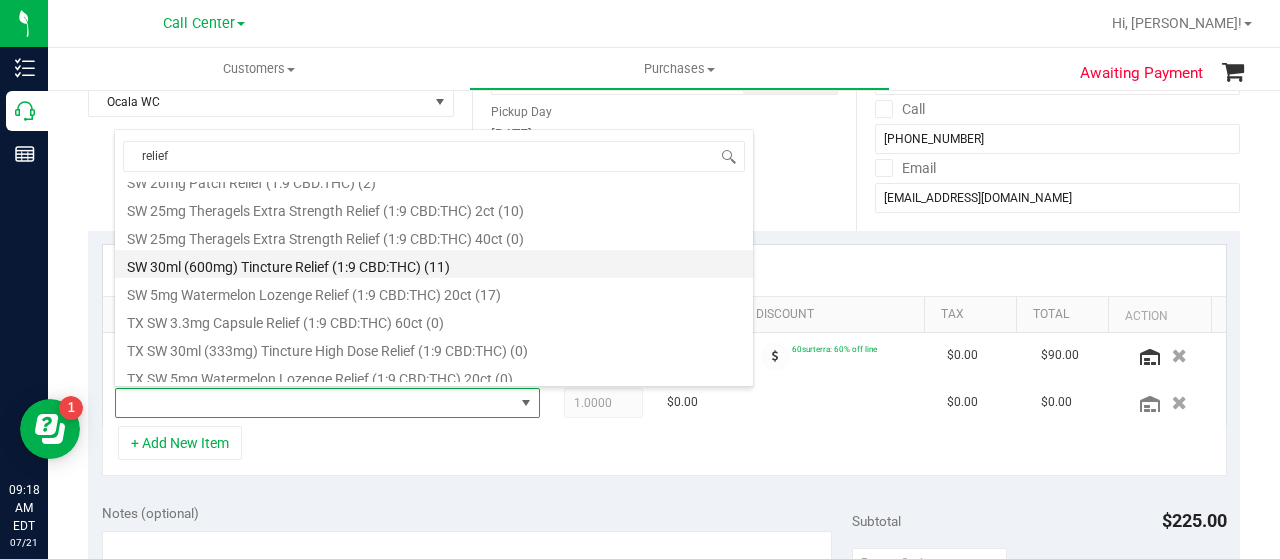 click on "SW 30ml (600mg) Tincture Relief (1:9 CBD:THC) (11)" at bounding box center (434, 264) 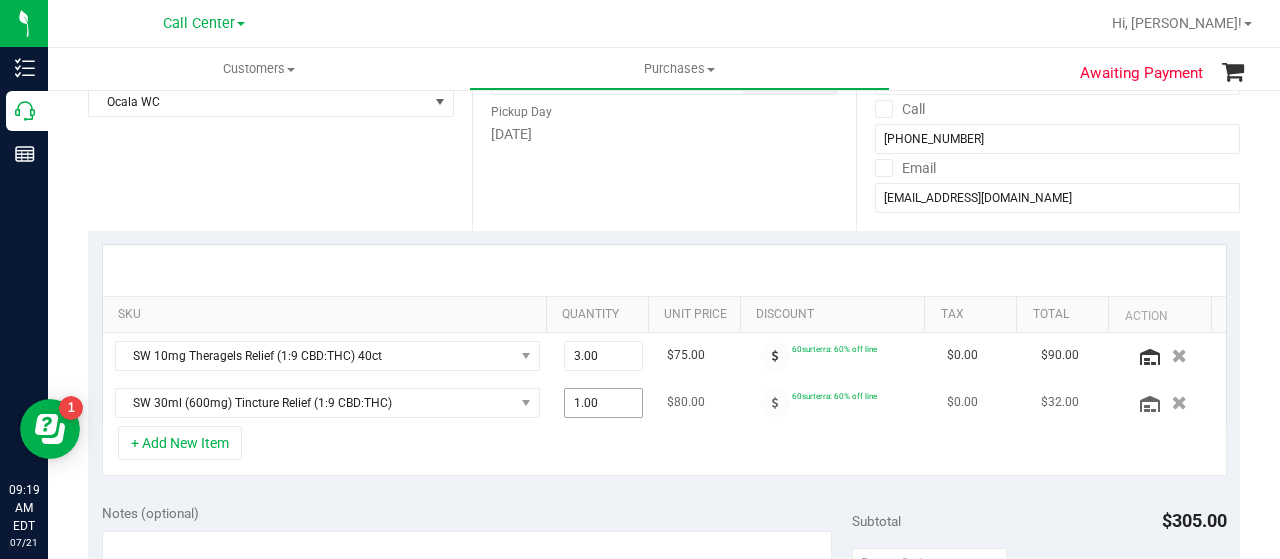 click on "1.00 1" at bounding box center (604, 403) 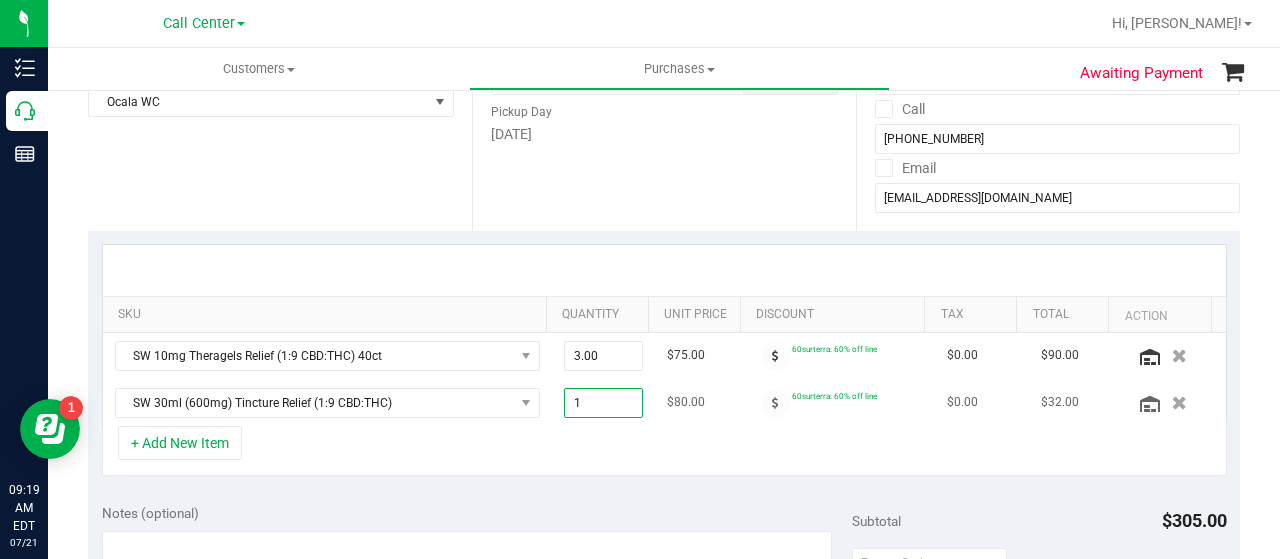 click on "1" at bounding box center (604, 403) 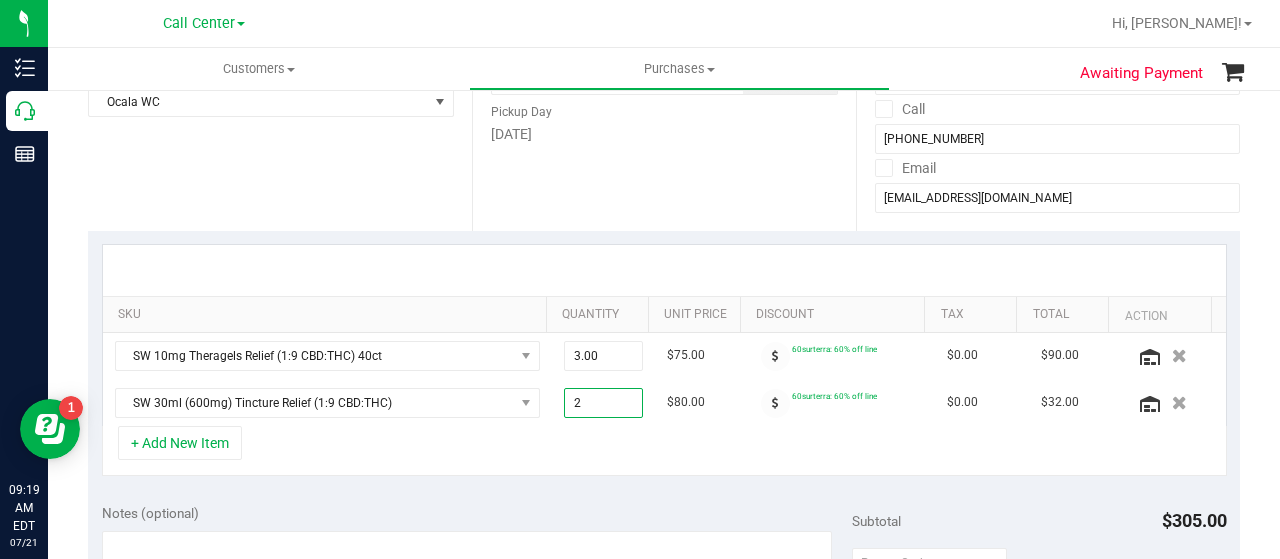type on "2.00" 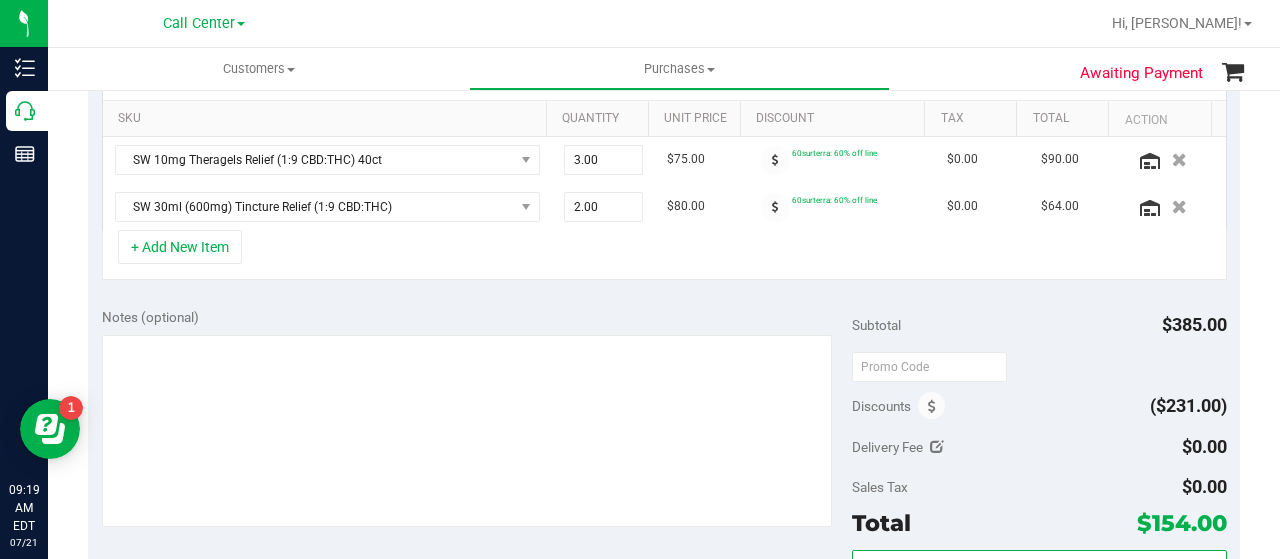 scroll, scrollTop: 500, scrollLeft: 0, axis: vertical 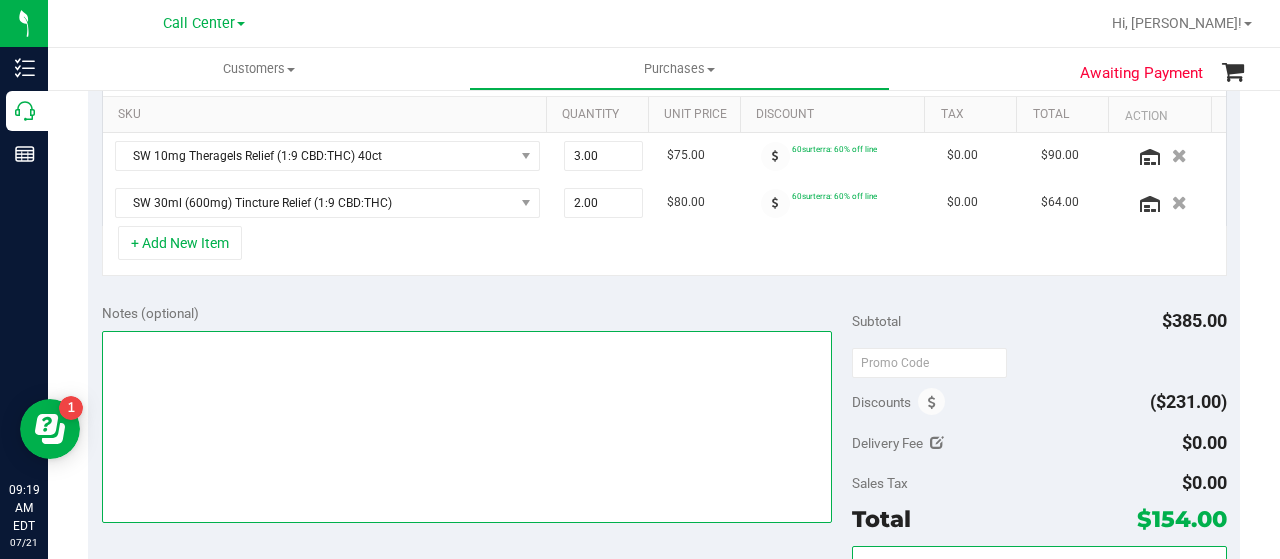 click at bounding box center [467, 427] 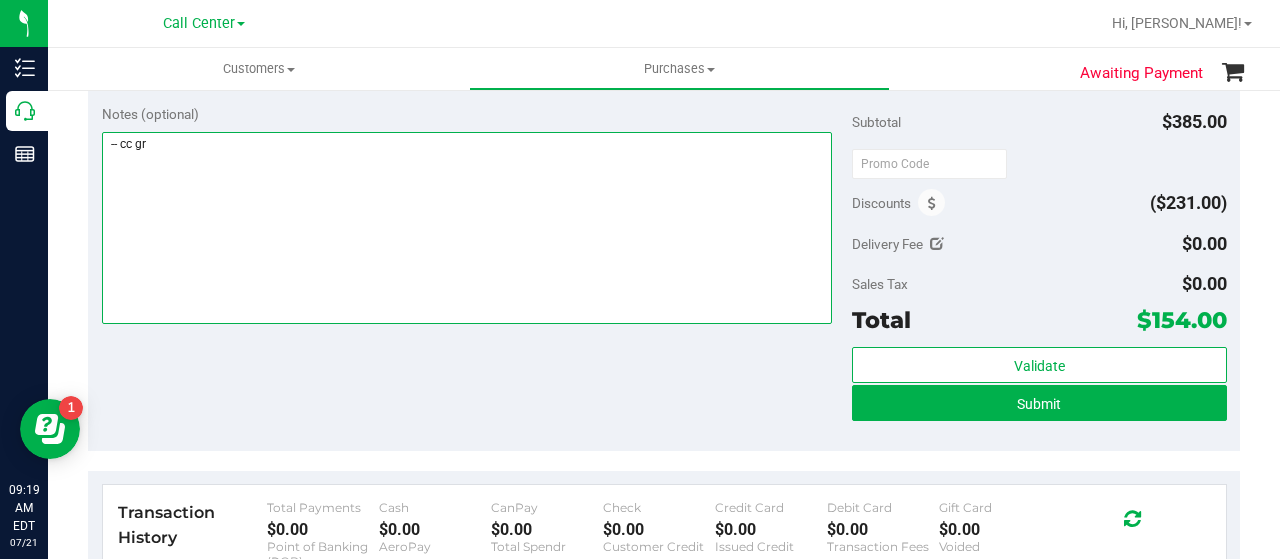 scroll, scrollTop: 700, scrollLeft: 0, axis: vertical 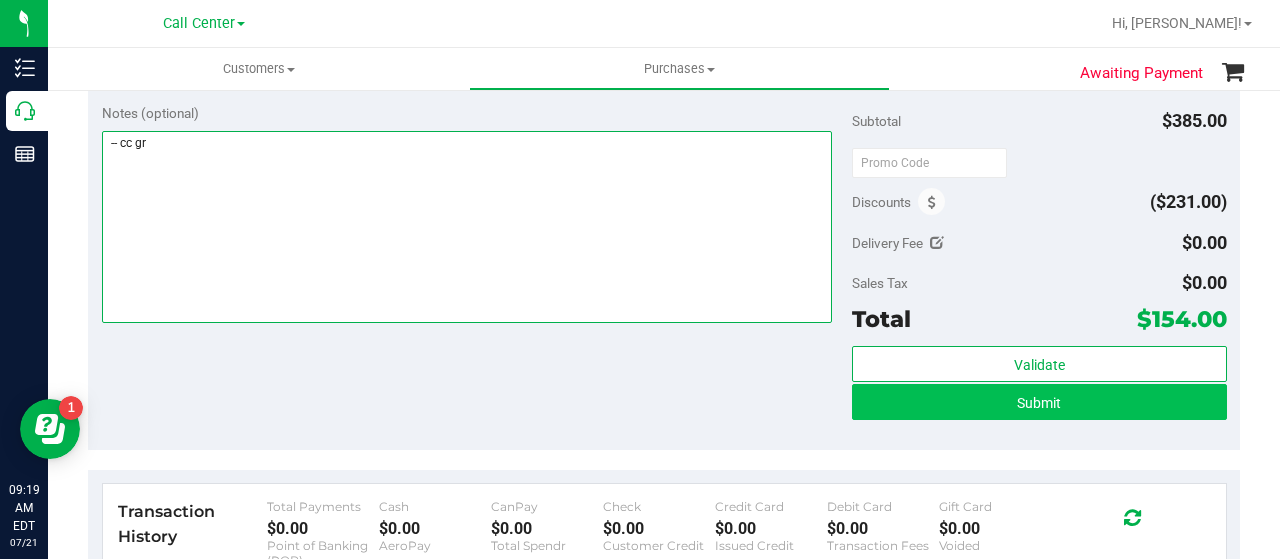 type on "-- cc gr" 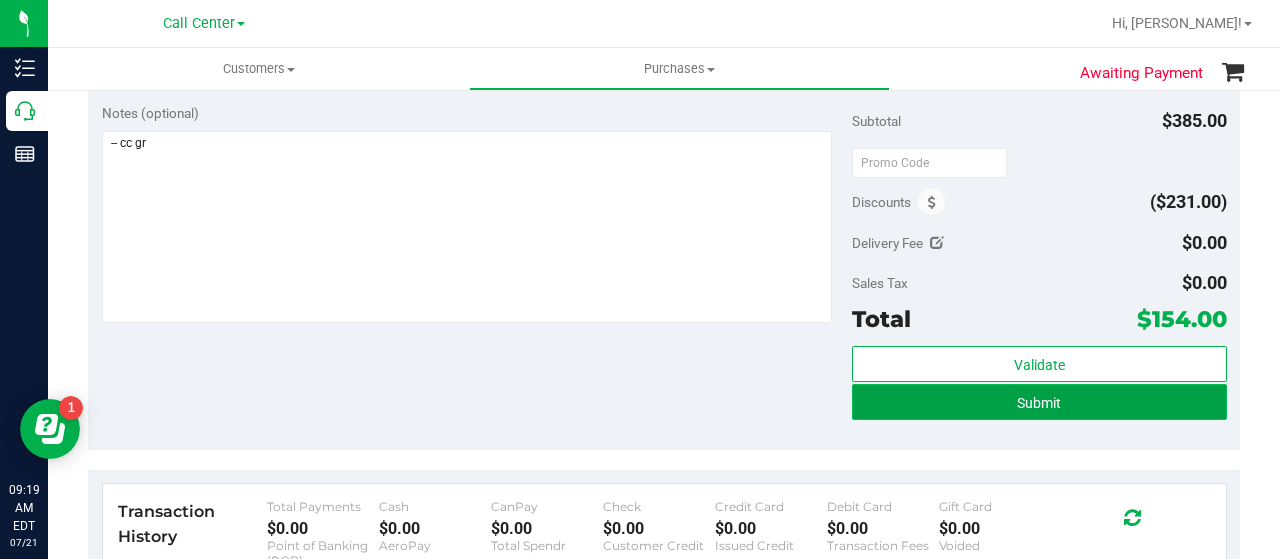 click on "Submit" at bounding box center [1039, 402] 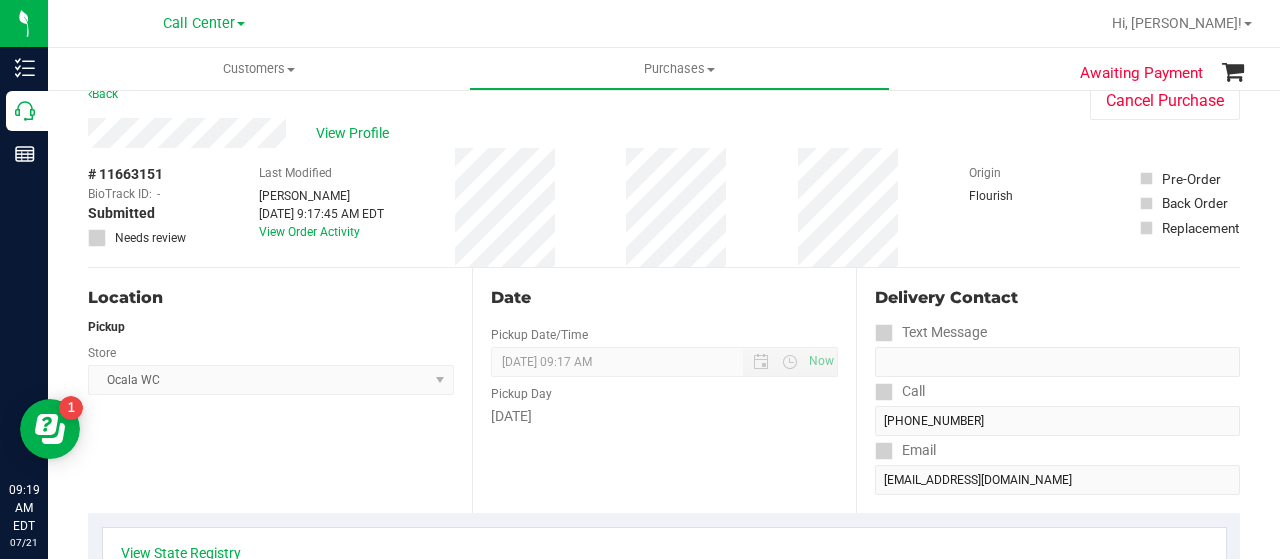 scroll, scrollTop: 0, scrollLeft: 0, axis: both 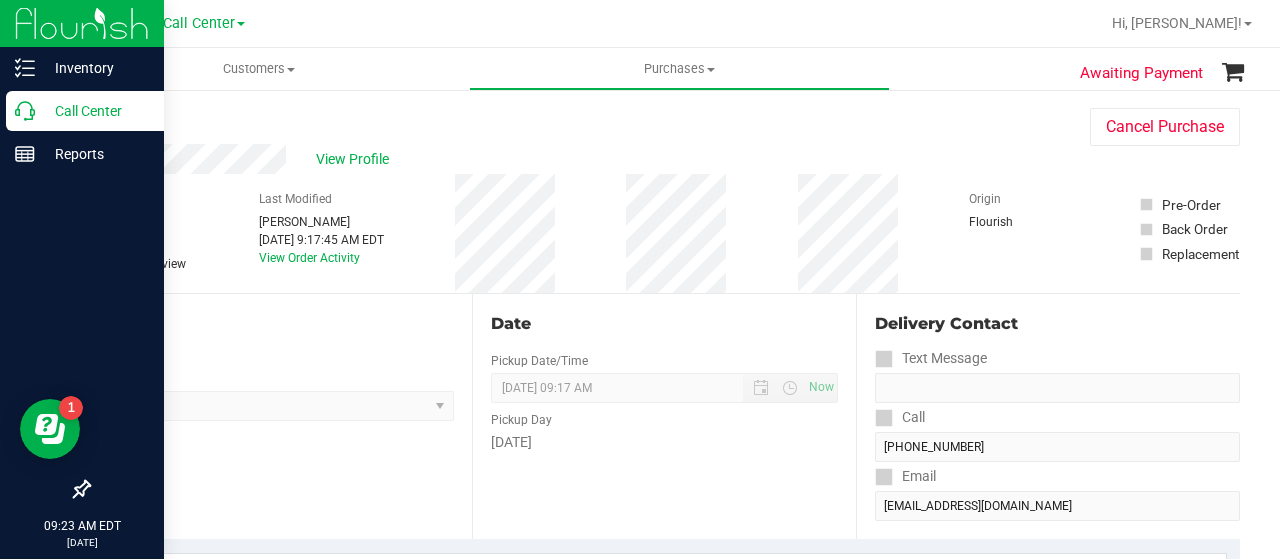 click on "Call Center" at bounding box center [85, 111] 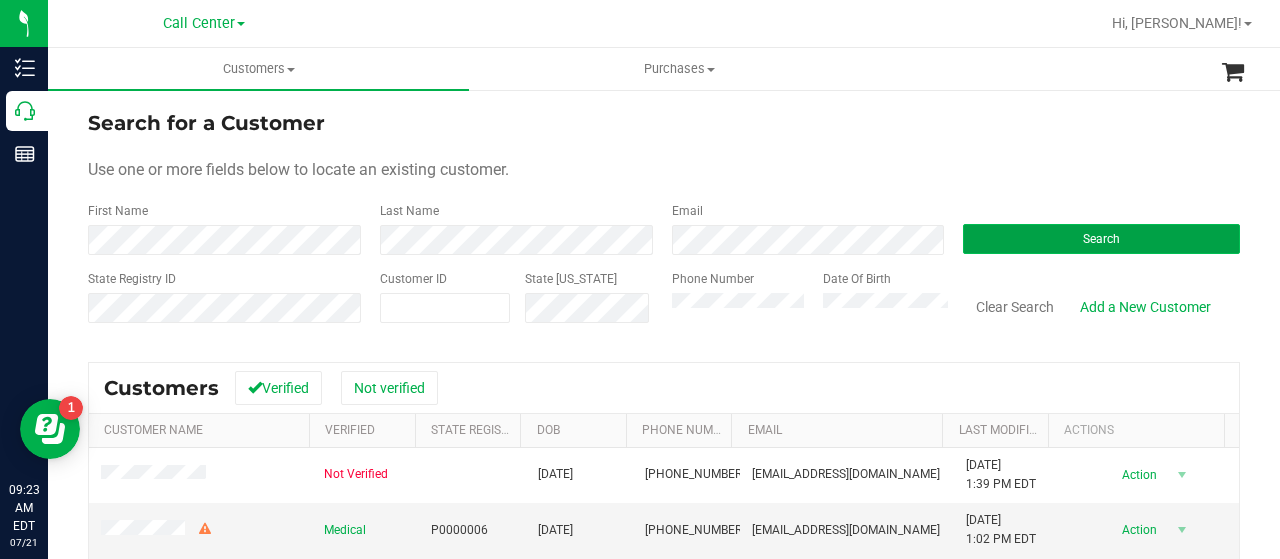 click on "Search" at bounding box center [1101, 239] 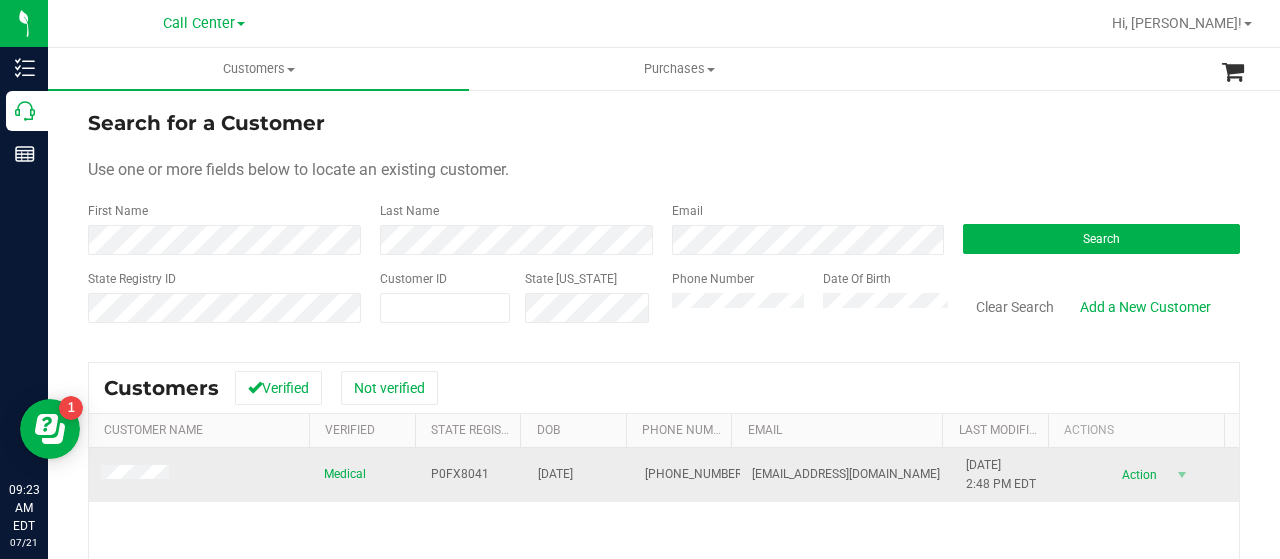 click on "P0FX8041" at bounding box center (460, 474) 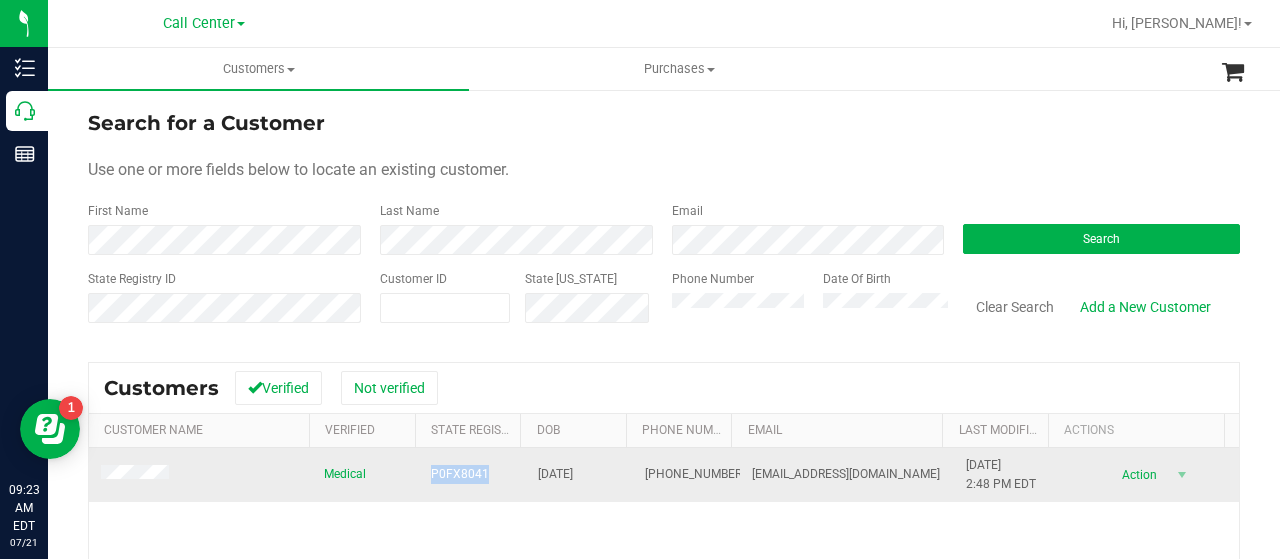 click on "P0FX8041" at bounding box center [460, 474] 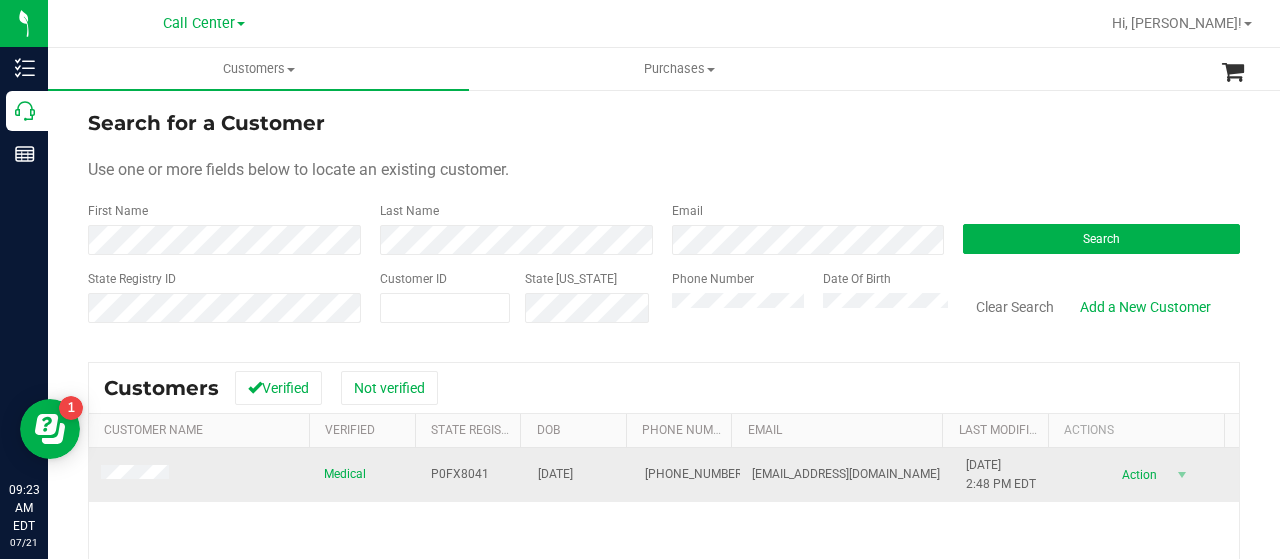 click on "05/26/1953" at bounding box center [555, 474] 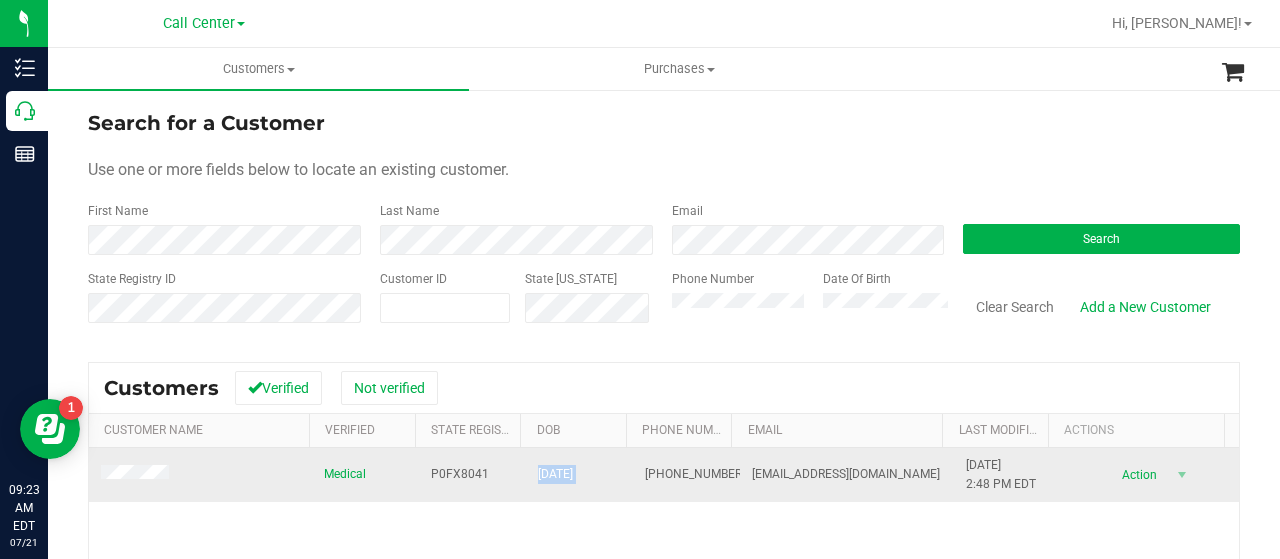 click on "05/26/1953" at bounding box center (555, 474) 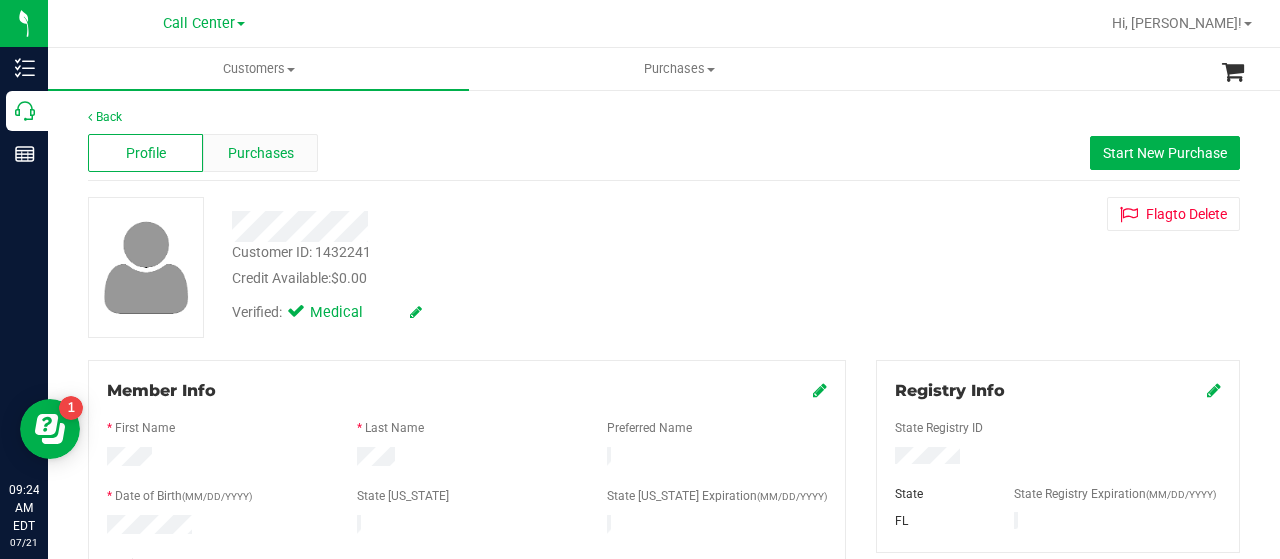 click on "Purchases" at bounding box center (261, 153) 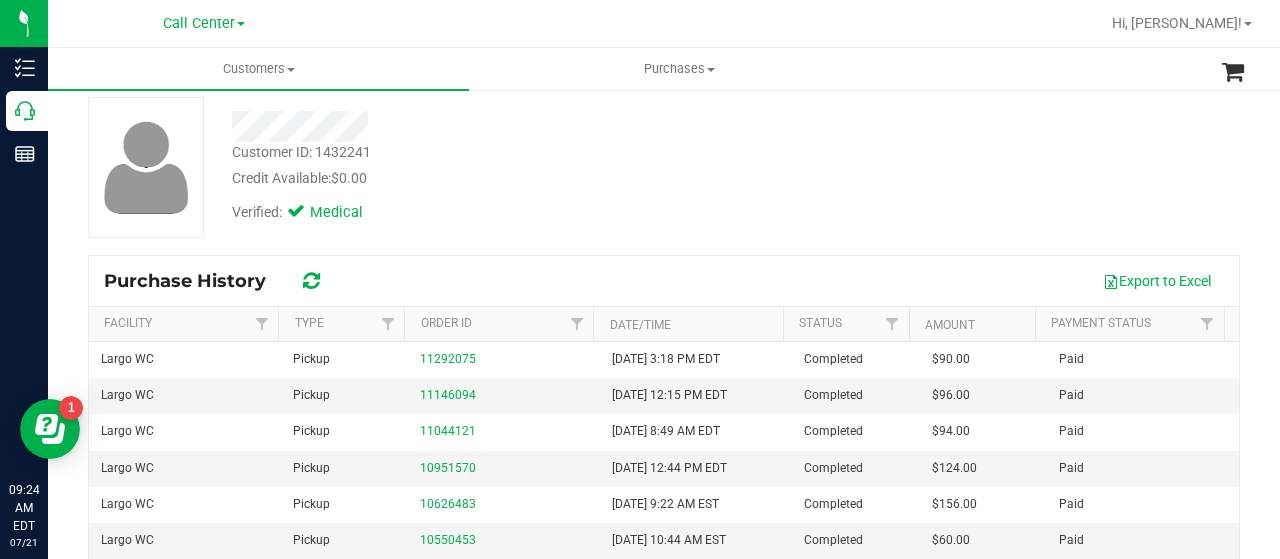 scroll, scrollTop: 0, scrollLeft: 0, axis: both 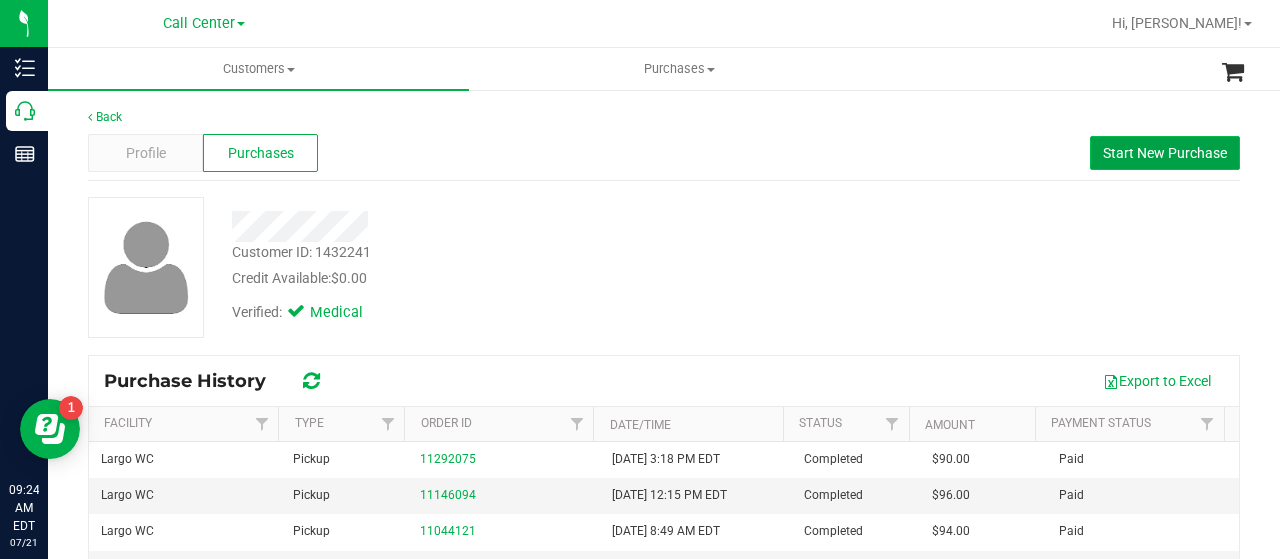 click on "Start New Purchase" at bounding box center (1165, 153) 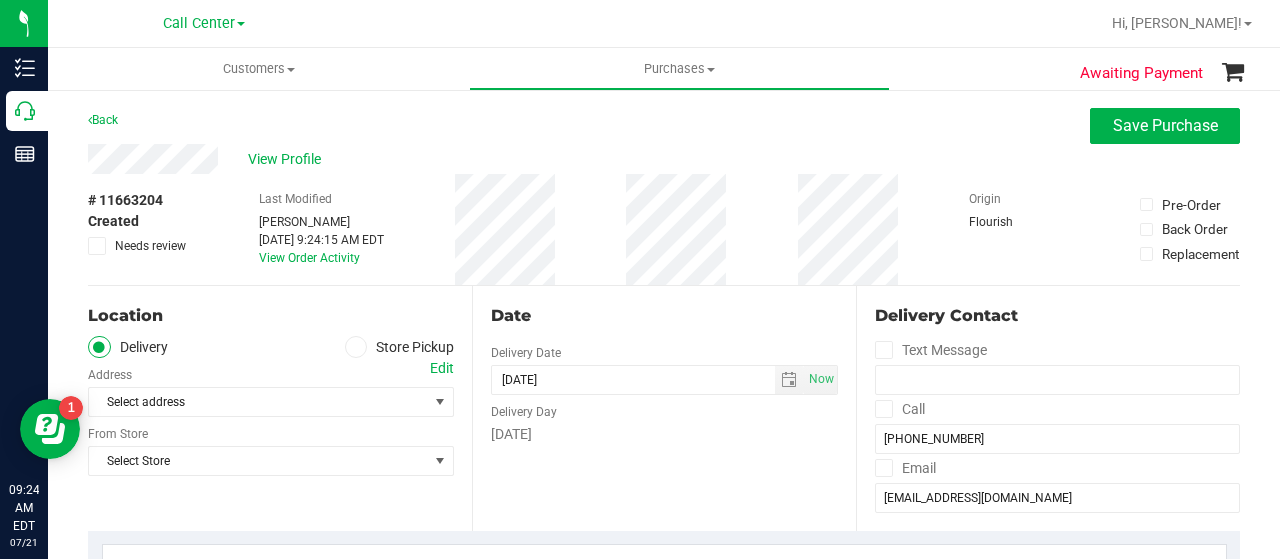 click at bounding box center [356, 347] 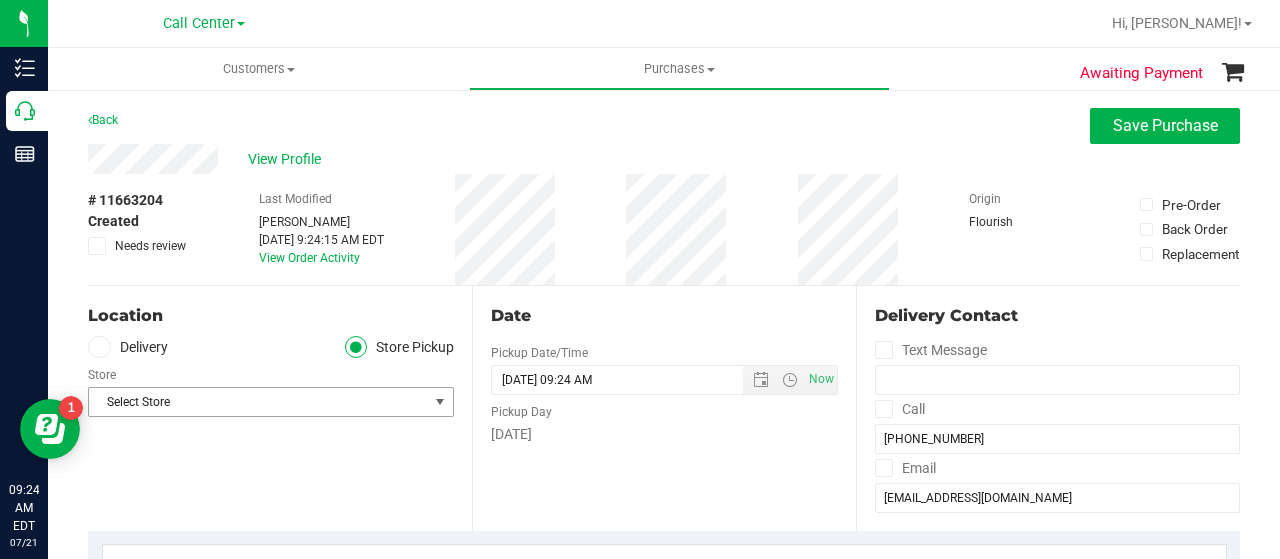 click on "Select Store" at bounding box center [258, 402] 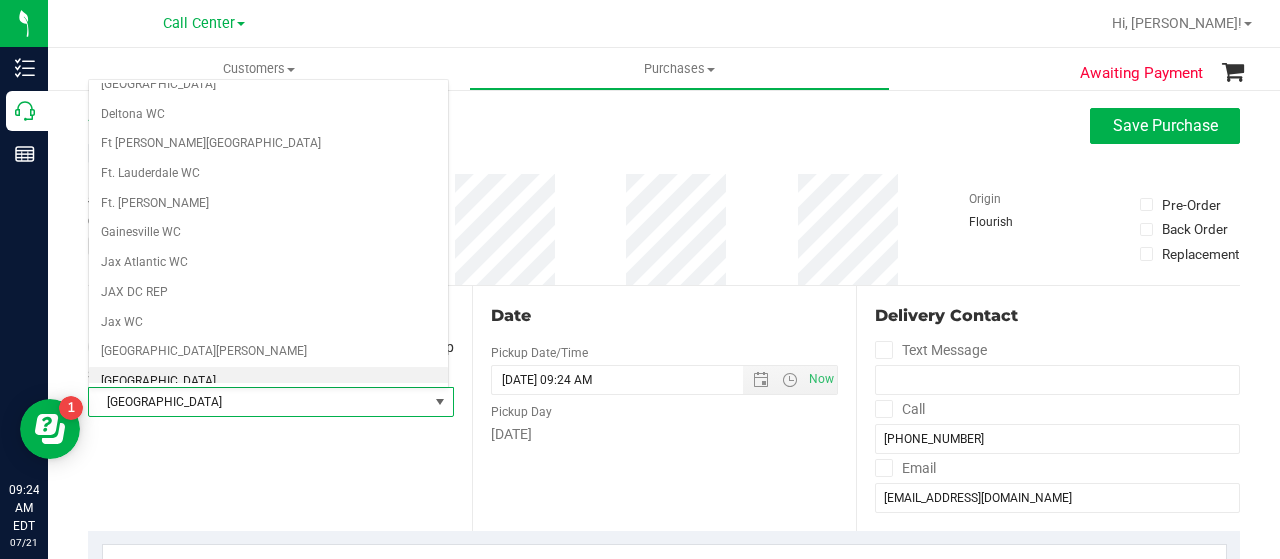 scroll, scrollTop: 310, scrollLeft: 0, axis: vertical 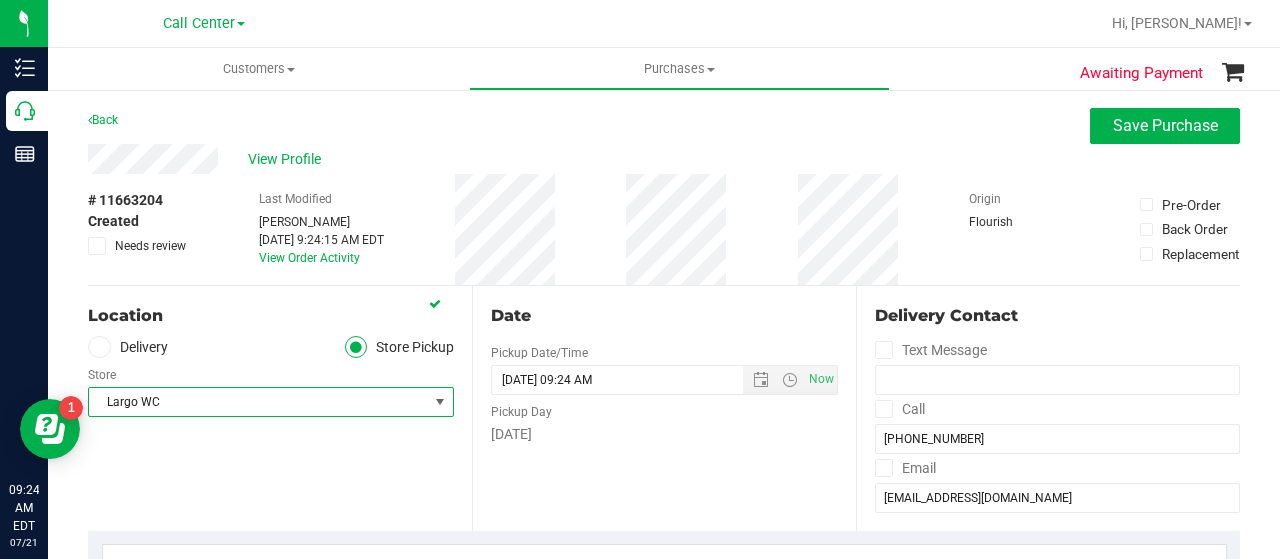 click on "Location
Delivery
Store Pickup
Store
Largo WC Select Store Bonita Springs WC Boynton Beach WC Bradenton WC Brandon WC Brooksville WC Call Center Clermont WC Crestview WC Deerfield Beach WC Delray Beach WC Deltona WC Ft Walton Beach WC Ft. Lauderdale WC Ft. Myers WC Gainesville WC Jax Atlantic WC JAX DC REP Jax WC Key West WC Lakeland WC Largo WC Lehigh Acres DC REP Merritt Island WC Miami 72nd WC Miami Beach WC Miami Dadeland WC Miramar DC REP New Port Richey WC North Palm Beach WC North Port WC Ocala WC Orange Park WC Orlando Colonial WC Orlando DC REP Orlando WC Oviedo WC Palm Bay WC Palm Coast WC Panama City WC Pensacola WC Port Orange WC" at bounding box center (280, 408) 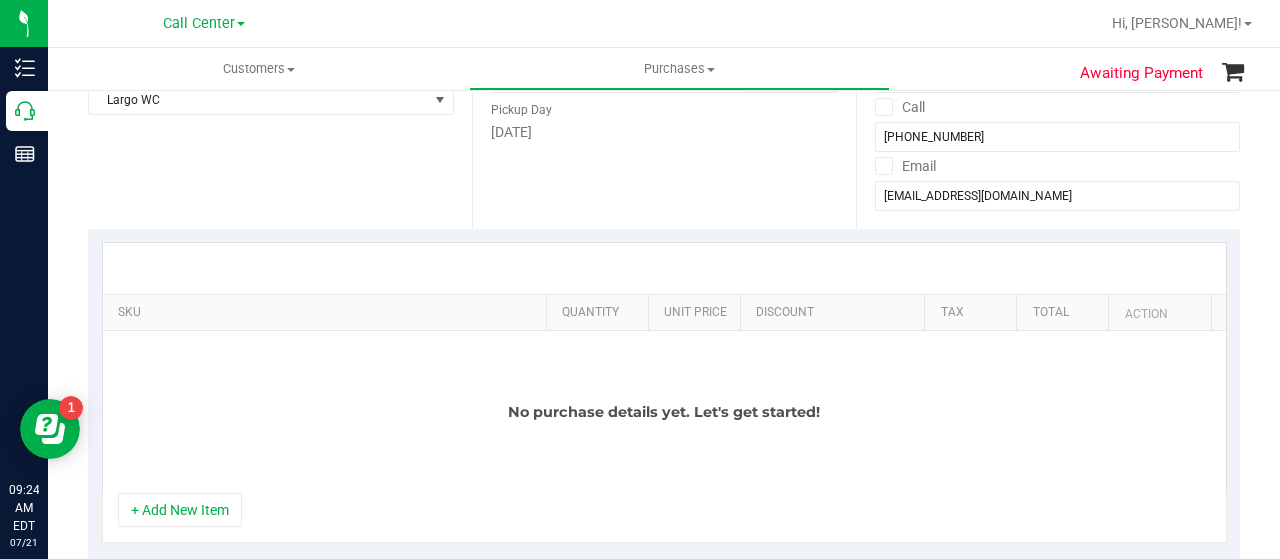 scroll, scrollTop: 400, scrollLeft: 0, axis: vertical 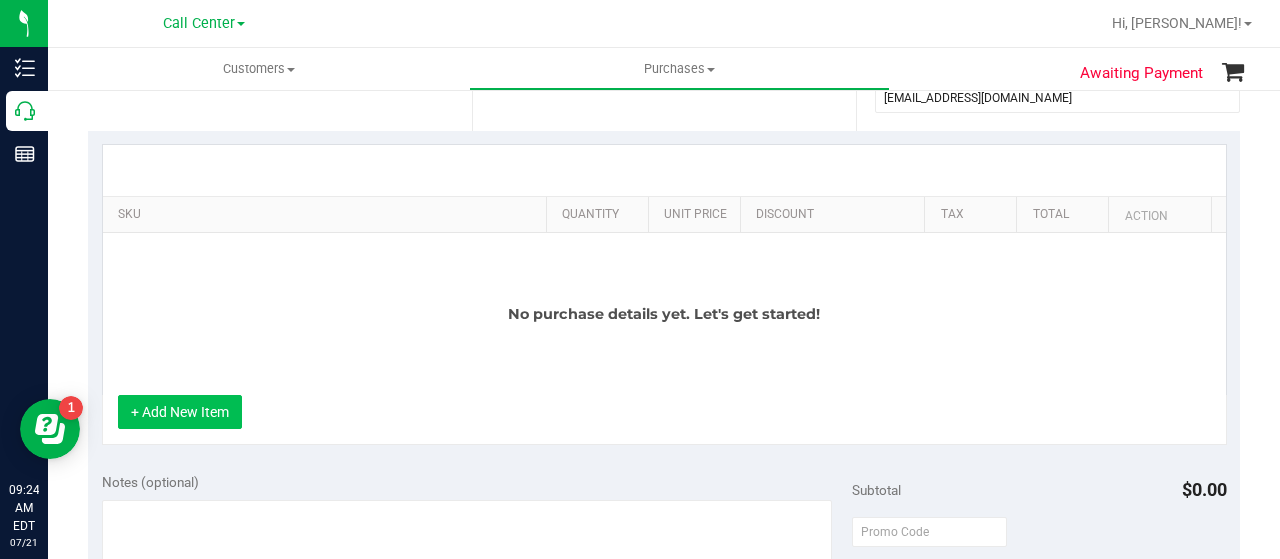 click on "+ Add New Item" at bounding box center (180, 412) 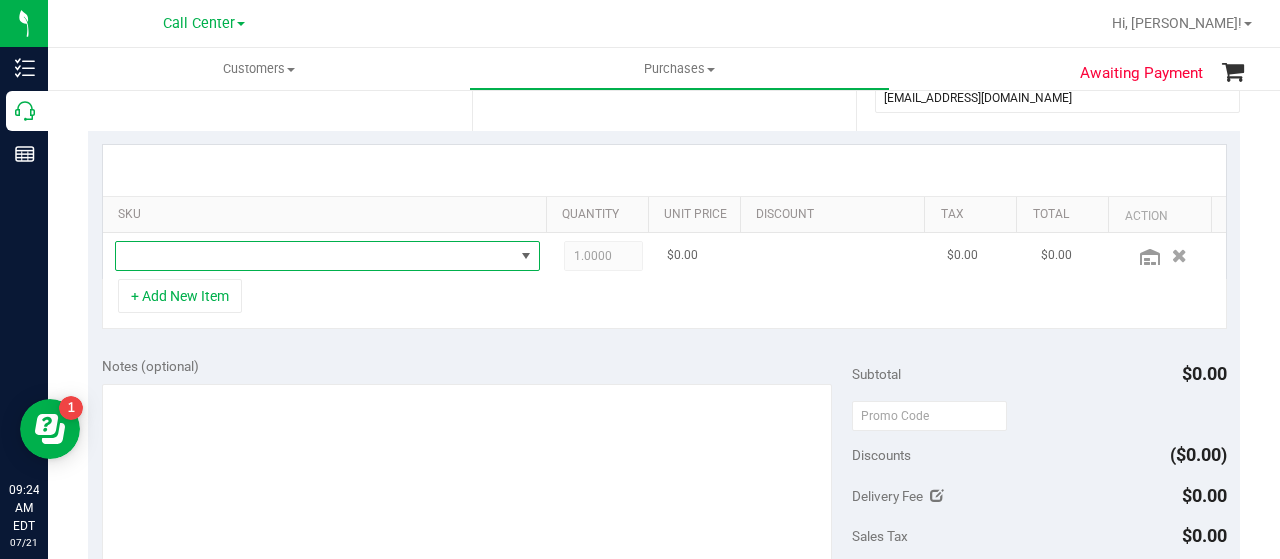 click at bounding box center (315, 256) 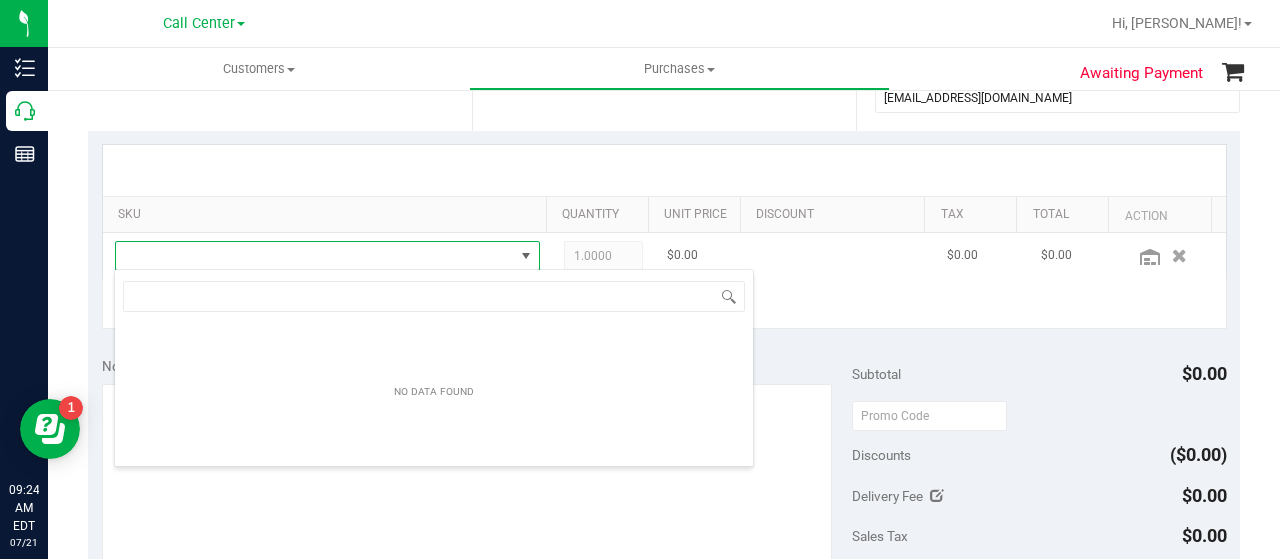 scroll, scrollTop: 99970, scrollLeft: 99586, axis: both 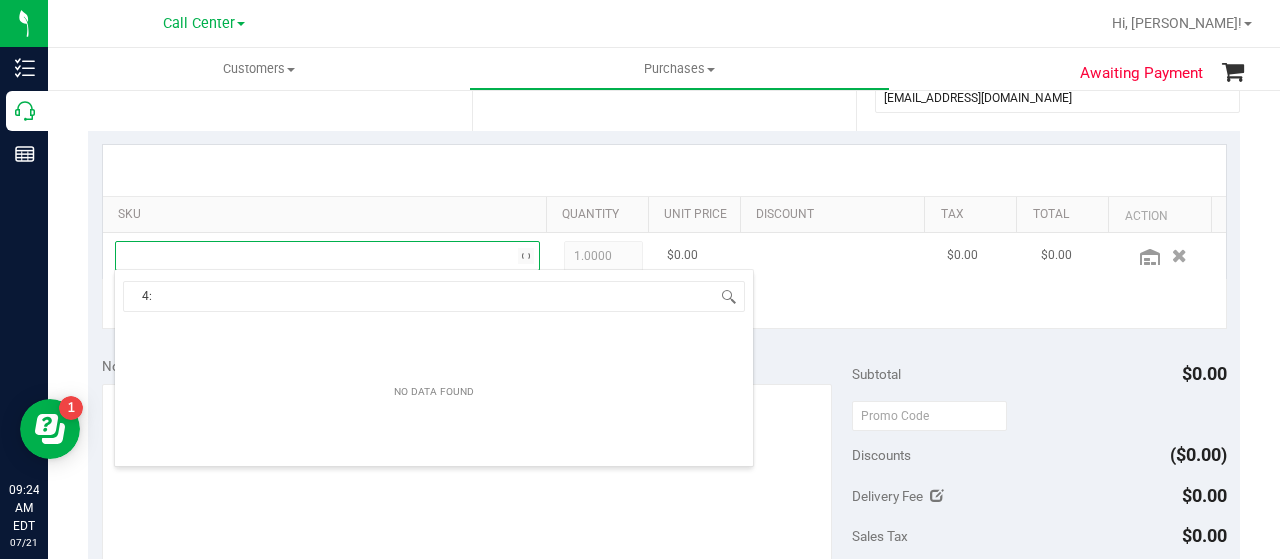 type on "4:1" 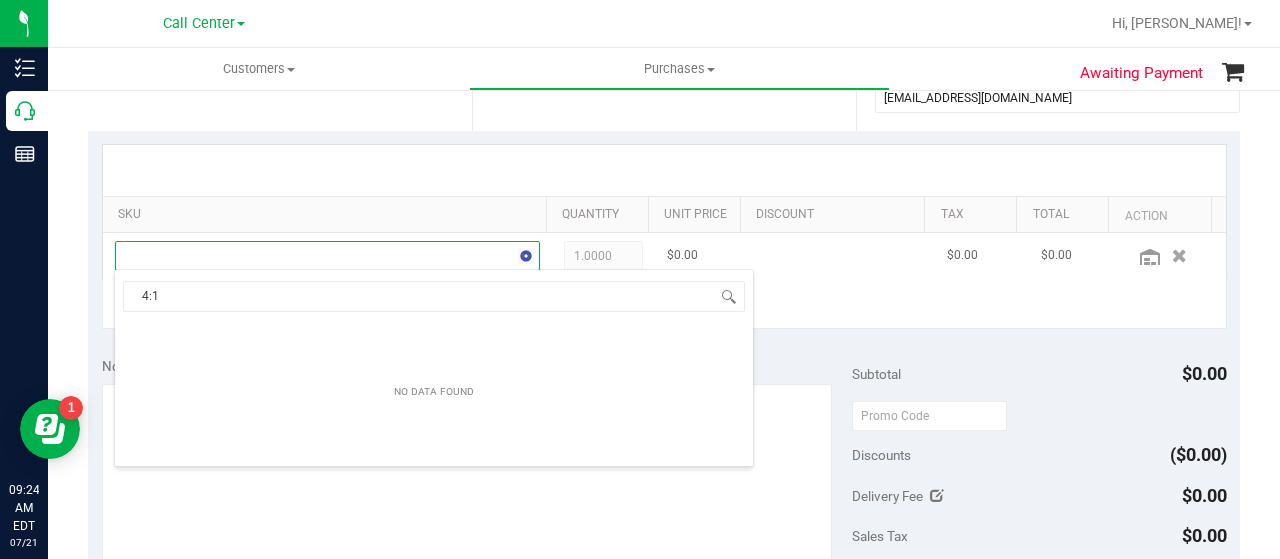 scroll, scrollTop: 29, scrollLeft: 403, axis: both 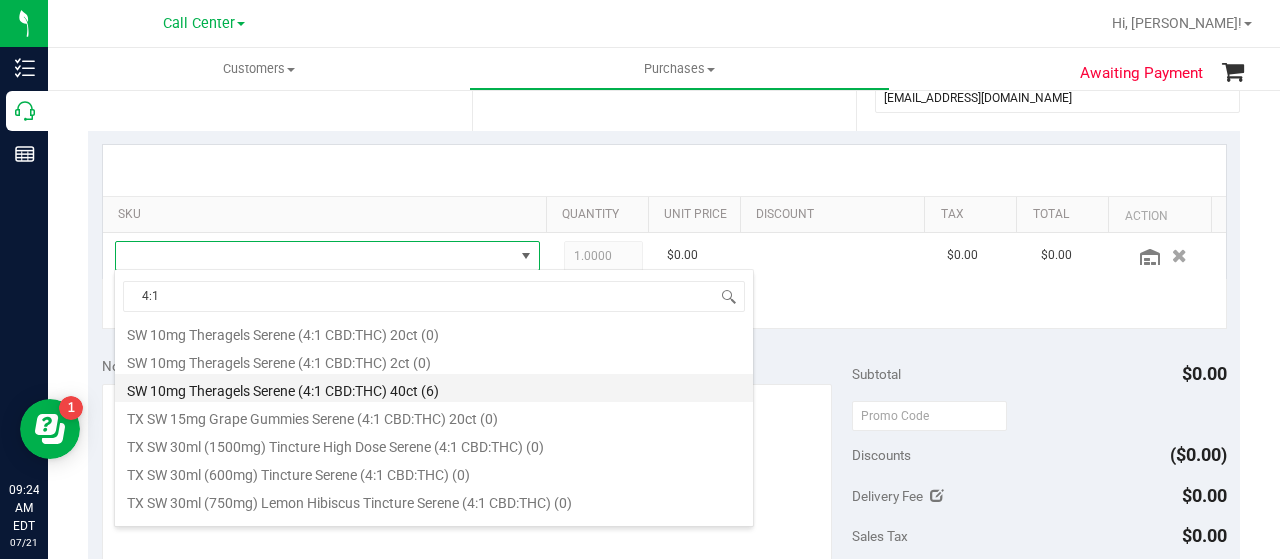 click on "SW 10mg Theragels Serene (4:1 CBD:THC) 40ct (6)" at bounding box center (434, 388) 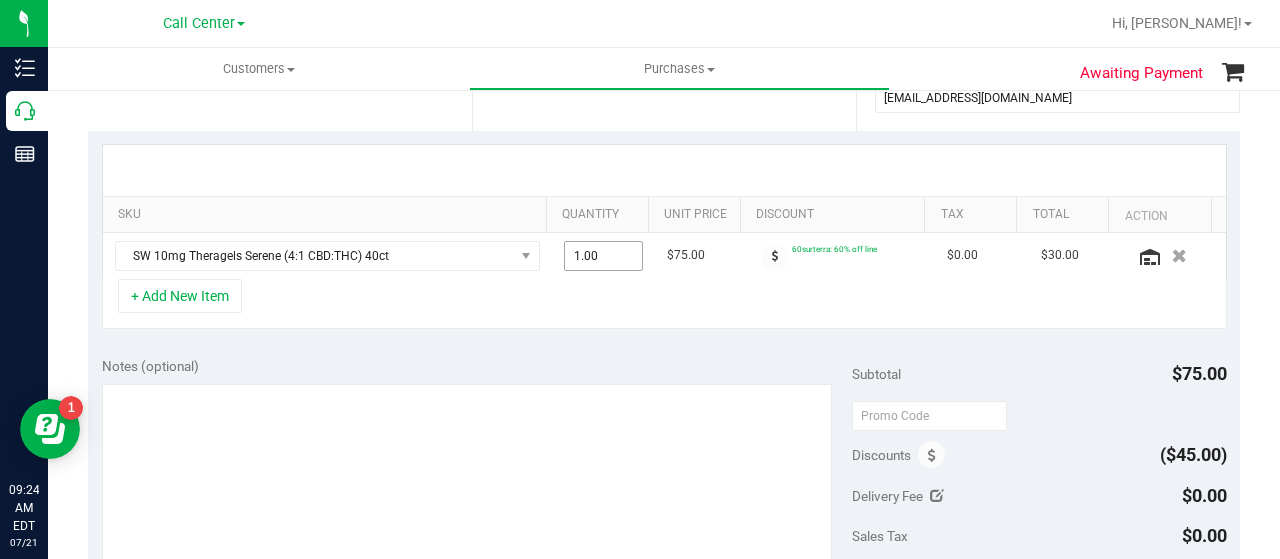 click on "1.00 1" at bounding box center (604, 256) 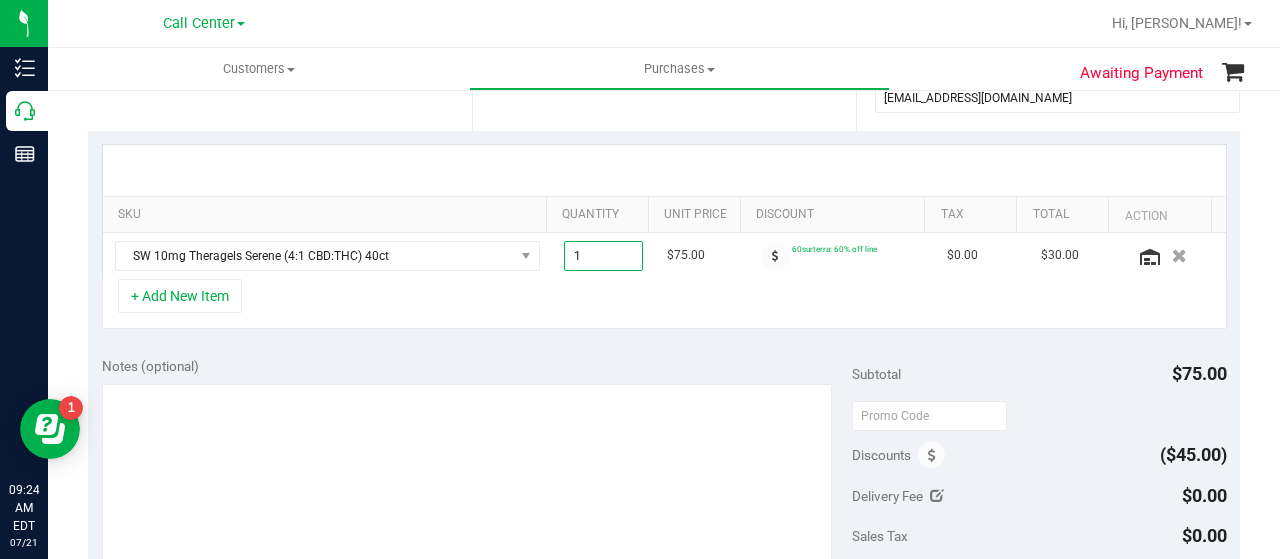 click on "1" at bounding box center [604, 256] 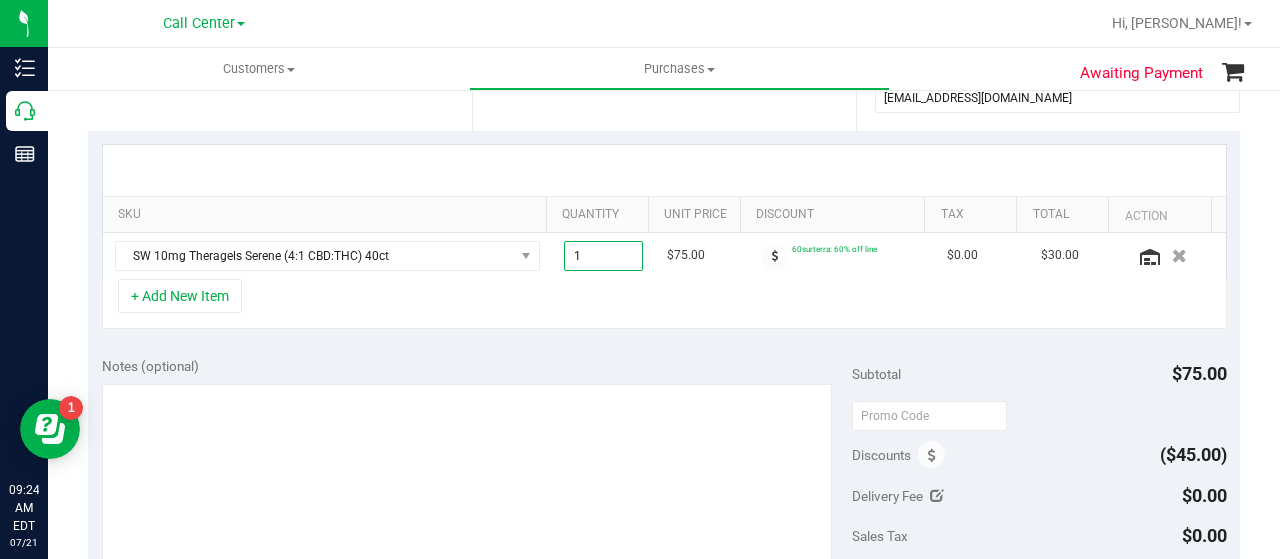 type on "4" 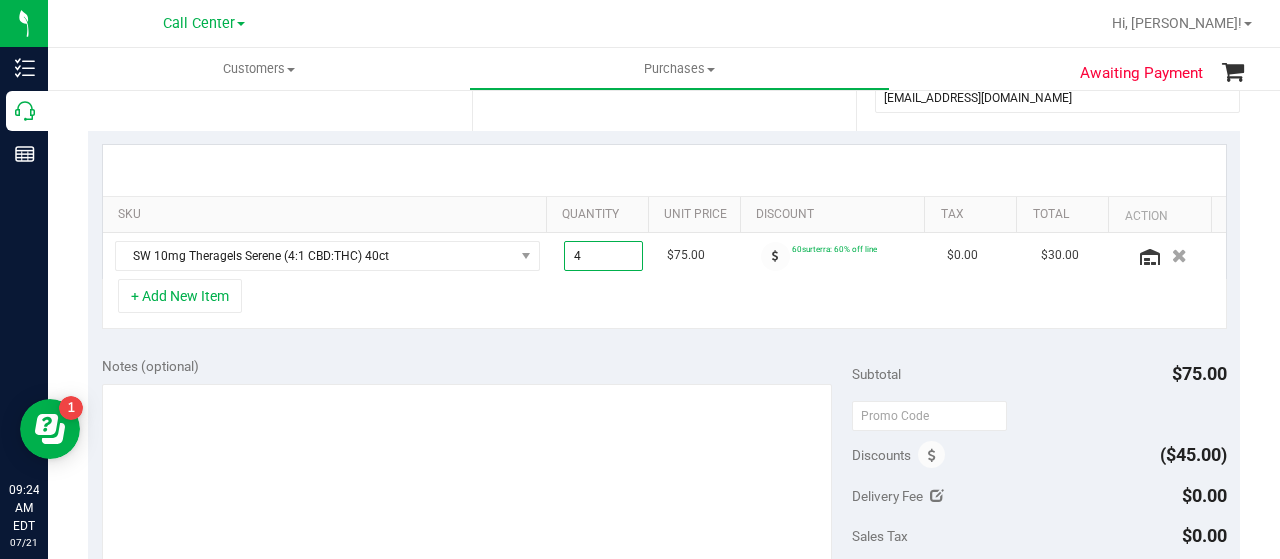 type on "4.00" 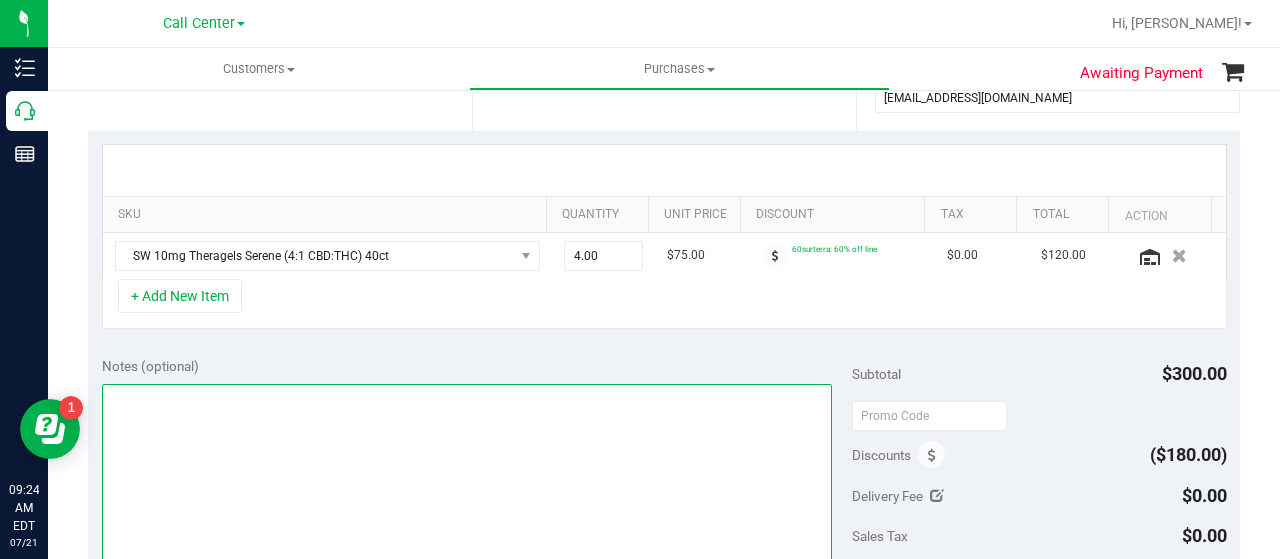 click at bounding box center (467, 480) 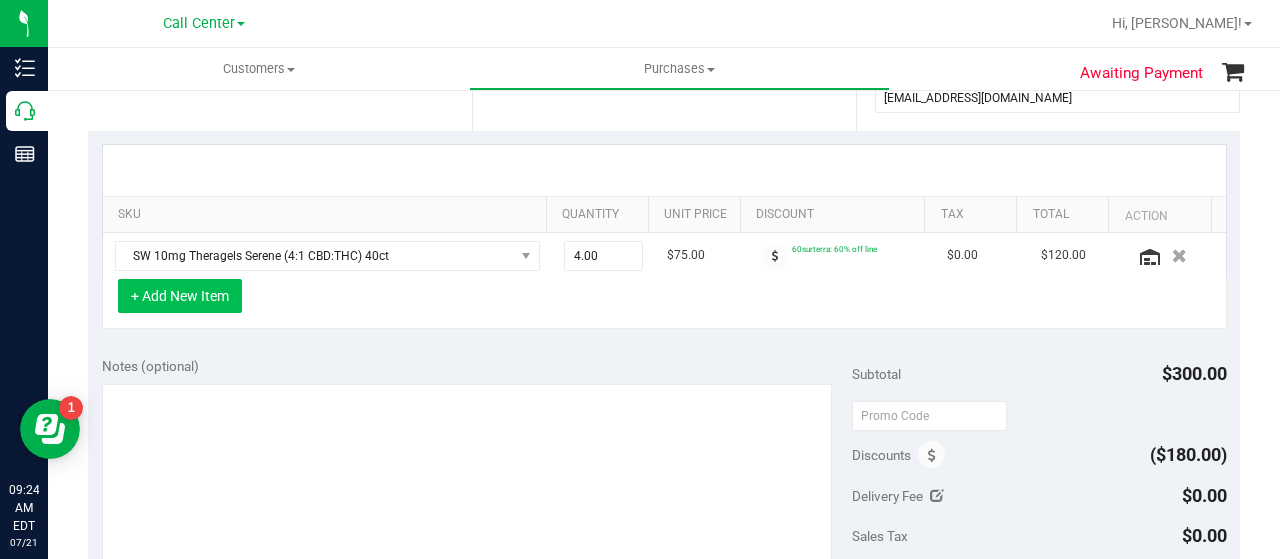 click on "+ Add New Item" at bounding box center [180, 296] 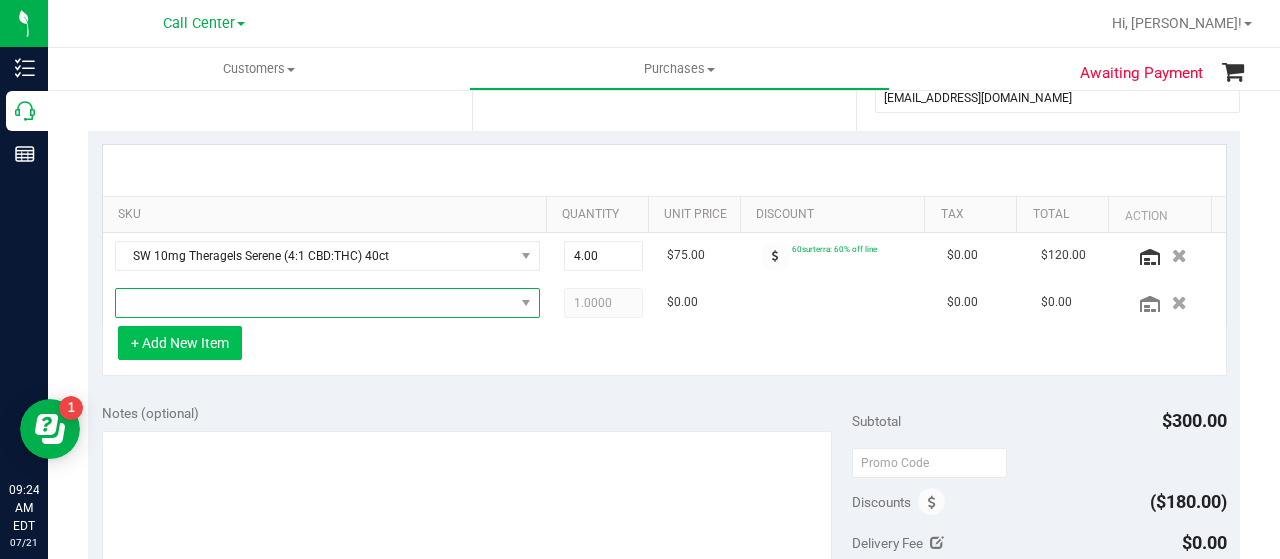 click at bounding box center (315, 303) 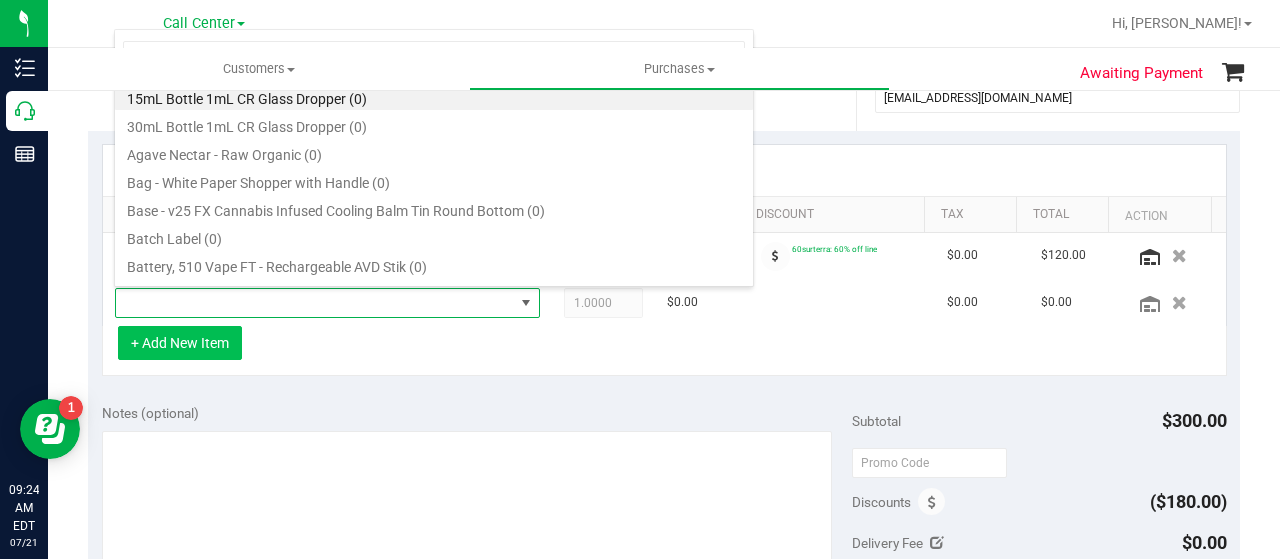 scroll, scrollTop: 99970, scrollLeft: 99586, axis: both 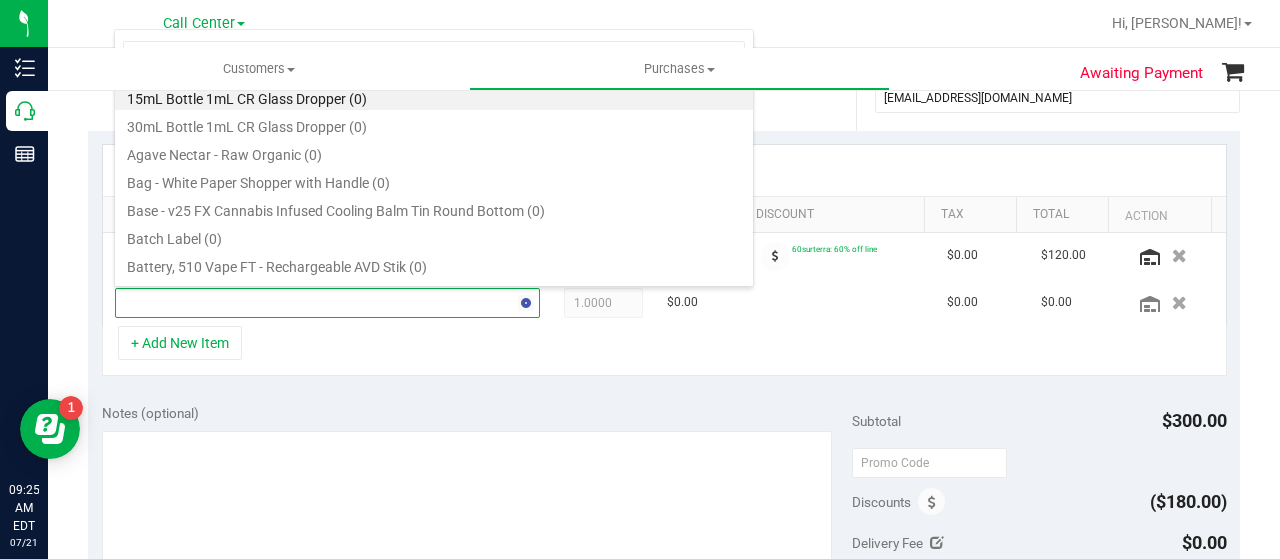 type on "serene" 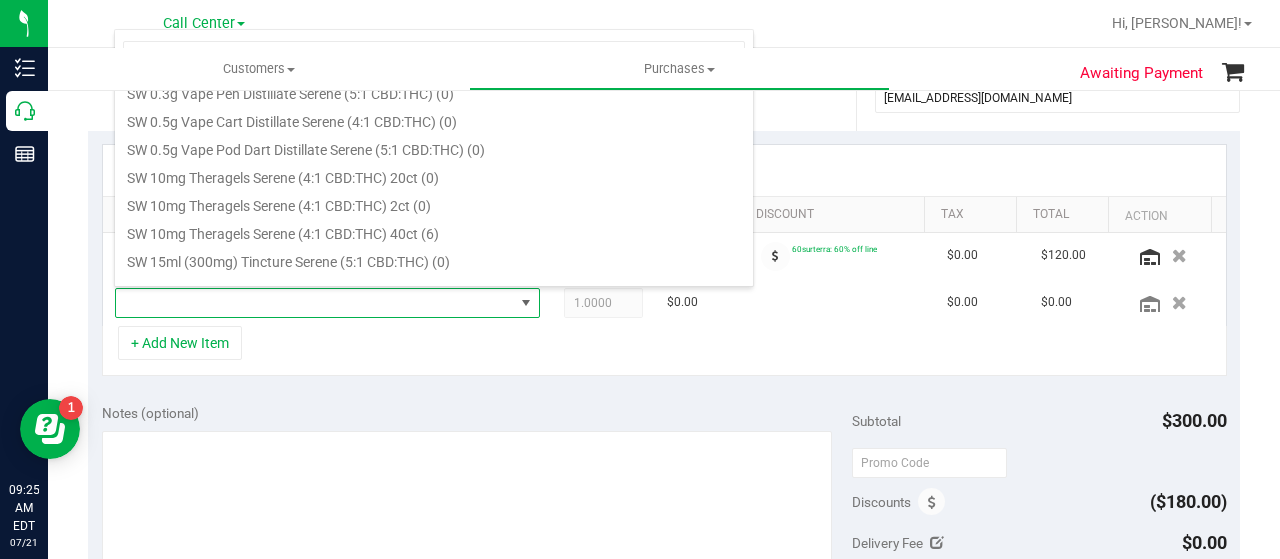 scroll, scrollTop: 400, scrollLeft: 0, axis: vertical 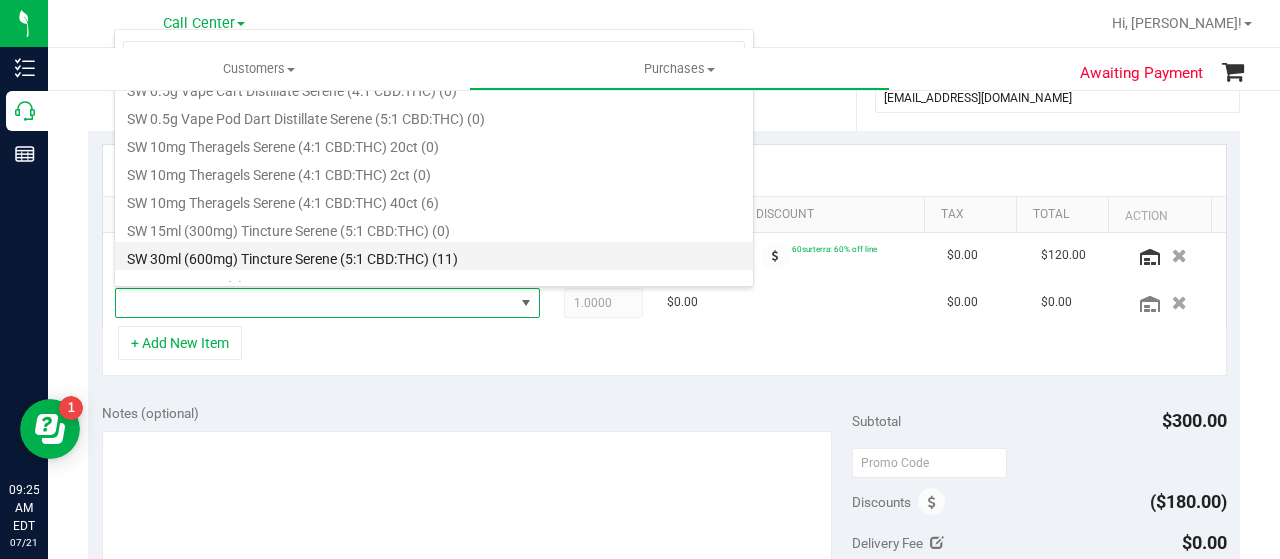 click on "SW 30ml (600mg) Tincture Serene (5:1 CBD:THC) (11)" at bounding box center [434, 256] 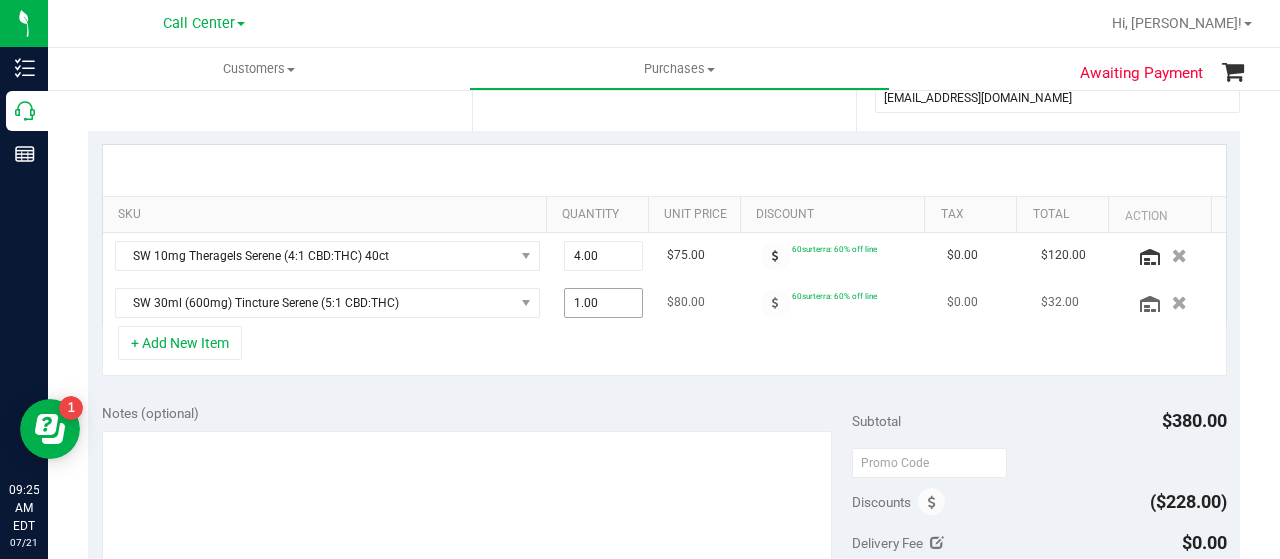 click on "1.00 1" at bounding box center (604, 303) 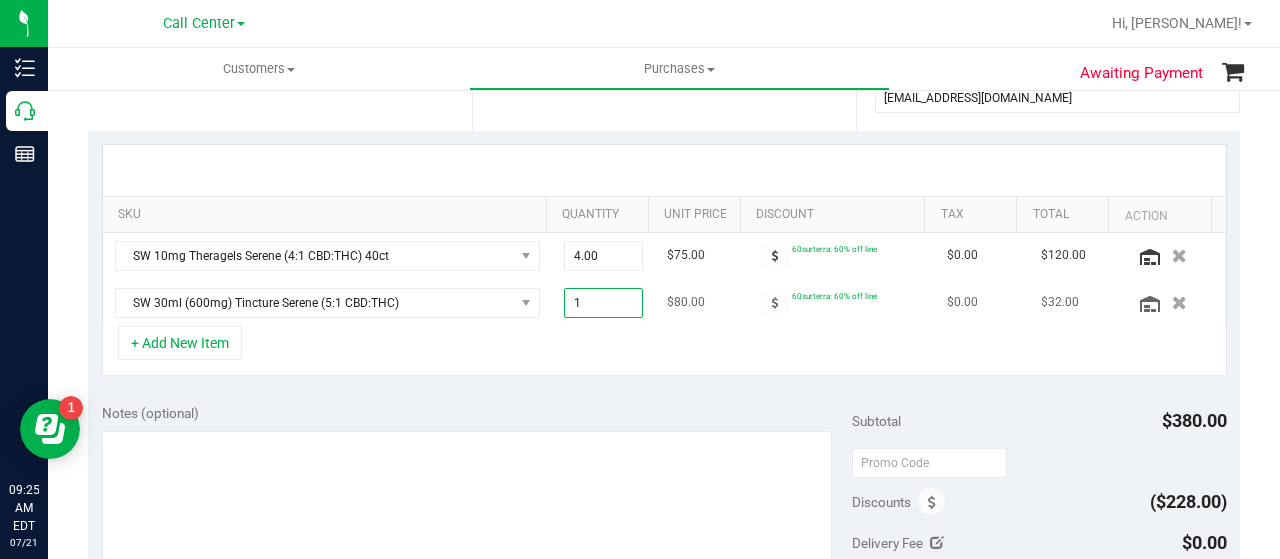 click on "1" at bounding box center (604, 303) 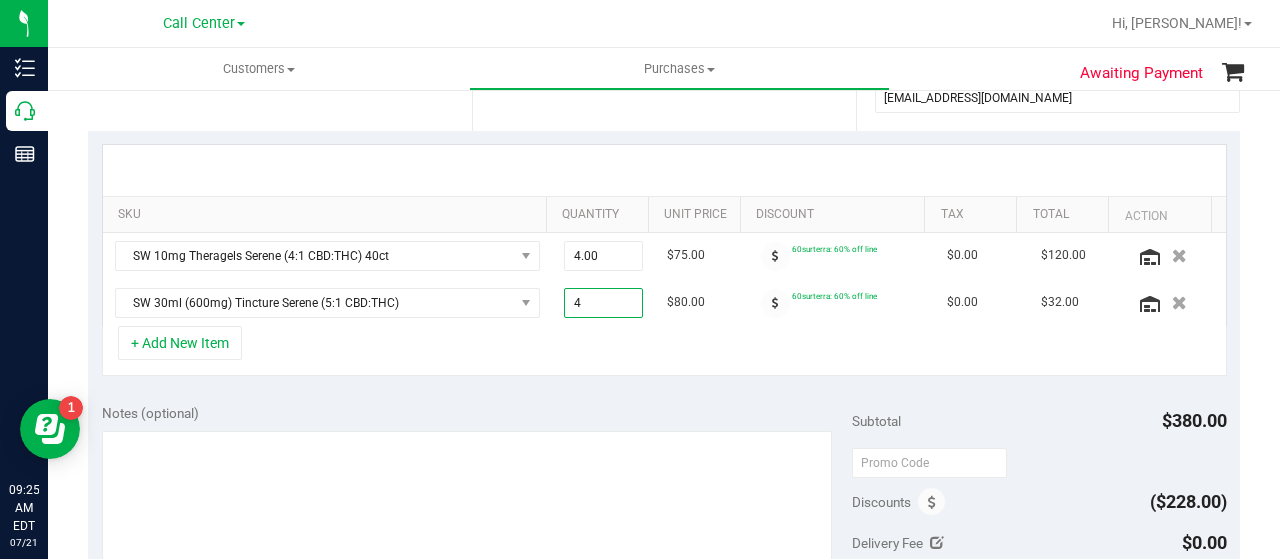 type on "4.00" 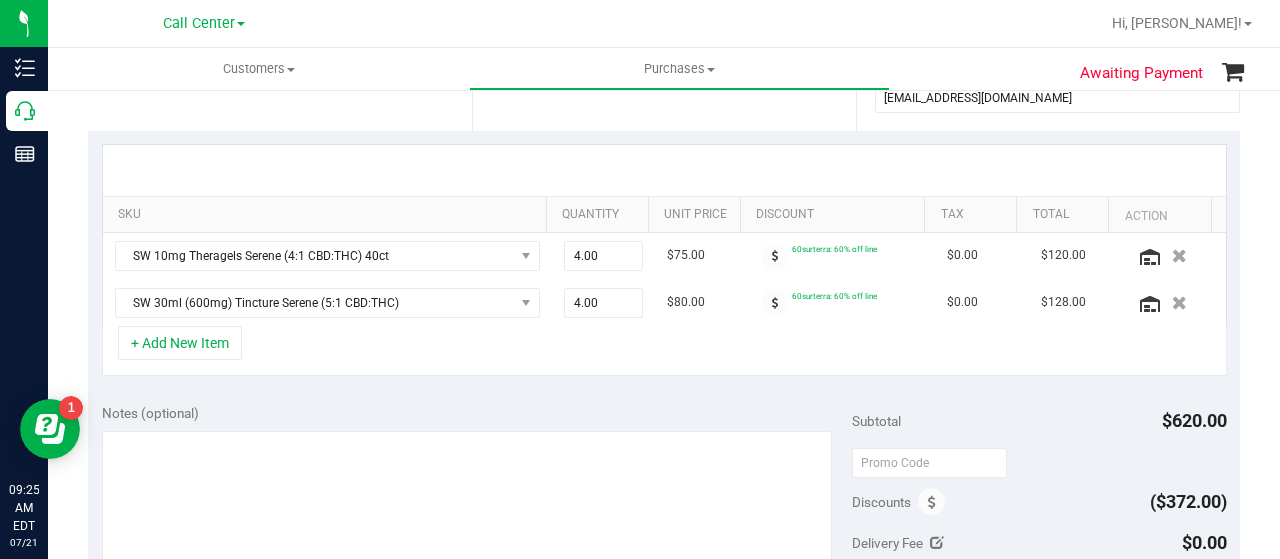 scroll, scrollTop: 500, scrollLeft: 0, axis: vertical 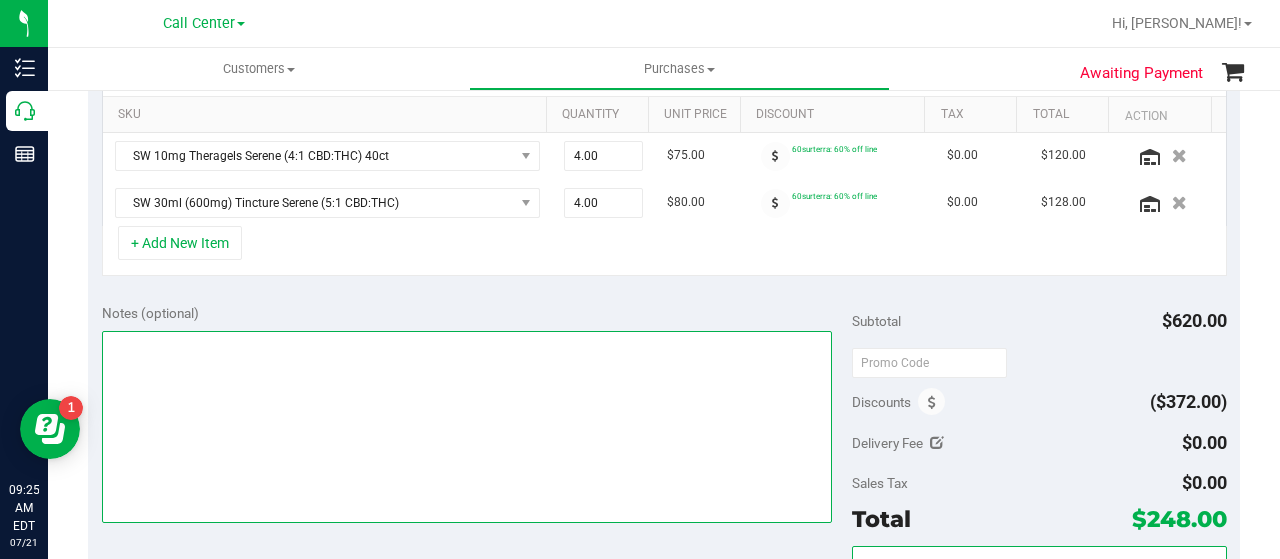 click at bounding box center (467, 427) 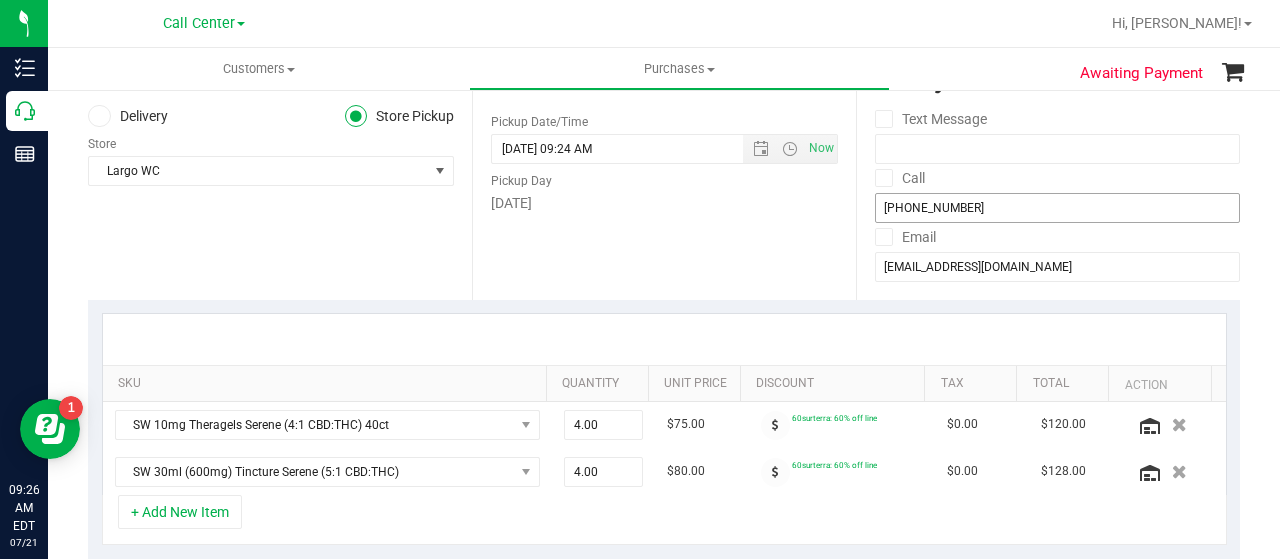 scroll, scrollTop: 200, scrollLeft: 0, axis: vertical 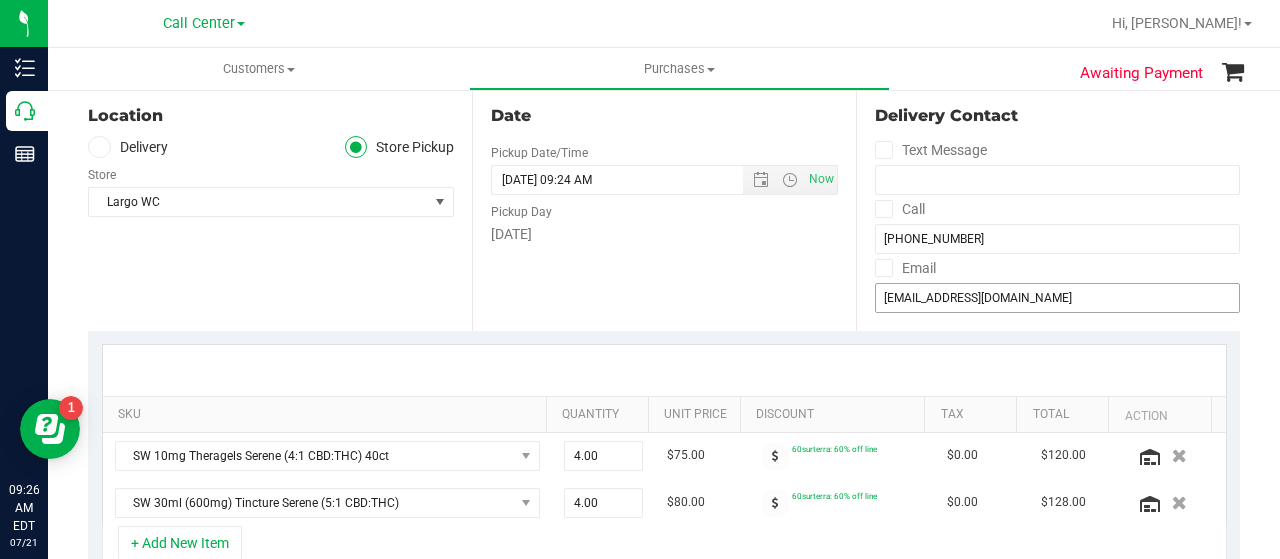 type on "-- cc gr" 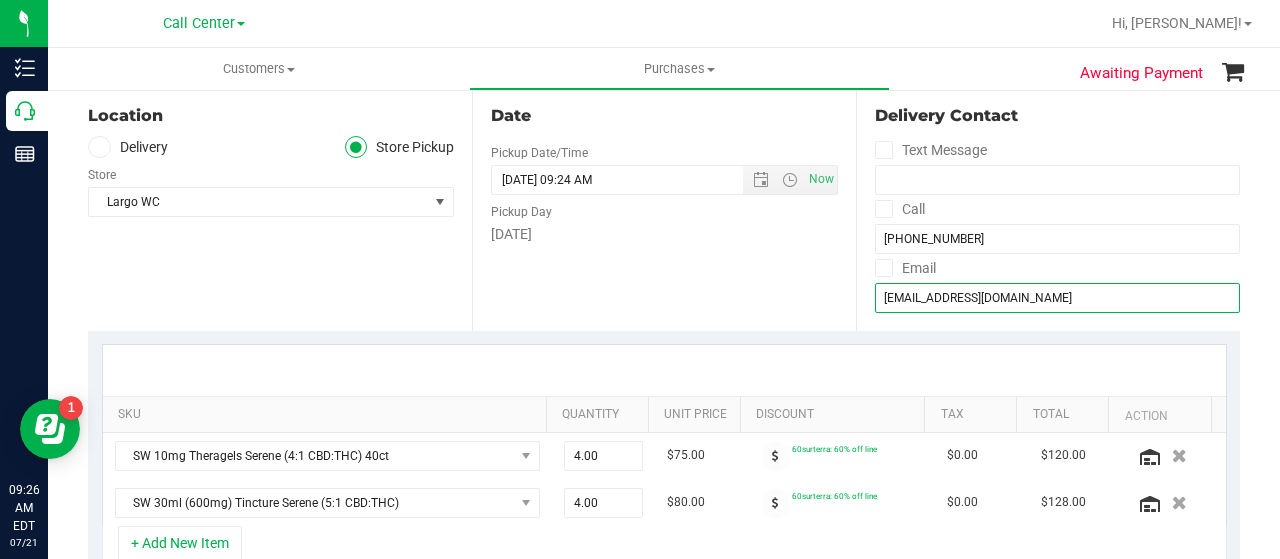 click on "slott1954@yahoo.com" at bounding box center (1057, 298) 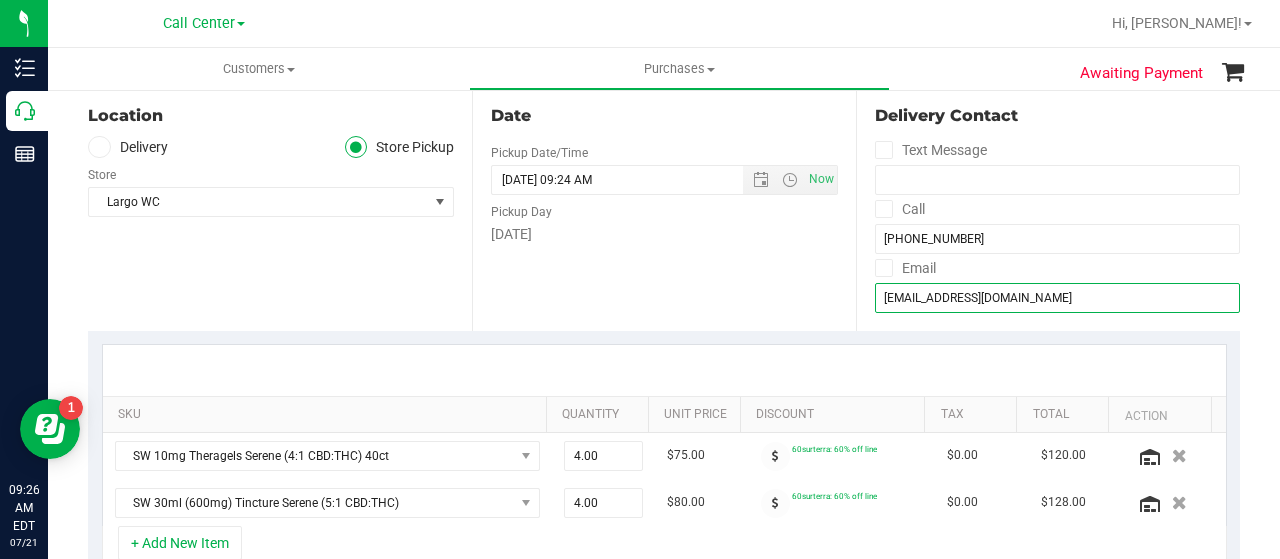 scroll, scrollTop: 400, scrollLeft: 0, axis: vertical 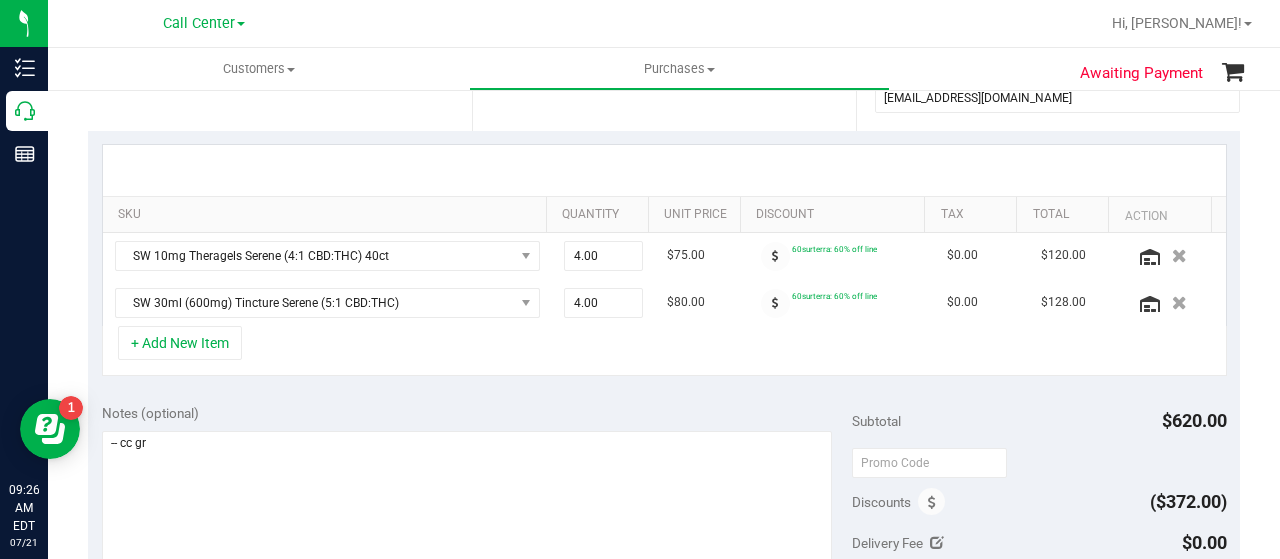 click on "SKU Quantity Unit Price Discount Tax Total Action
SW 10mg Theragels Serene (4:1 CBD:THC) 40ct
4.00 4
$75.00
60surterra:
60%
off
line
$0.00
$120.00
SW 30ml (600mg) Tincture Serene (5:1 CBD:THC)
4.00 4
$80.00
60surterra:
60%
off
line
$0.00
$128.00" at bounding box center [664, 260] 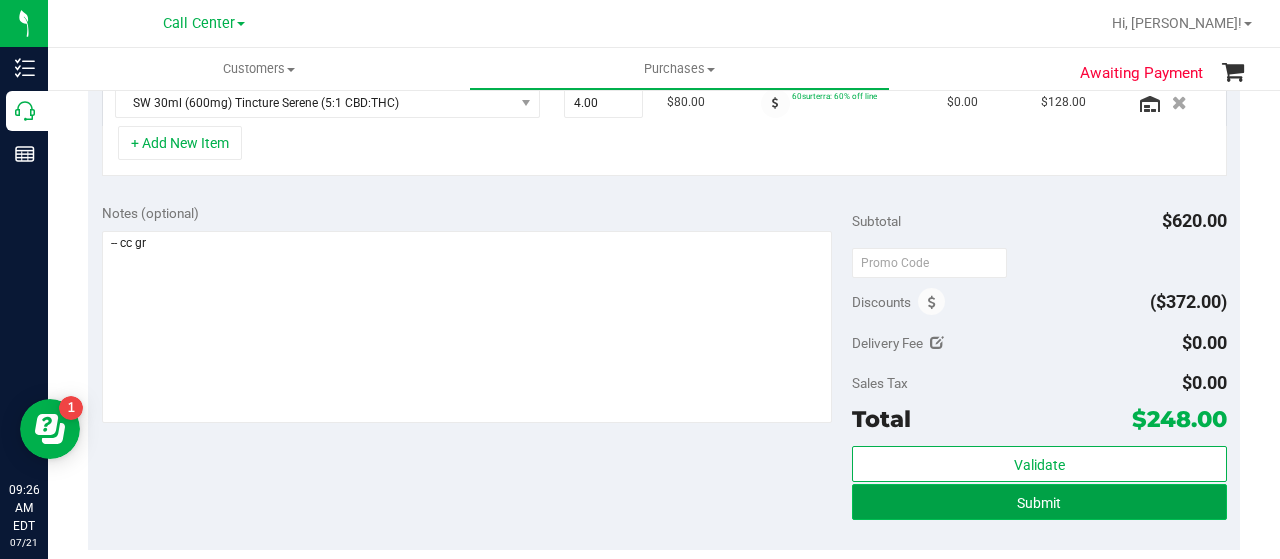 click on "Submit" at bounding box center [1039, 502] 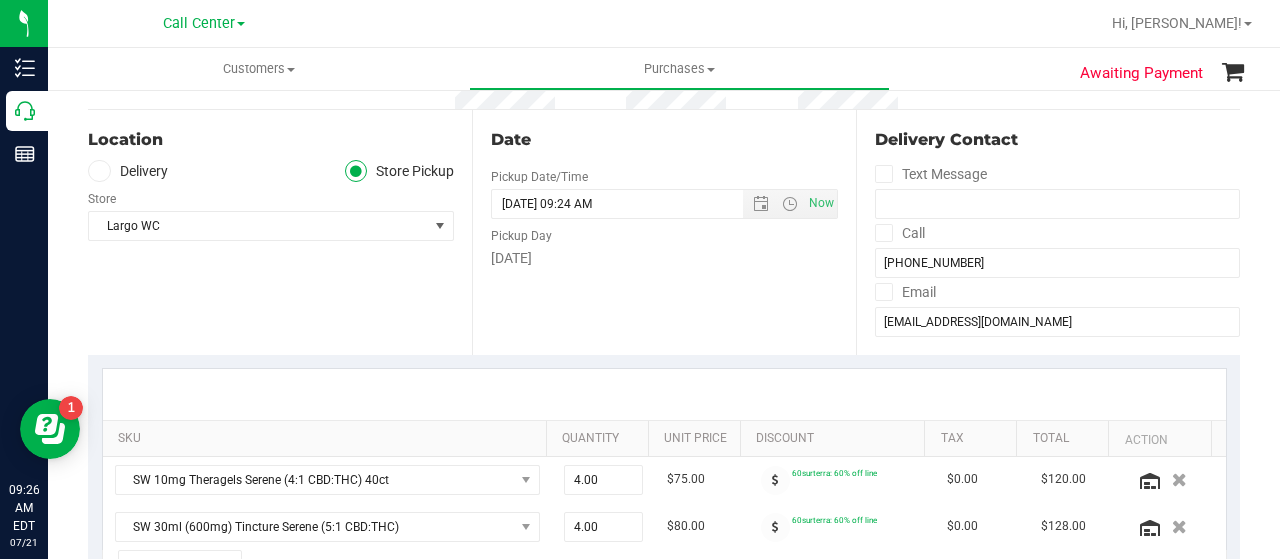 scroll, scrollTop: 168, scrollLeft: 0, axis: vertical 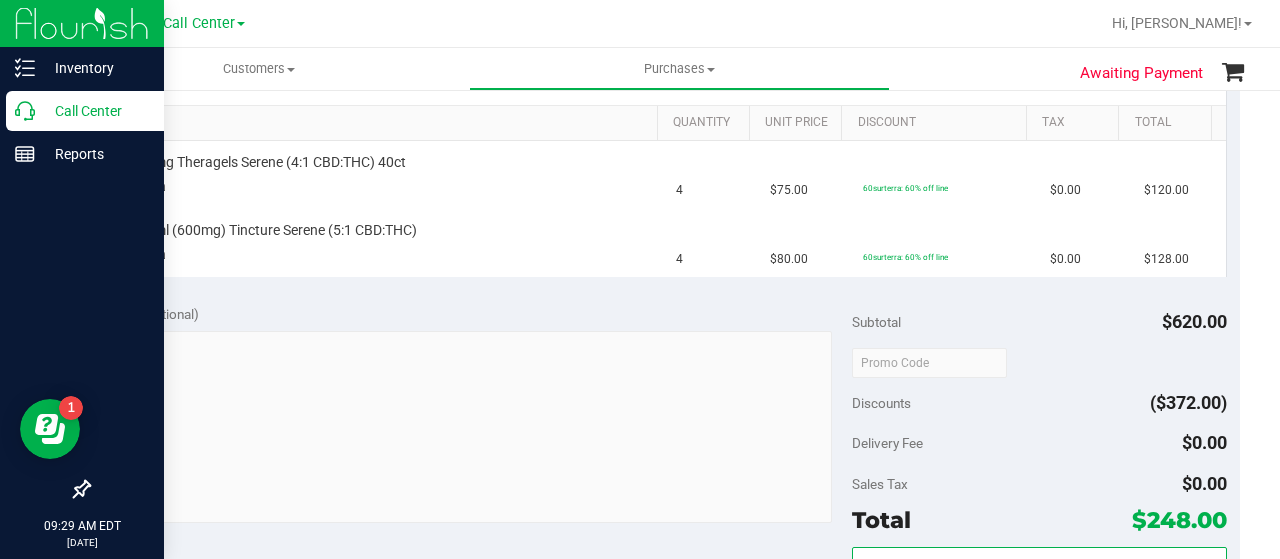 click on "Call Center" at bounding box center (95, 111) 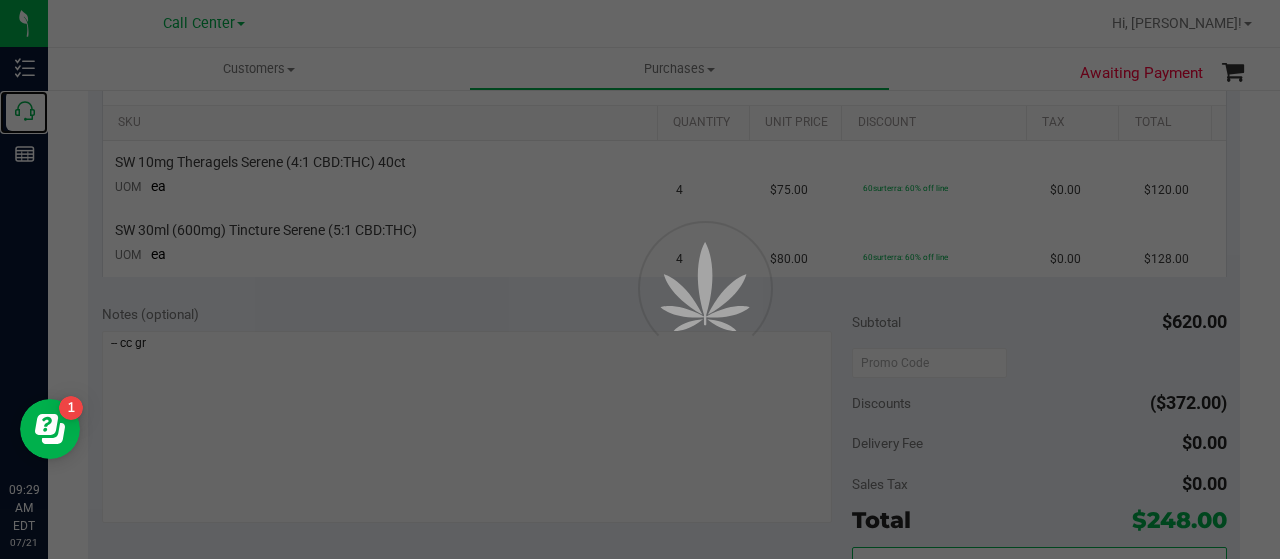 scroll, scrollTop: 0, scrollLeft: 0, axis: both 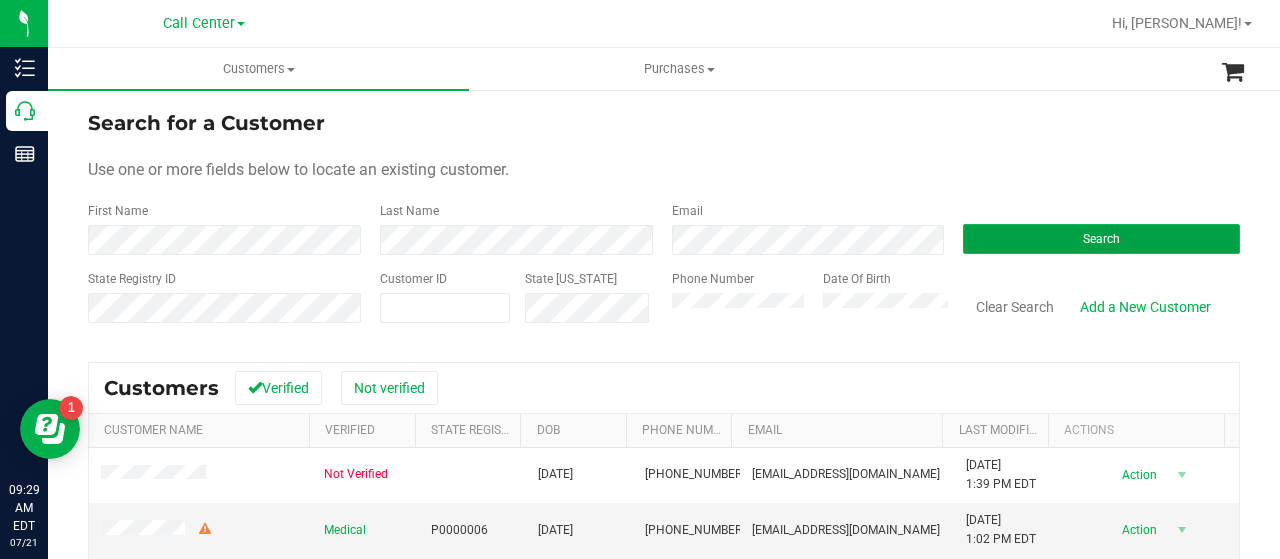 click on "Search" at bounding box center [1101, 239] 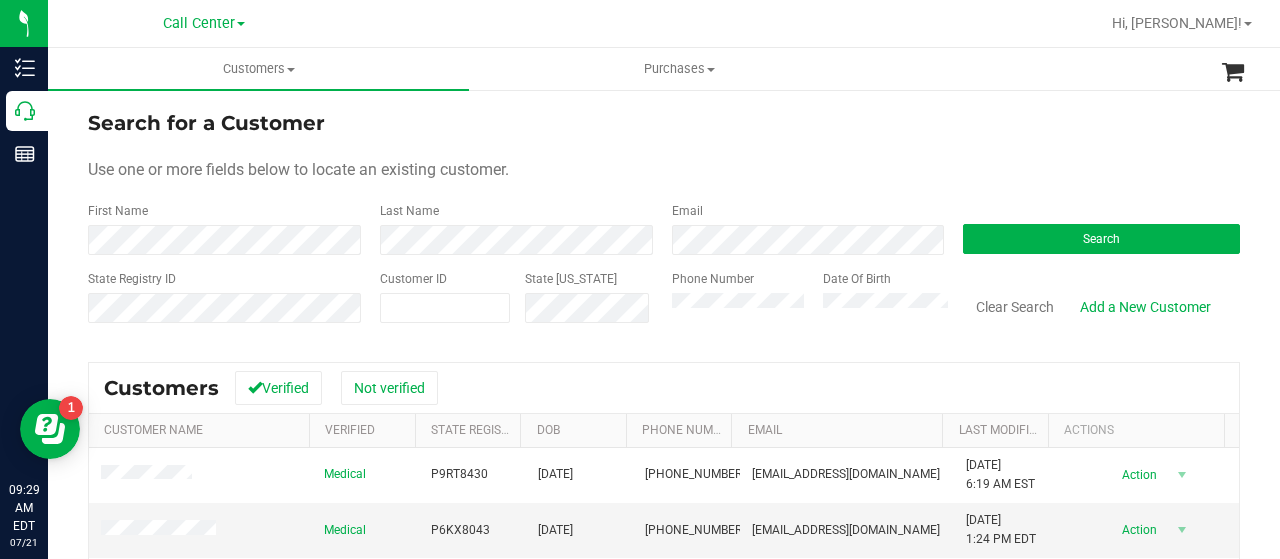scroll, scrollTop: 100, scrollLeft: 0, axis: vertical 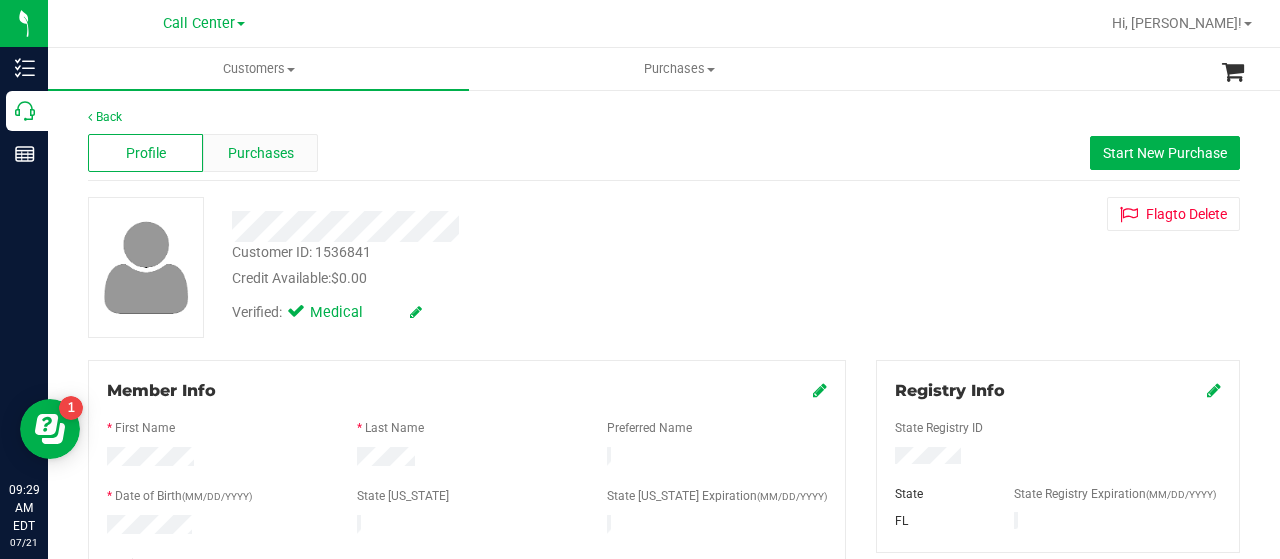 click on "Purchases" at bounding box center (261, 153) 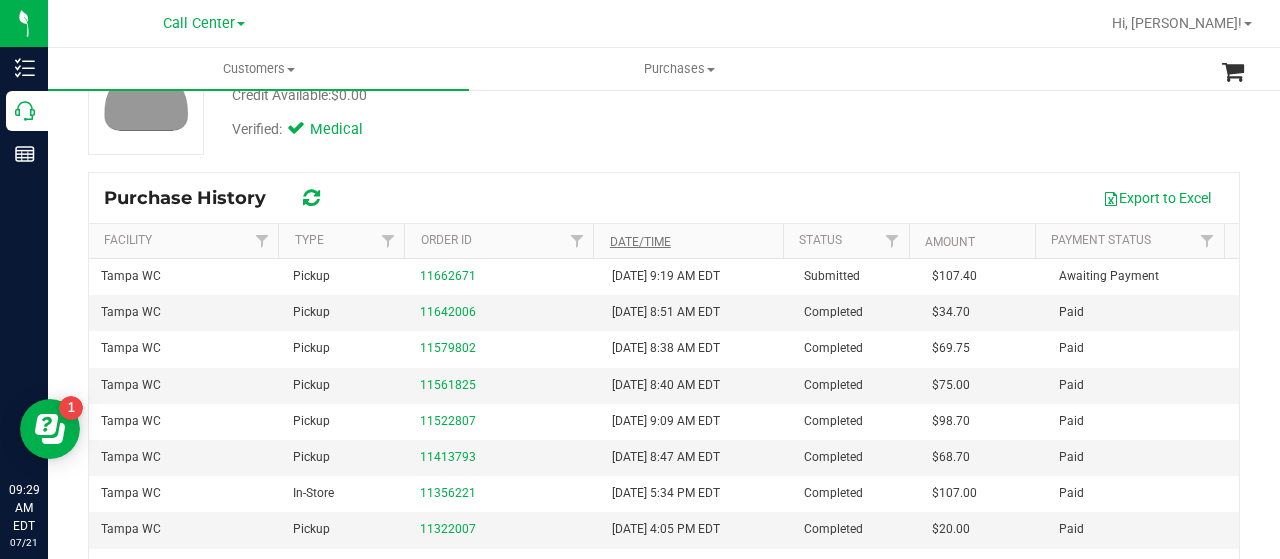 scroll, scrollTop: 200, scrollLeft: 0, axis: vertical 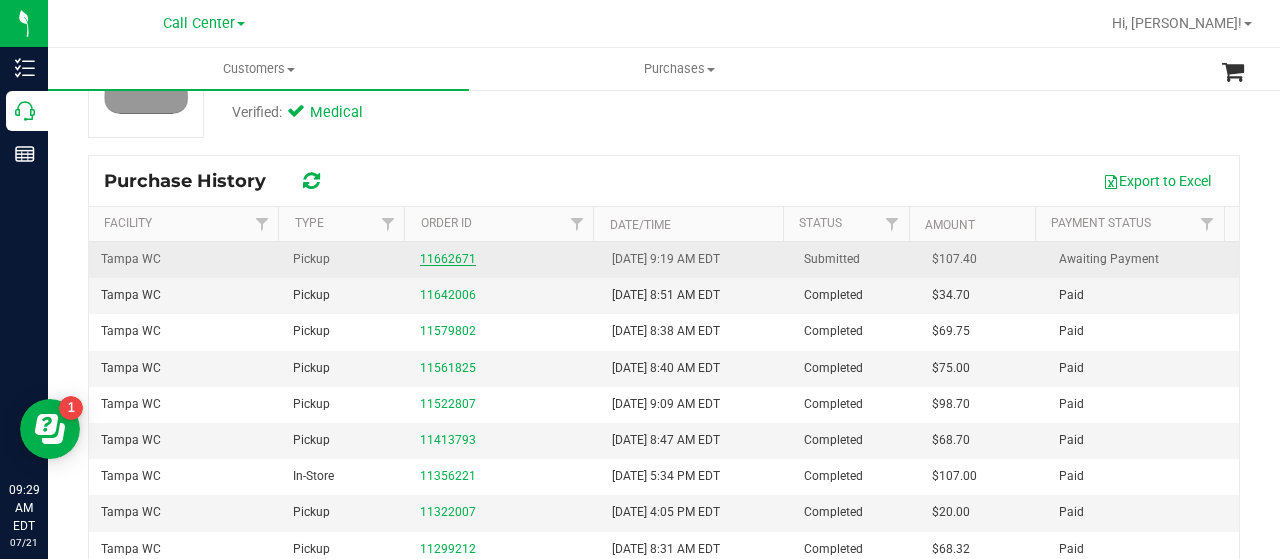 click on "11662671" at bounding box center [448, 259] 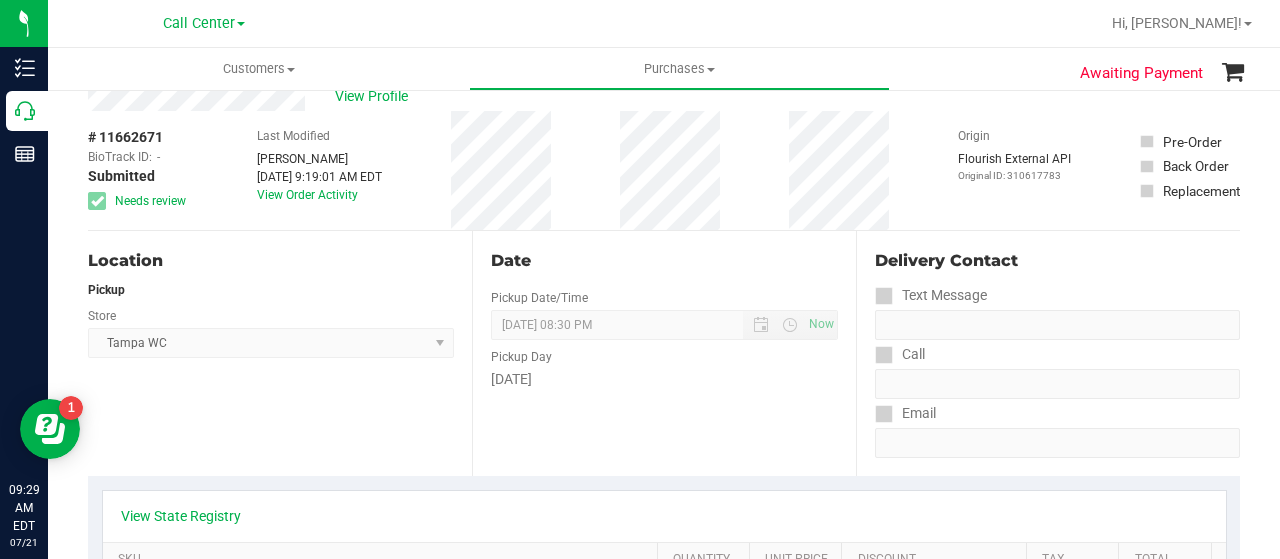 scroll, scrollTop: 0, scrollLeft: 0, axis: both 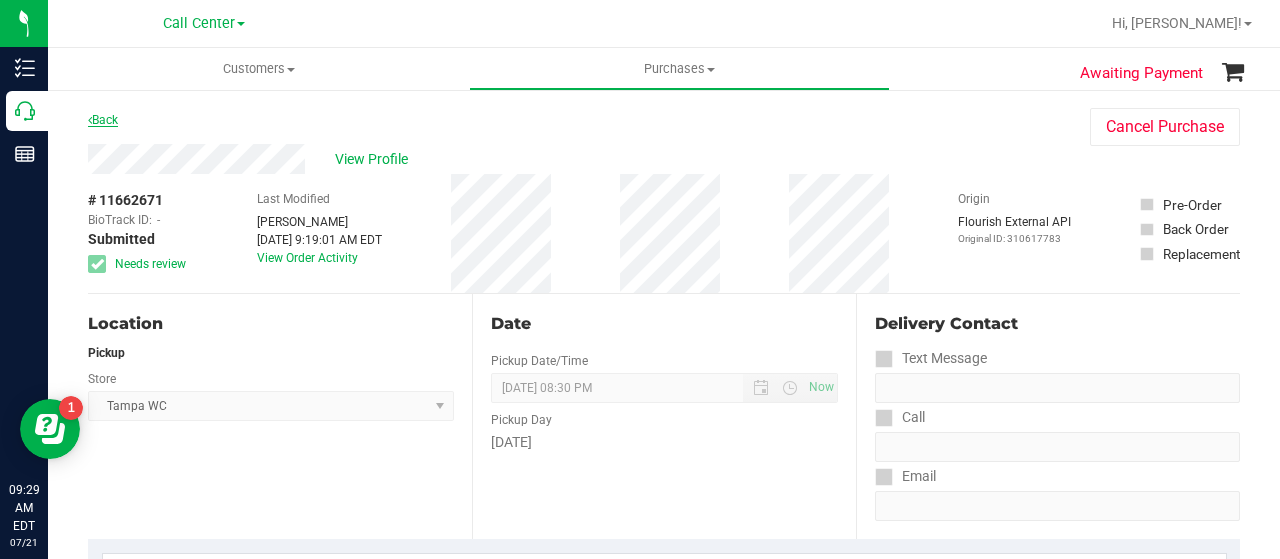 click on "Back" at bounding box center (103, 120) 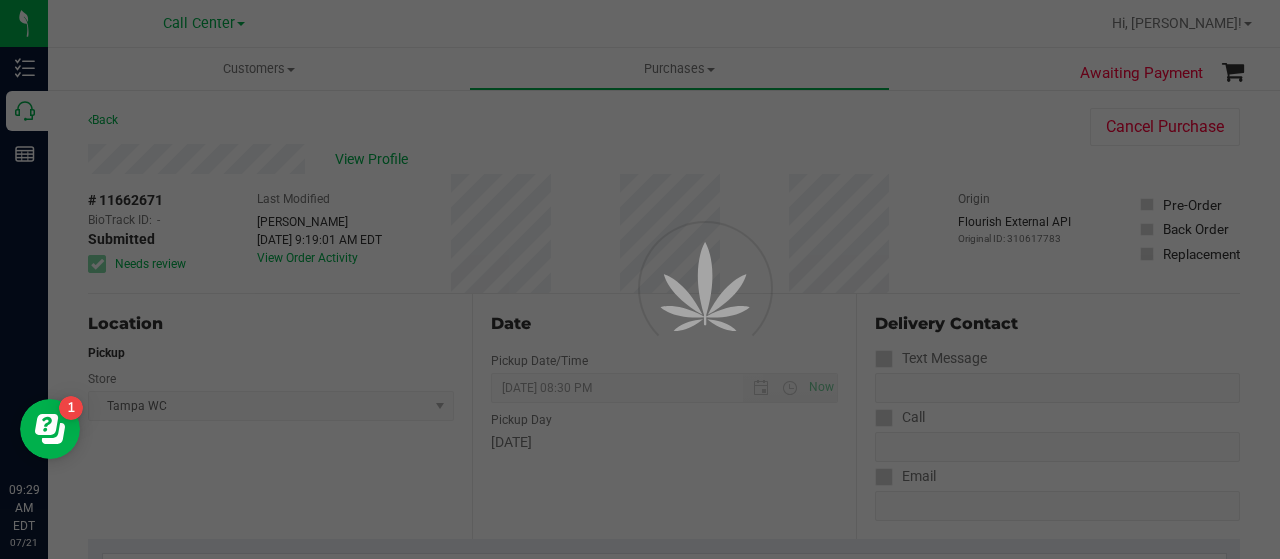 click at bounding box center [640, 279] 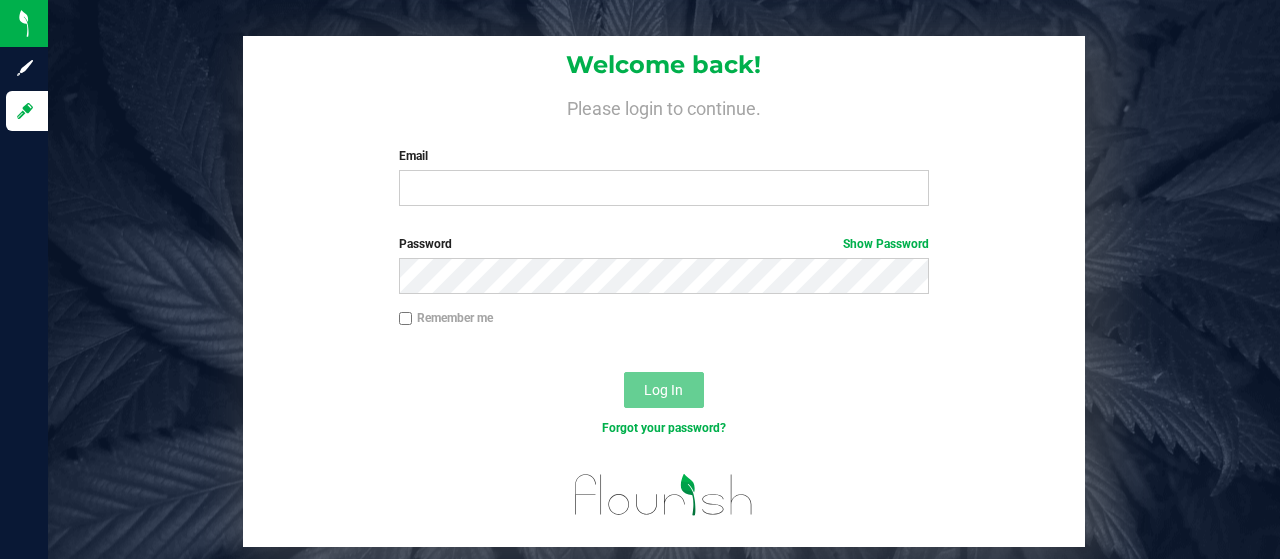 scroll, scrollTop: 0, scrollLeft: 0, axis: both 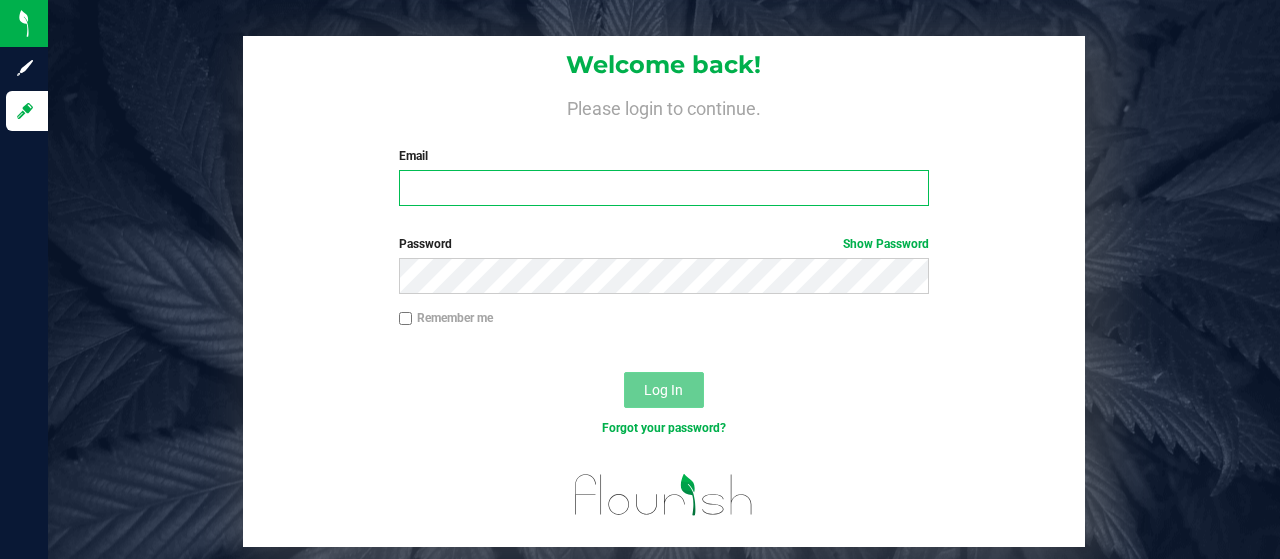 type on "[EMAIL_ADDRESS][DOMAIN_NAME]" 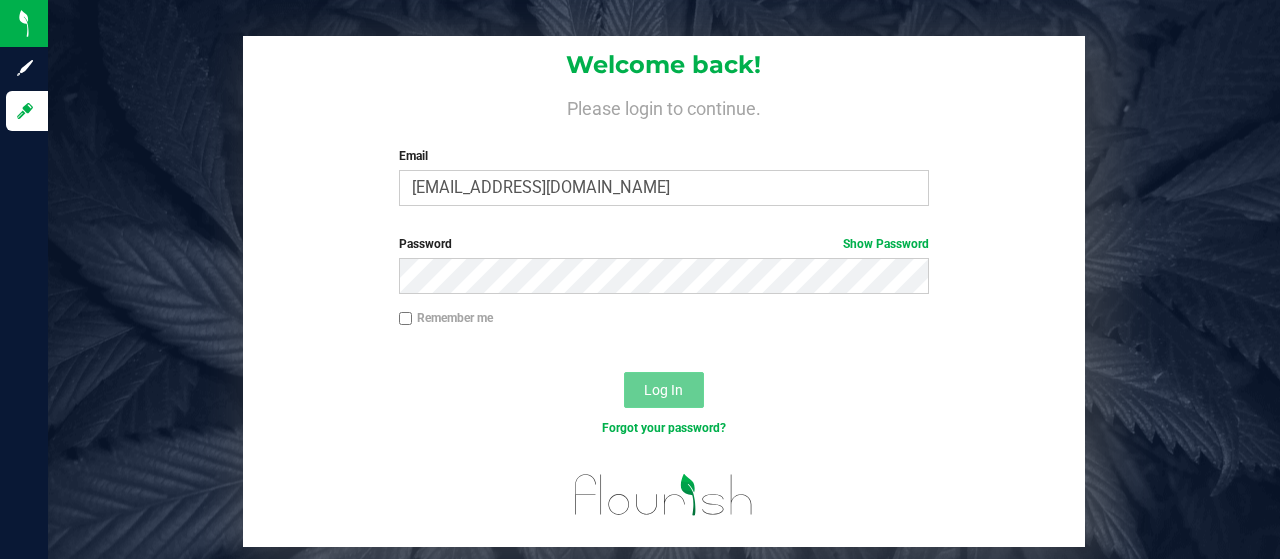 click on "Log In" at bounding box center (664, 390) 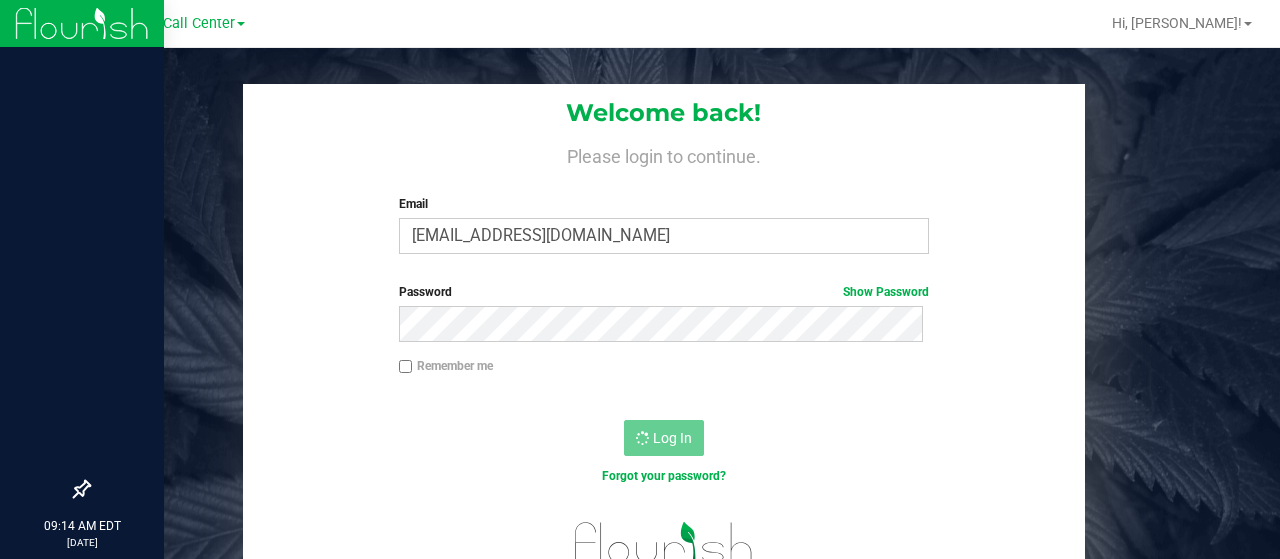 scroll, scrollTop: 0, scrollLeft: 0, axis: both 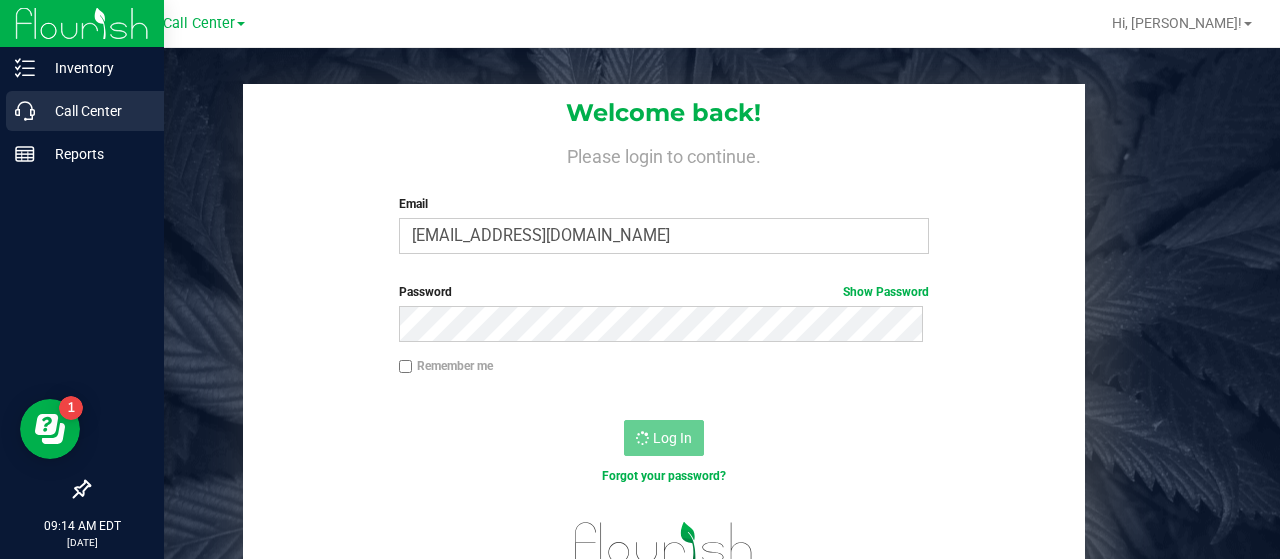 click on "Call Center" at bounding box center [82, 112] 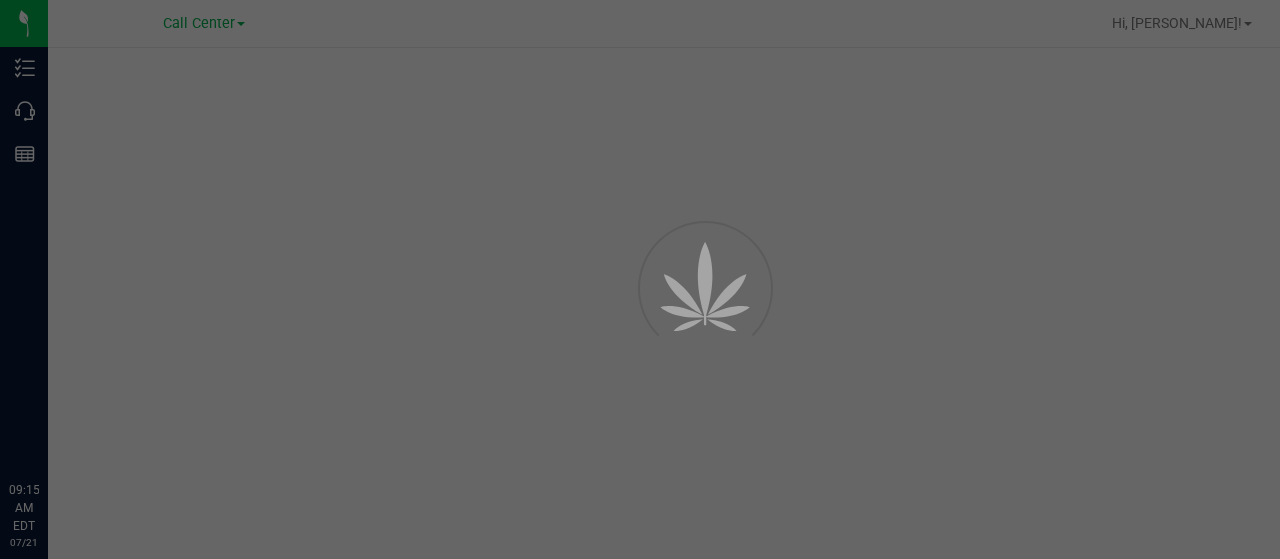 scroll, scrollTop: 0, scrollLeft: 0, axis: both 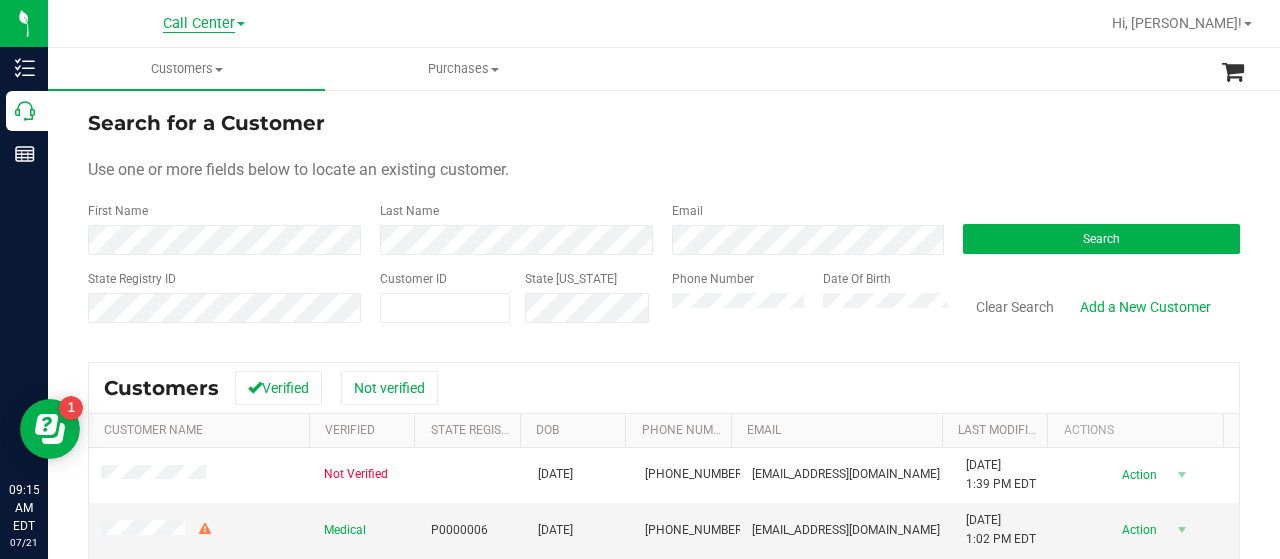 click on "Call Center" at bounding box center [199, 24] 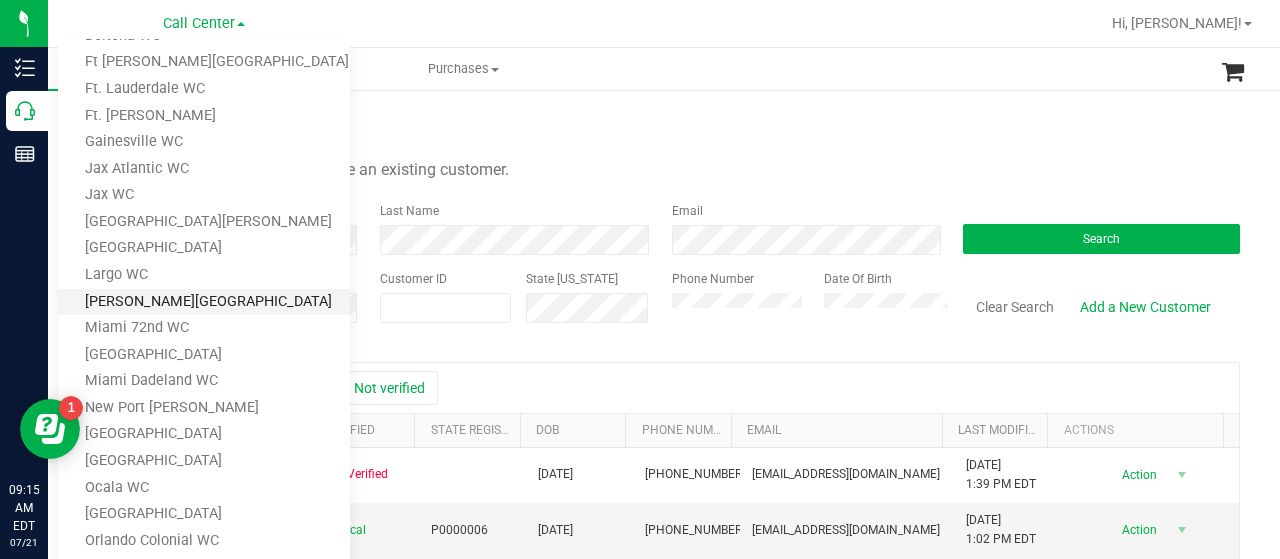 scroll, scrollTop: 400, scrollLeft: 0, axis: vertical 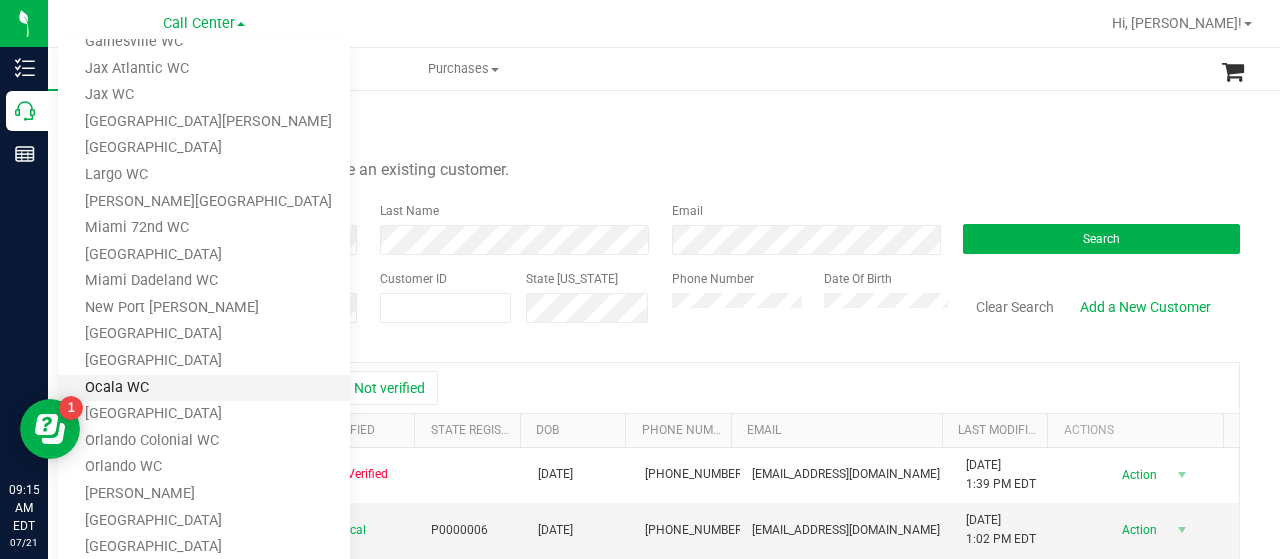 click on "Ocala WC" at bounding box center (204, 388) 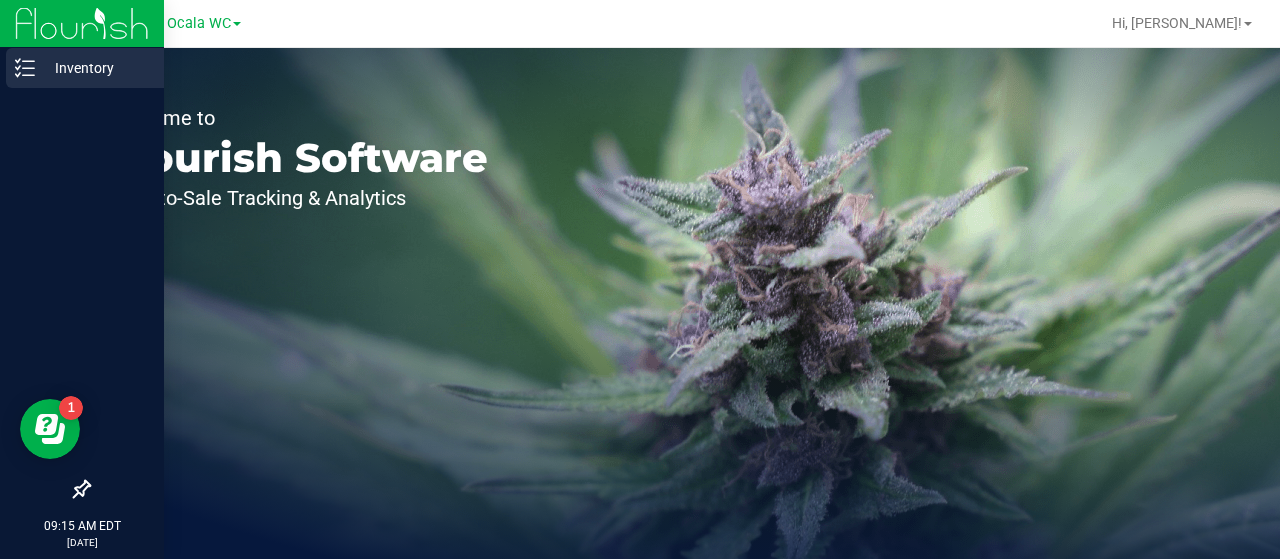 click on "Inventory" at bounding box center [85, 68] 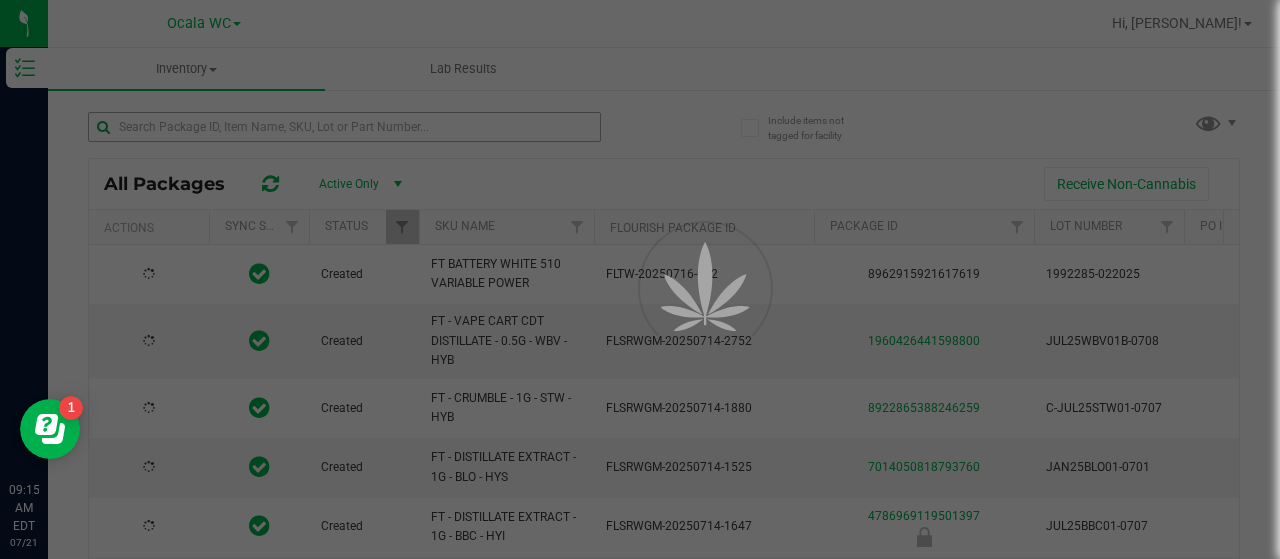 click at bounding box center (640, 279) 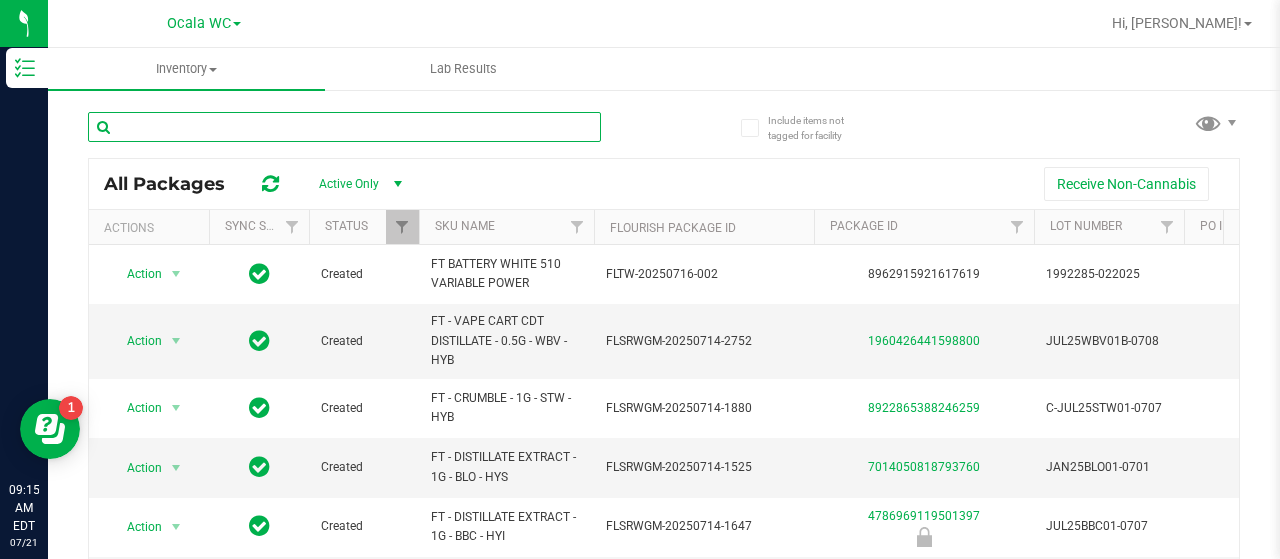 click at bounding box center (344, 127) 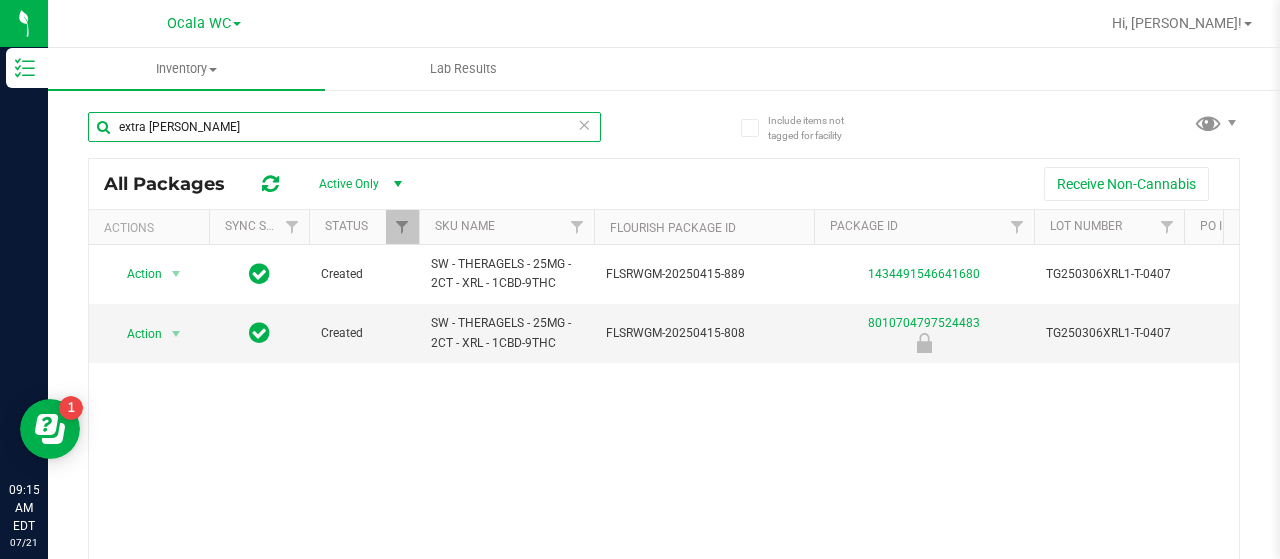 scroll, scrollTop: 100, scrollLeft: 0, axis: vertical 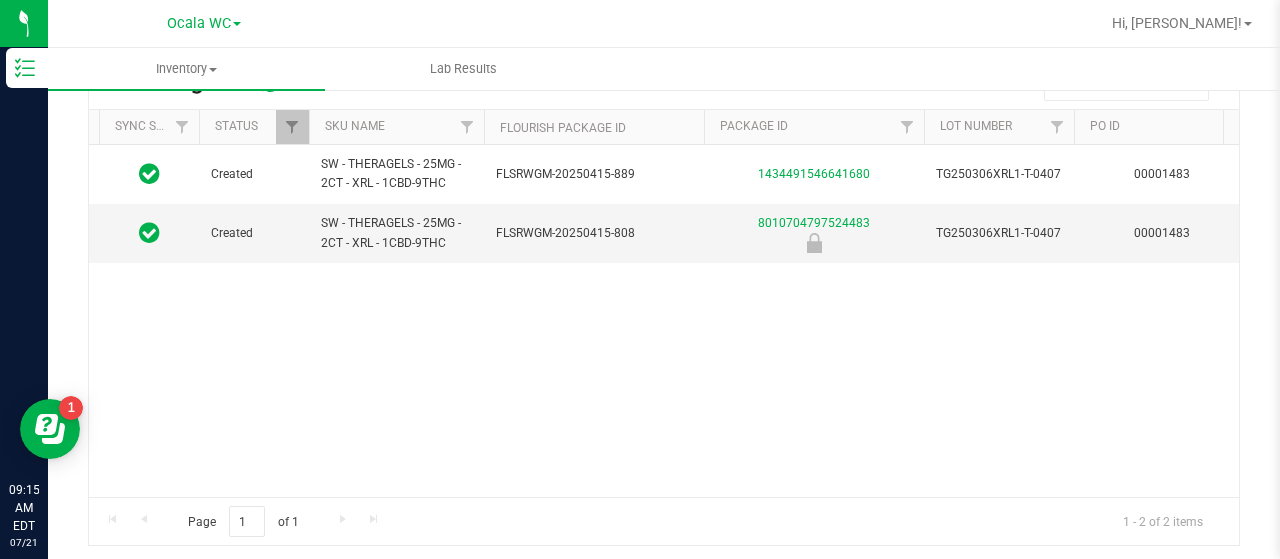type on "extra streng" 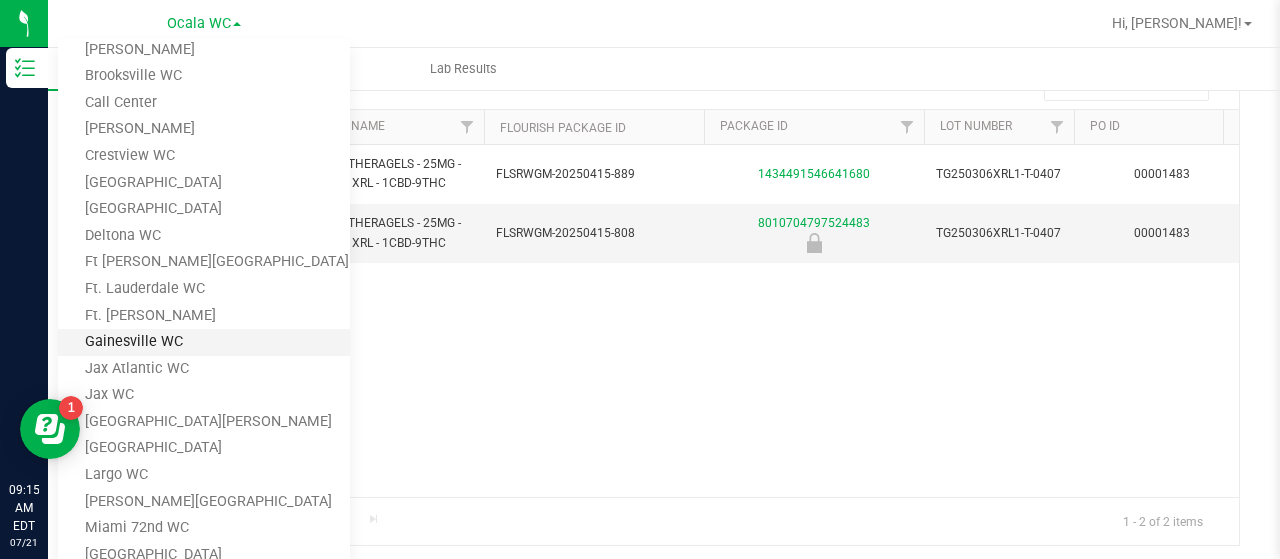 click on "Gainesville WC" at bounding box center [204, 342] 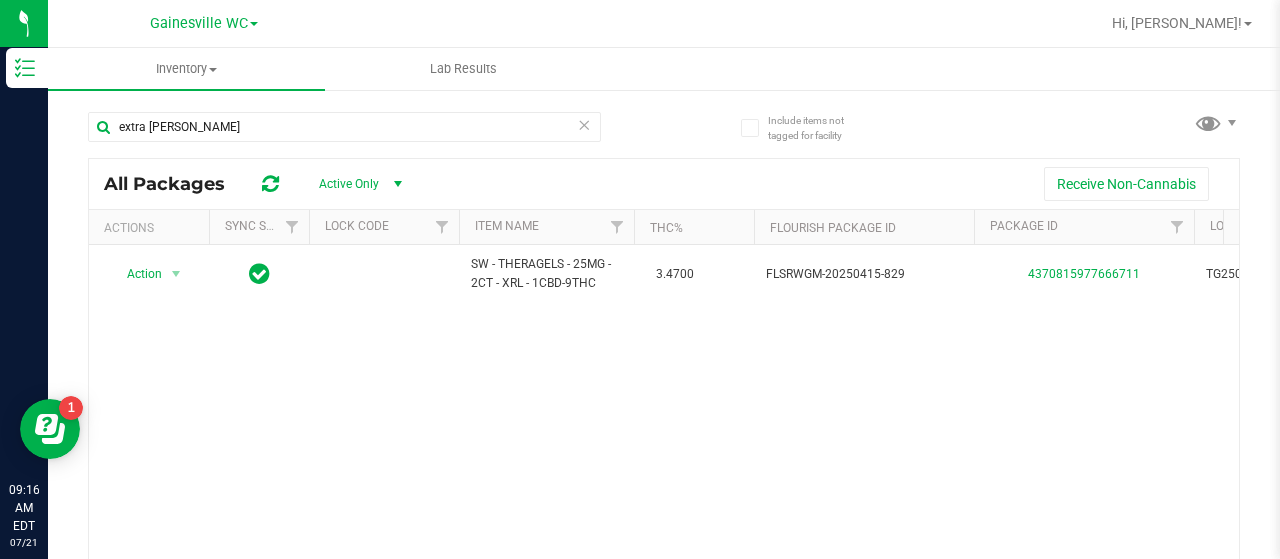 click at bounding box center (584, 124) 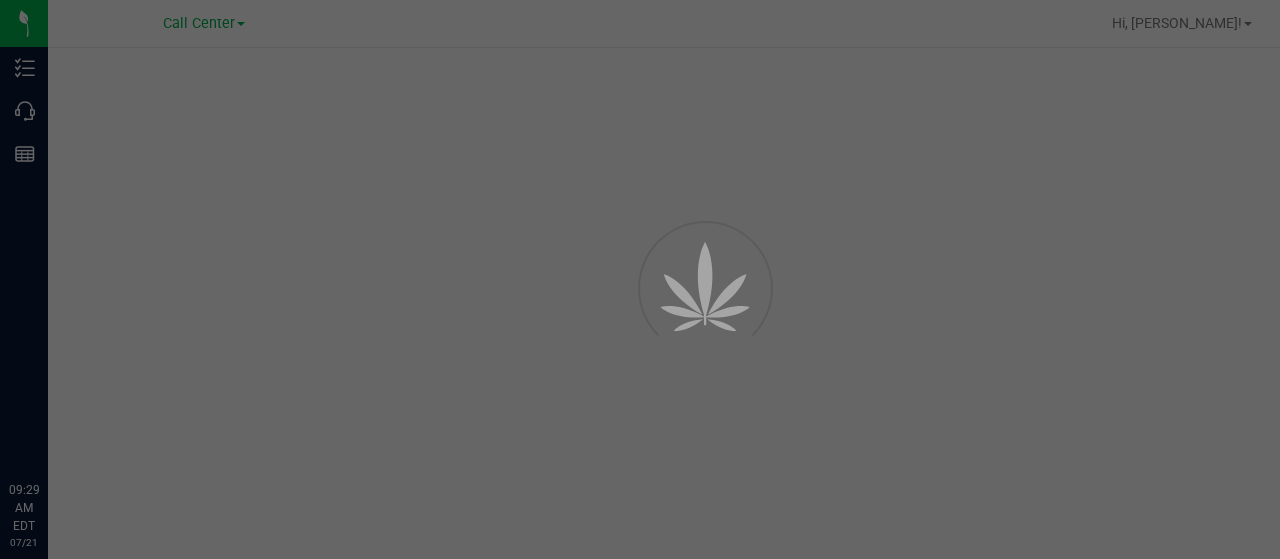 scroll, scrollTop: 0, scrollLeft: 0, axis: both 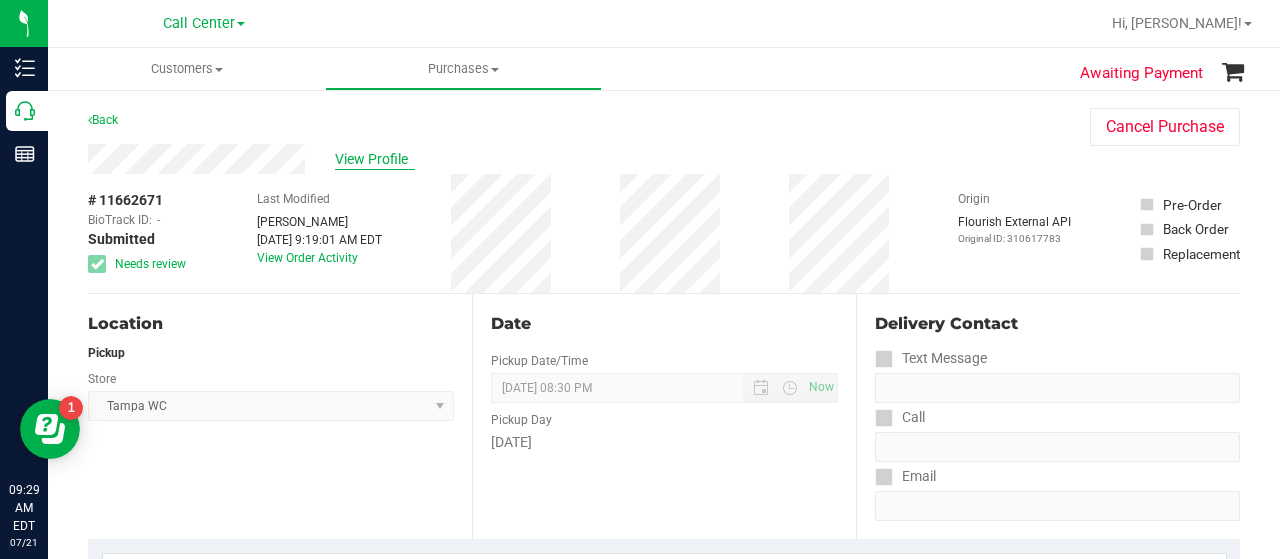 click on "View Profile" at bounding box center (375, 159) 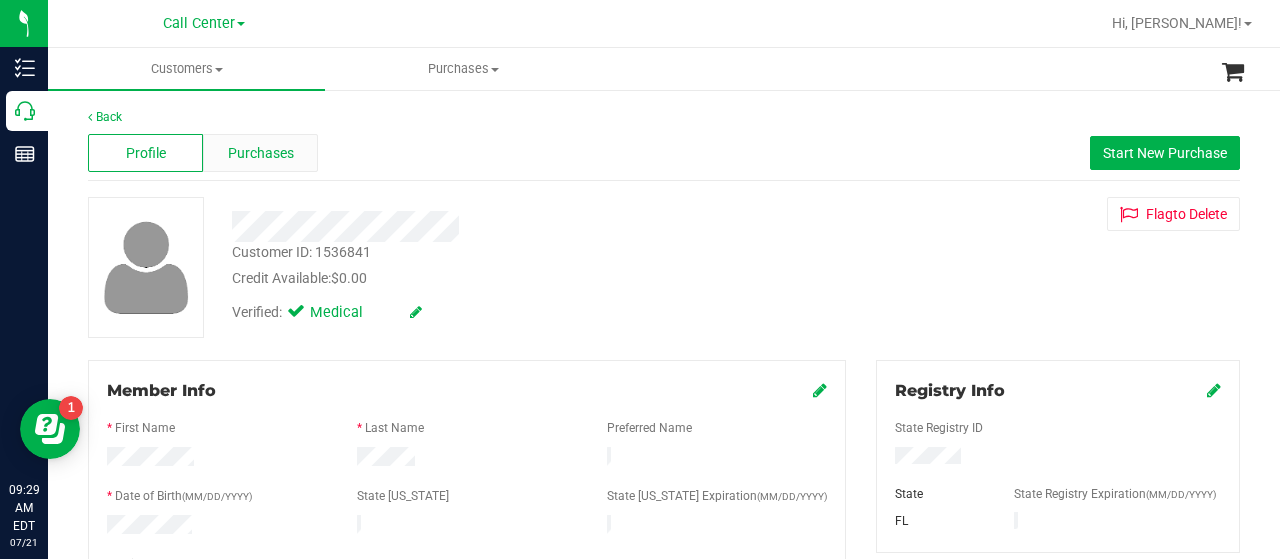 click on "Purchases" at bounding box center [260, 153] 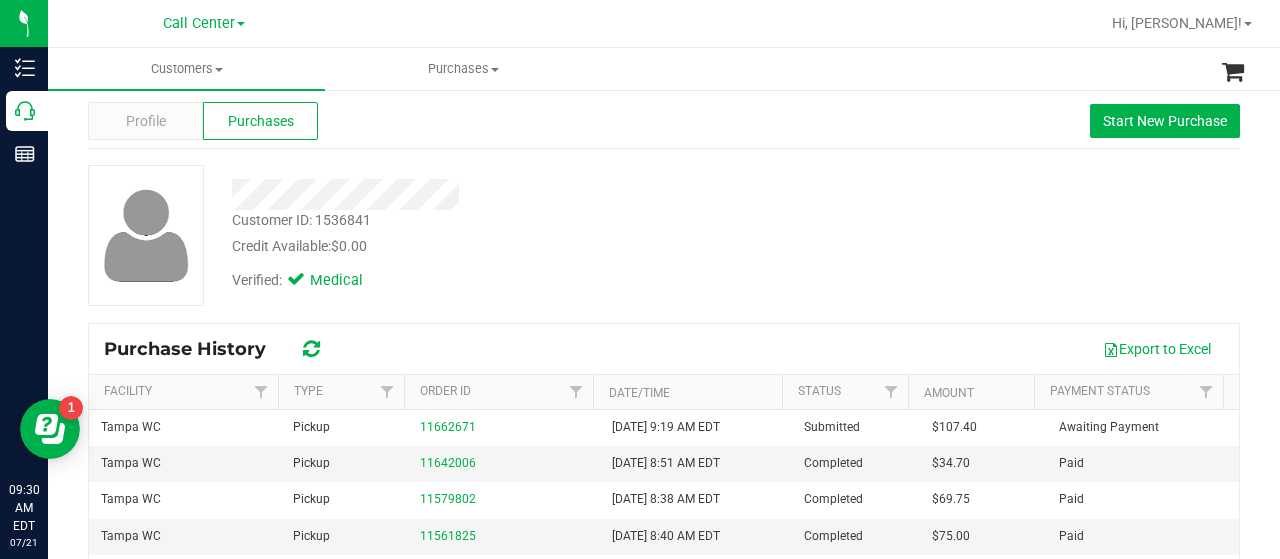 scroll, scrollTop: 0, scrollLeft: 0, axis: both 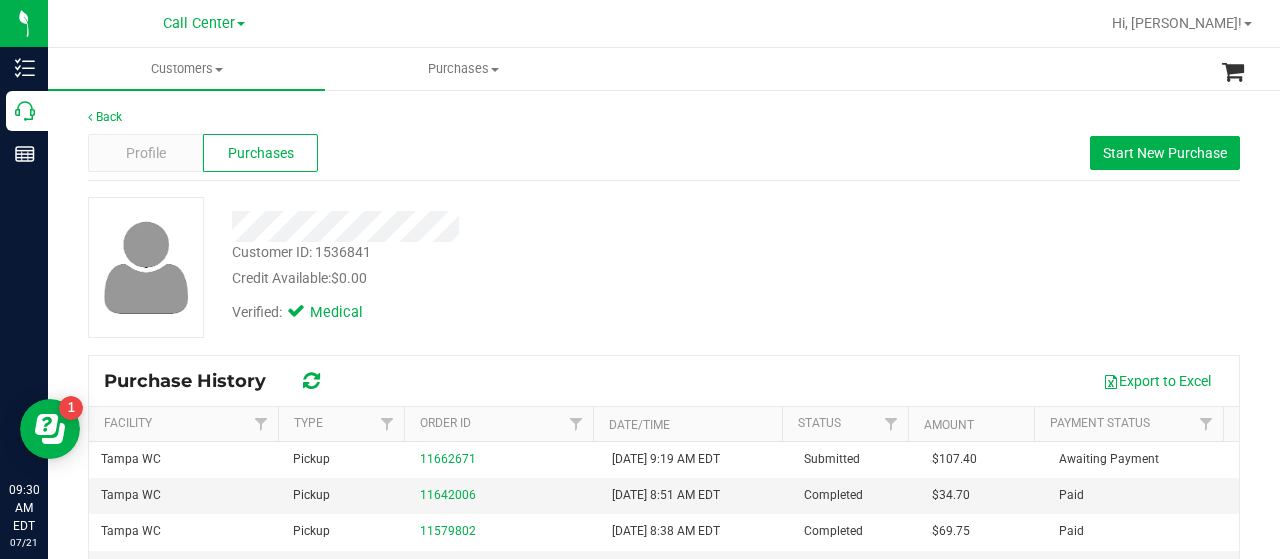 click on "Customer ID: 1536841" at bounding box center [301, 252] 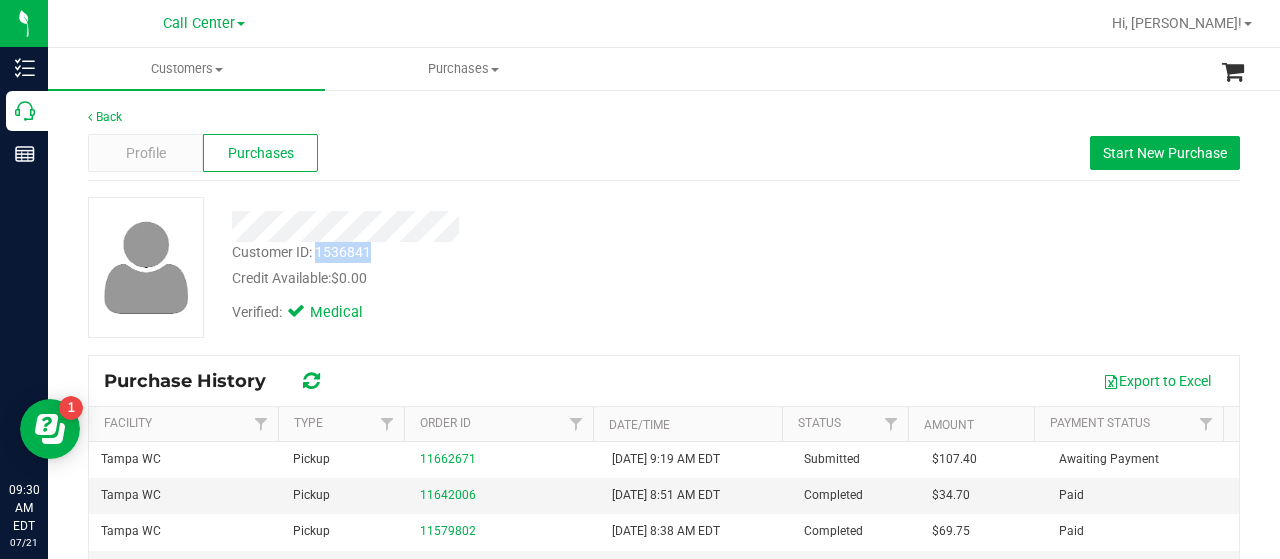 click on "Customer ID: 1536841" at bounding box center (301, 252) 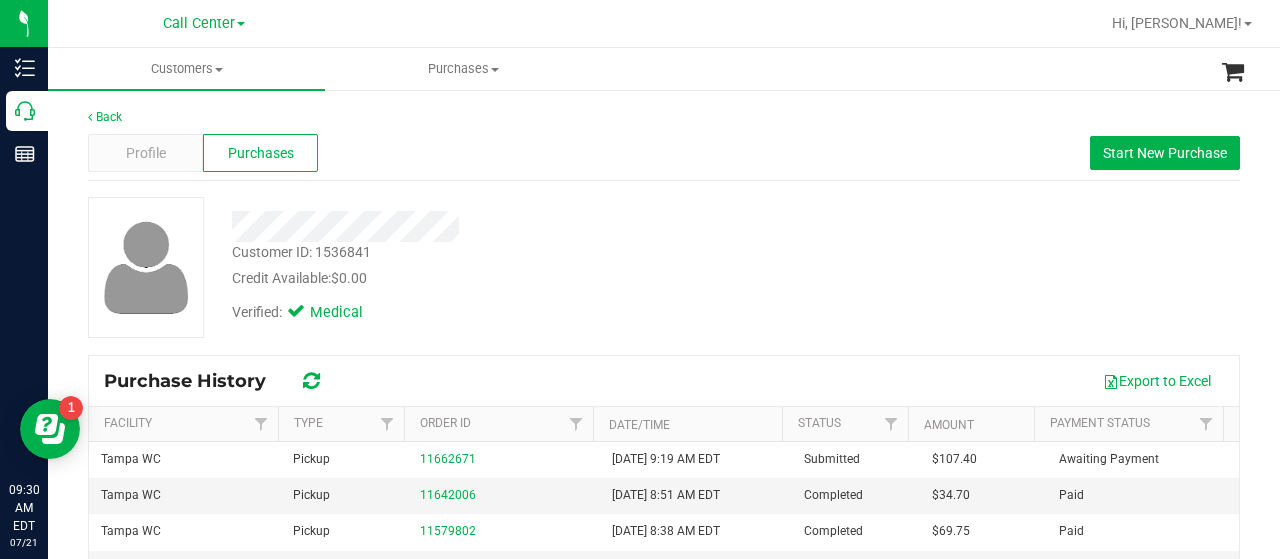 click on "Back
Profile
Purchases
Start New Purchase
Customer ID: 1536841
Credit Available:
$0.00
Verified:
Medical" at bounding box center [664, 475] 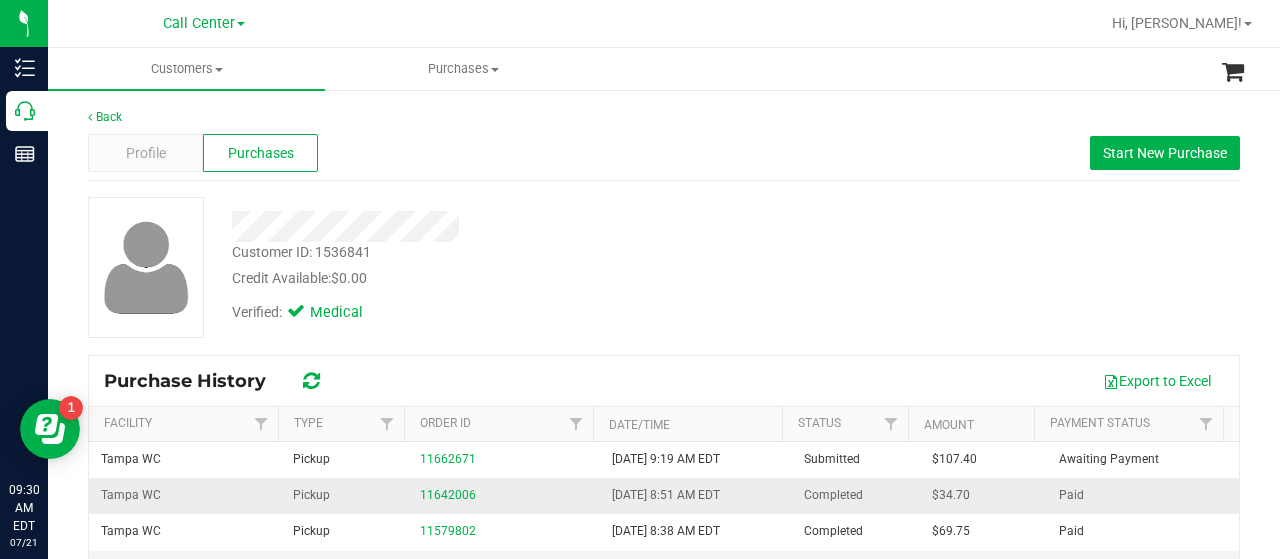 scroll, scrollTop: 100, scrollLeft: 0, axis: vertical 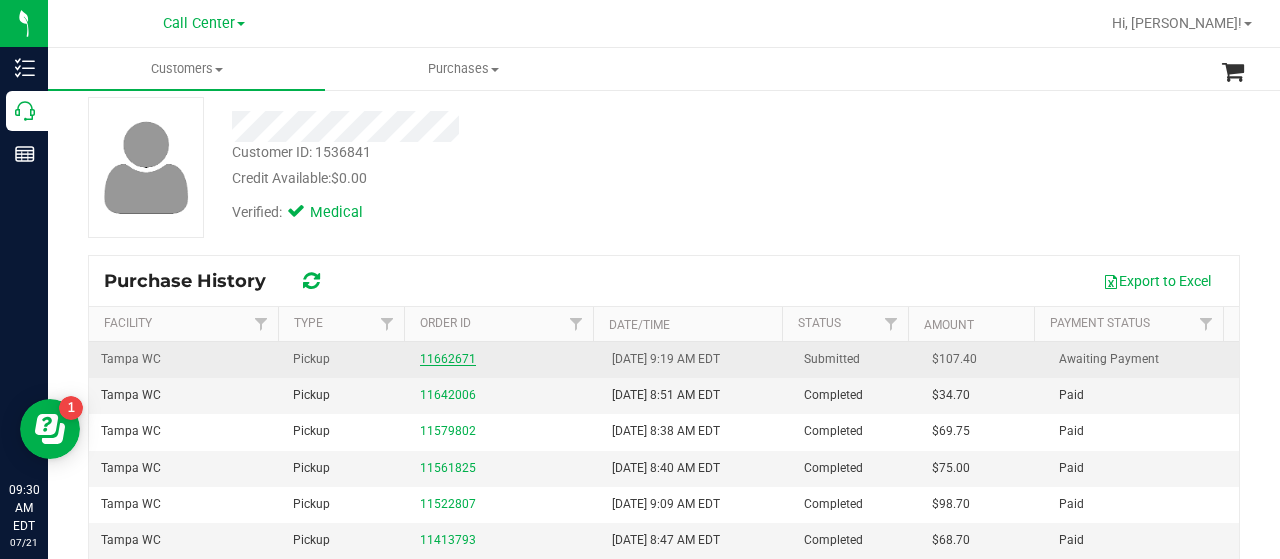 click on "11662671" at bounding box center (448, 359) 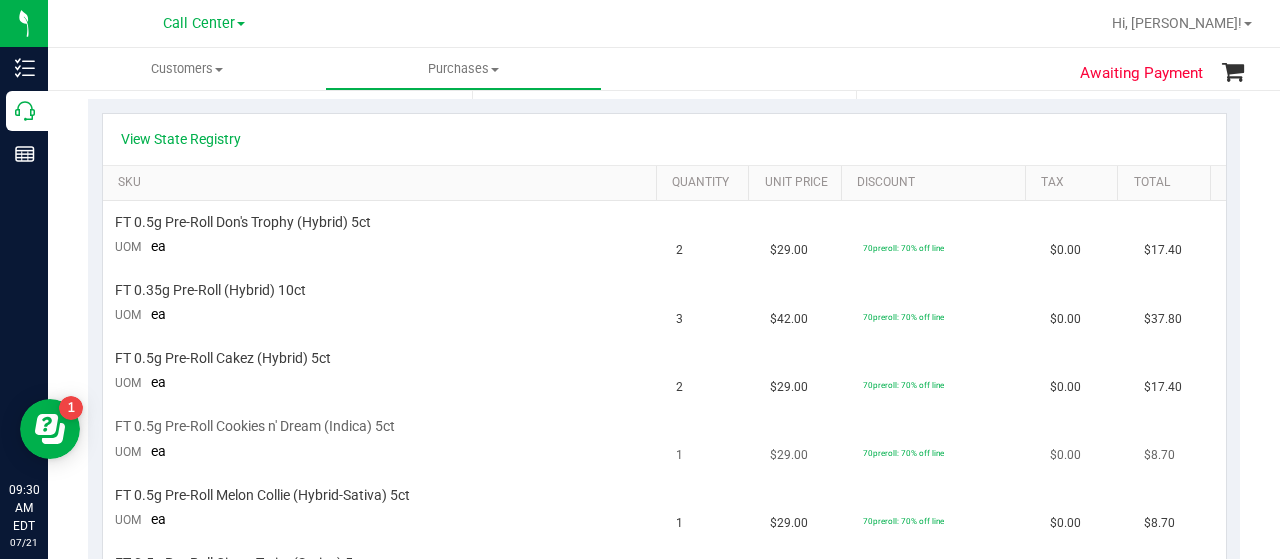 scroll, scrollTop: 400, scrollLeft: 0, axis: vertical 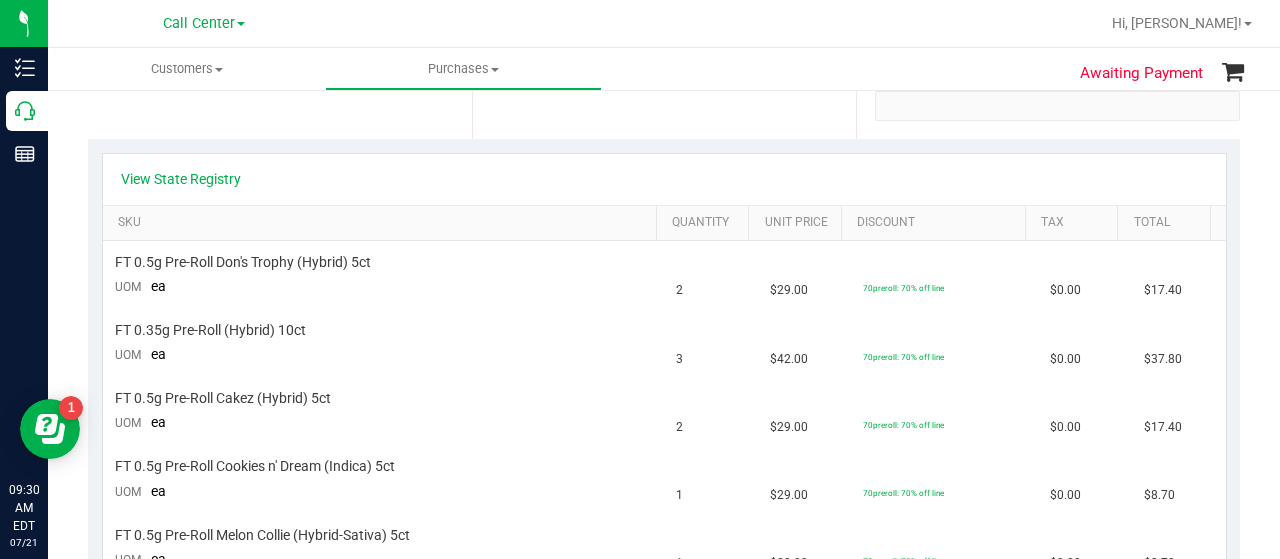 click on "View State Registry
SKU Quantity Unit Price Discount Tax Total
FT 0.5g Pre-Roll Don's Trophy (Hybrid) 5ct
UOM
ea
2
$29.00
70preroll:
70%
off
line
$0.00
$17.40
FT 0.35g Pre-Roll (Hybrid) 10ct
UOM
ea
3
$42.00
70preroll:
70%
off
line" at bounding box center [664, 401] 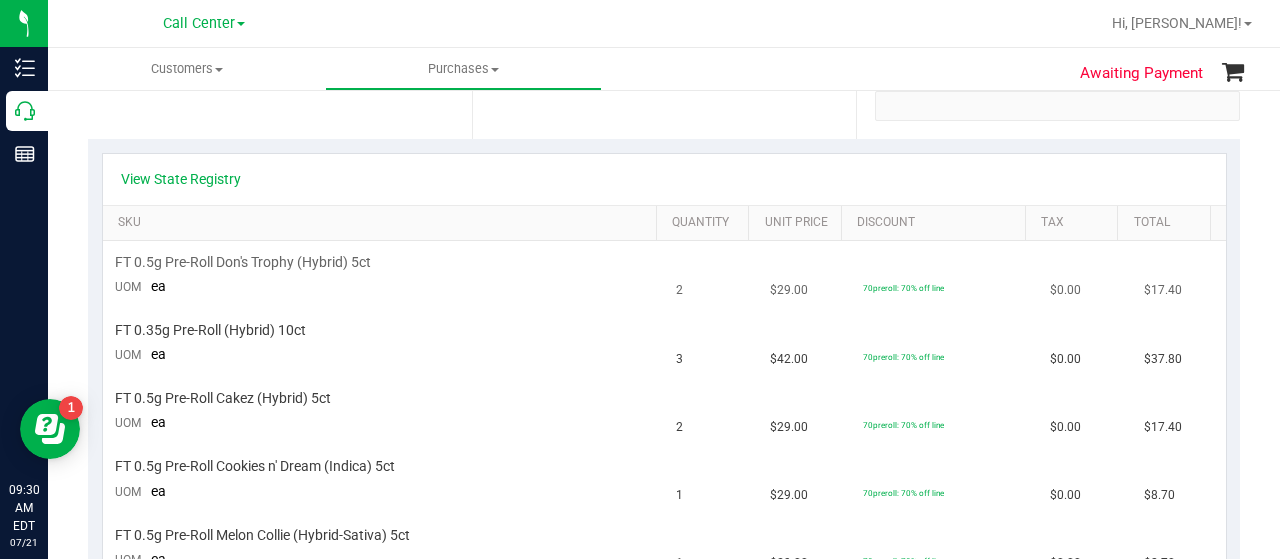 scroll, scrollTop: 100, scrollLeft: 0, axis: vertical 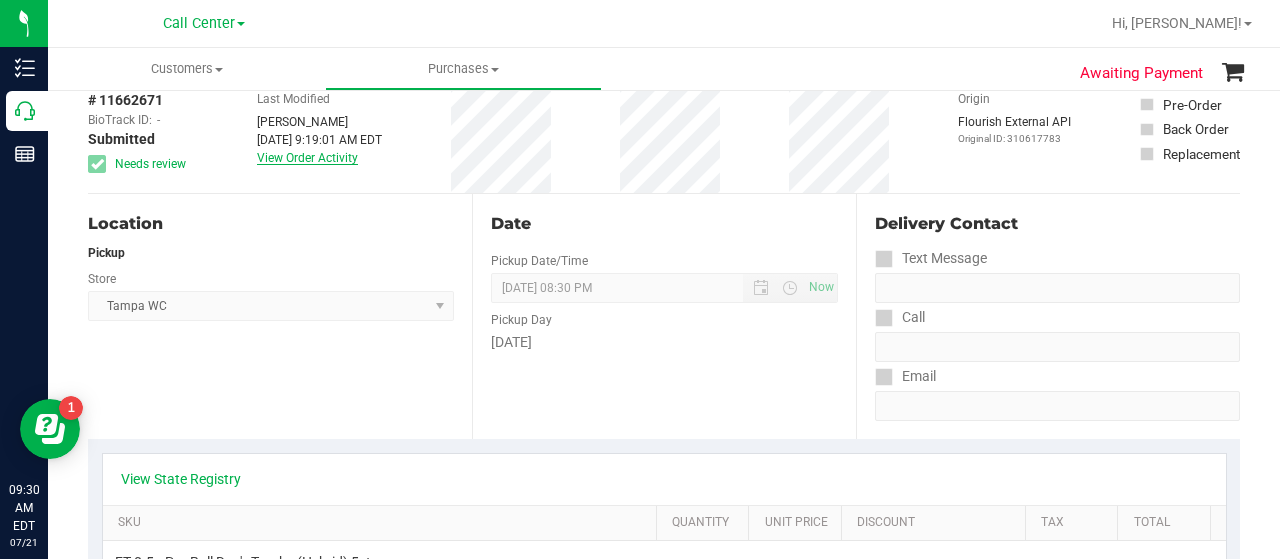 click on "View Order Activity" at bounding box center (307, 158) 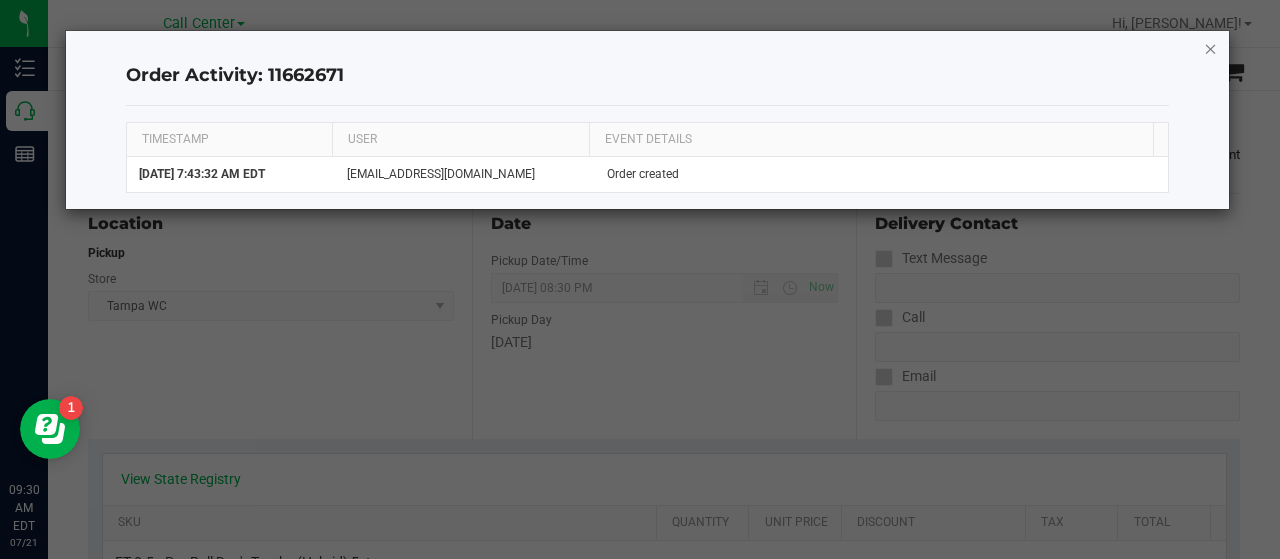 click 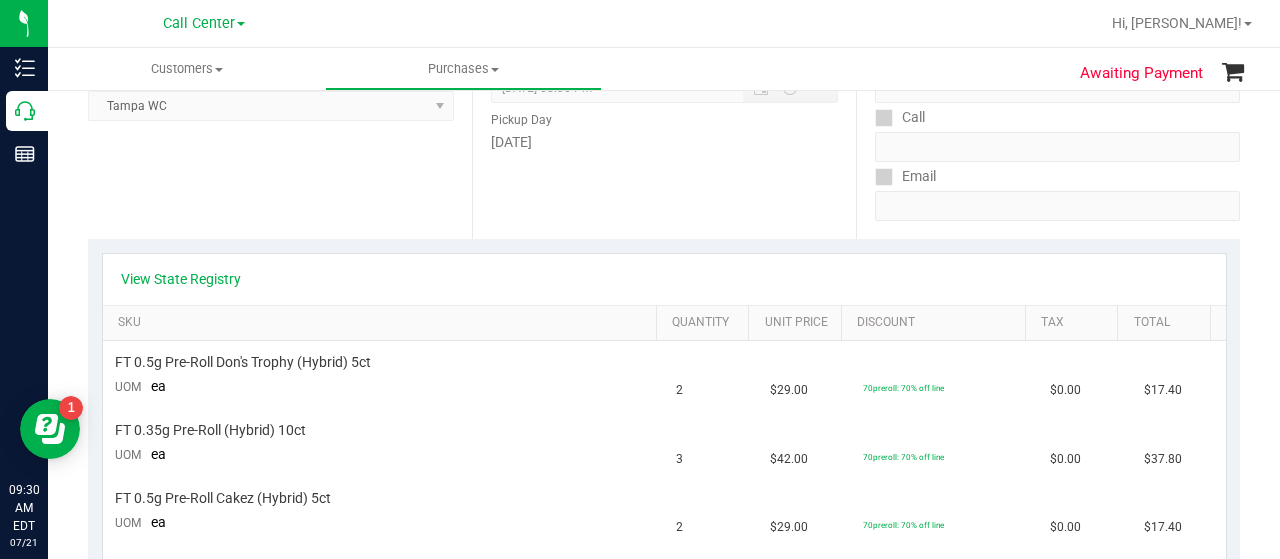 scroll, scrollTop: 400, scrollLeft: 0, axis: vertical 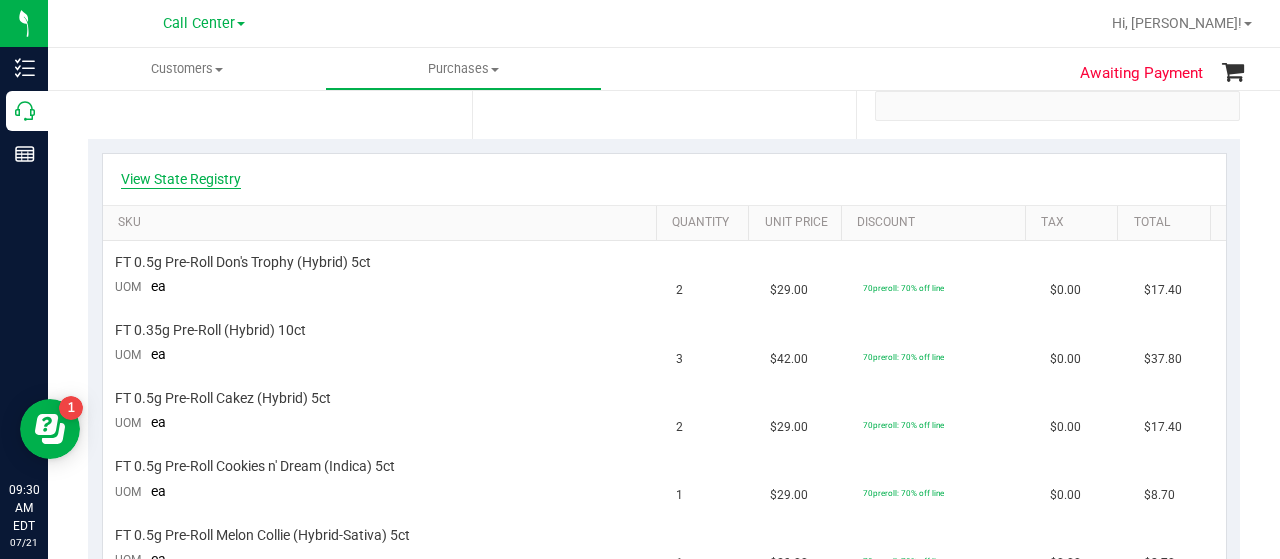 click on "View State Registry" at bounding box center (181, 179) 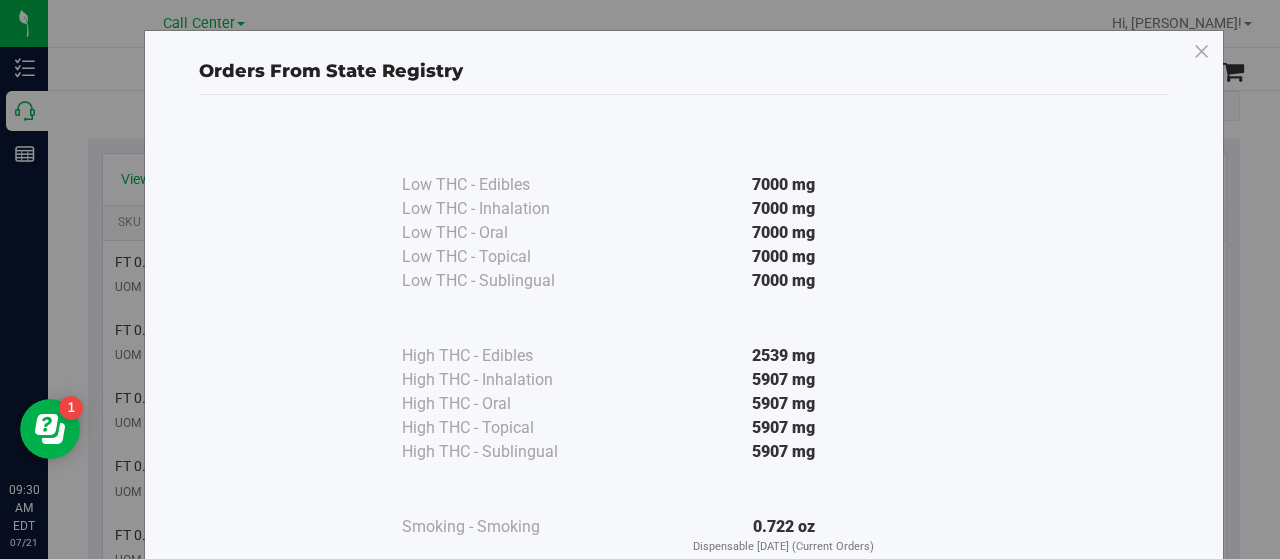 scroll, scrollTop: 100, scrollLeft: 0, axis: vertical 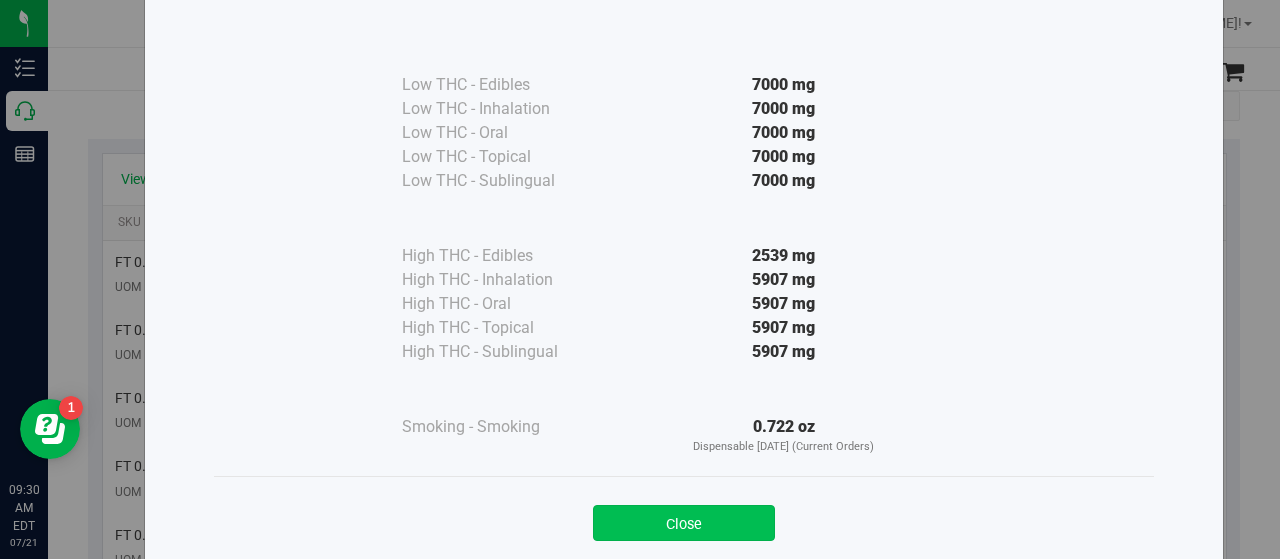 click on "Close" at bounding box center (684, 523) 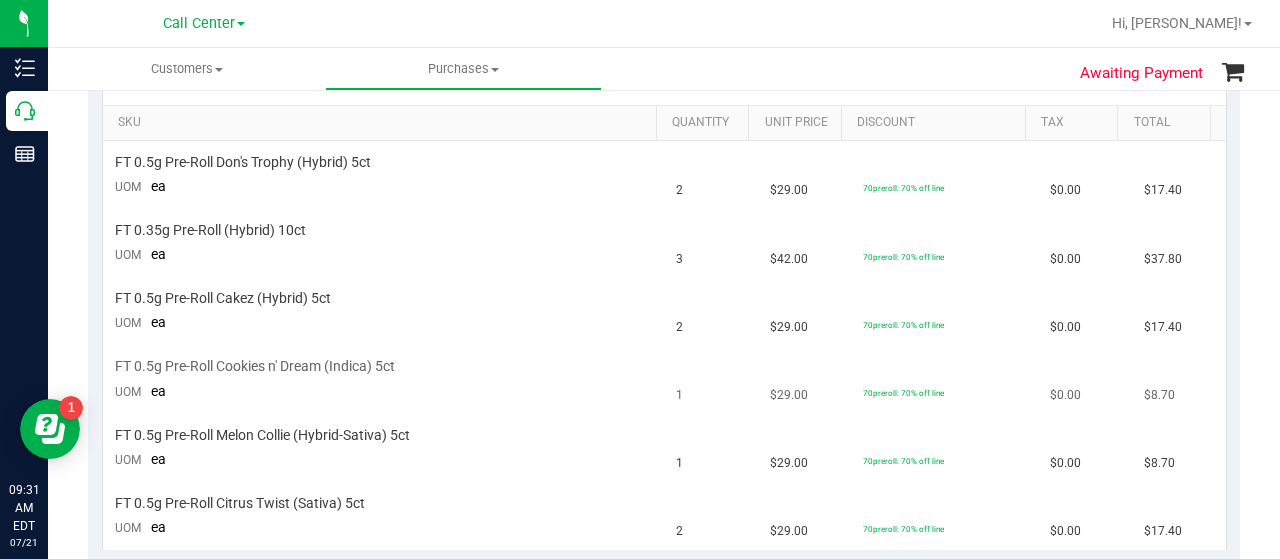 scroll, scrollTop: 300, scrollLeft: 0, axis: vertical 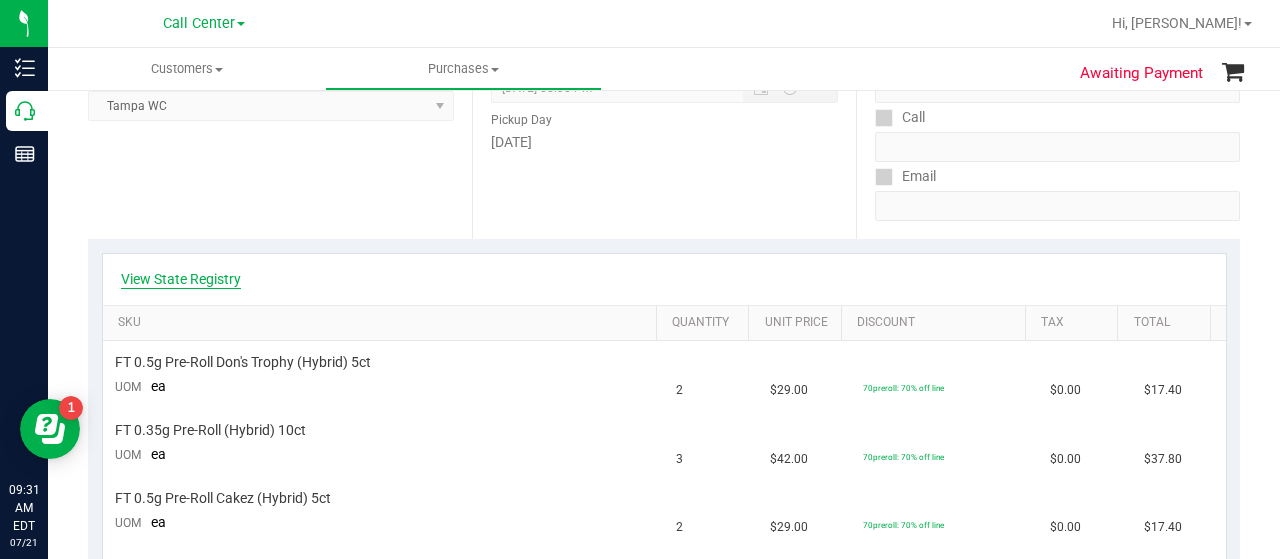 click on "View State Registry" at bounding box center [181, 279] 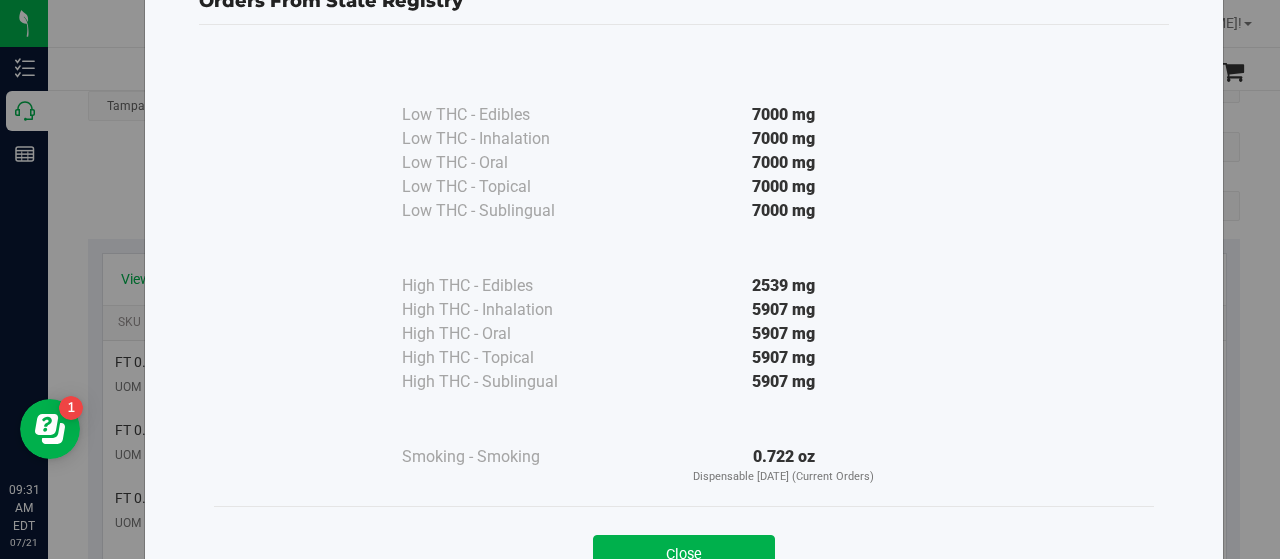 scroll, scrollTop: 100, scrollLeft: 0, axis: vertical 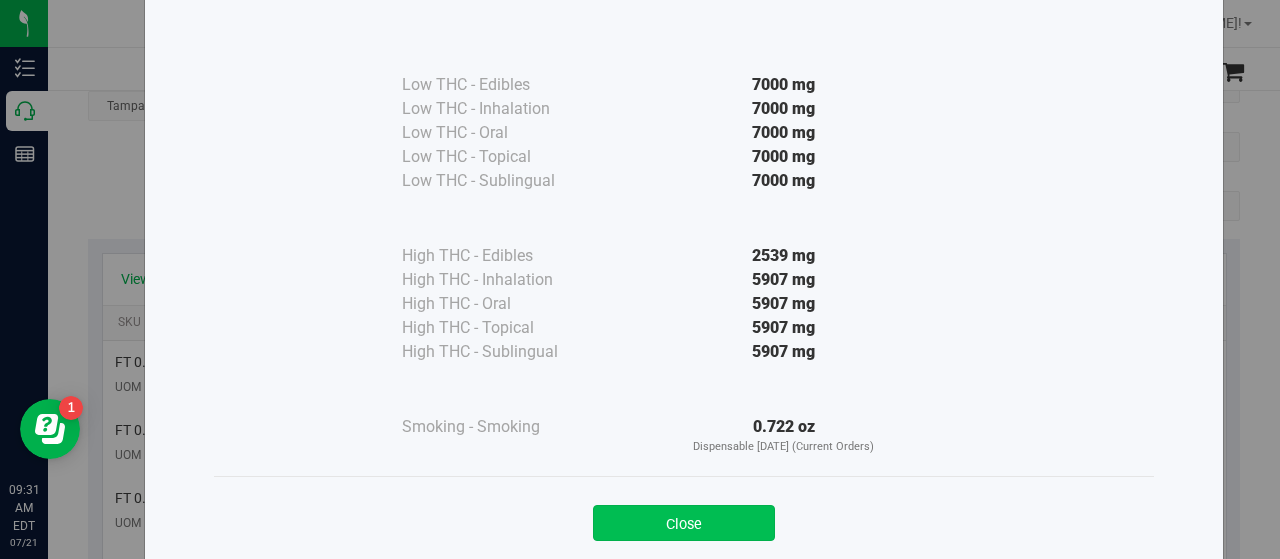 click on "Close" at bounding box center [684, 523] 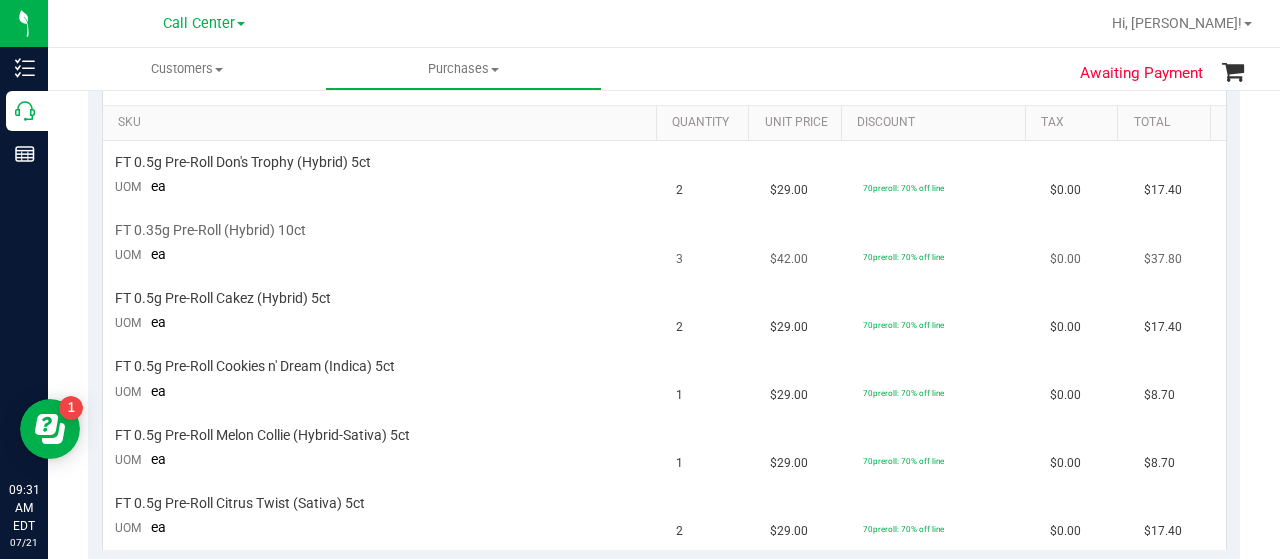 scroll, scrollTop: 400, scrollLeft: 0, axis: vertical 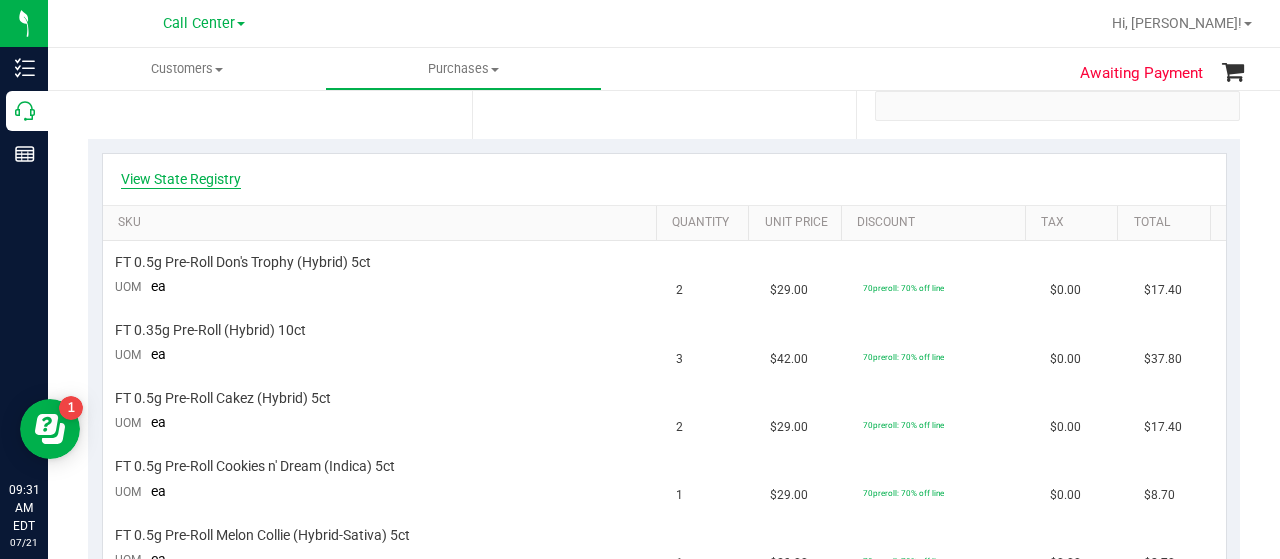 click on "View State Registry" at bounding box center [181, 179] 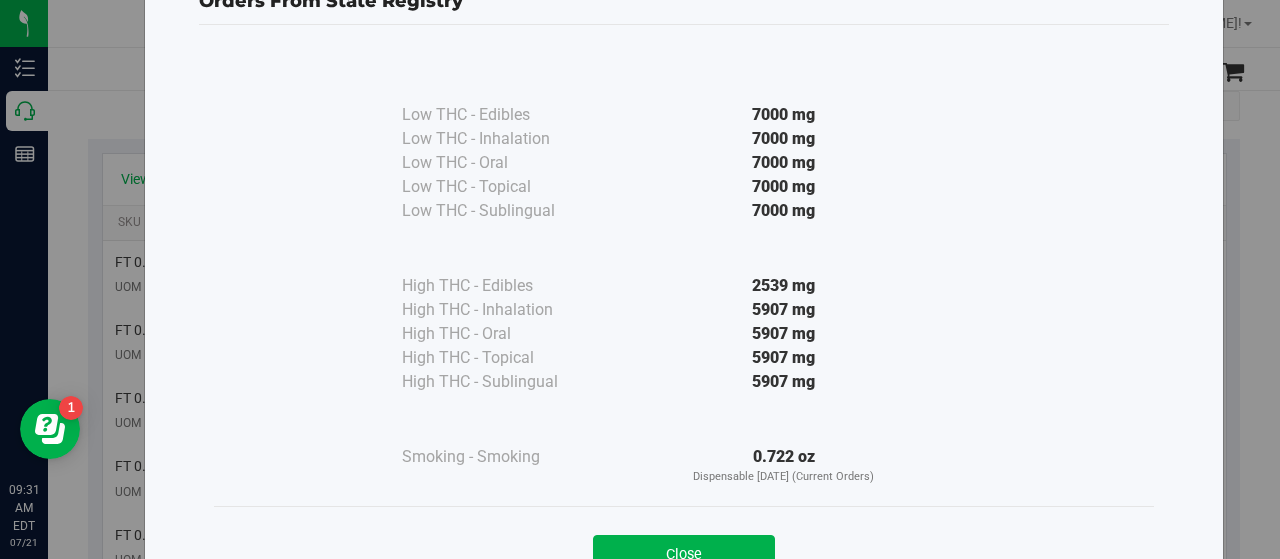 scroll, scrollTop: 100, scrollLeft: 0, axis: vertical 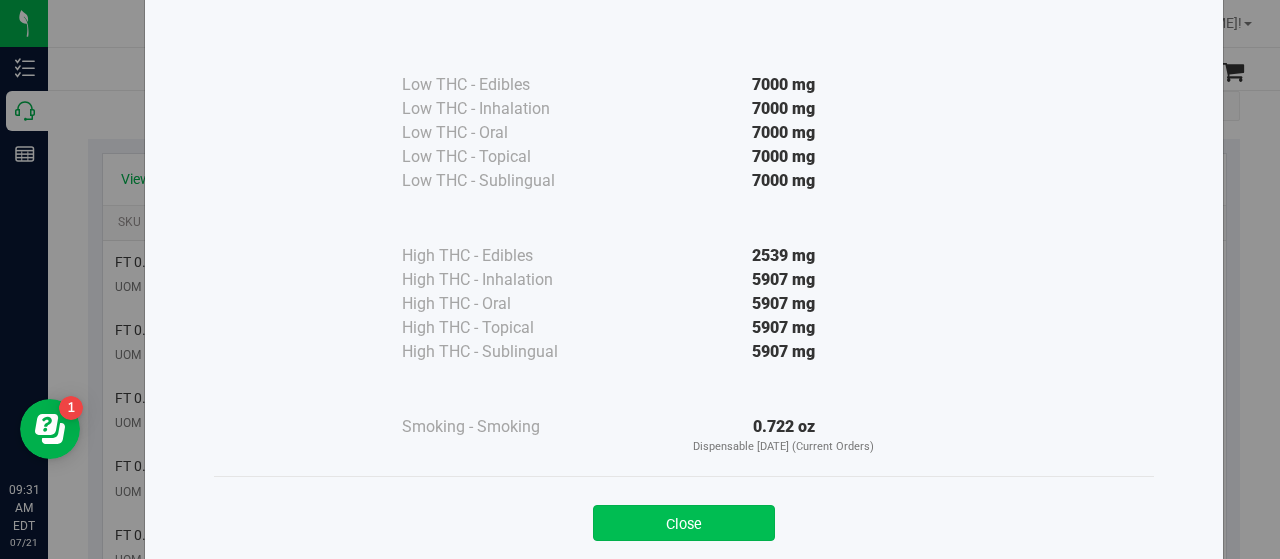 click on "Close" at bounding box center [684, 523] 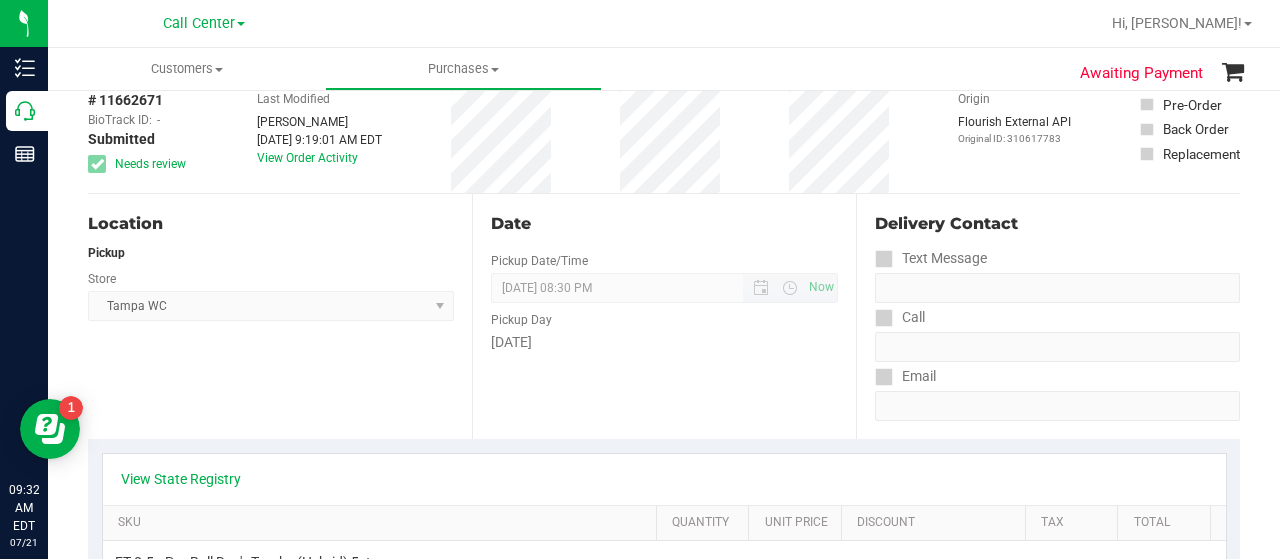 scroll, scrollTop: 0, scrollLeft: 0, axis: both 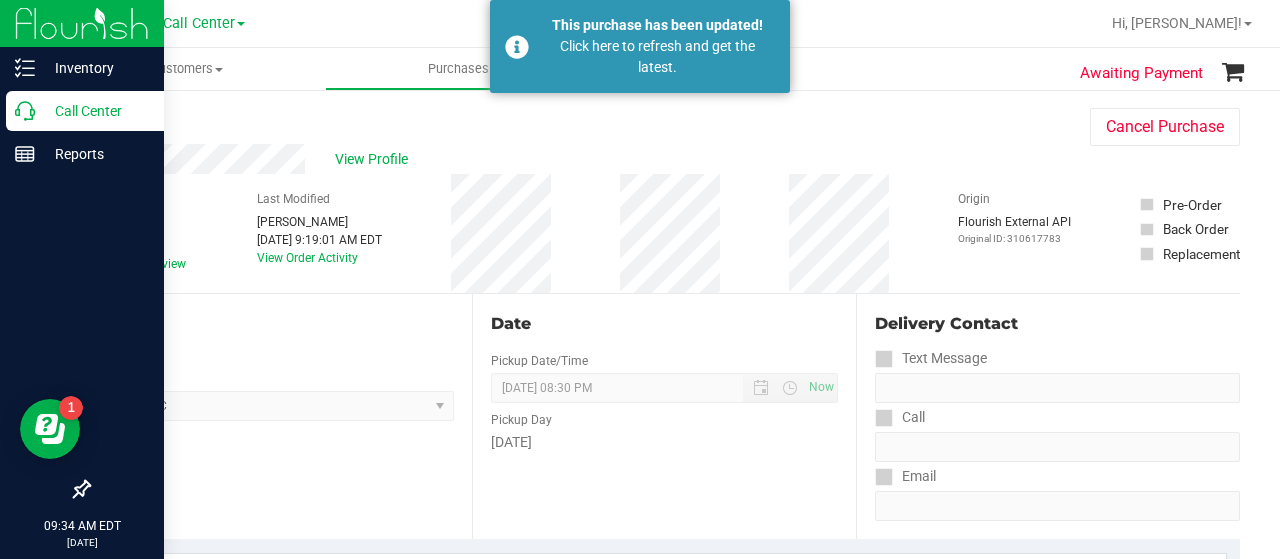 click 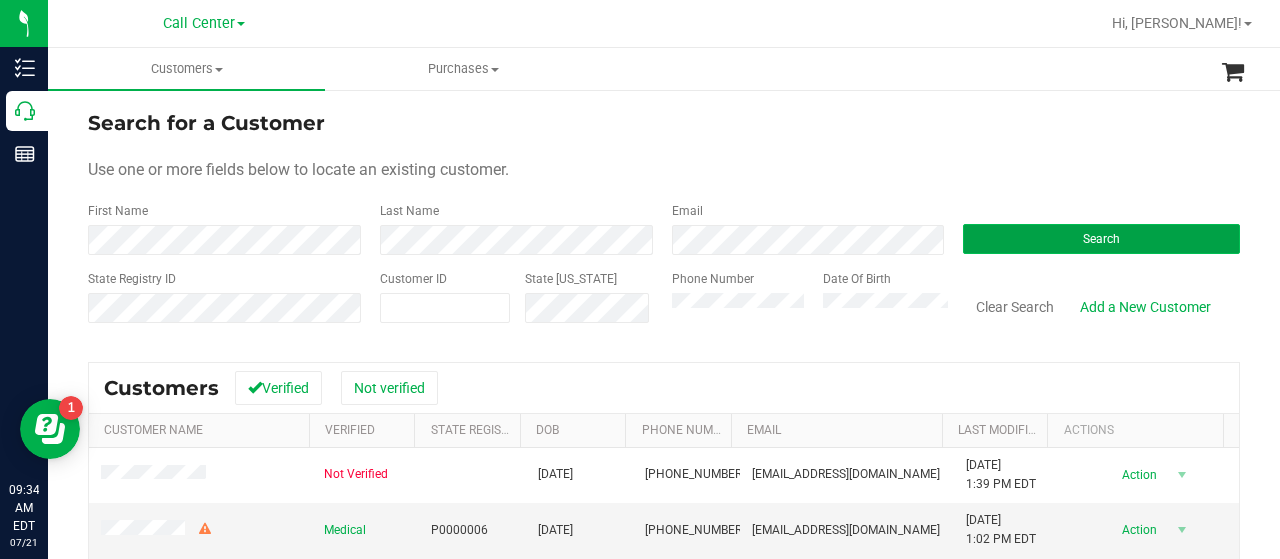 click on "Search" at bounding box center (1101, 239) 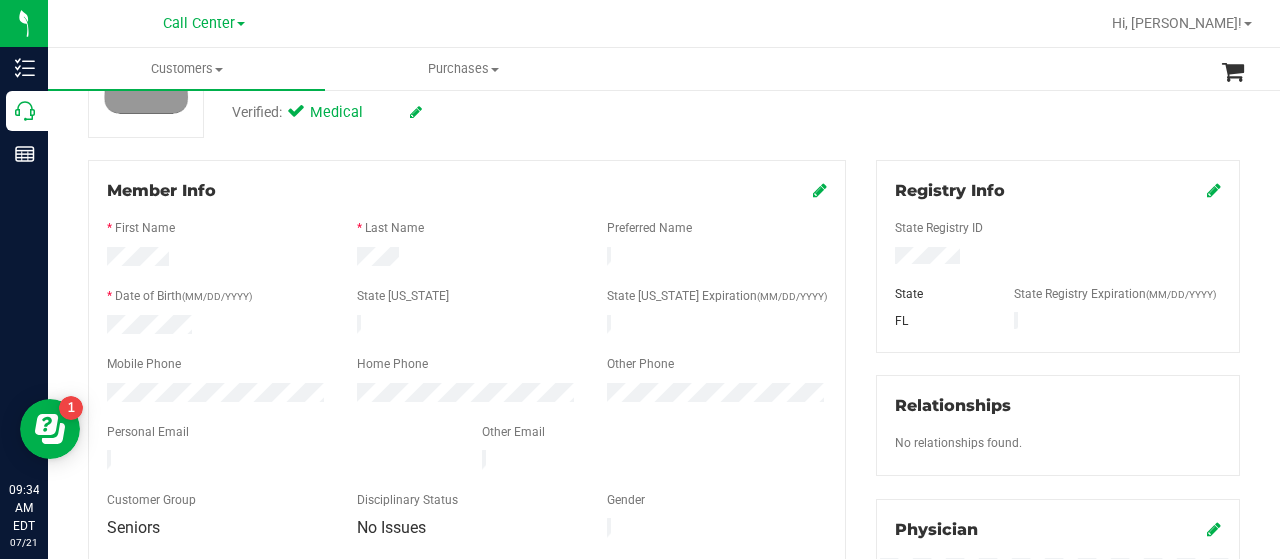 scroll, scrollTop: 0, scrollLeft: 0, axis: both 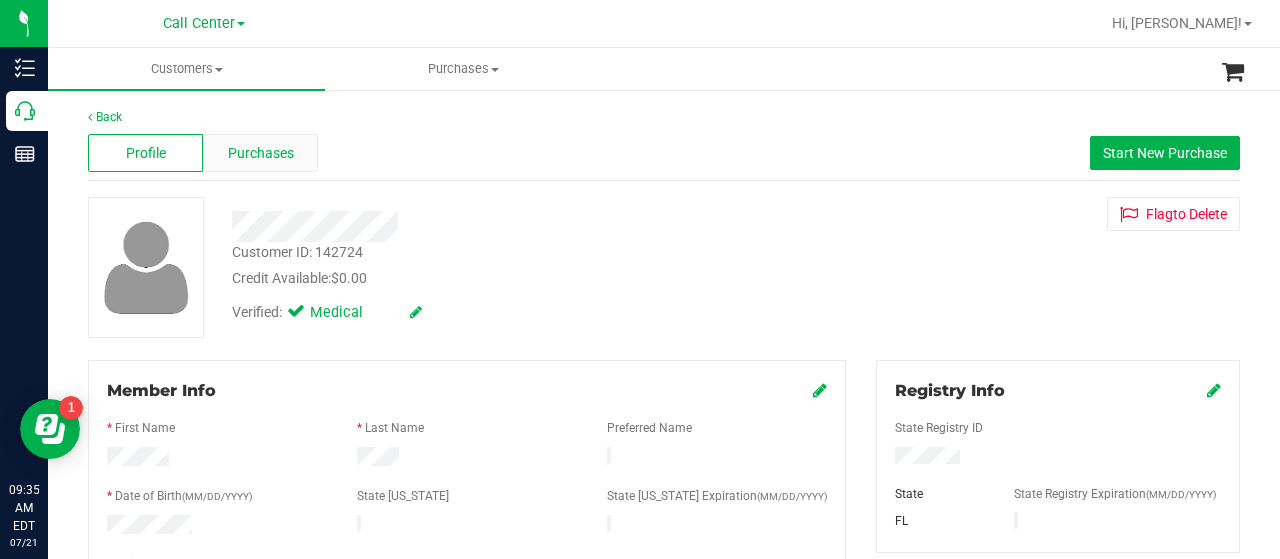 click on "Purchases" at bounding box center (260, 153) 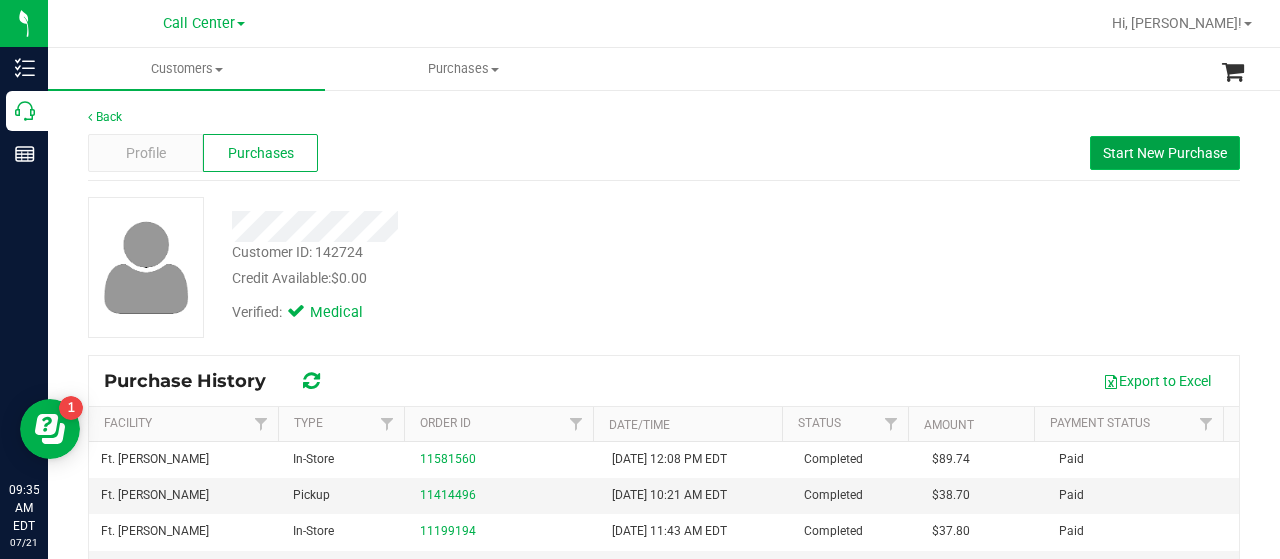 click on "Start New Purchase" at bounding box center (1165, 153) 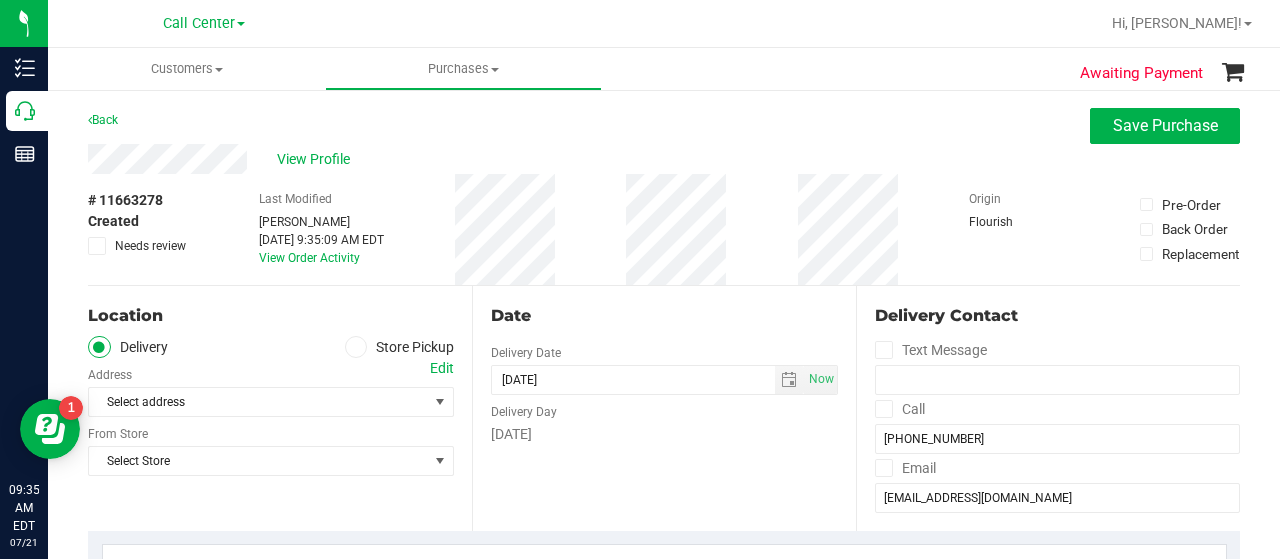 click on "Store Pickup" at bounding box center [400, 347] 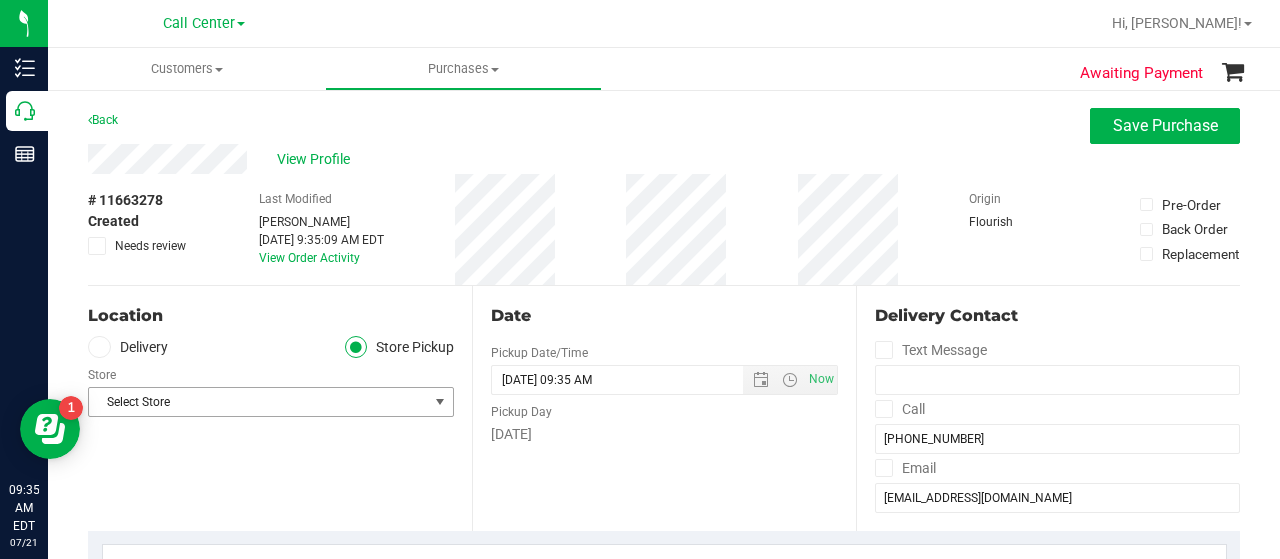 click on "Select Store" at bounding box center [258, 402] 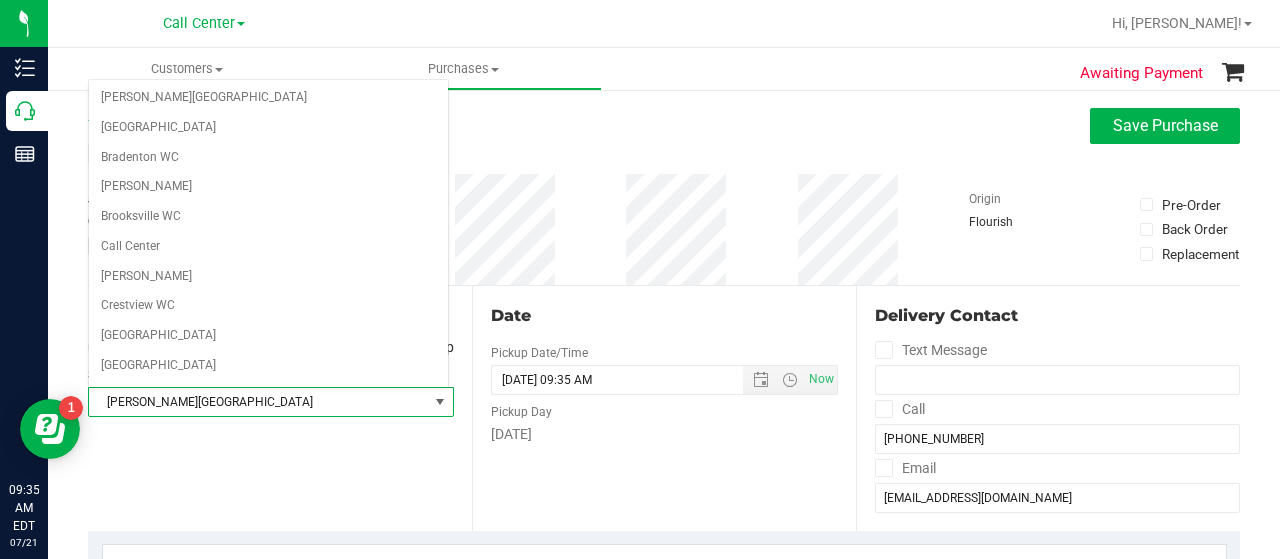 scroll, scrollTop: 368, scrollLeft: 0, axis: vertical 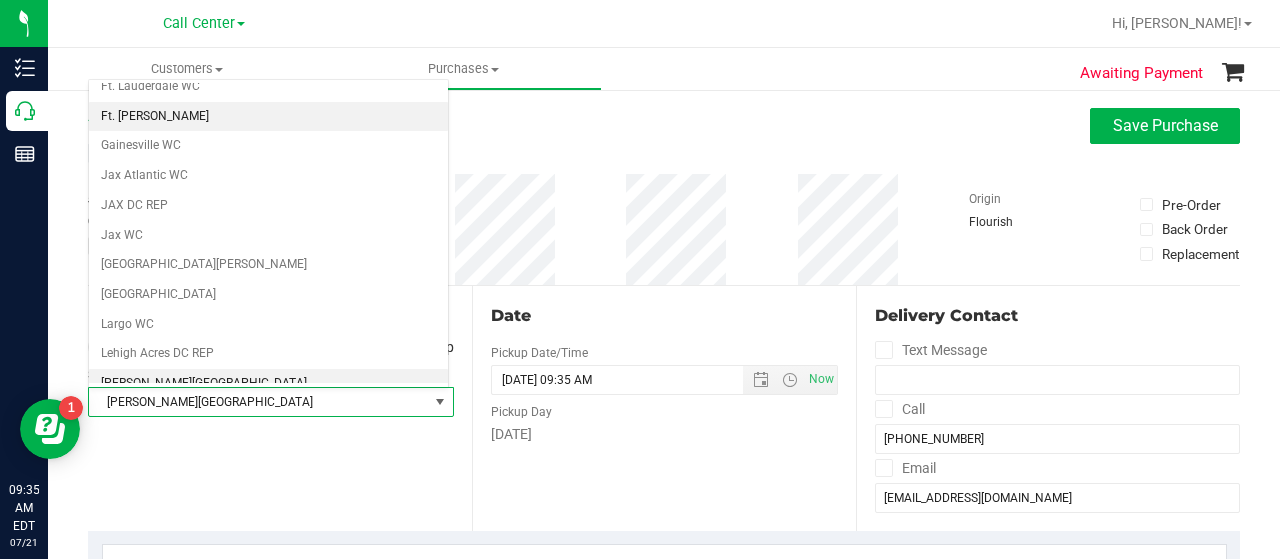 click on "Ft. [PERSON_NAME]" at bounding box center (268, 117) 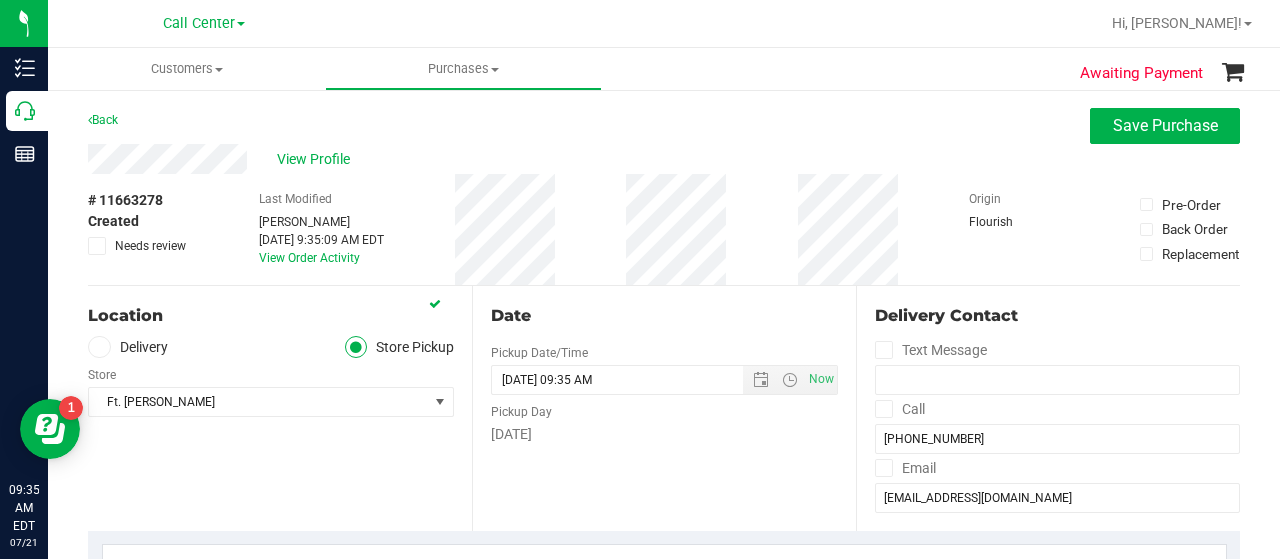 click on "Location
Delivery
Store Pickup
Store
Ft. Myers WC Select Store Bonita Springs WC Boynton Beach WC Bradenton WC Brandon WC Brooksville WC Call Center Clermont WC Crestview WC Deerfield Beach WC Delray Beach WC Deltona WC Ft Walton Beach WC Ft. Lauderdale WC Ft. Myers WC Gainesville WC Jax Atlantic WC JAX DC REP Jax WC Key West WC Lakeland WC Largo WC Lehigh Acres DC REP Merritt Island WC Miami 72nd WC Miami Beach WC Miami Dadeland WC Miramar DC REP New Port Richey WC North Palm Beach WC North Port WC Ocala WC Orange Park WC Orlando Colonial WC Orlando DC REP Orlando WC Oviedo WC Palm Bay WC Palm Coast WC Panama City WC Pensacola WC Port Orange WC" at bounding box center (280, 408) 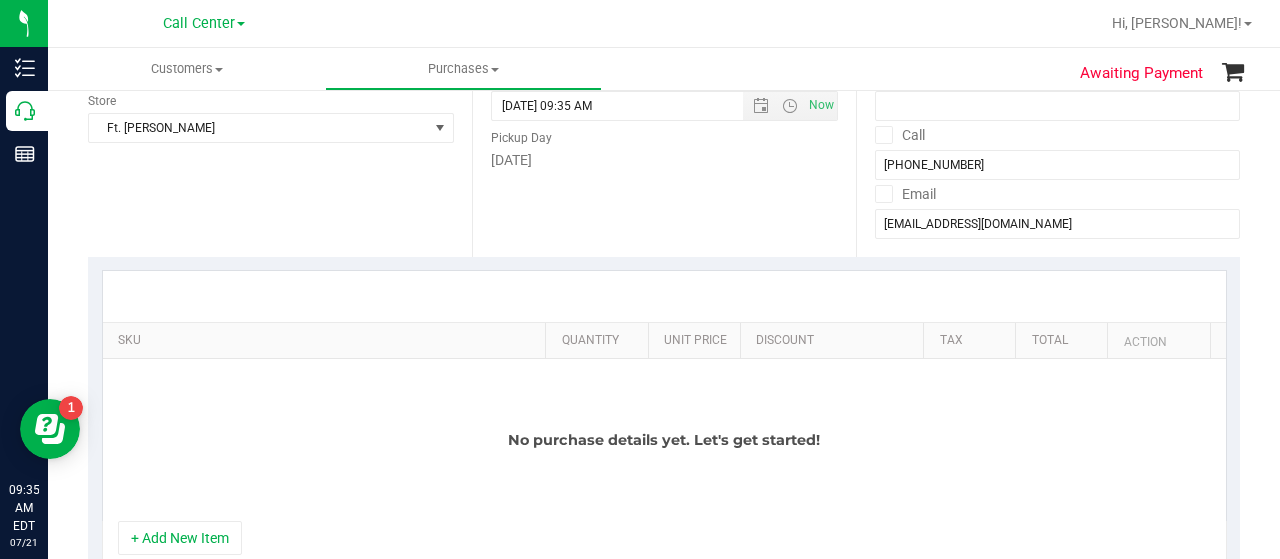 scroll, scrollTop: 400, scrollLeft: 0, axis: vertical 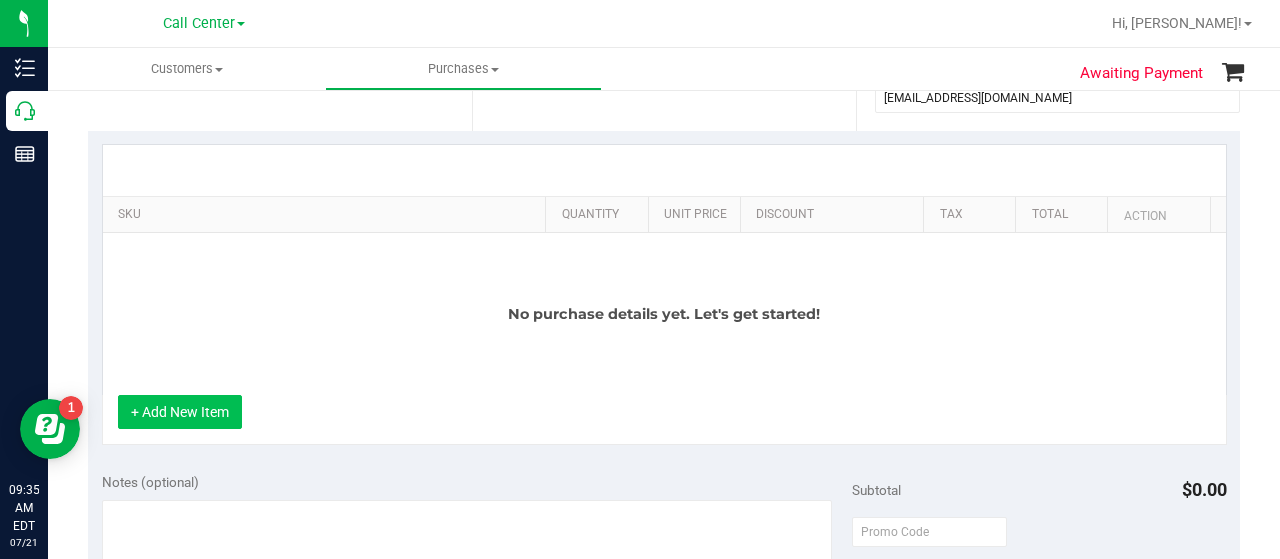 click on "+ Add New Item" at bounding box center (180, 412) 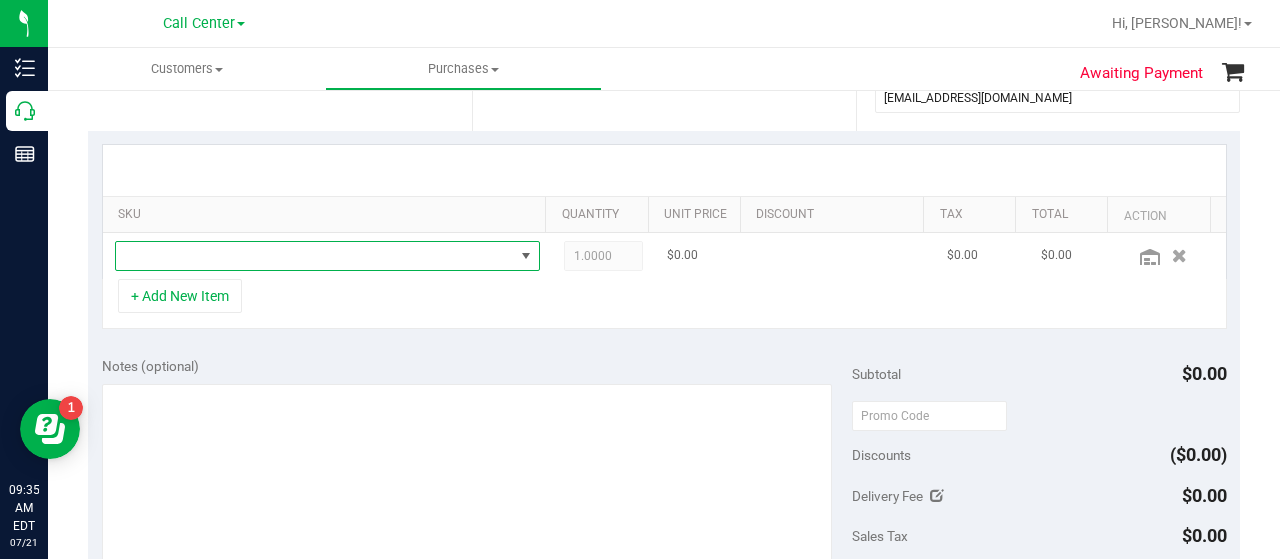 click at bounding box center [315, 256] 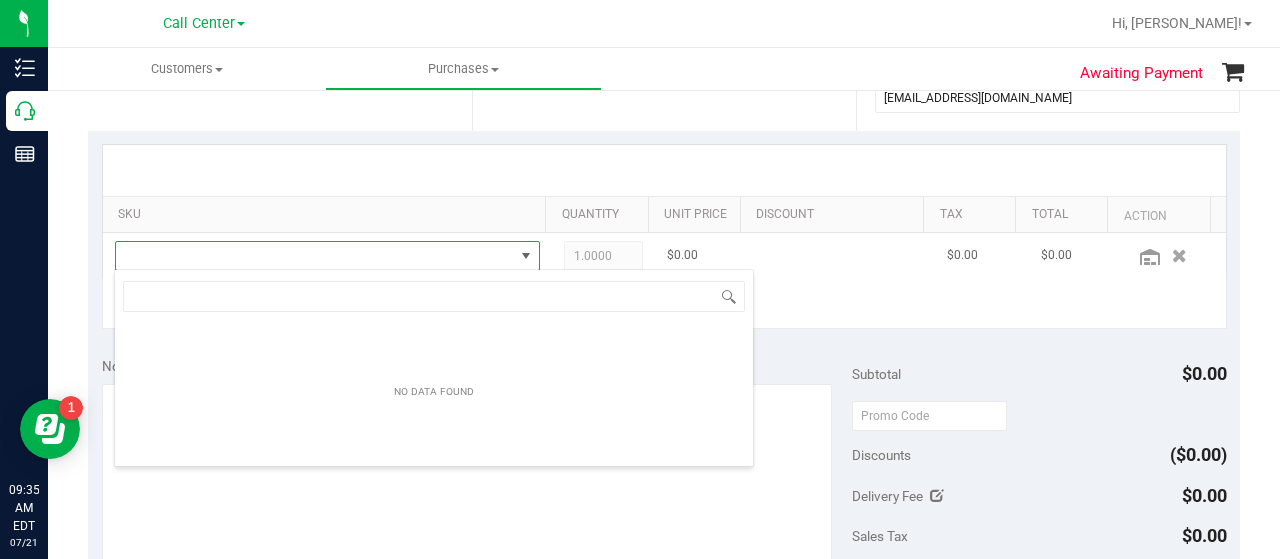 scroll, scrollTop: 99970, scrollLeft: 99586, axis: both 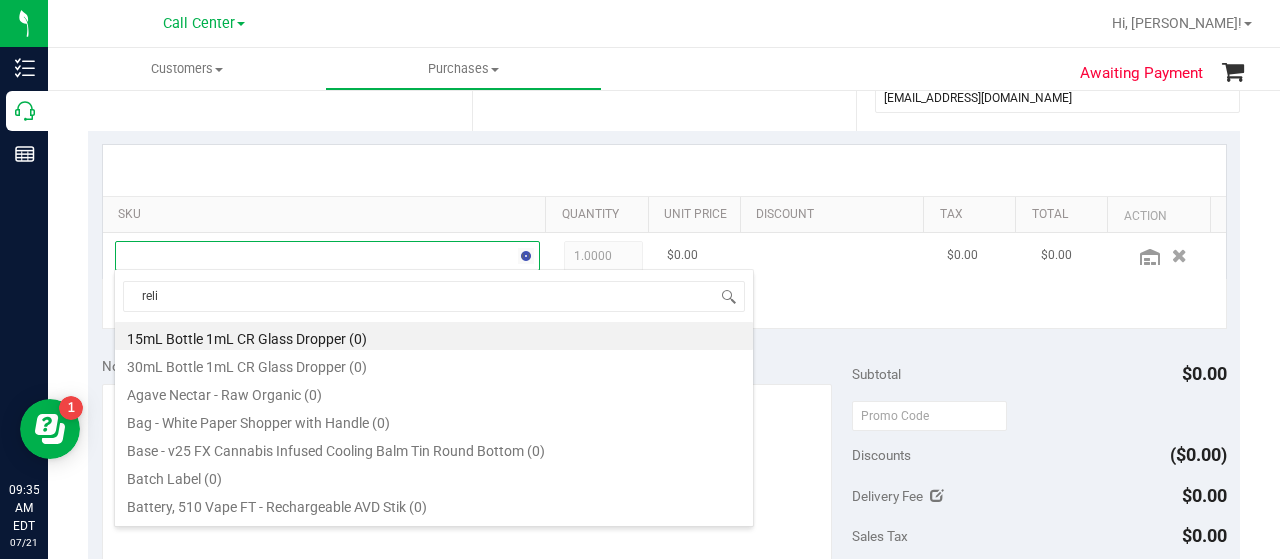 type on "relie" 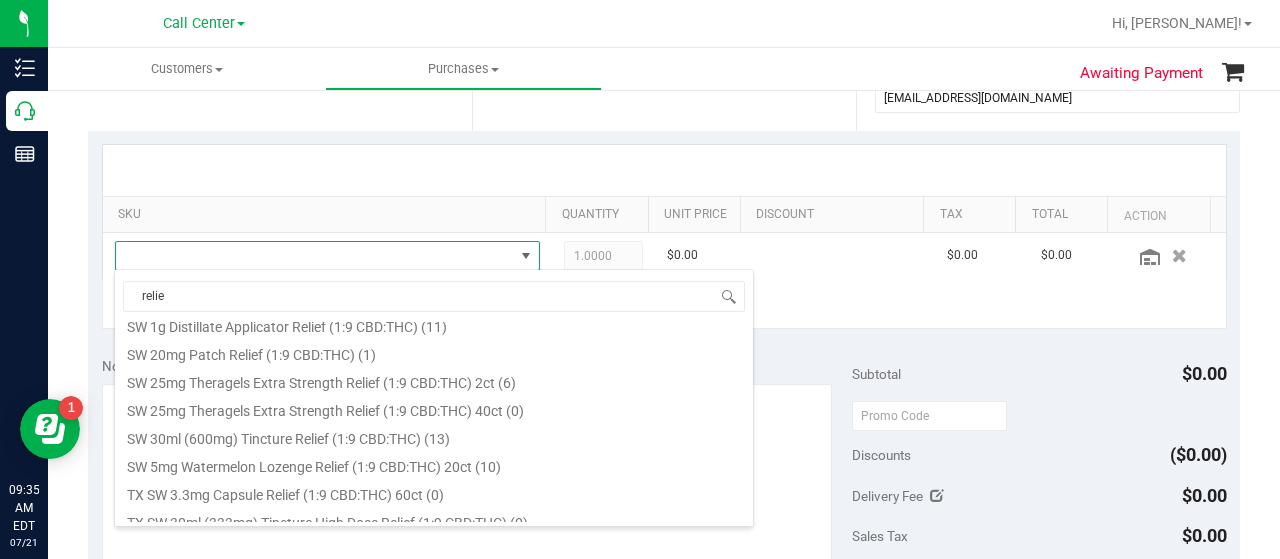 scroll, scrollTop: 800, scrollLeft: 0, axis: vertical 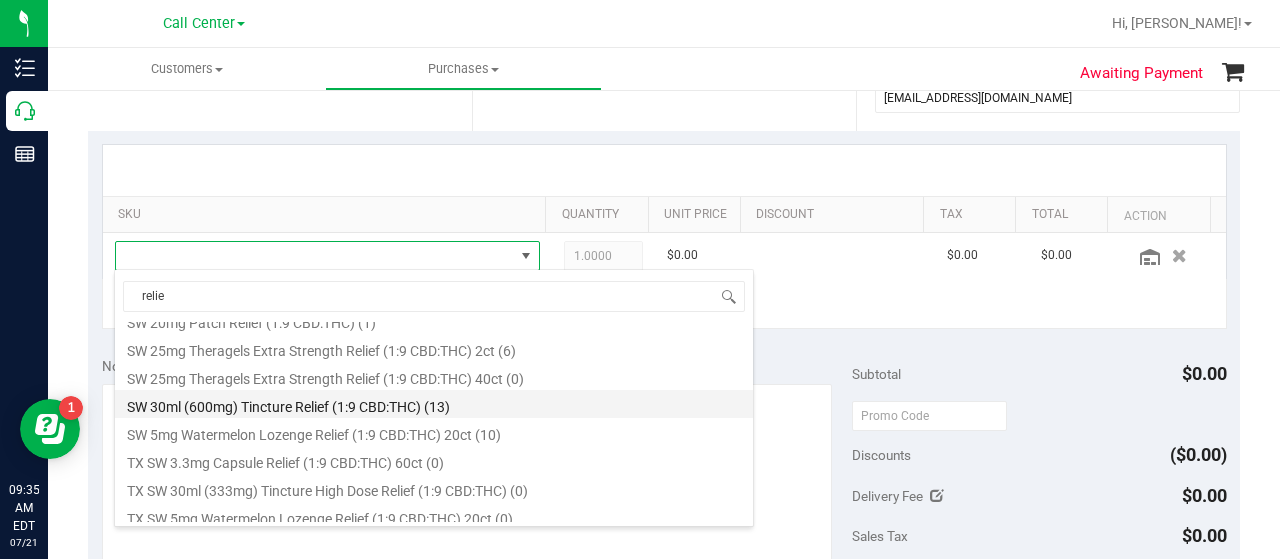 click on "SW 30ml (600mg) Tincture Relief (1:9 CBD:THC) (13)" at bounding box center [434, 404] 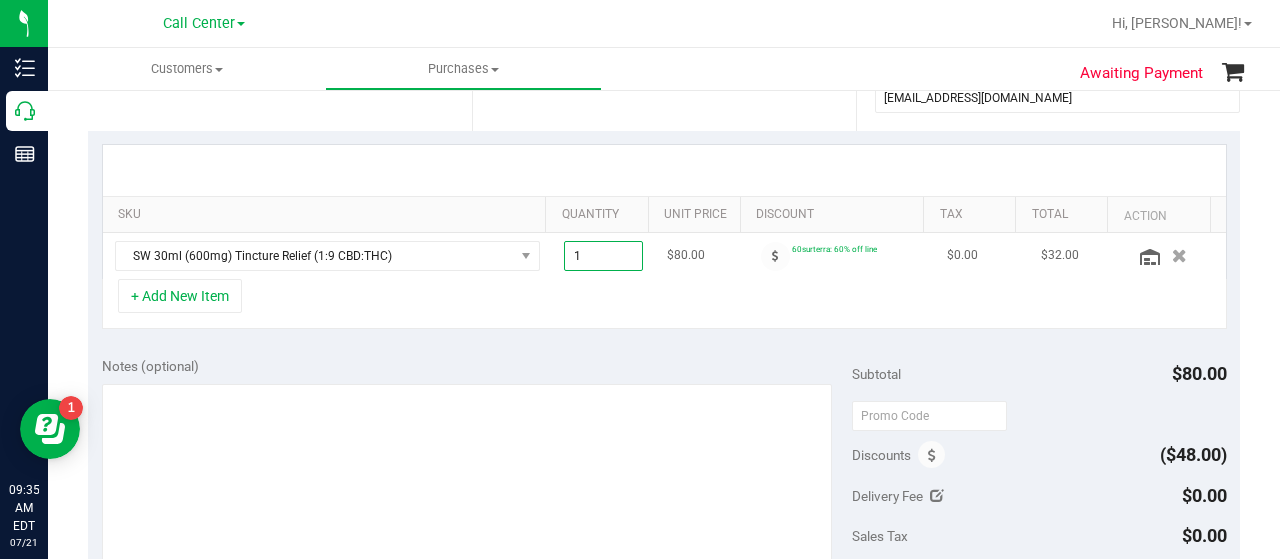 click on "1.00 1" at bounding box center (604, 256) 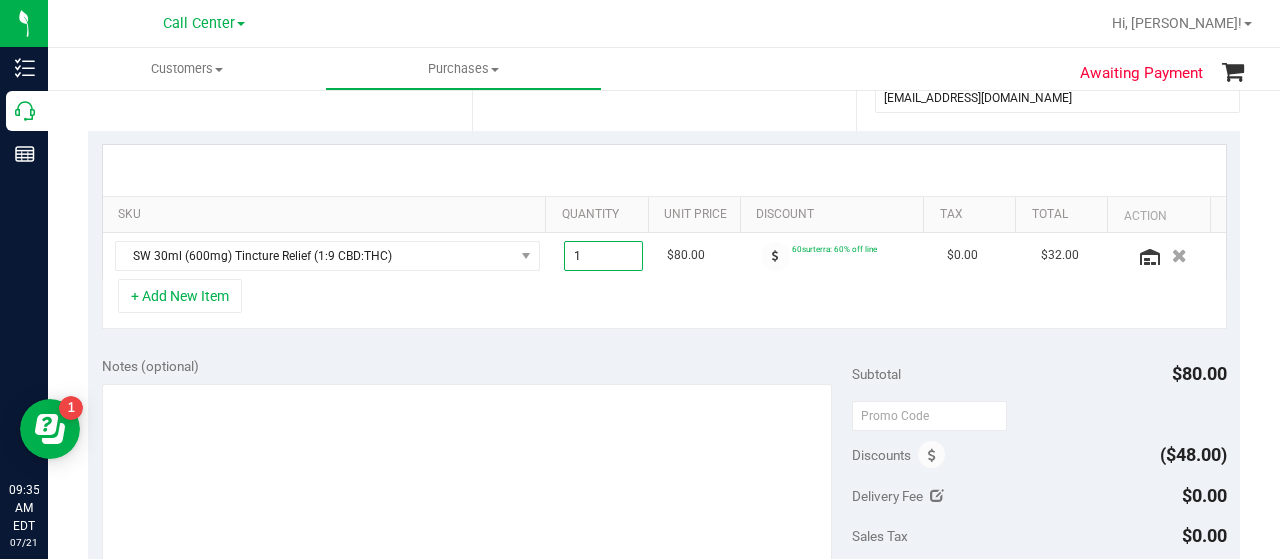 type on "3" 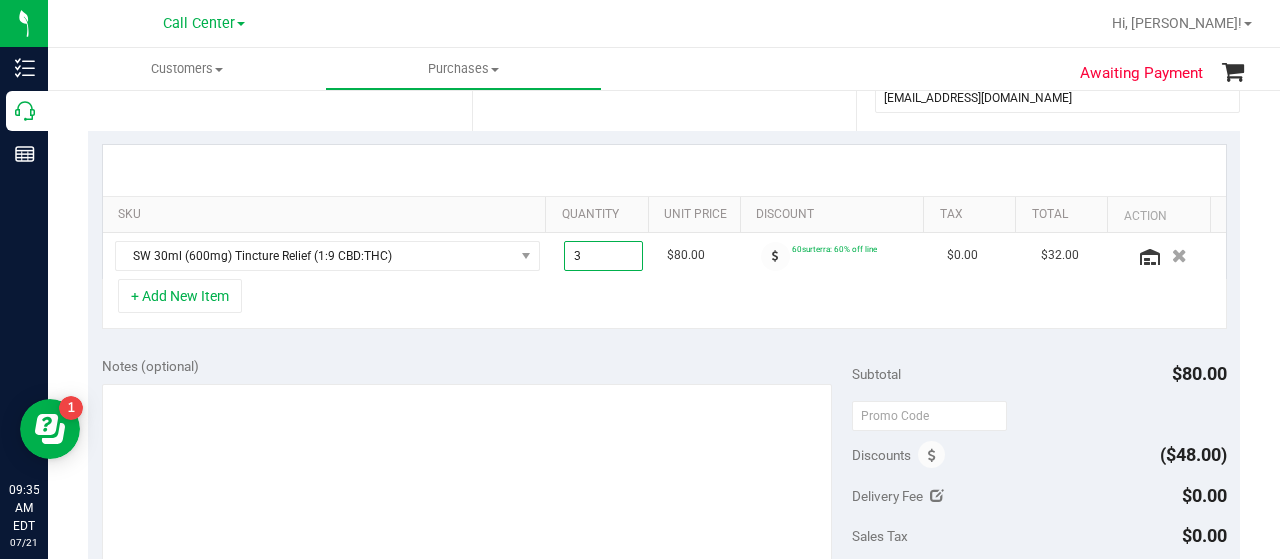 type on "3.00" 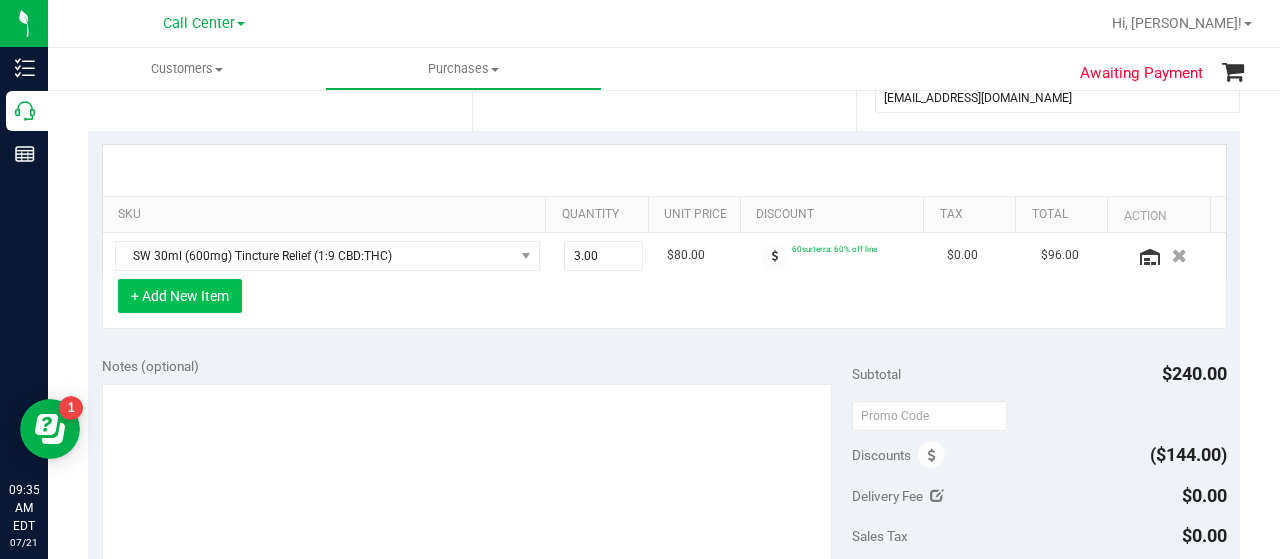 click on "+ Add New Item" at bounding box center [180, 296] 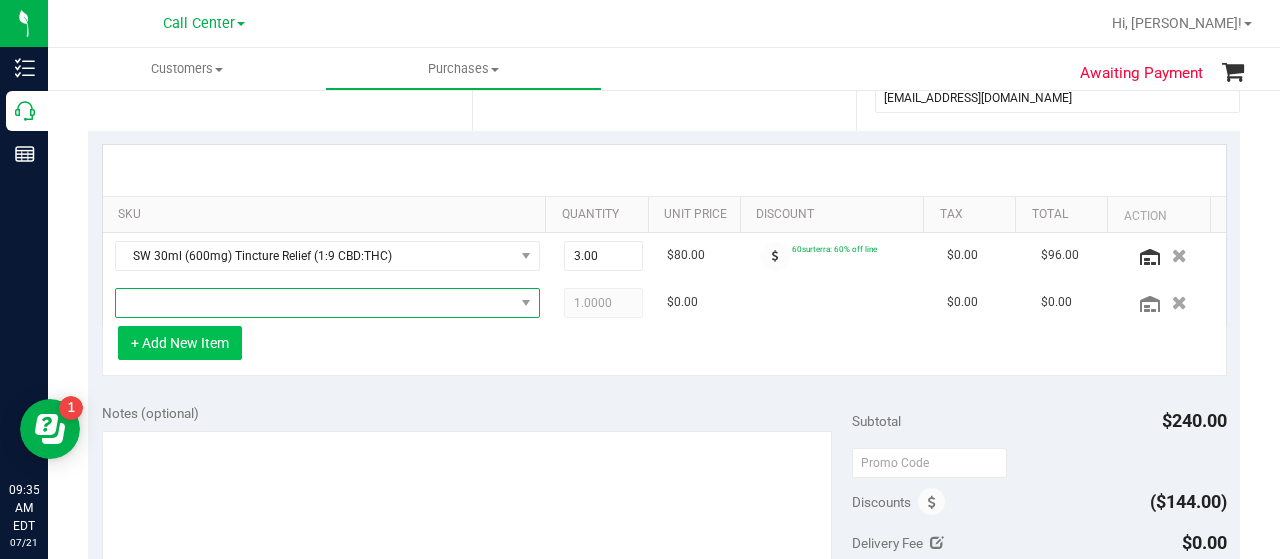 click at bounding box center (315, 303) 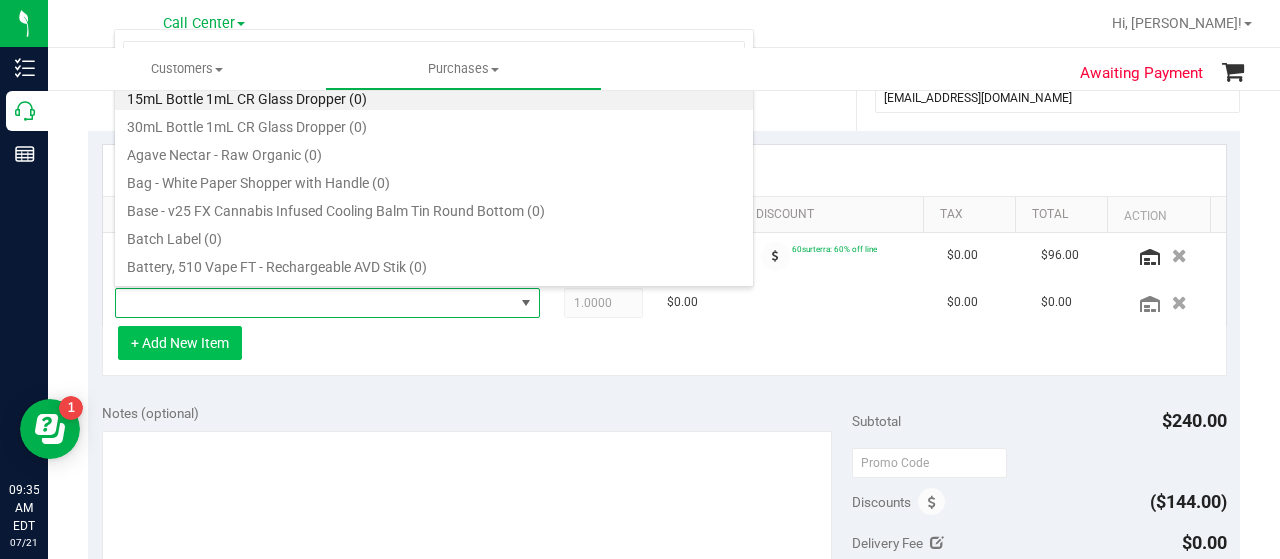 scroll, scrollTop: 99970, scrollLeft: 99586, axis: both 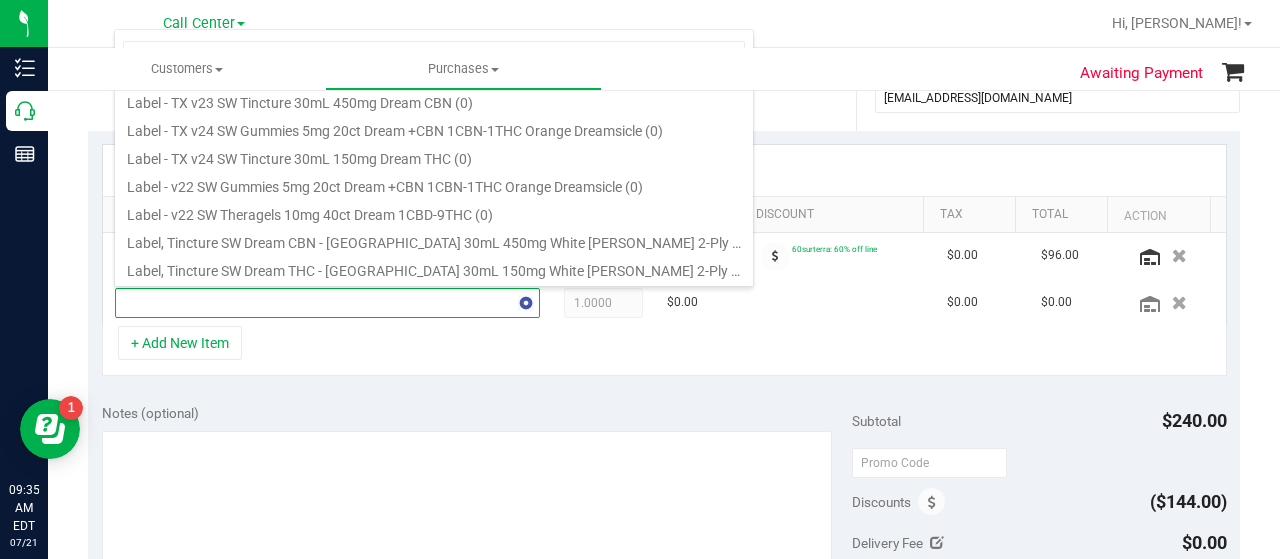 type on "d" 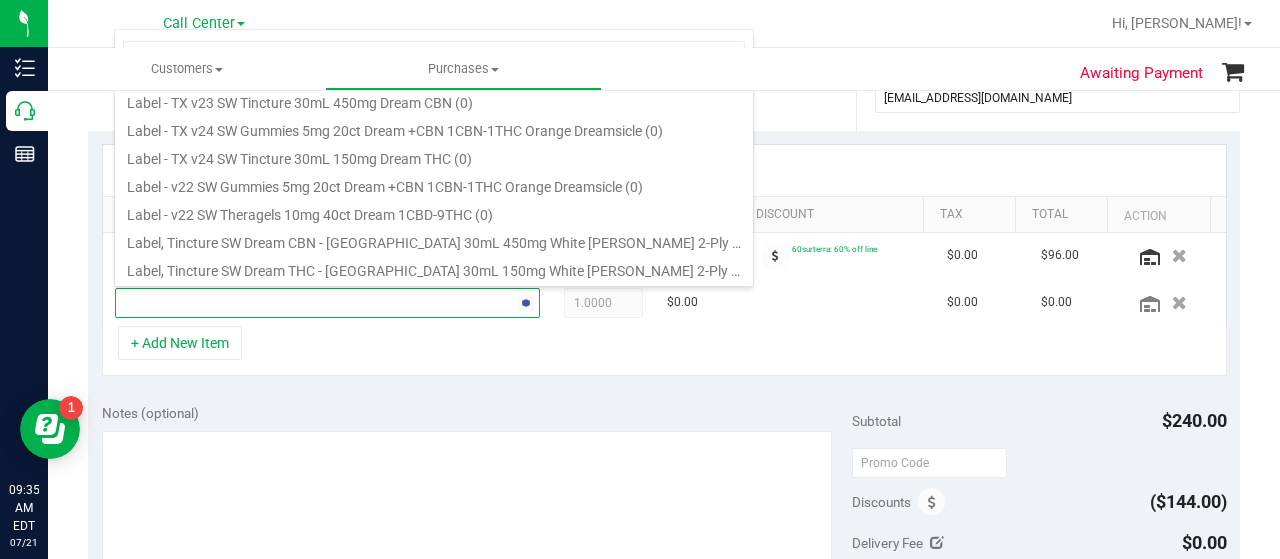 scroll, scrollTop: 0, scrollLeft: 0, axis: both 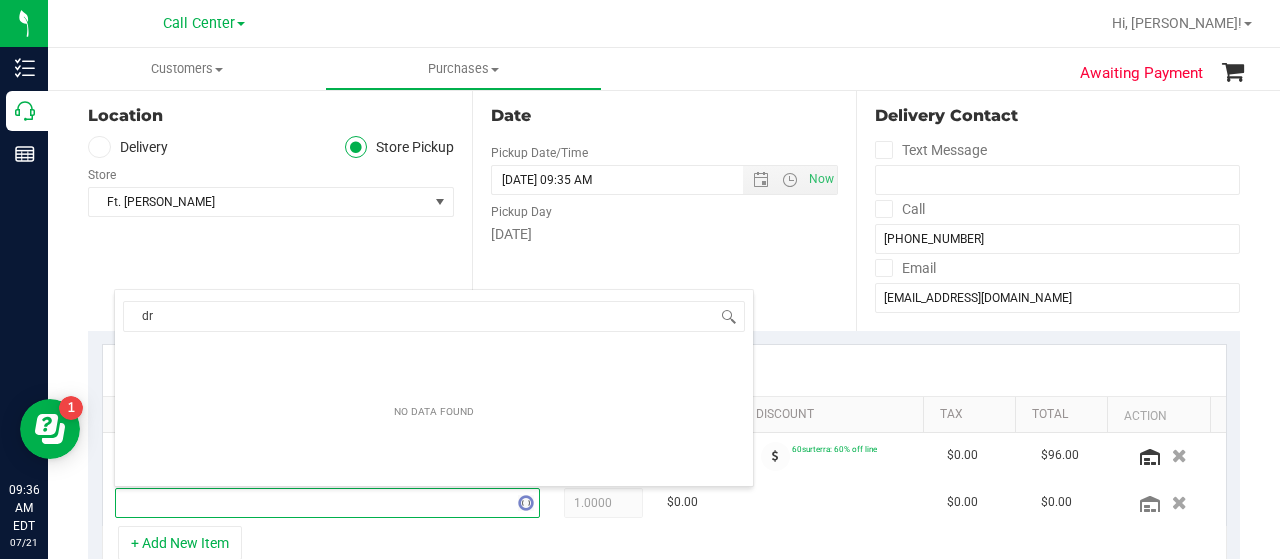 type on "d" 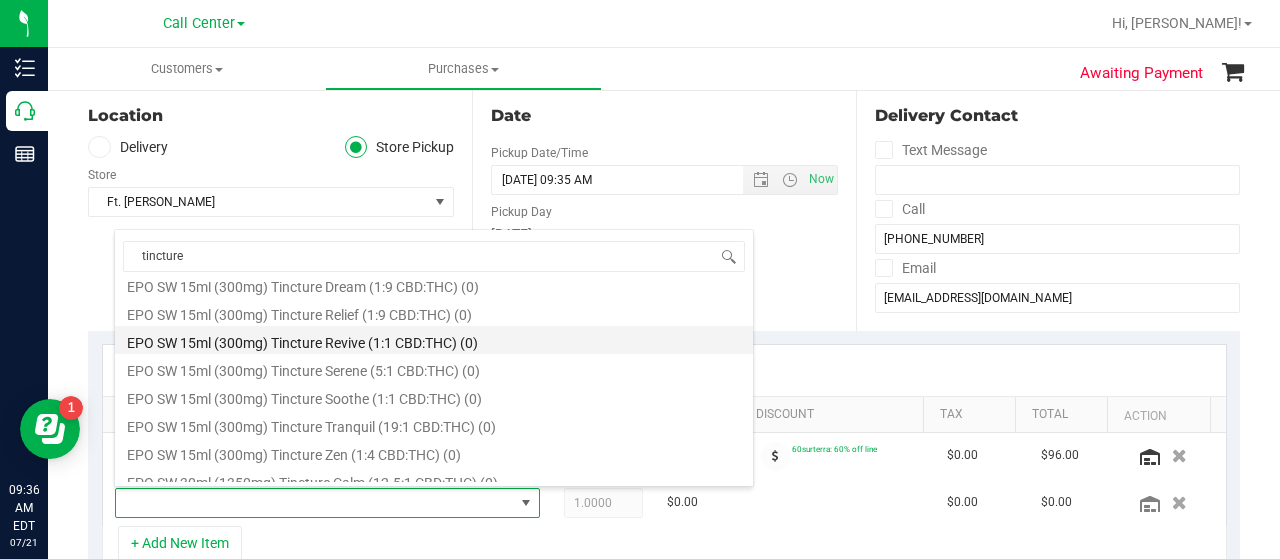 scroll, scrollTop: 0, scrollLeft: 0, axis: both 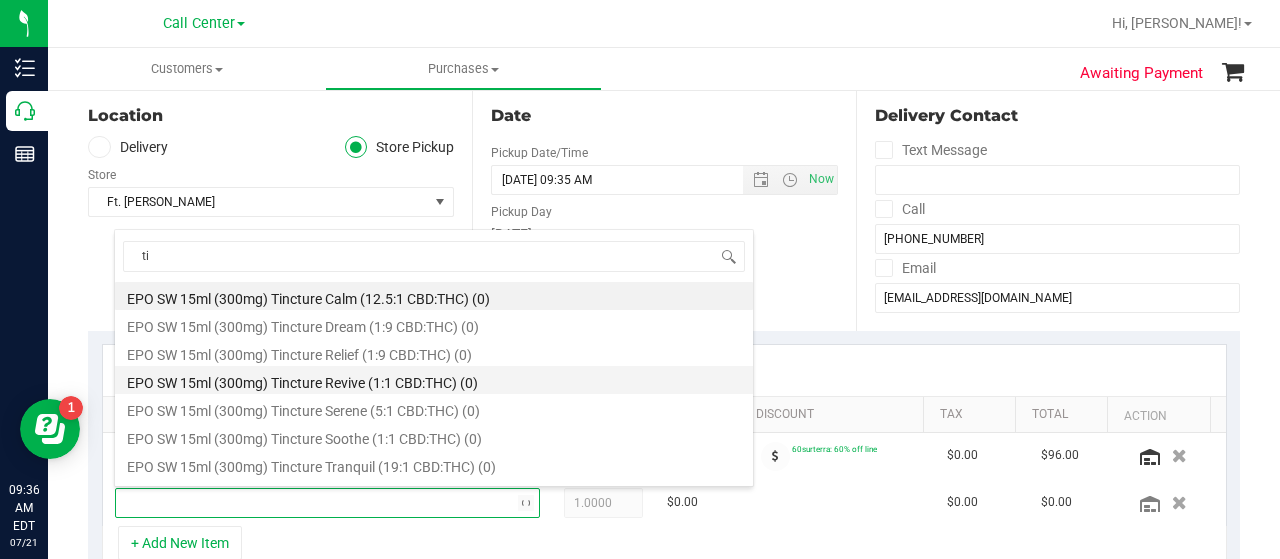 type on "t" 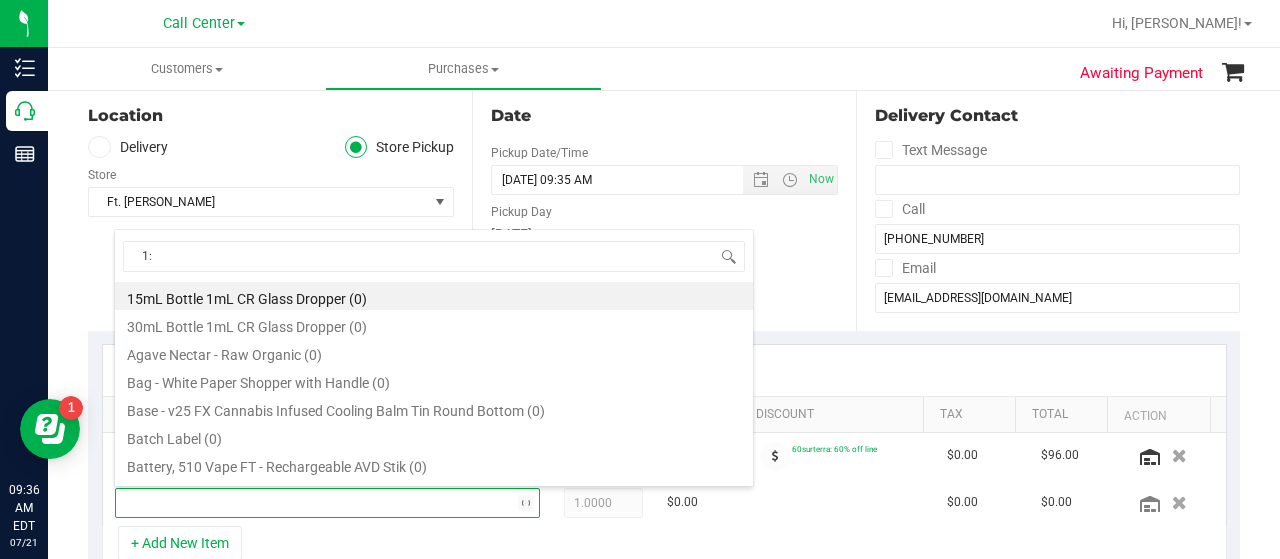 type on "1:9" 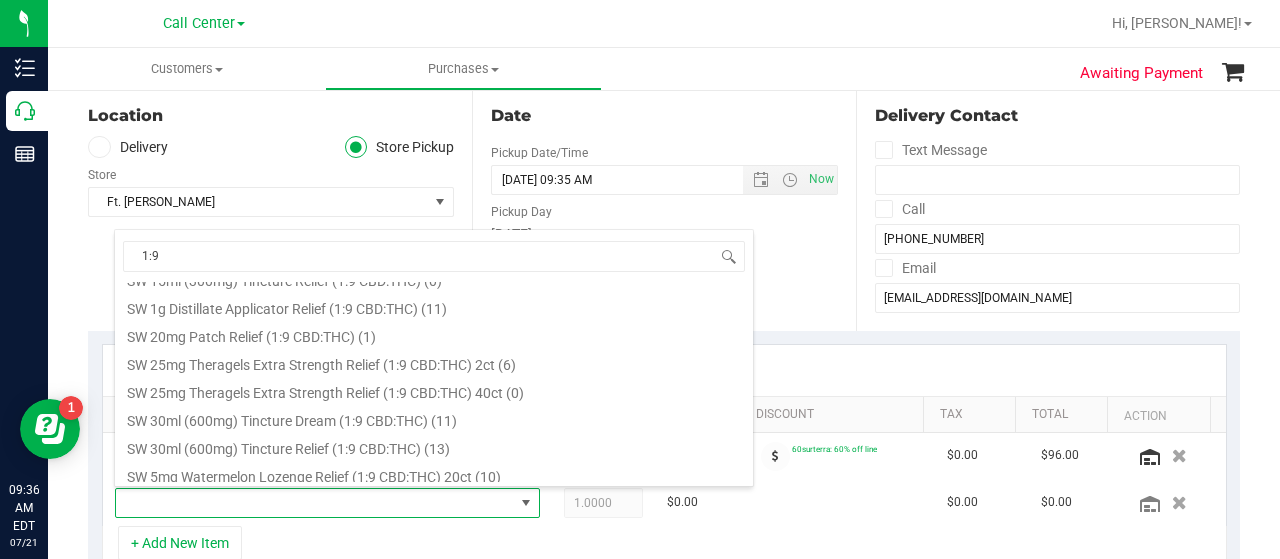 scroll, scrollTop: 1000, scrollLeft: 0, axis: vertical 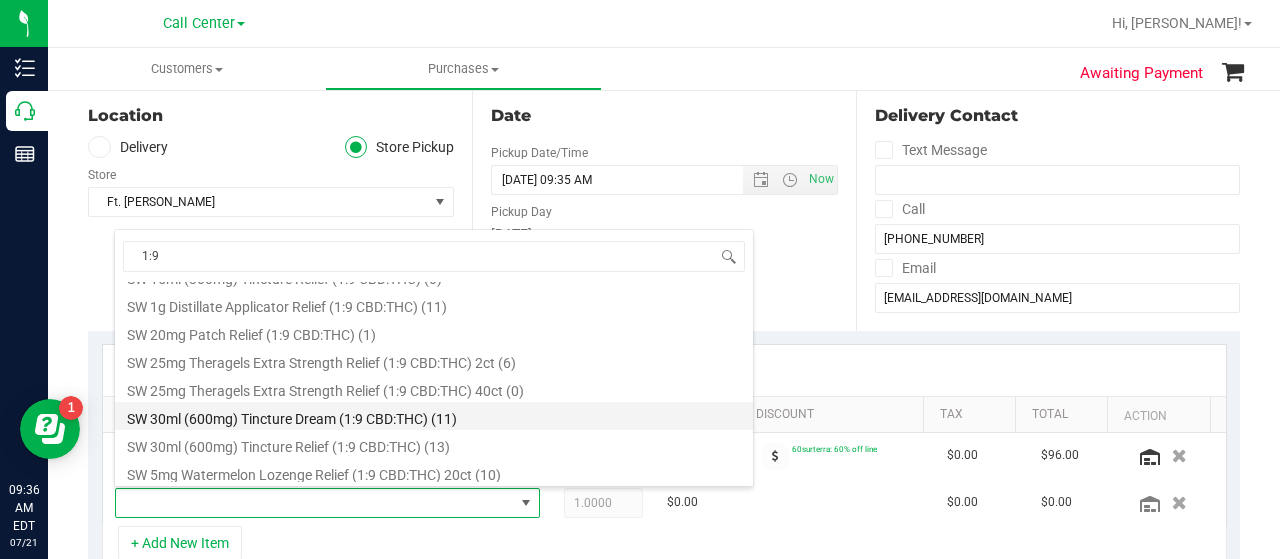 click on "SW 30ml (600mg) Tincture Dream (1:9 CBD:THC) (11)" at bounding box center [434, 416] 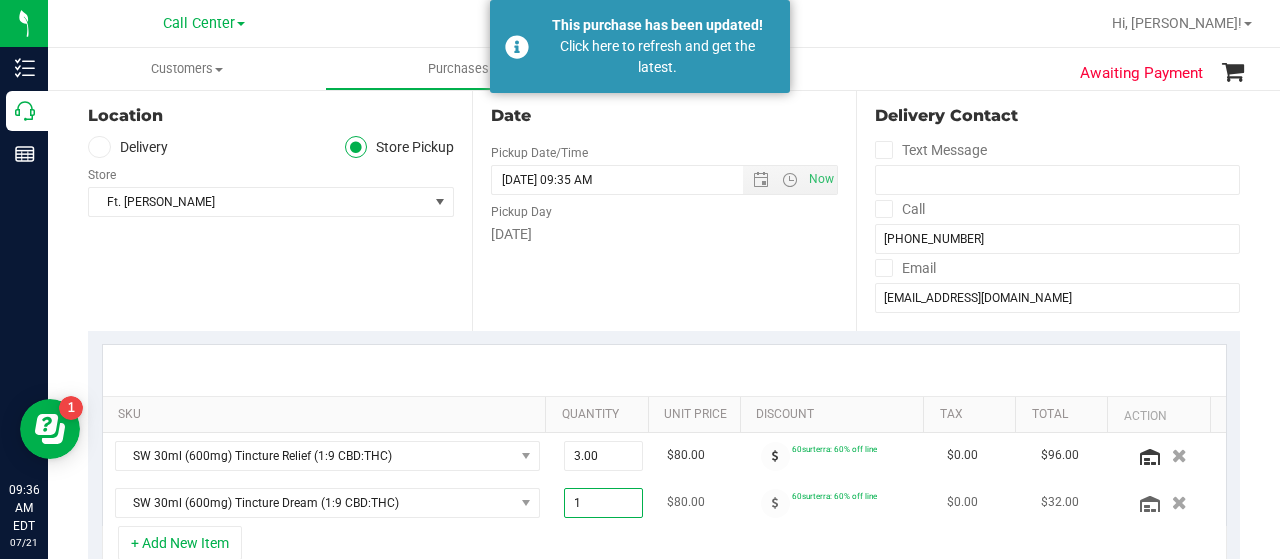 click on "1.00 1" at bounding box center [604, 503] 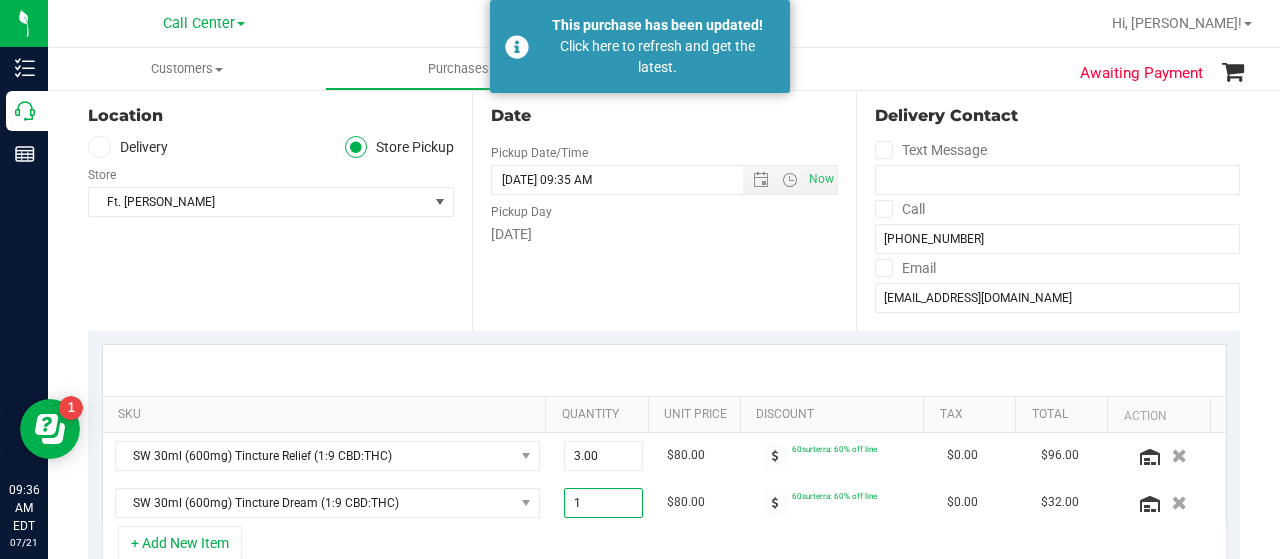 type on "2" 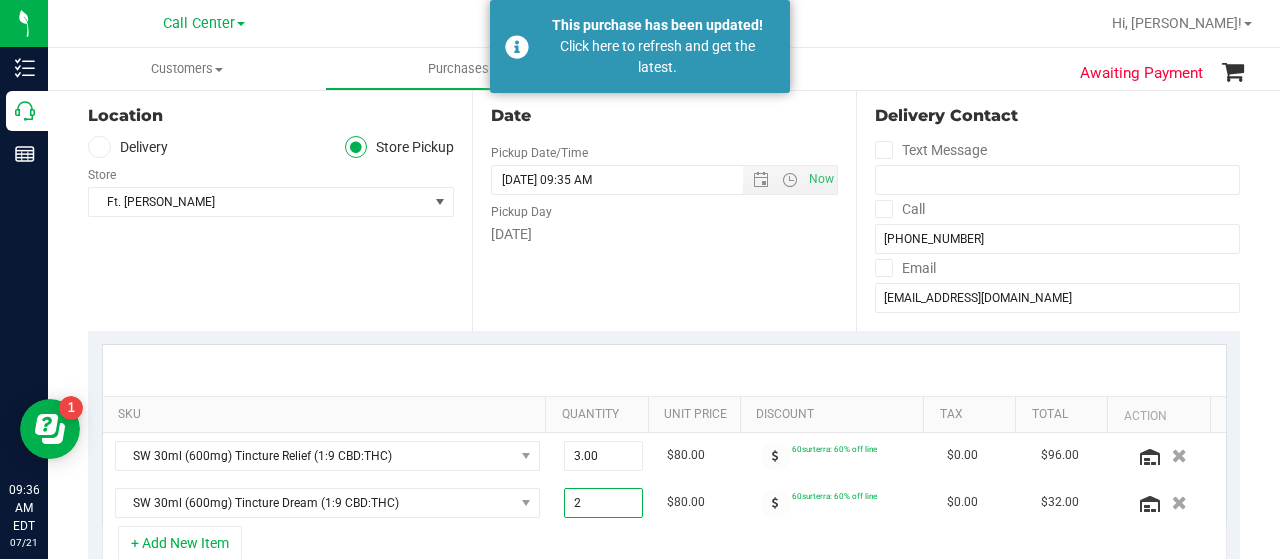 type on "2.00" 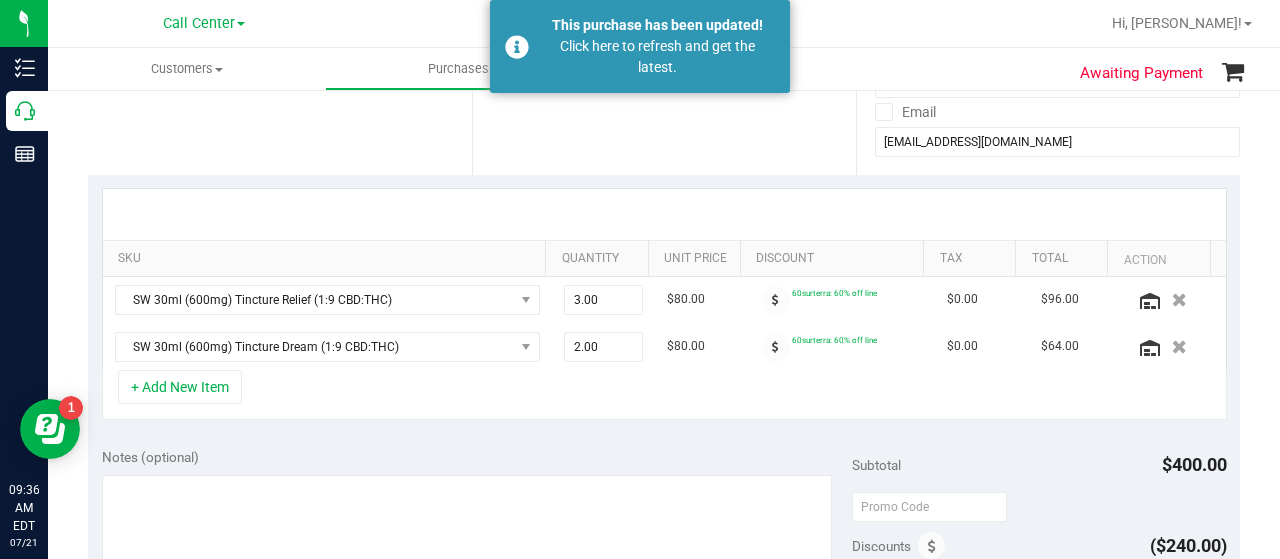 scroll, scrollTop: 400, scrollLeft: 0, axis: vertical 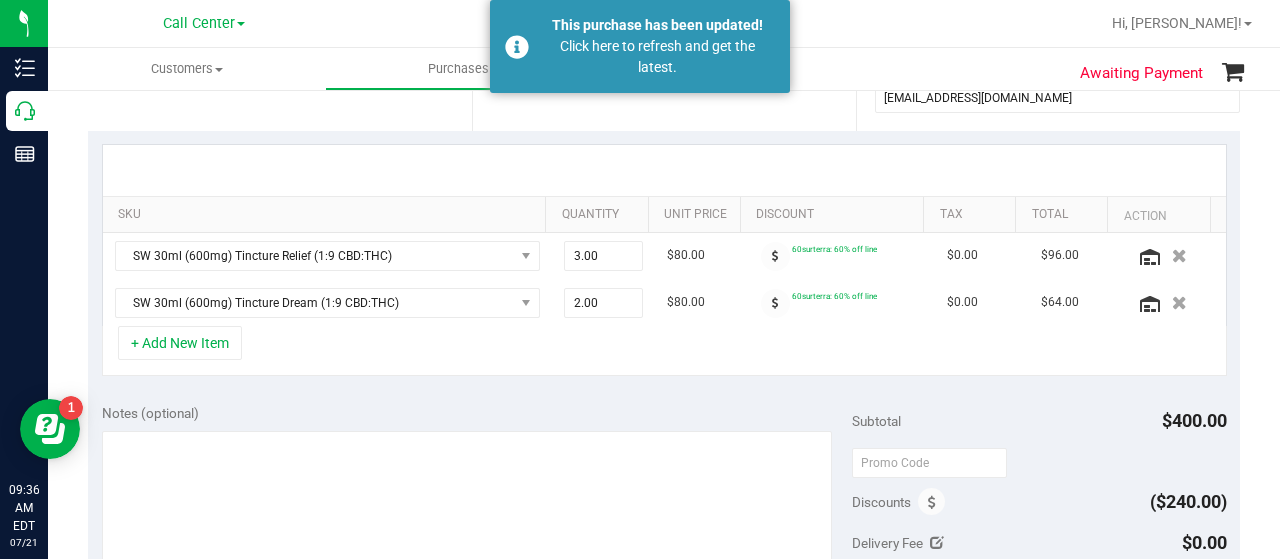 click on "+ Add New Item" at bounding box center [664, 351] 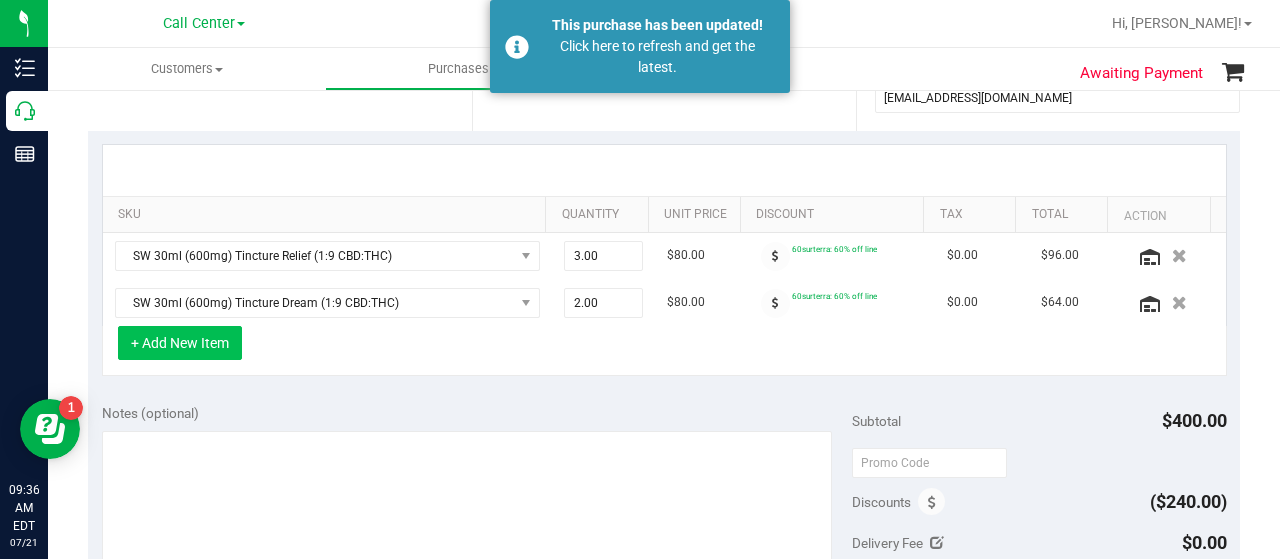 click on "+ Add New Item" at bounding box center [180, 343] 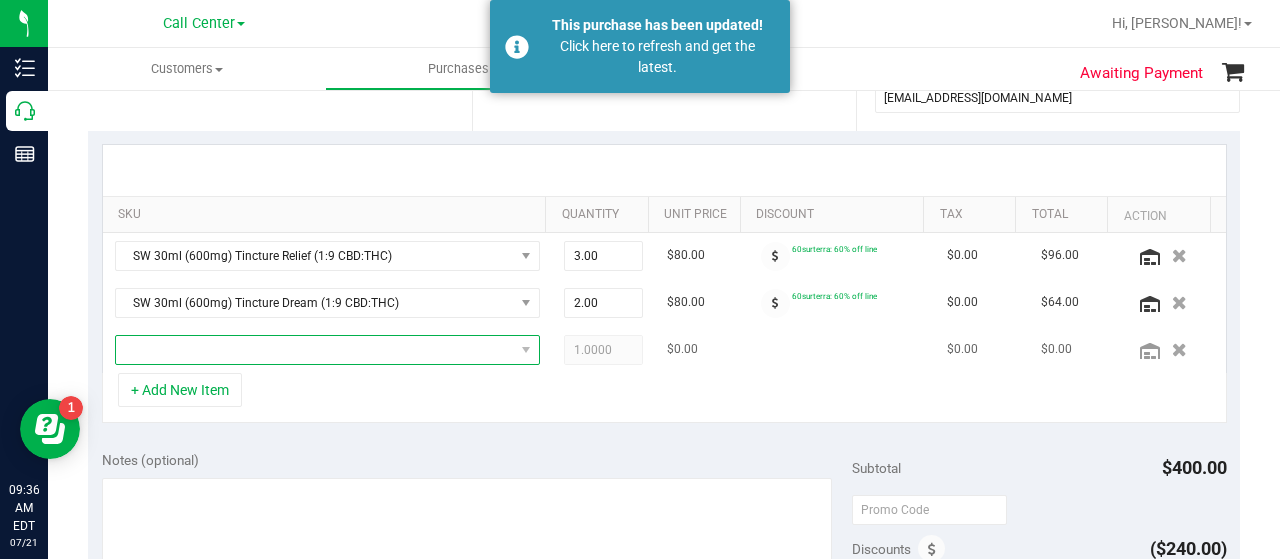 click at bounding box center [315, 350] 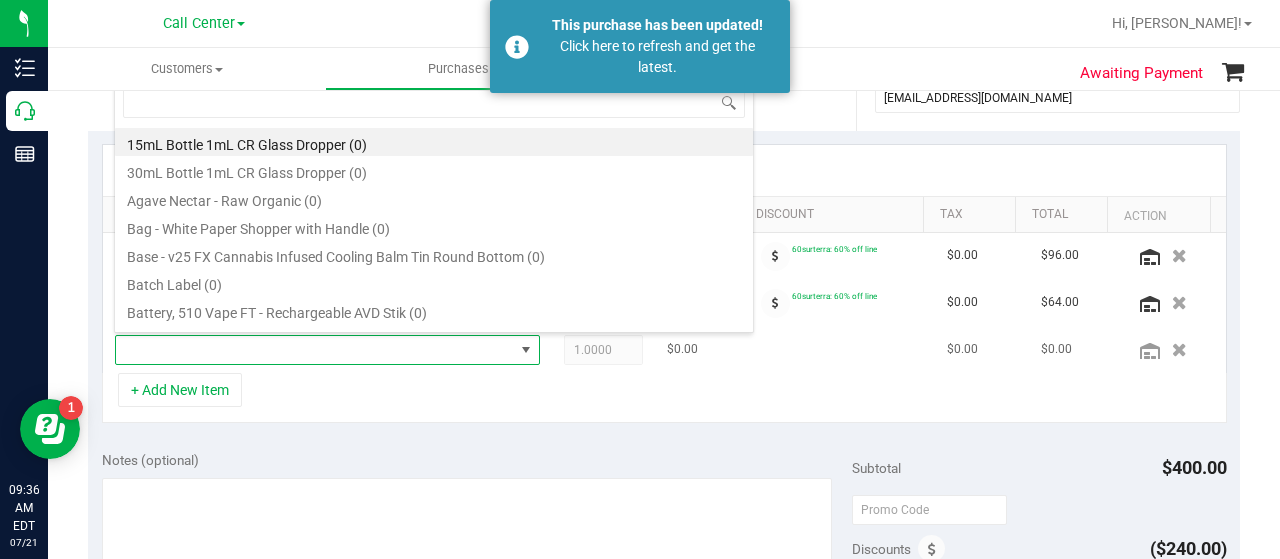 scroll, scrollTop: 99970, scrollLeft: 99586, axis: both 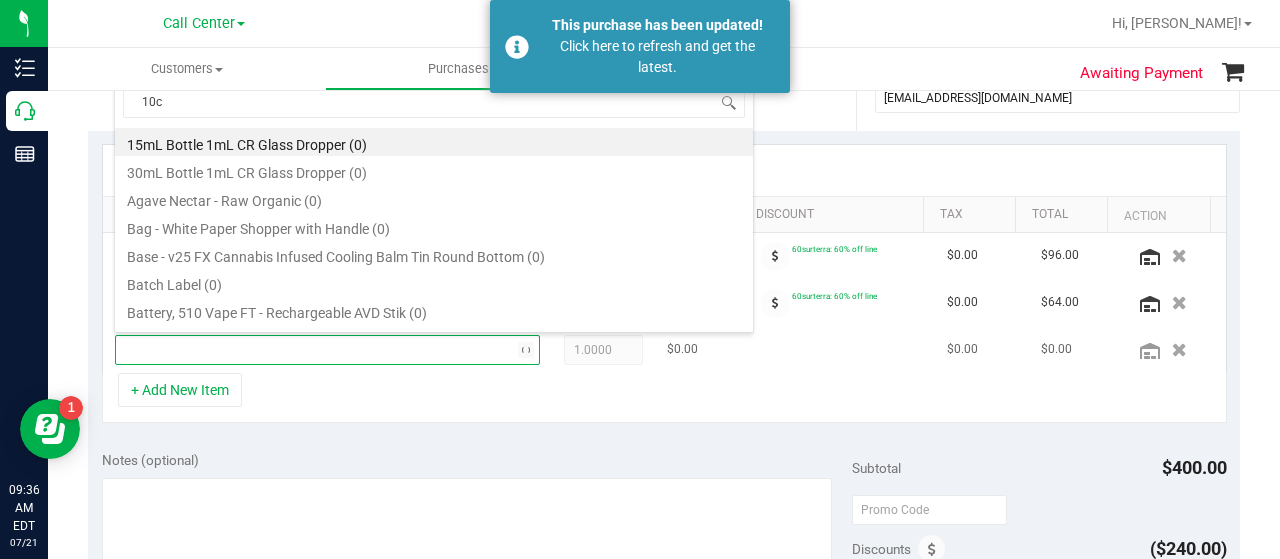 type on "10ct" 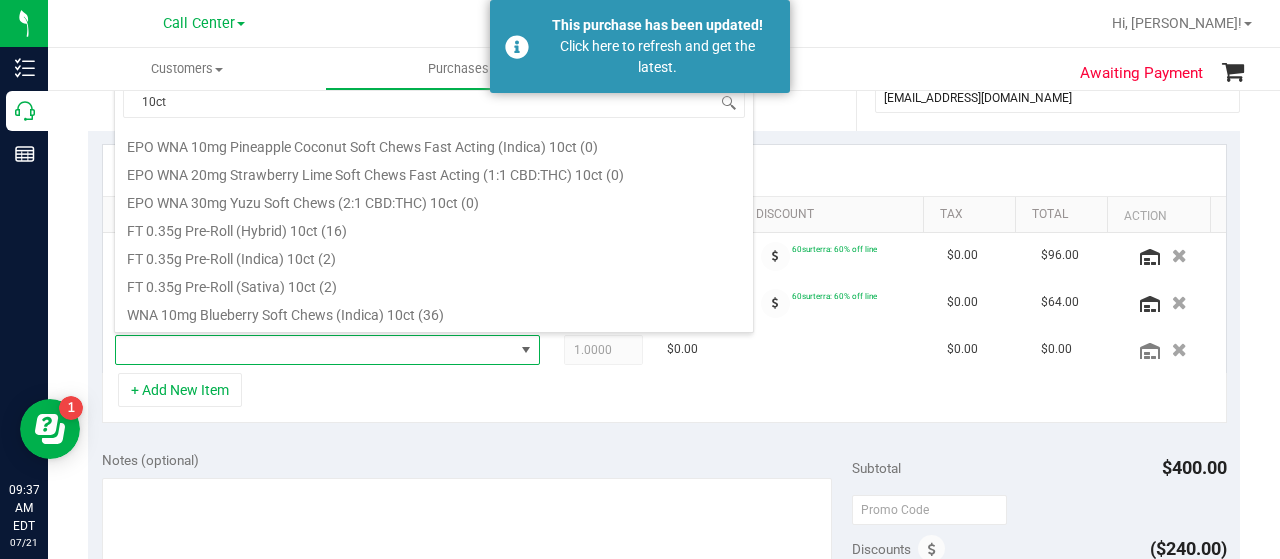 scroll, scrollTop: 400, scrollLeft: 0, axis: vertical 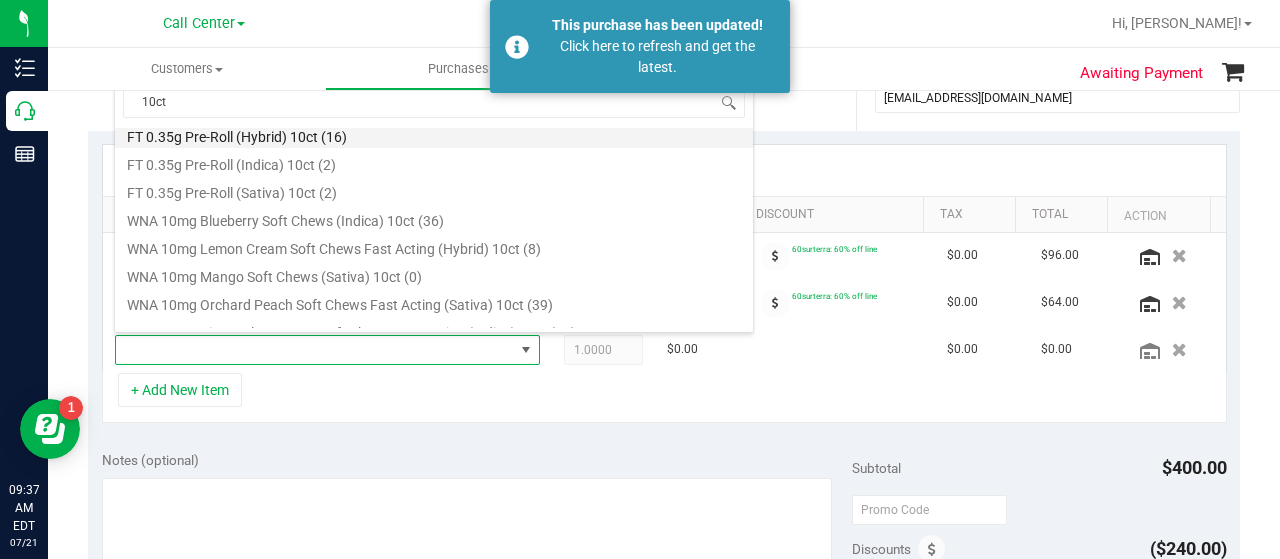 click on "FT 0.35g Pre-Roll (Hybrid) 10ct (16)" at bounding box center (434, 134) 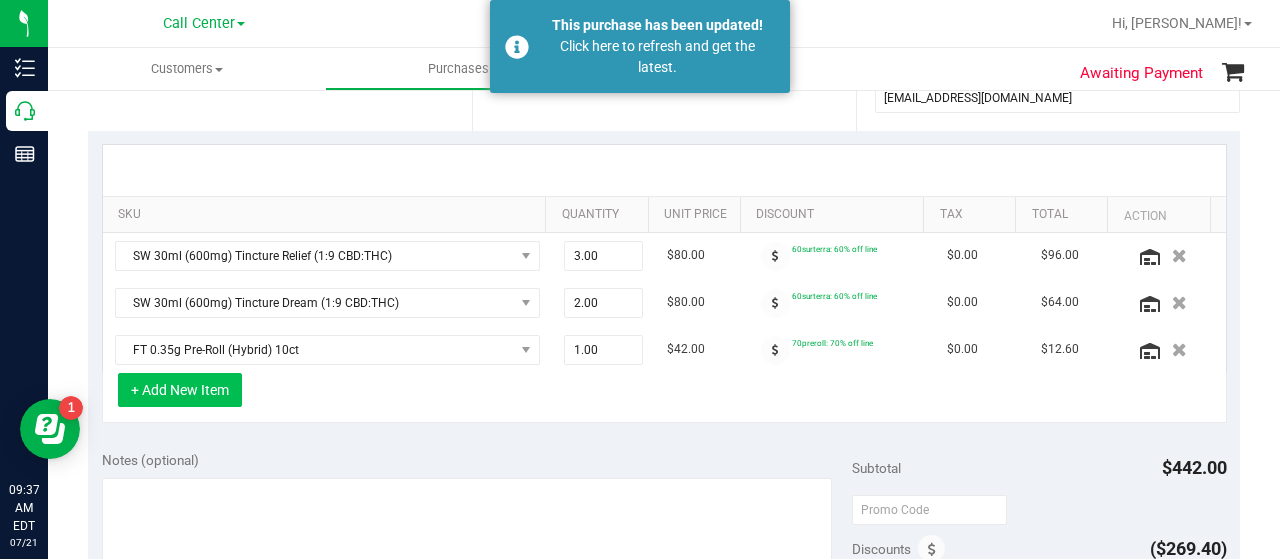 click on "+ Add New Item" at bounding box center (180, 390) 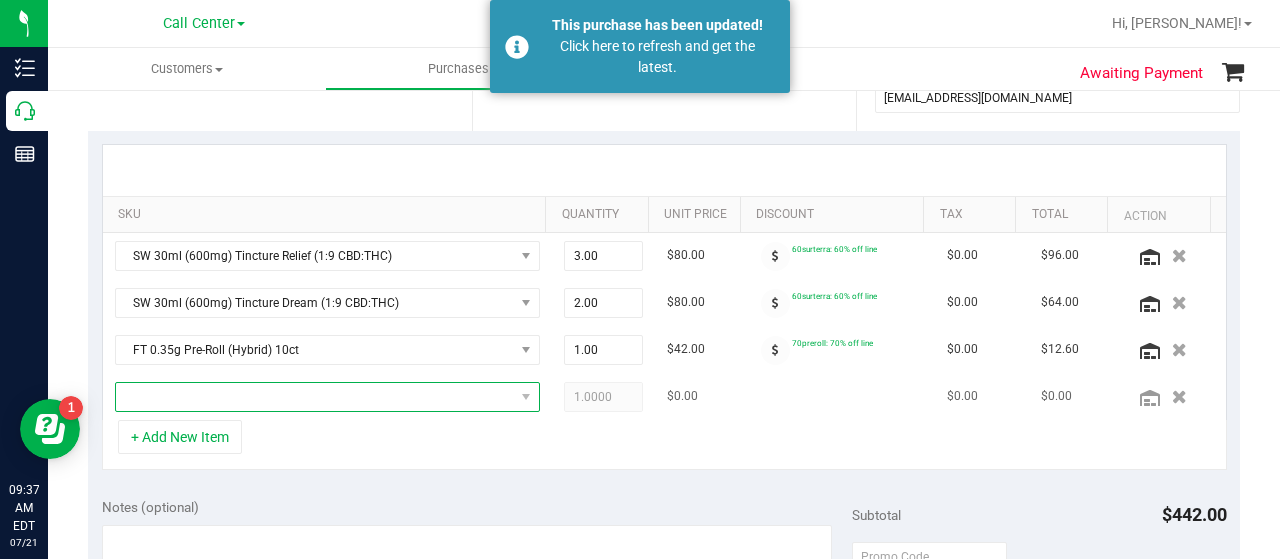 click at bounding box center [315, 397] 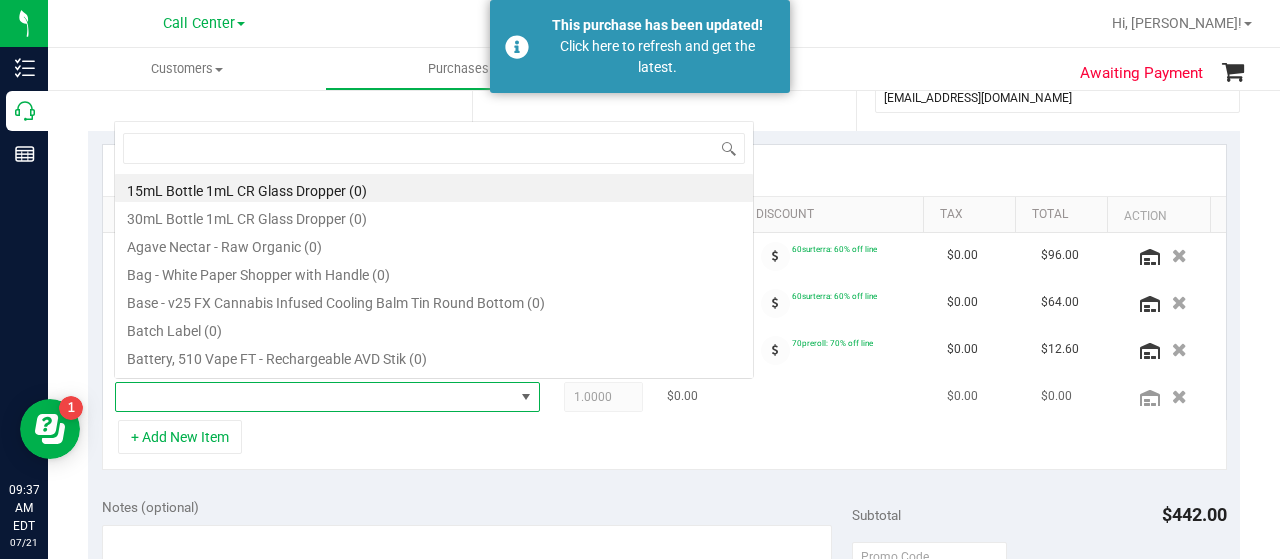 scroll, scrollTop: 0, scrollLeft: 0, axis: both 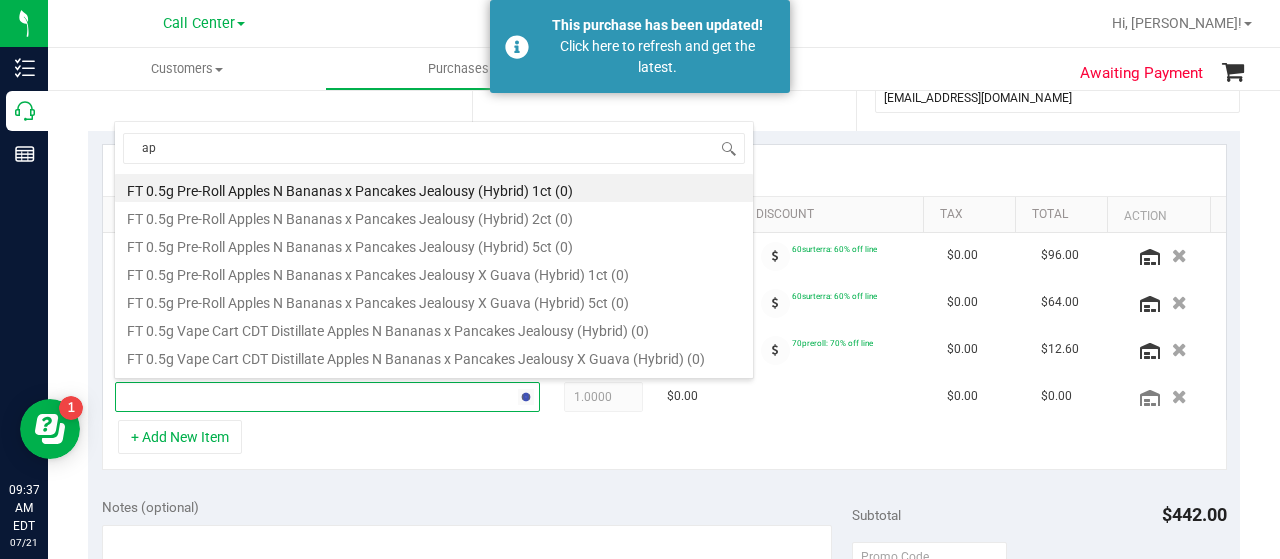 type on "a" 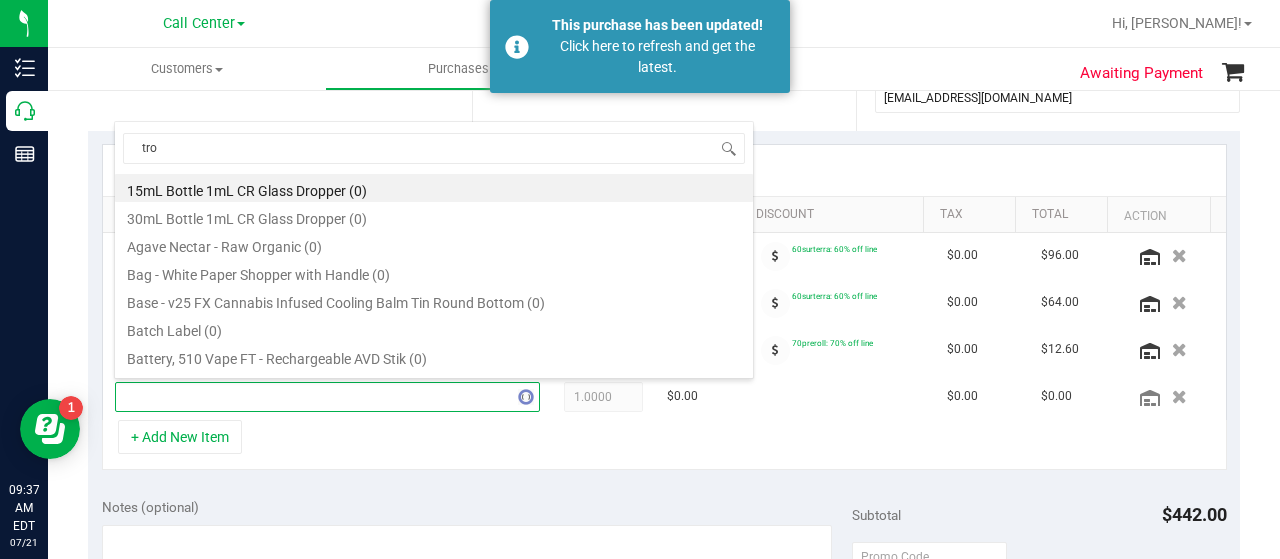 type on "trop" 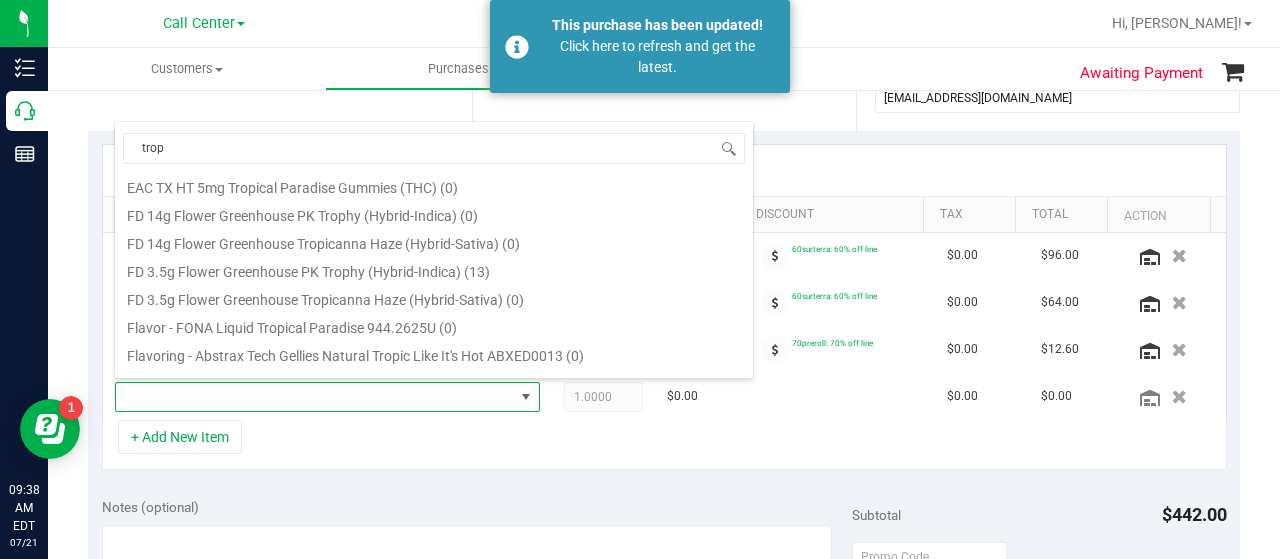scroll, scrollTop: 0, scrollLeft: 0, axis: both 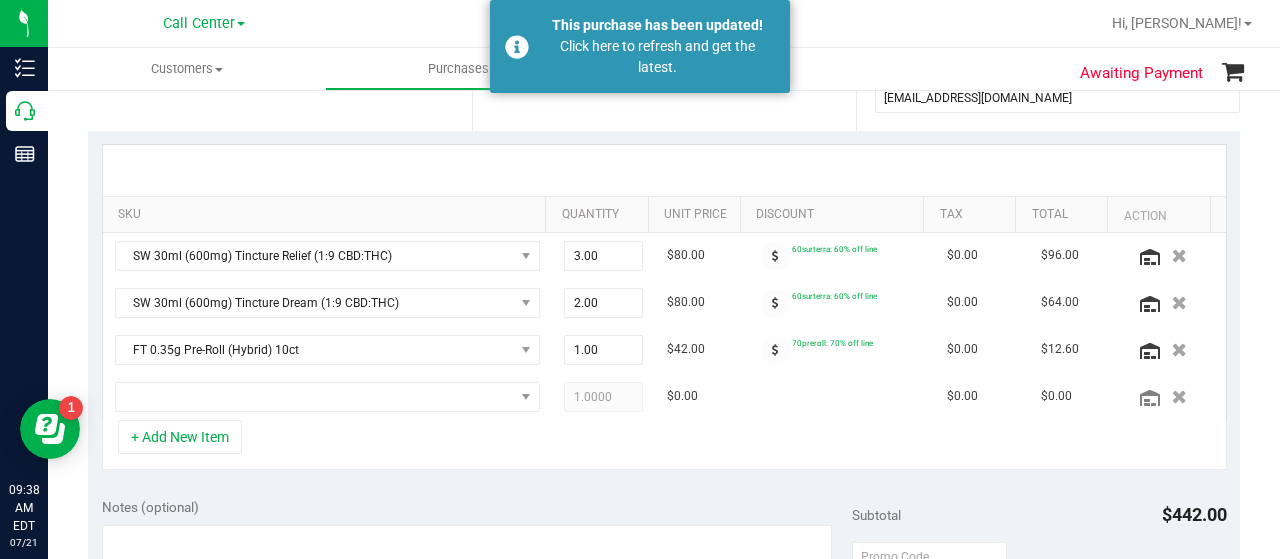 click on "+ Add New Item" at bounding box center (664, 445) 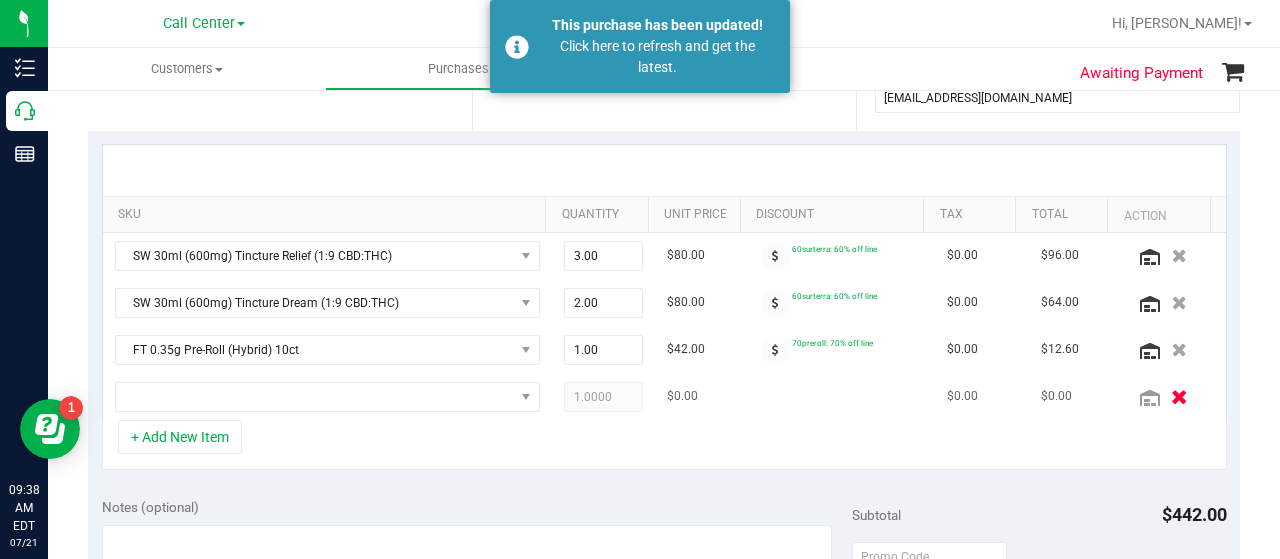 click at bounding box center [1179, 396] 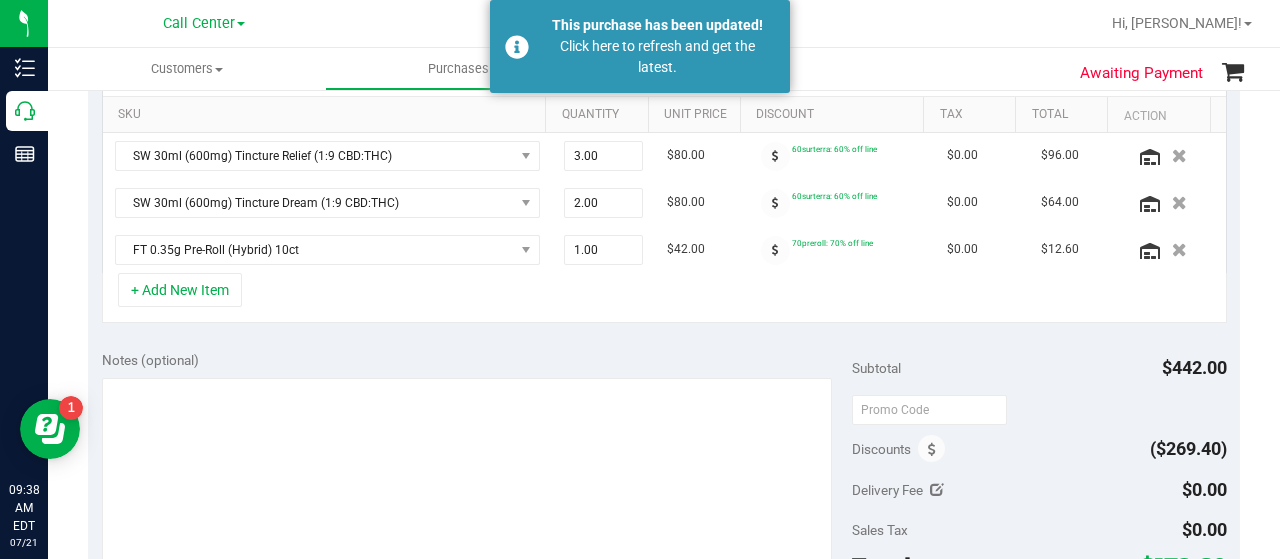 scroll, scrollTop: 600, scrollLeft: 0, axis: vertical 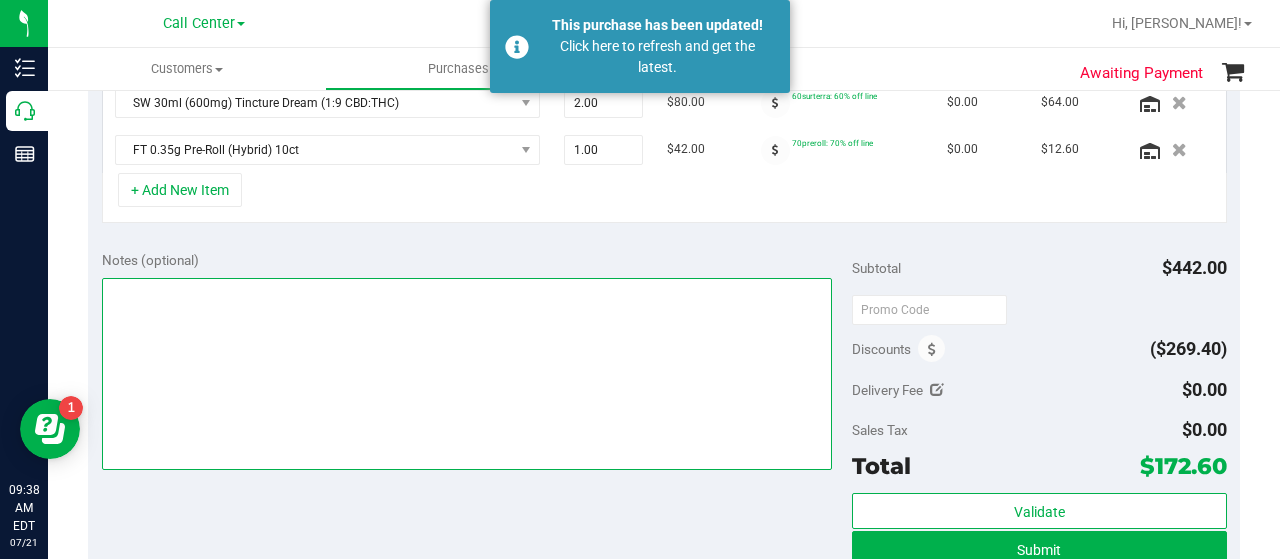 click at bounding box center (467, 374) 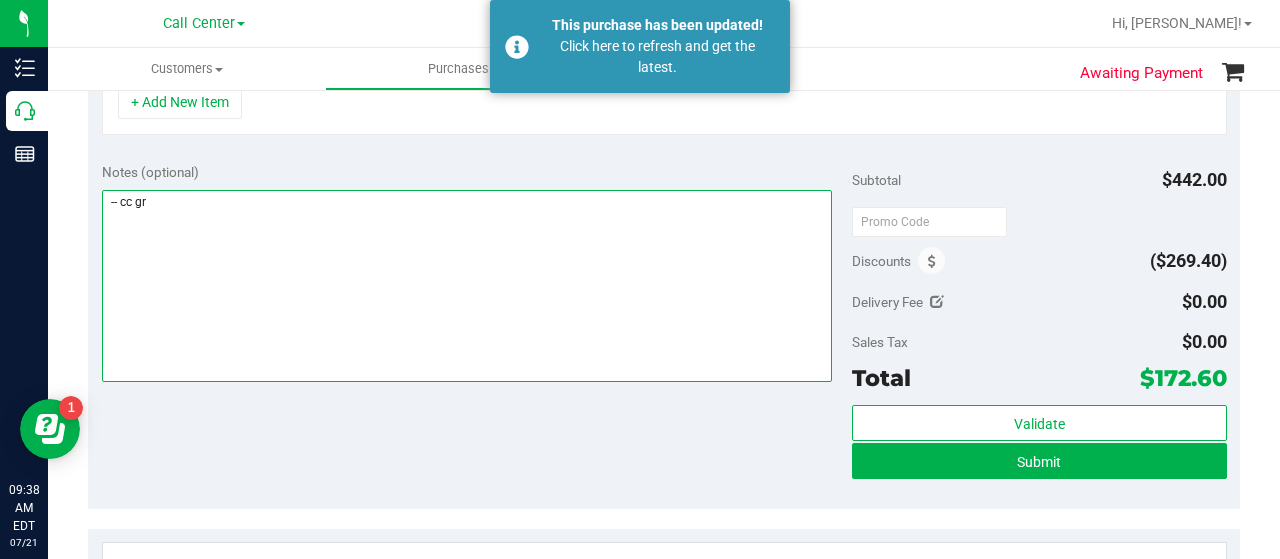 scroll, scrollTop: 700, scrollLeft: 0, axis: vertical 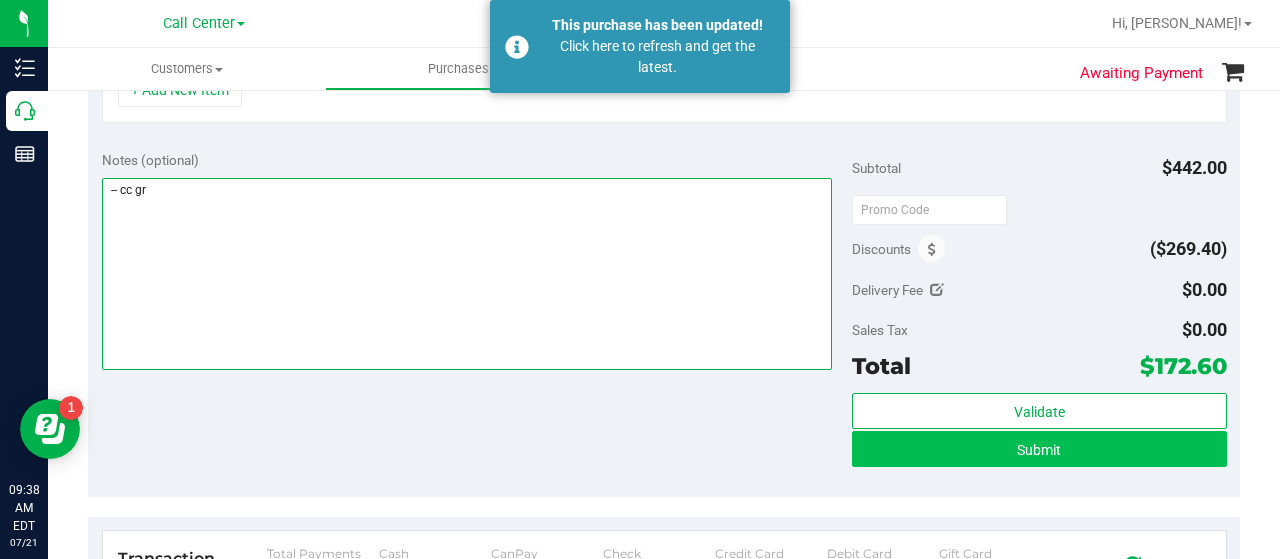 type on "-- cc gr" 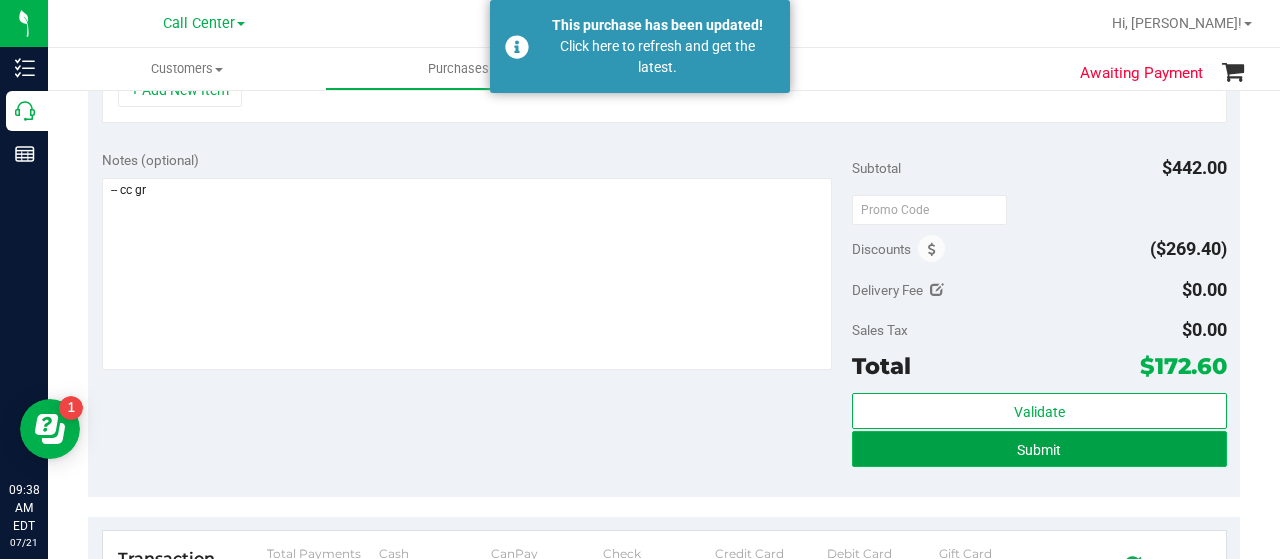 click on "Submit" at bounding box center [1039, 450] 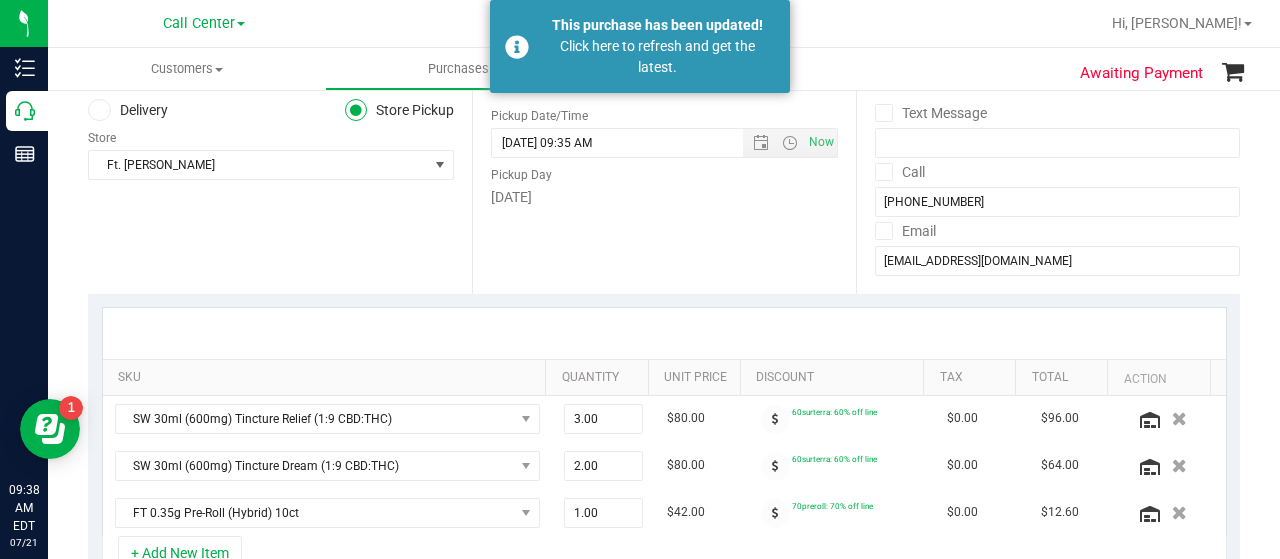 scroll, scrollTop: 0, scrollLeft: 0, axis: both 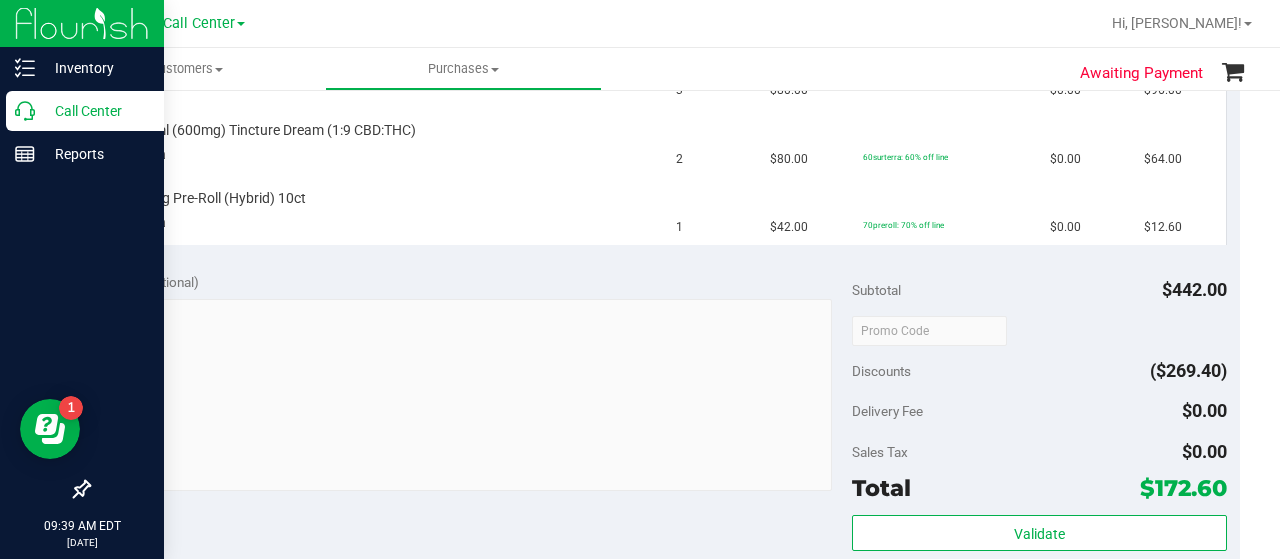 click 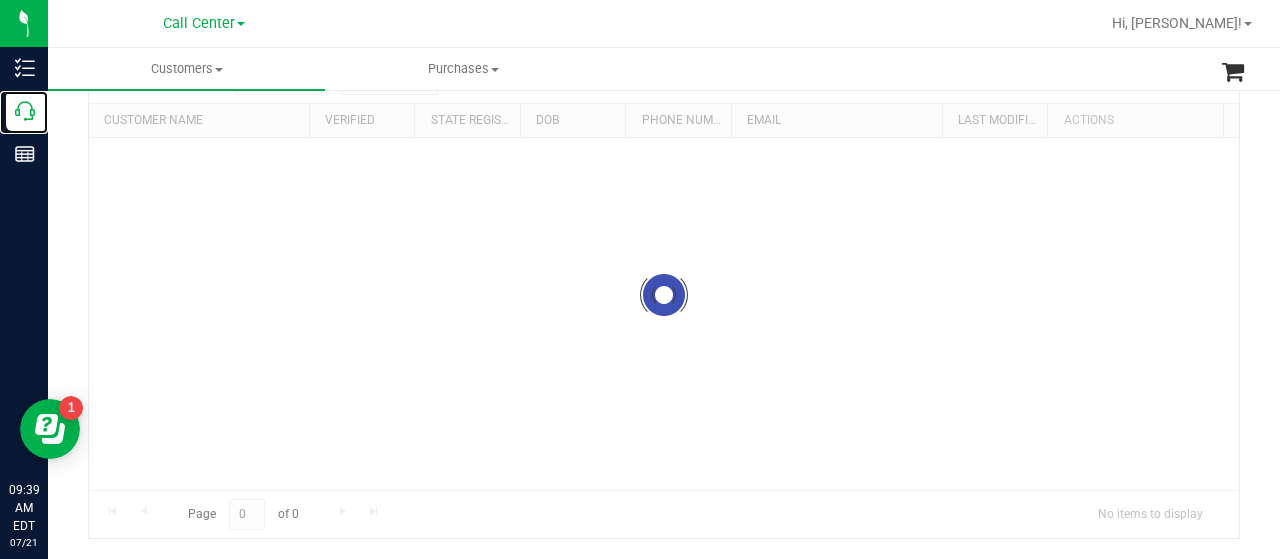 scroll, scrollTop: 0, scrollLeft: 0, axis: both 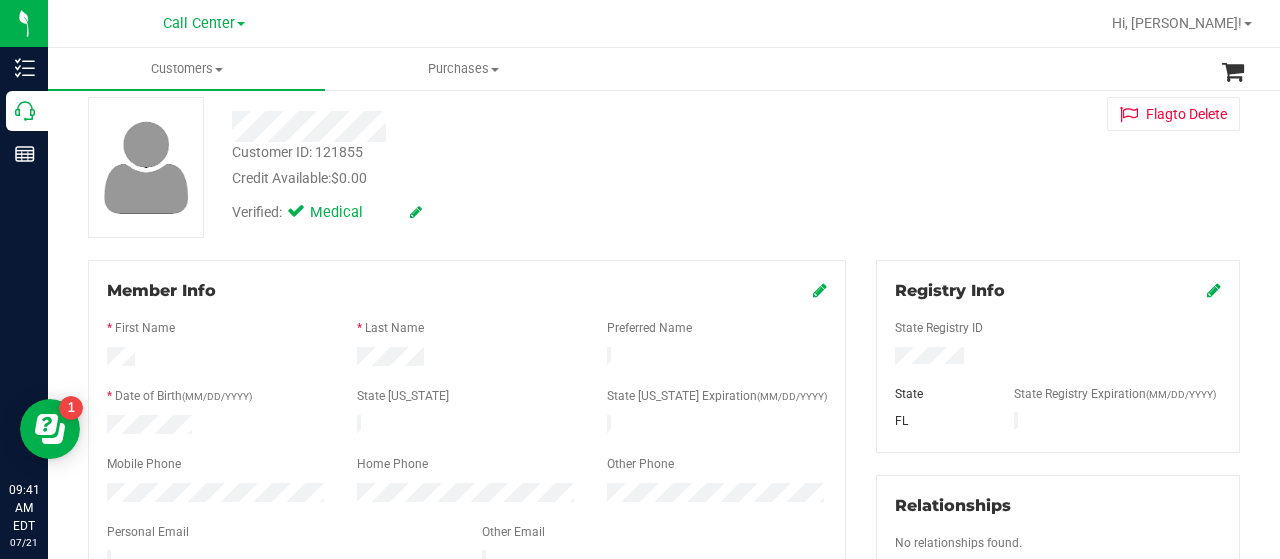 click on "Customer ID: 121855" at bounding box center (297, 152) 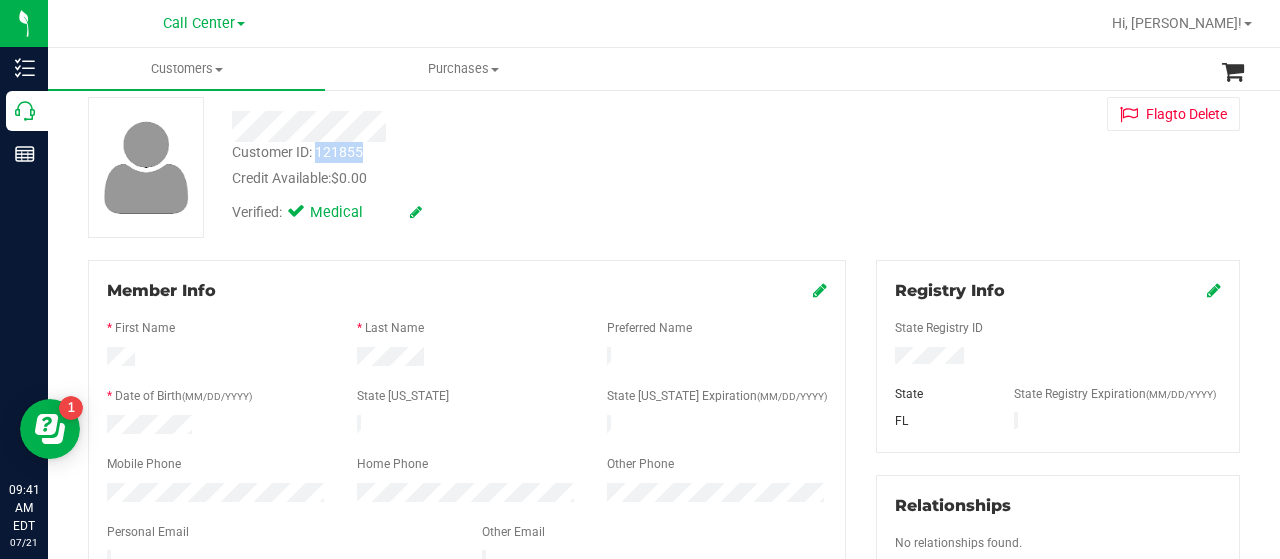 click on "Customer ID: 121855" at bounding box center [297, 152] 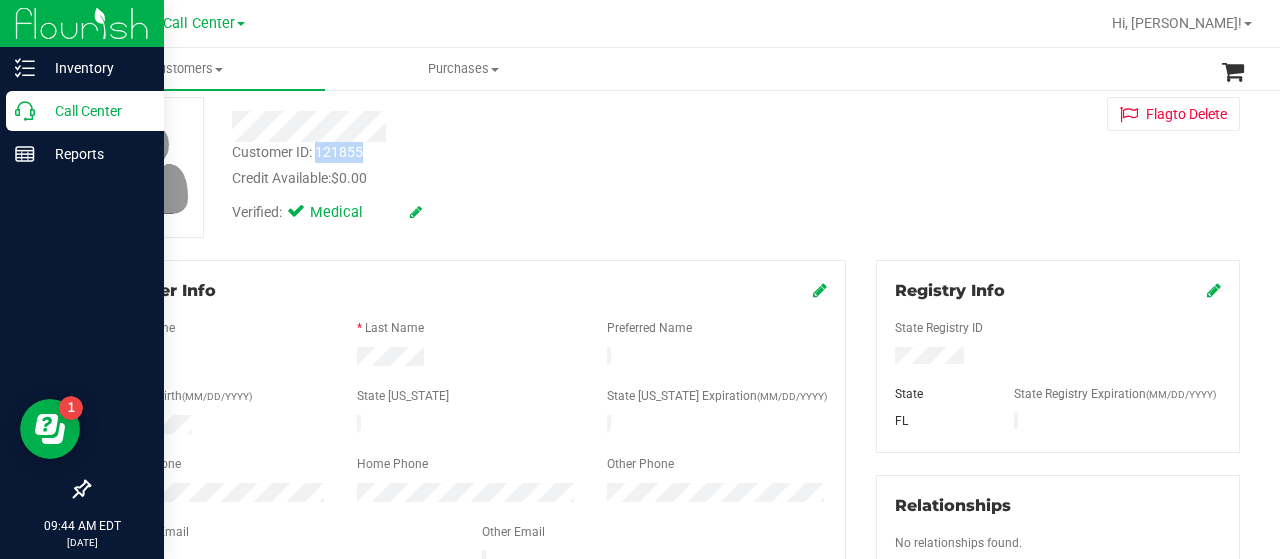 click 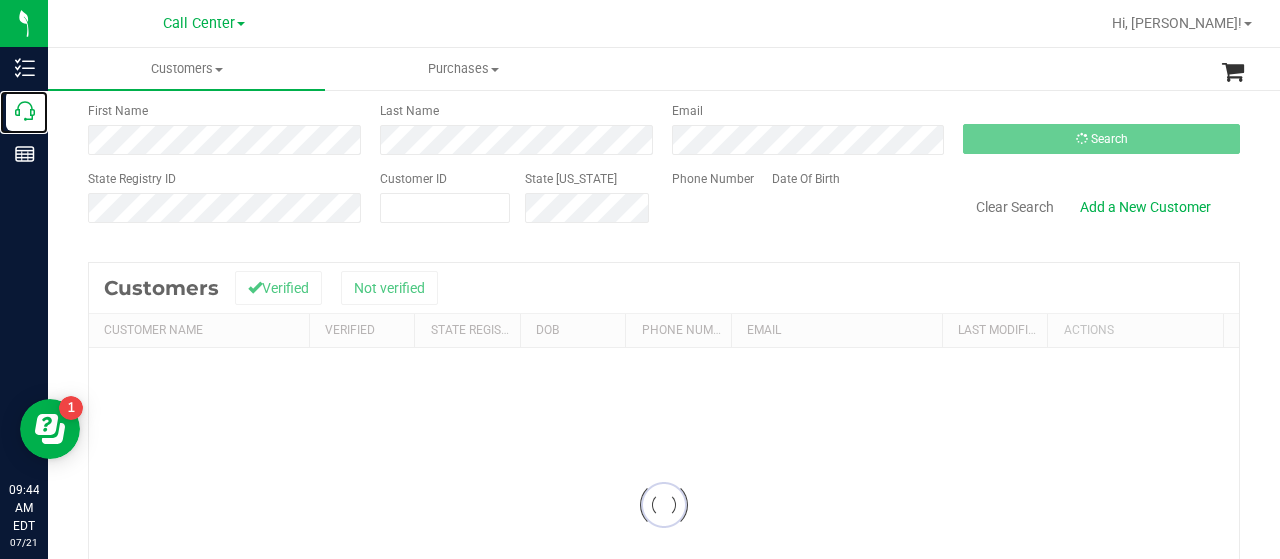 scroll, scrollTop: 0, scrollLeft: 0, axis: both 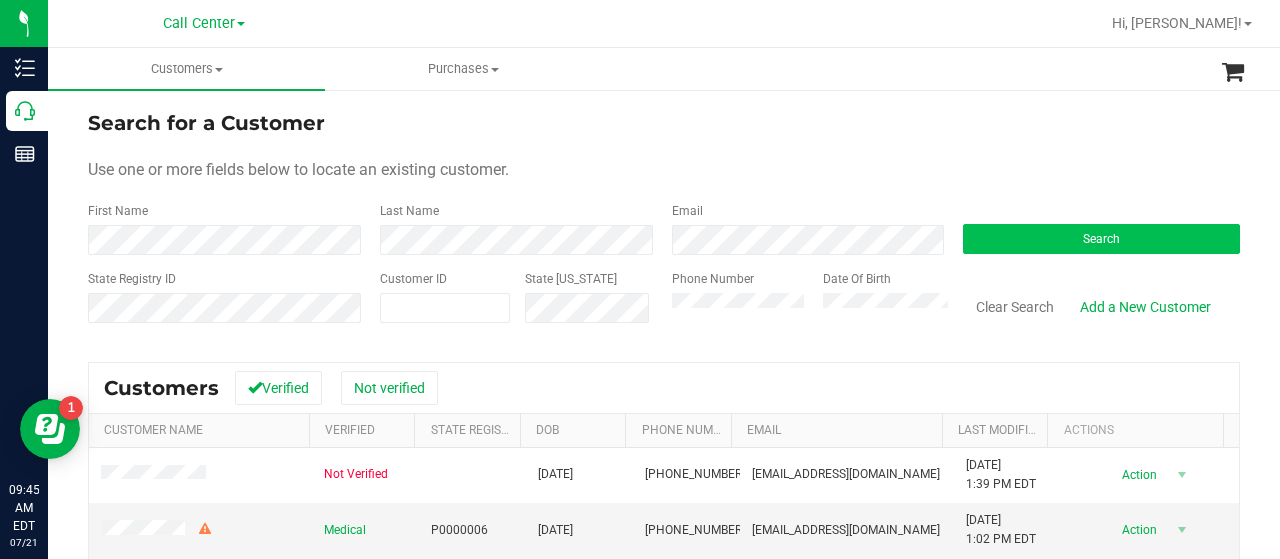 drag, startPoint x: 945, startPoint y: 243, endPoint x: 1082, endPoint y: 237, distance: 137.13132 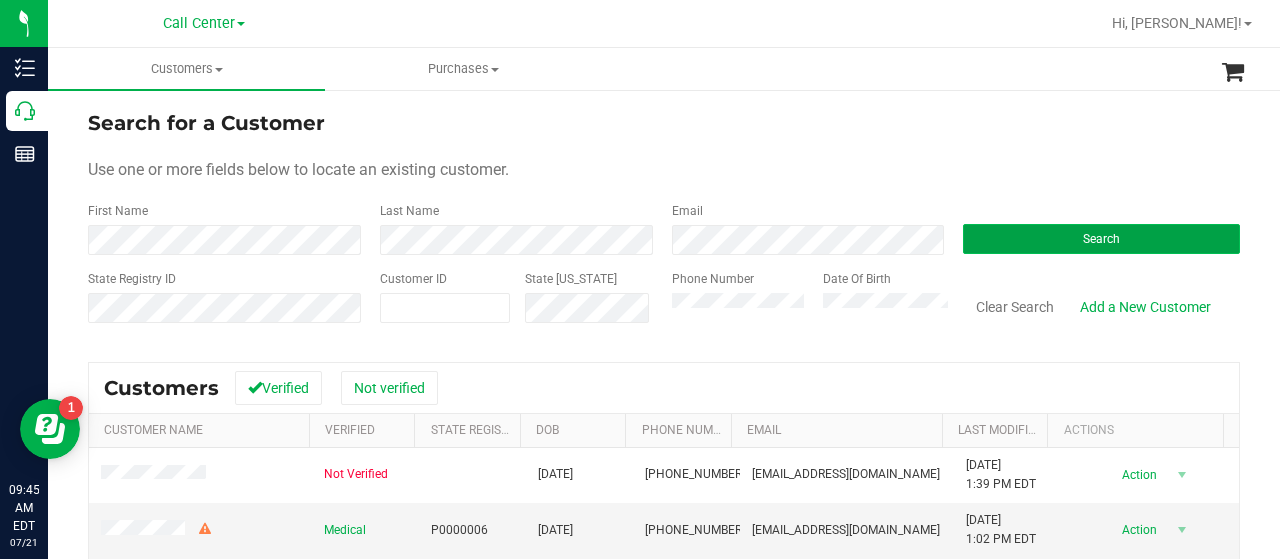 click on "Search" at bounding box center [1101, 239] 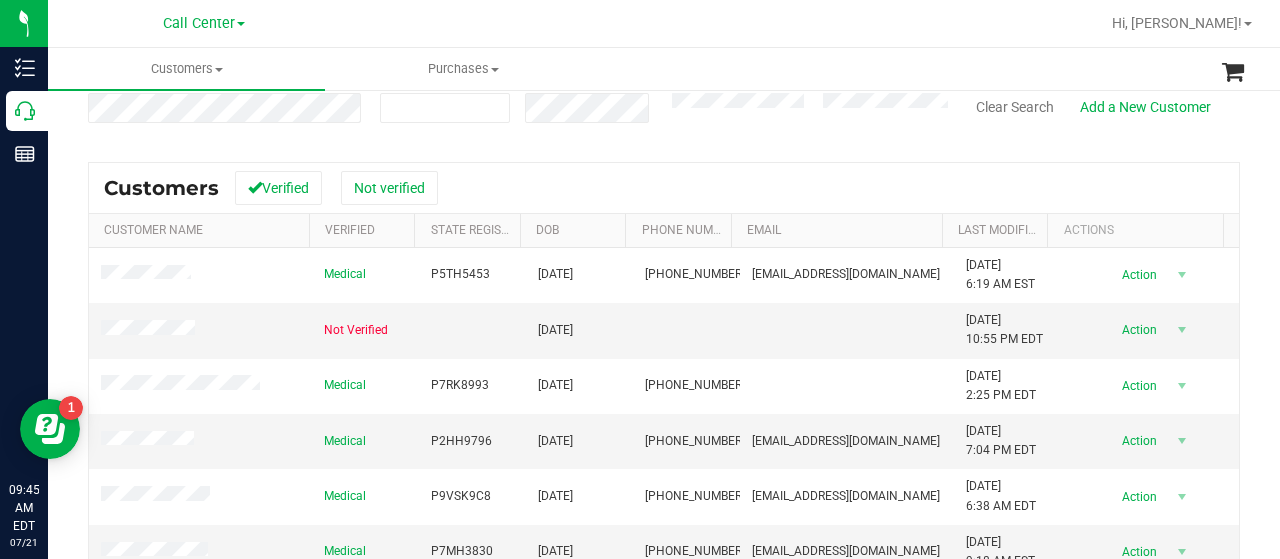 scroll, scrollTop: 300, scrollLeft: 0, axis: vertical 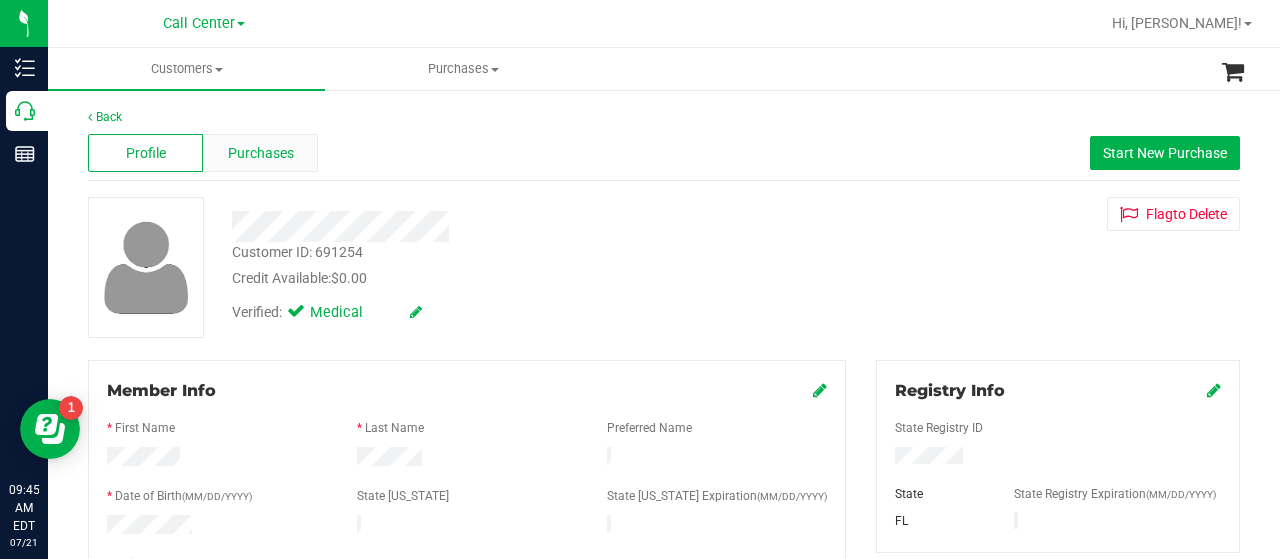 click on "Purchases" at bounding box center [261, 153] 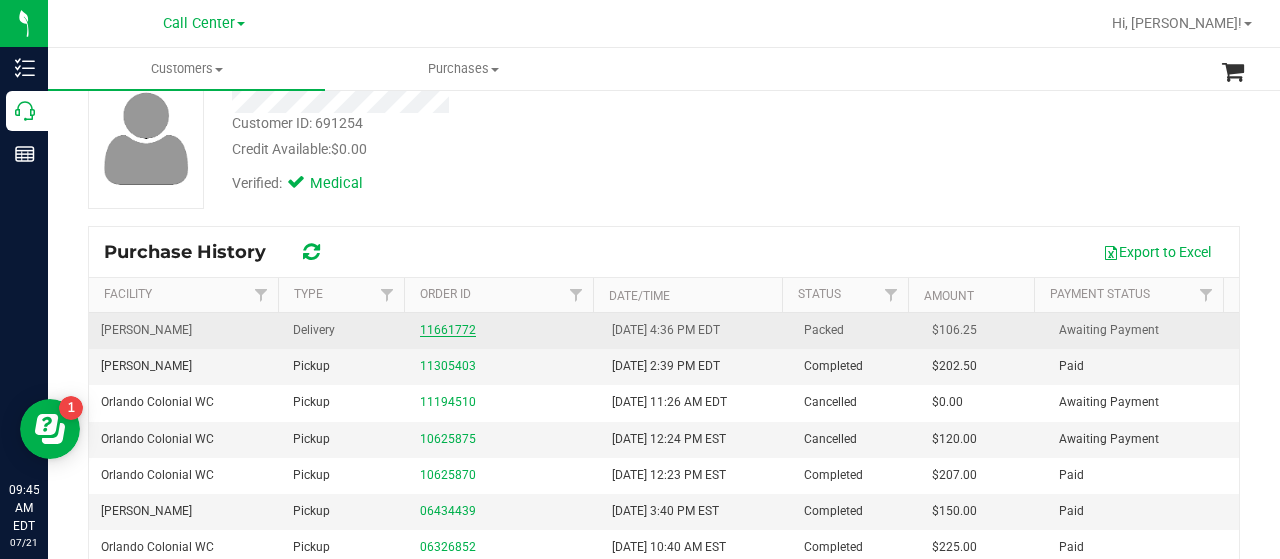 scroll, scrollTop: 100, scrollLeft: 0, axis: vertical 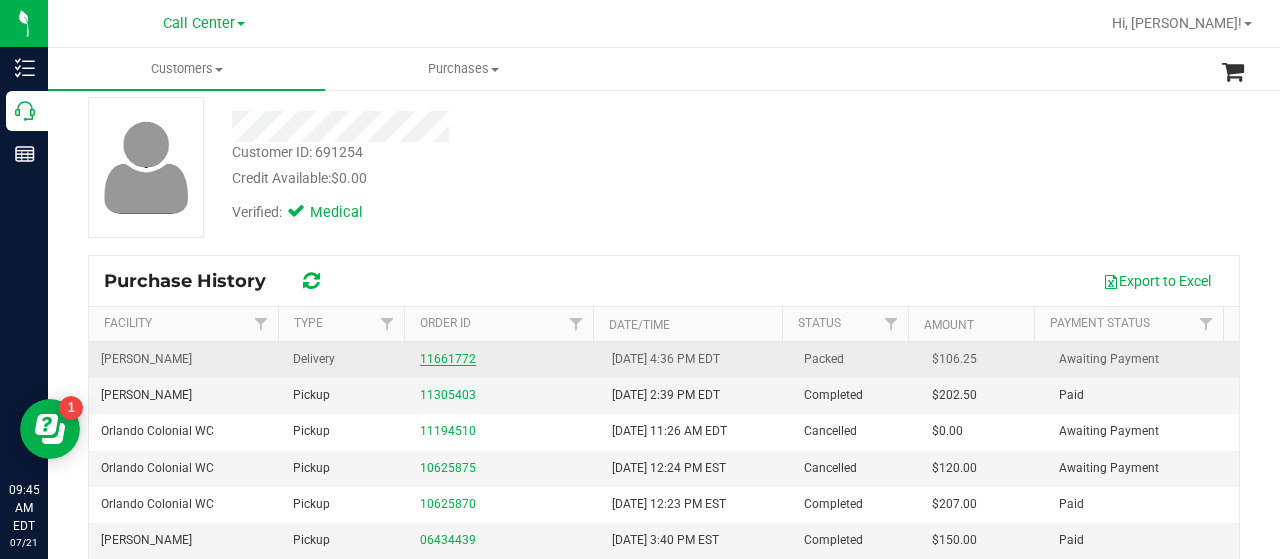 click on "11661772" at bounding box center (448, 359) 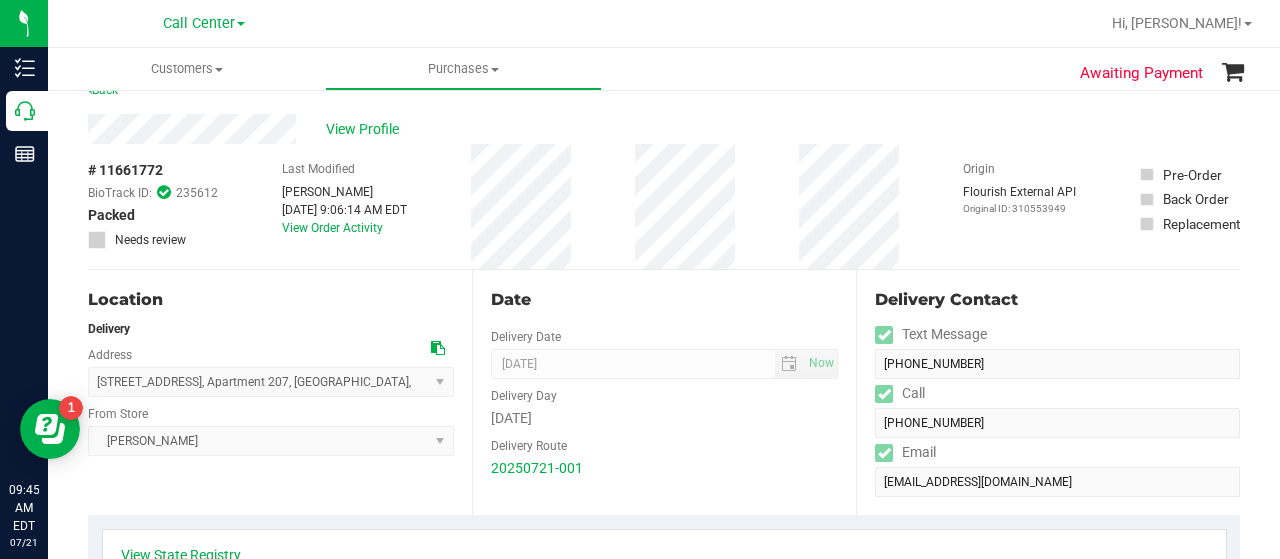 scroll, scrollTop: 0, scrollLeft: 0, axis: both 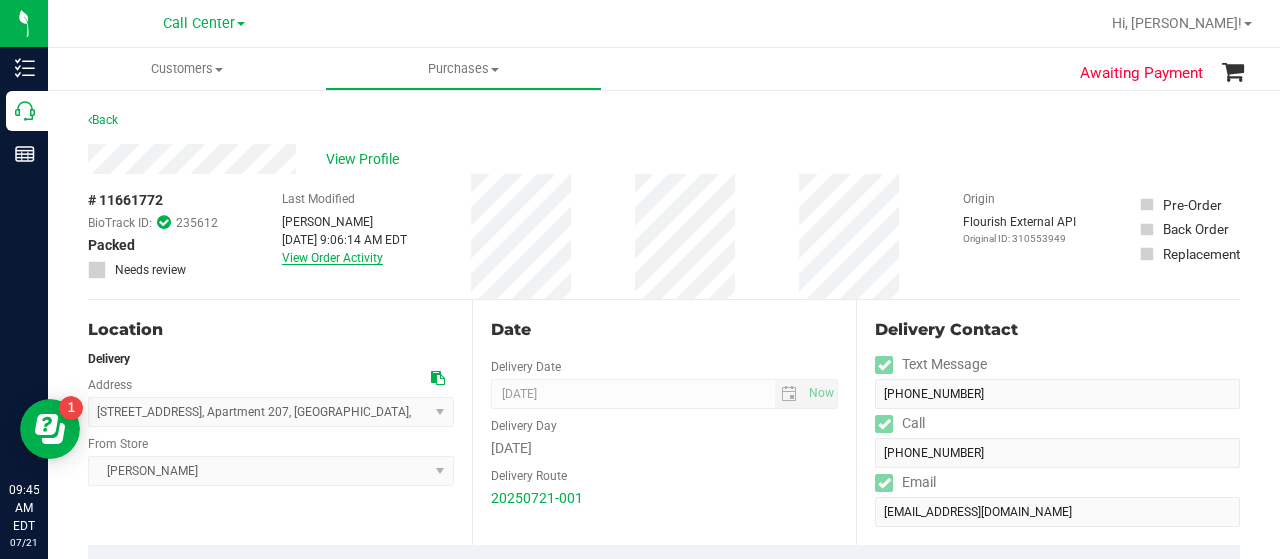 click on "View Order Activity" at bounding box center (332, 258) 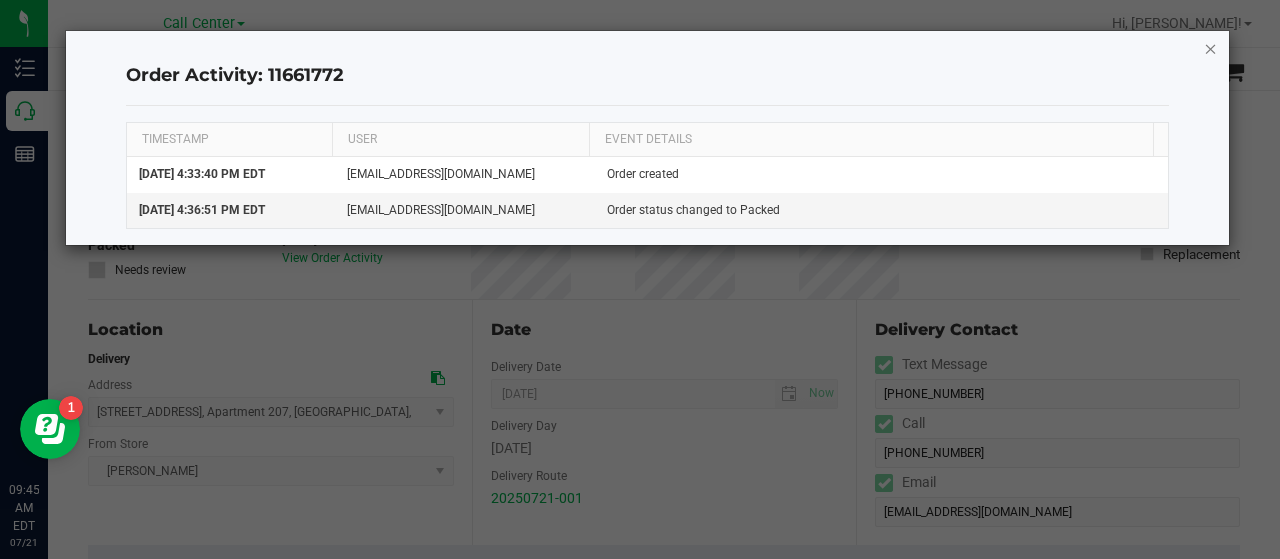 click 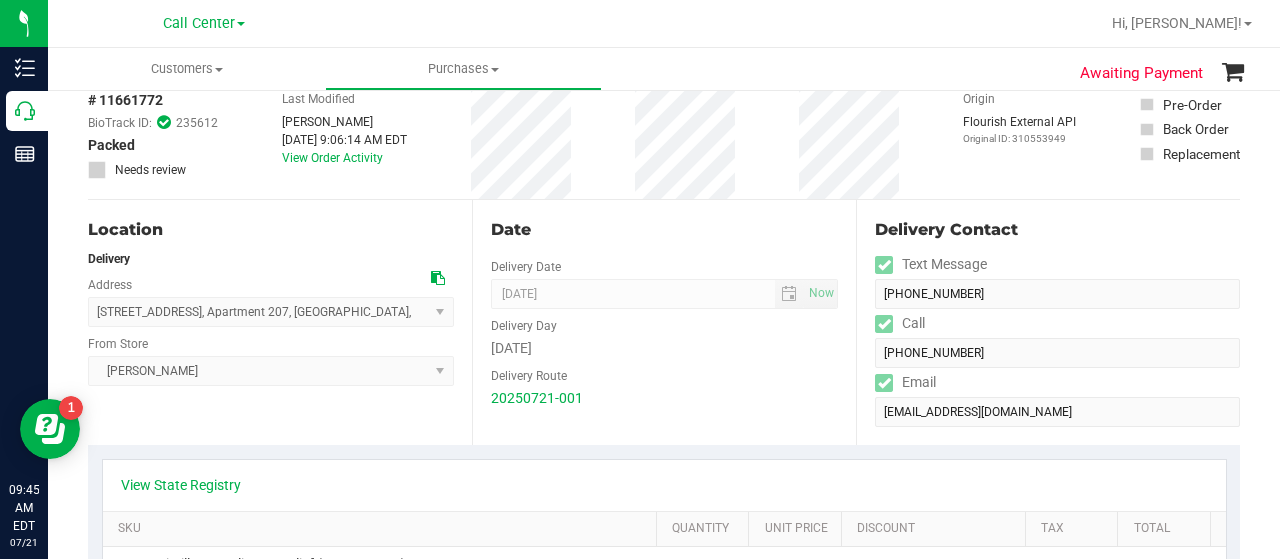 scroll, scrollTop: 0, scrollLeft: 0, axis: both 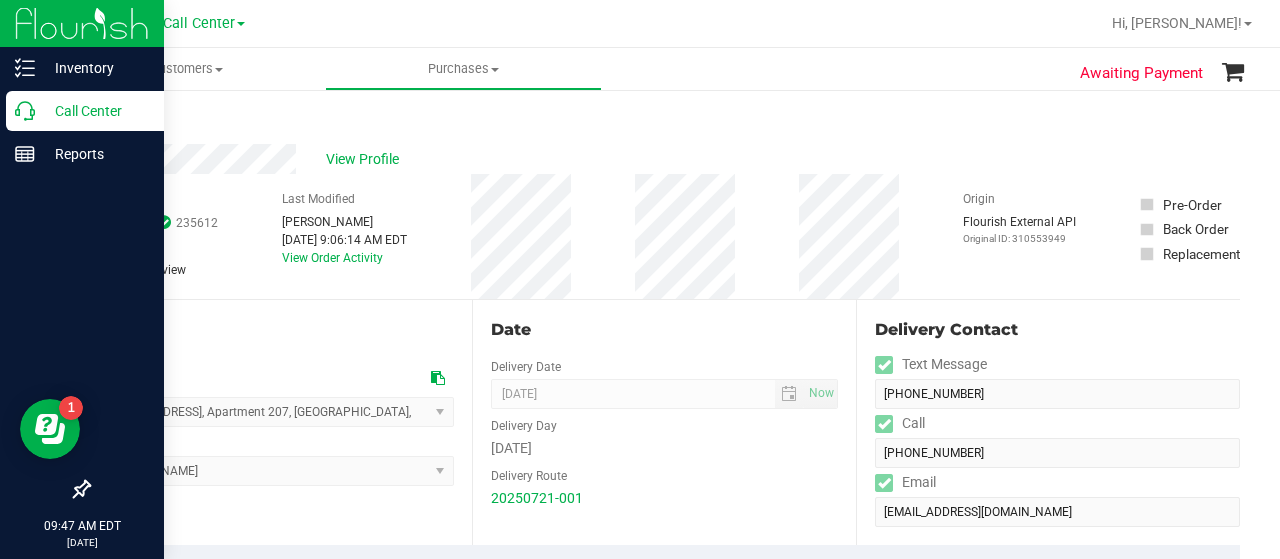click 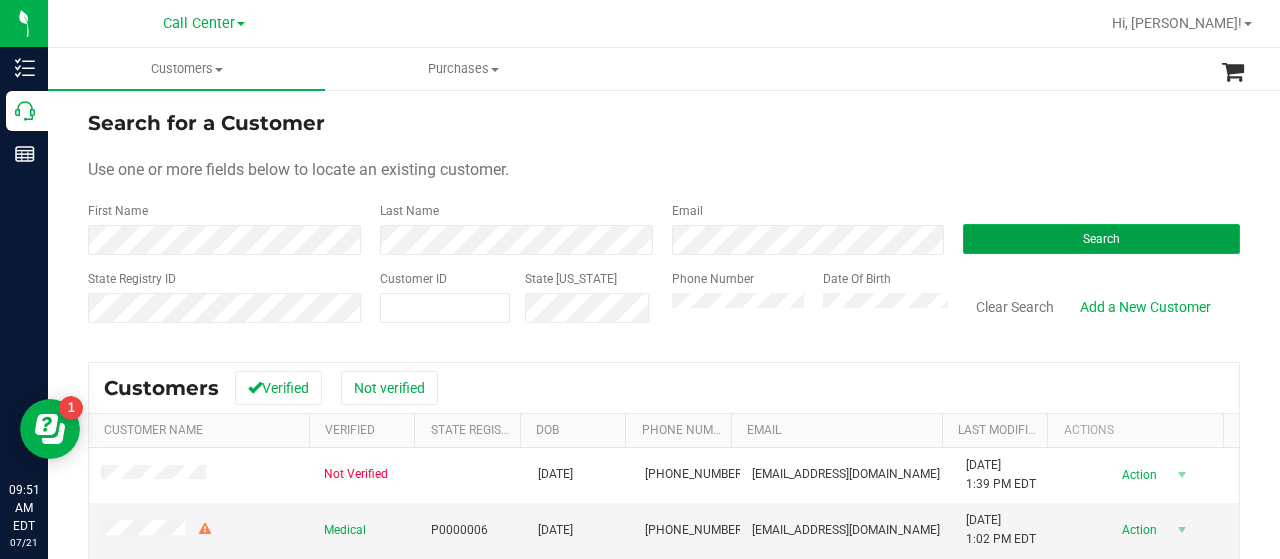 click on "Search" at bounding box center [1101, 239] 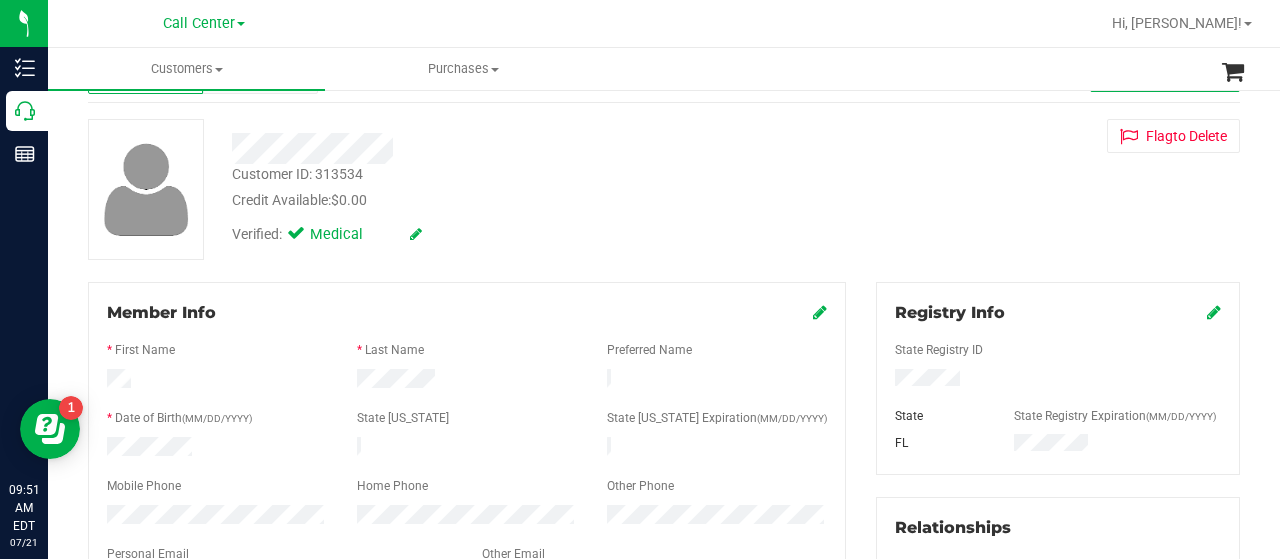 scroll, scrollTop: 0, scrollLeft: 0, axis: both 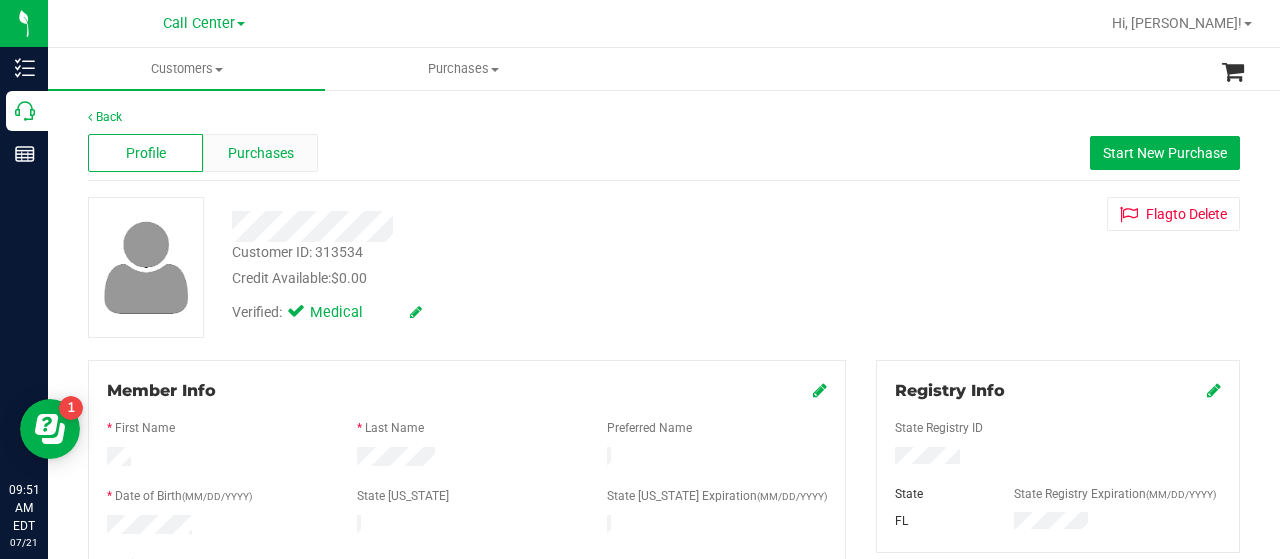click on "Purchases" at bounding box center [260, 153] 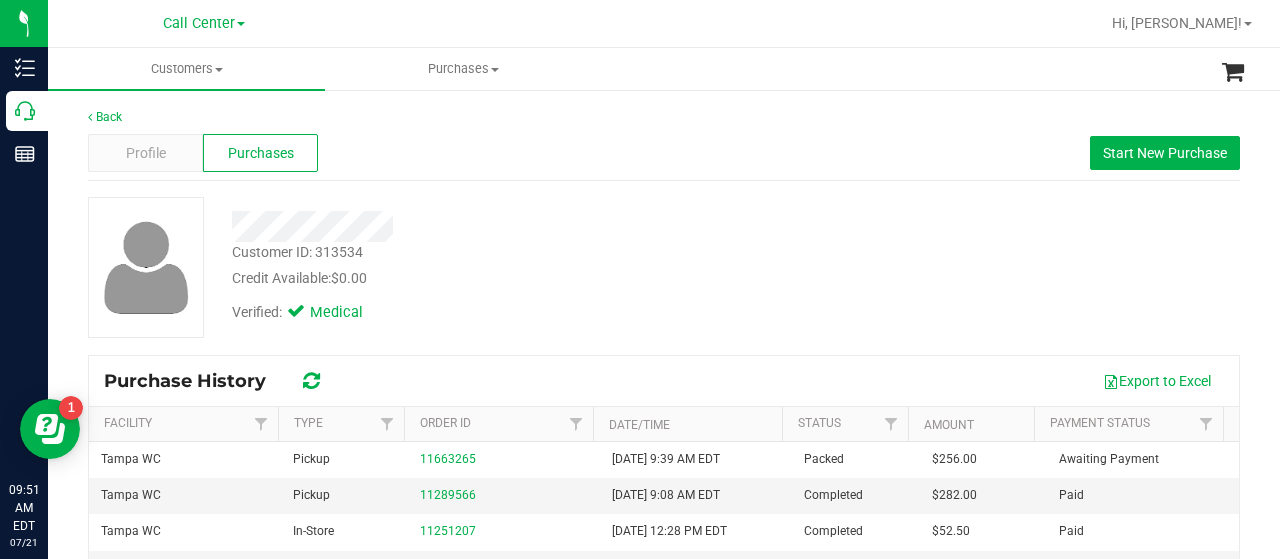click on "Customer ID: 313534" at bounding box center (297, 252) 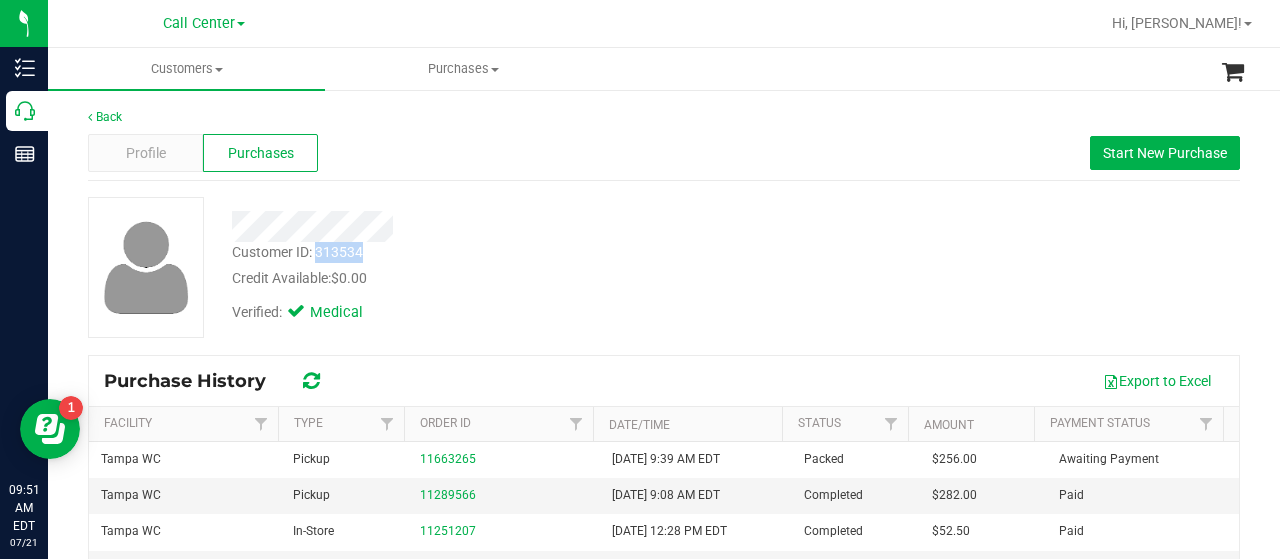 click on "Customer ID: 313534" at bounding box center [297, 252] 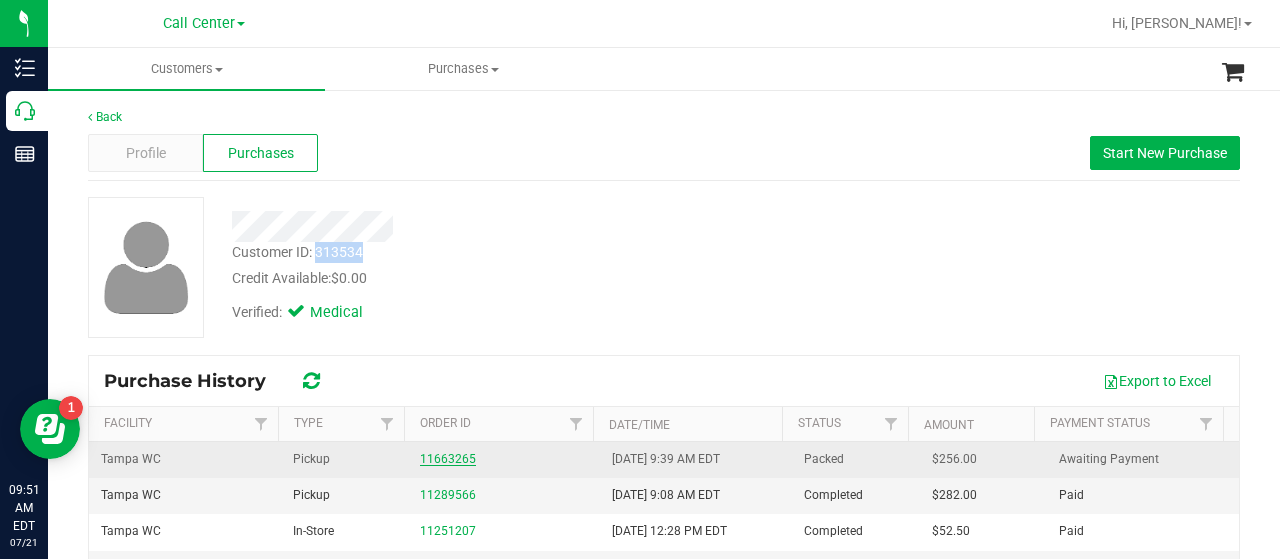 click on "11663265" at bounding box center (448, 459) 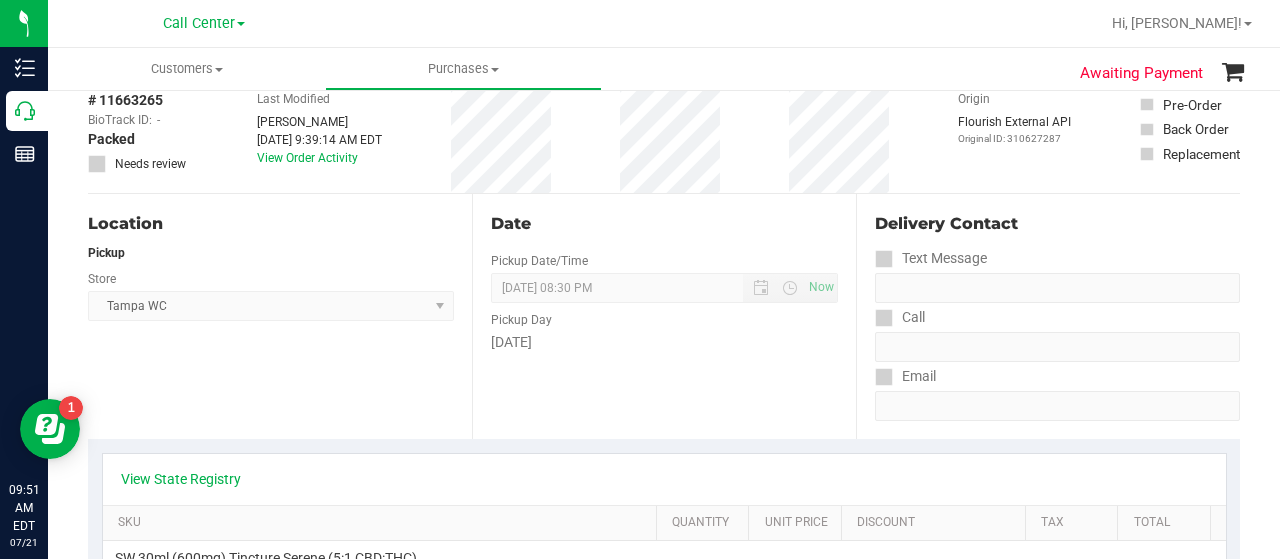 scroll, scrollTop: 0, scrollLeft: 0, axis: both 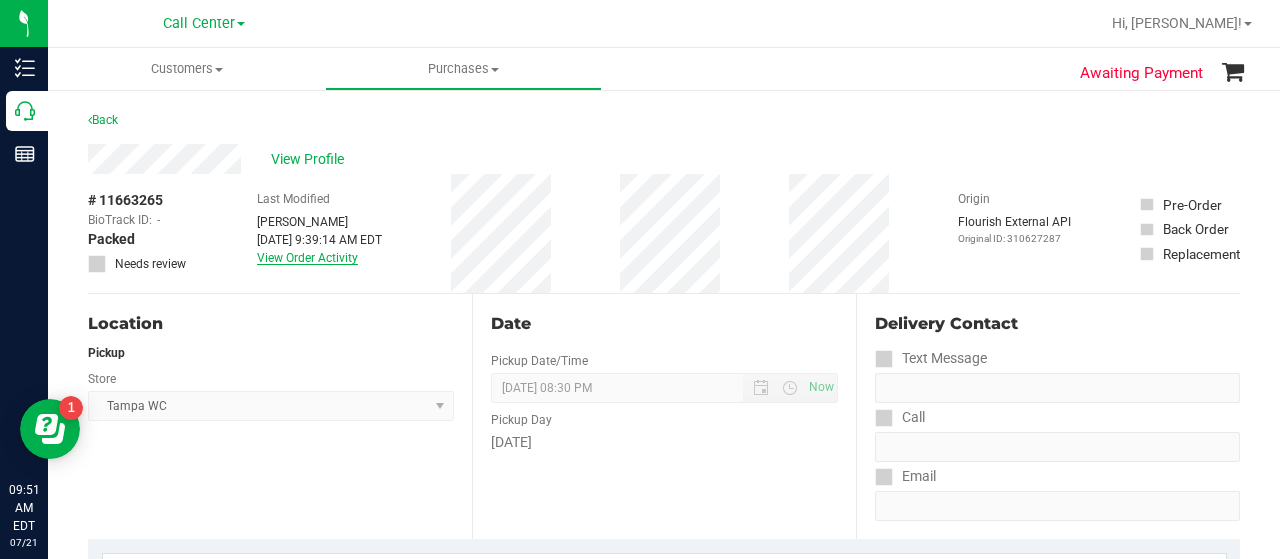 click on "View Order Activity" at bounding box center [307, 258] 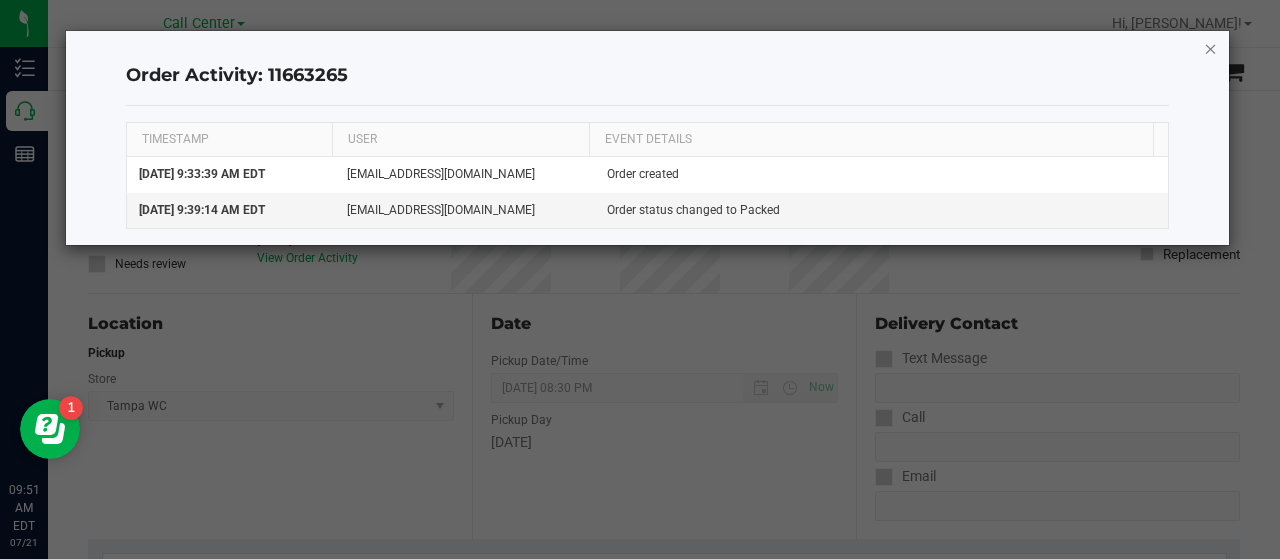 click 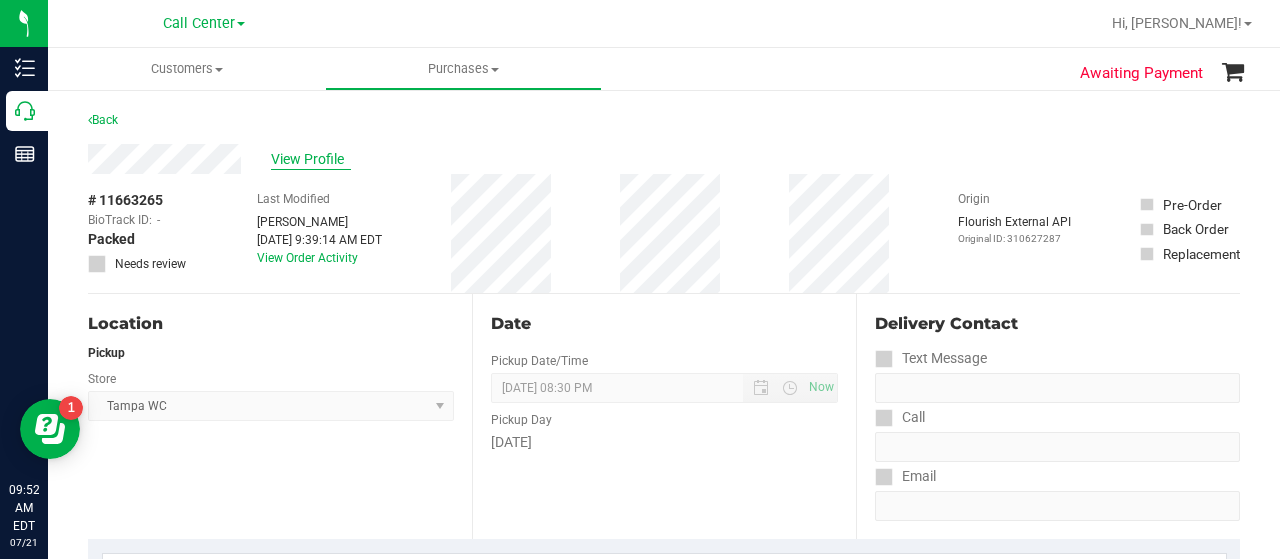 click on "View Profile" at bounding box center [311, 159] 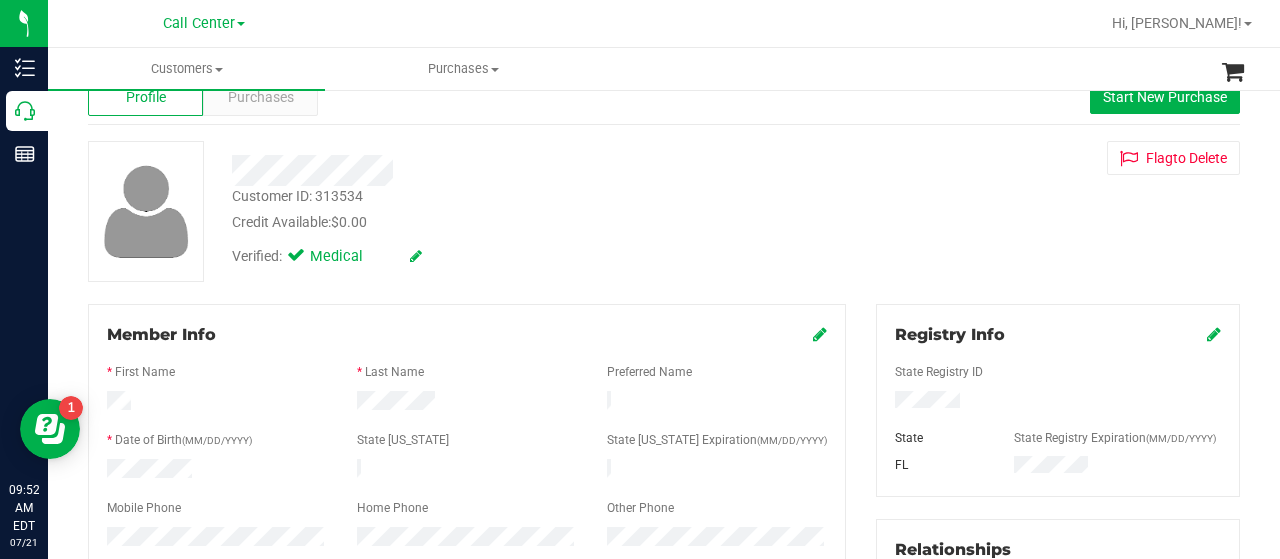 scroll, scrollTop: 0, scrollLeft: 0, axis: both 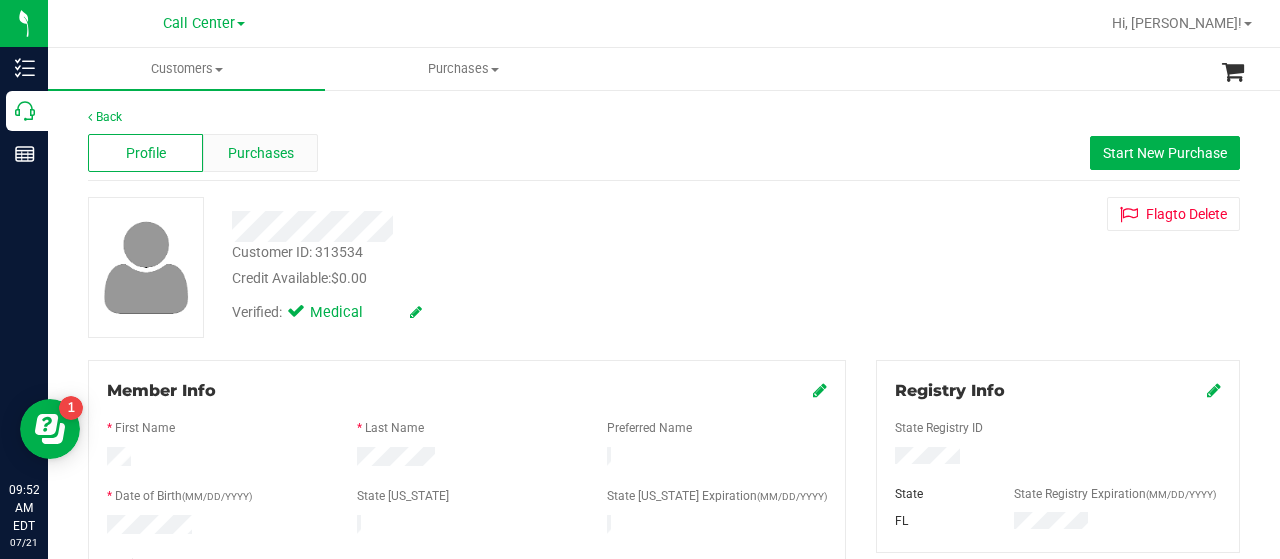 click on "Purchases" at bounding box center [261, 153] 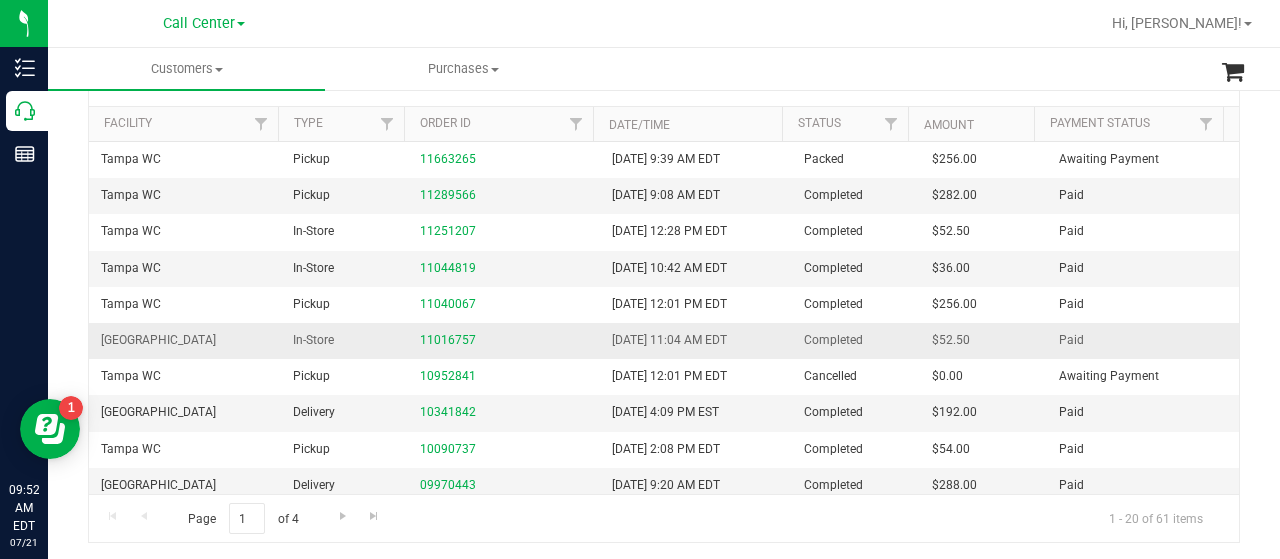 scroll, scrollTop: 200, scrollLeft: 0, axis: vertical 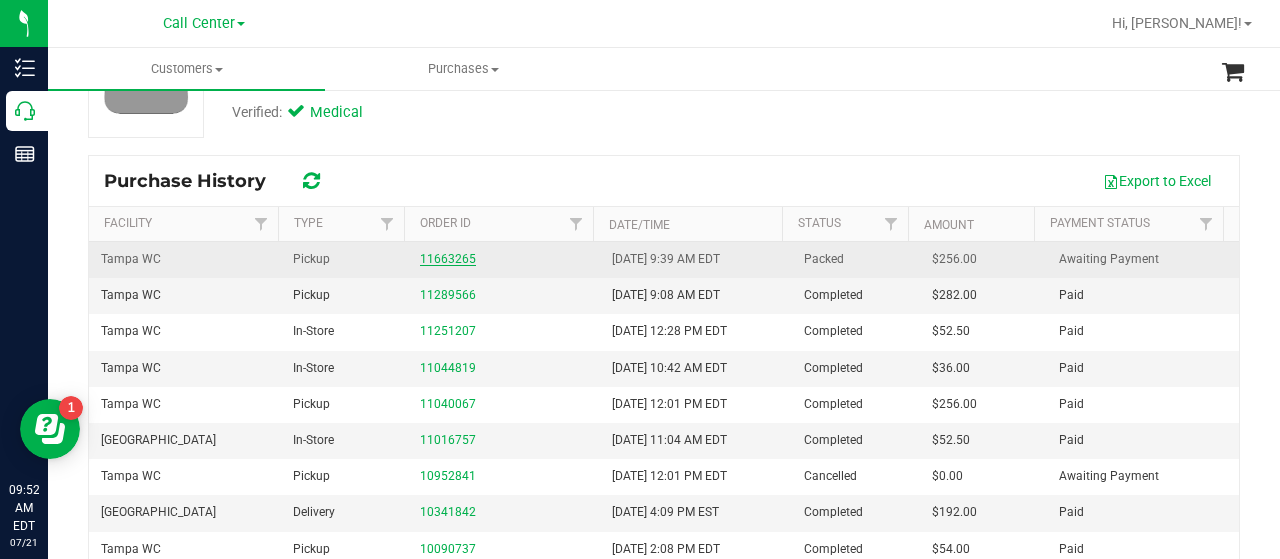 click on "11663265" at bounding box center [448, 259] 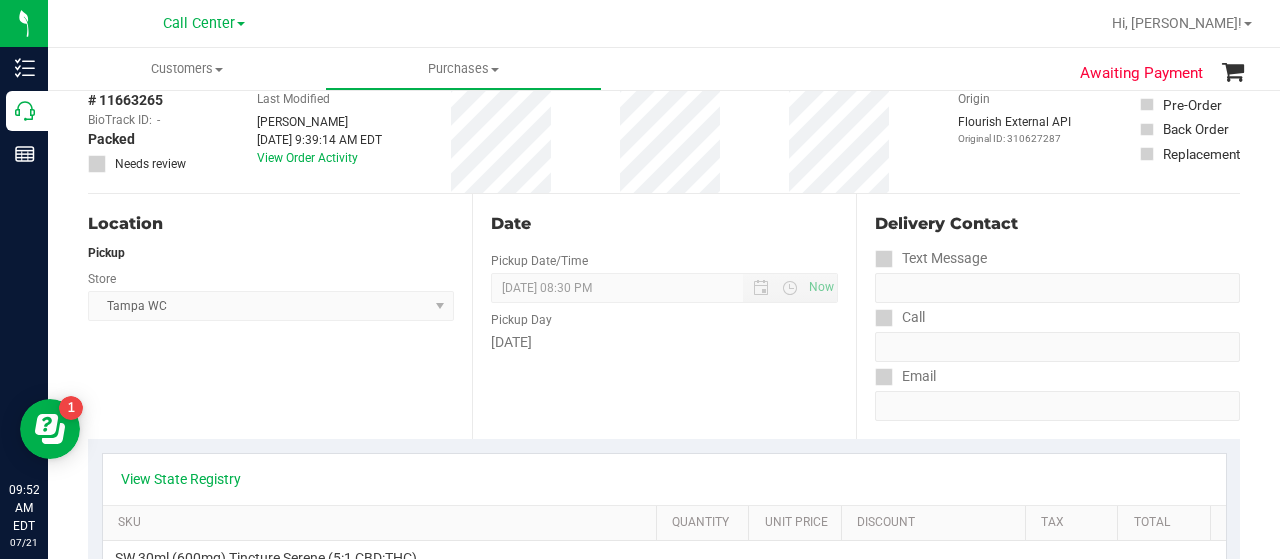 scroll, scrollTop: 0, scrollLeft: 0, axis: both 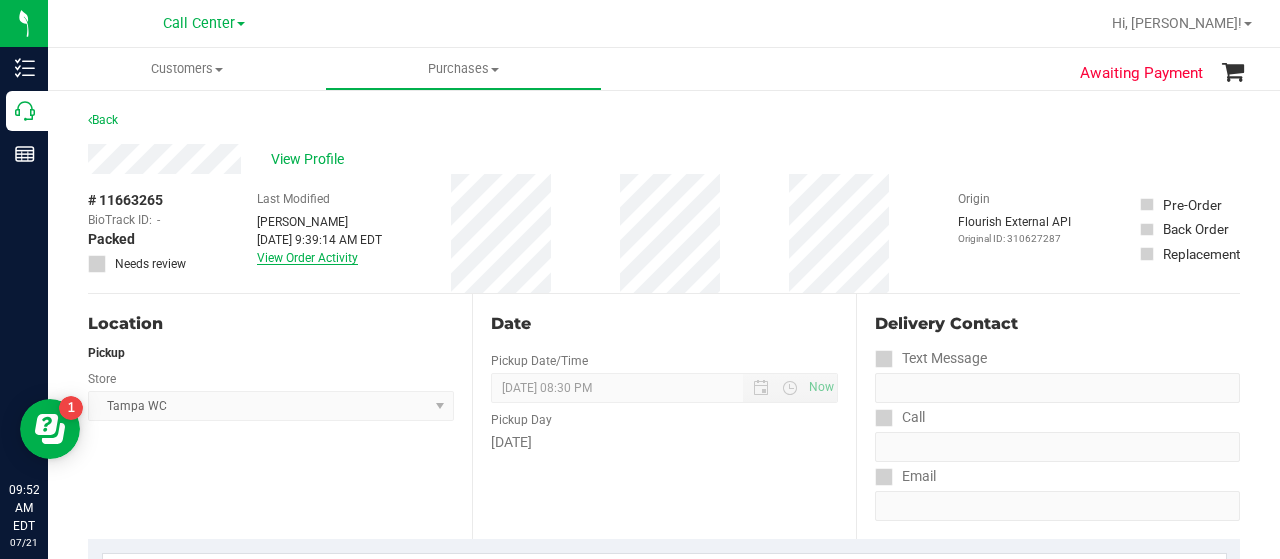 click on "View Order Activity" at bounding box center [307, 258] 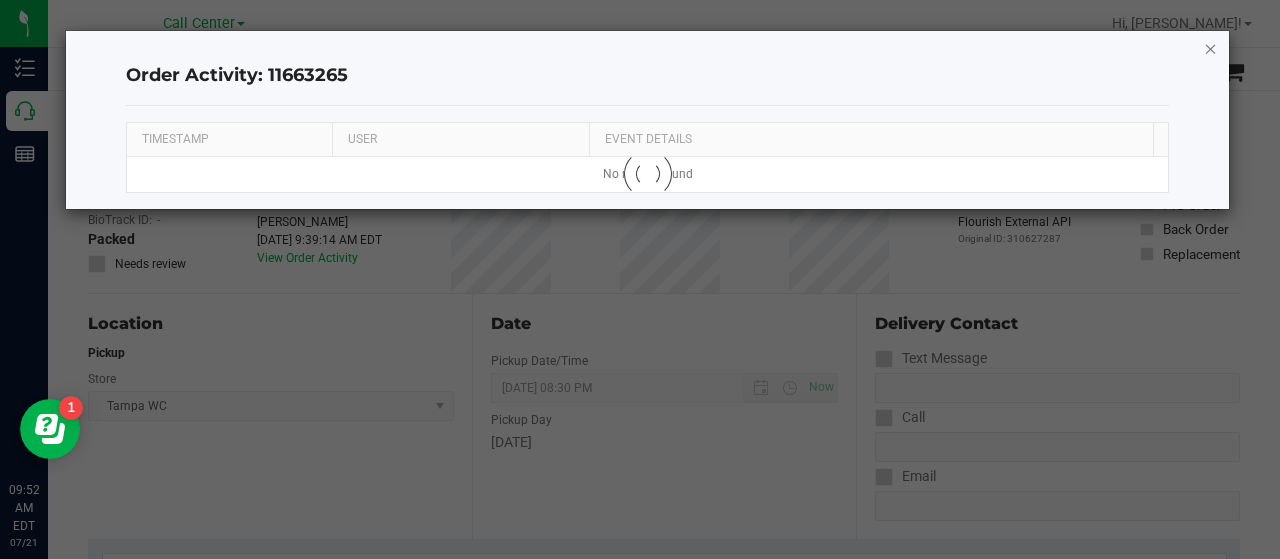 click 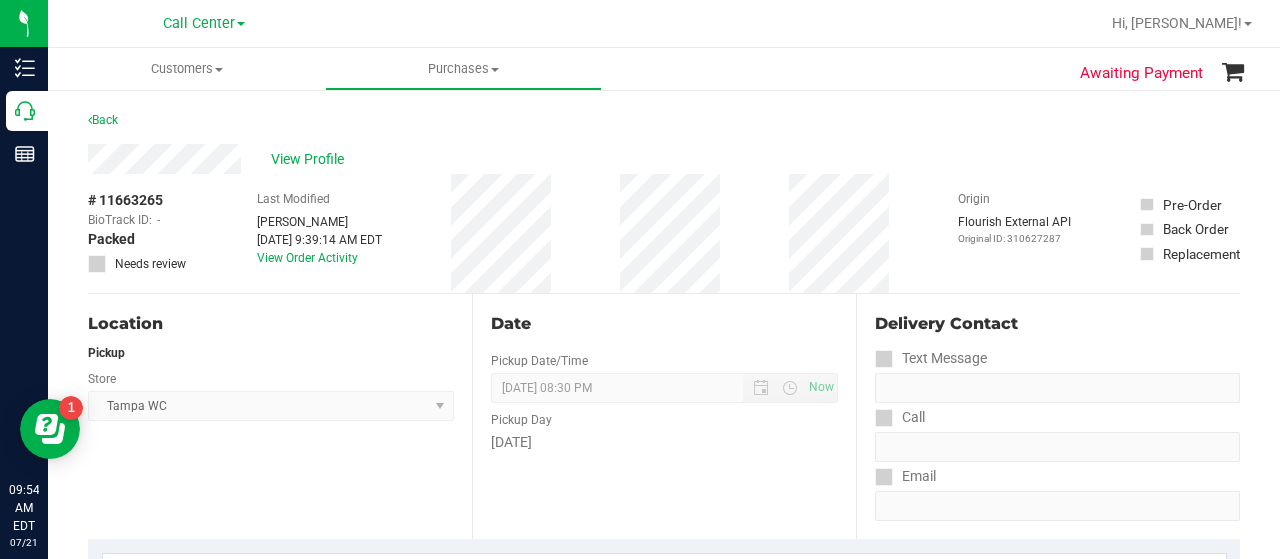 scroll, scrollTop: 0, scrollLeft: 0, axis: both 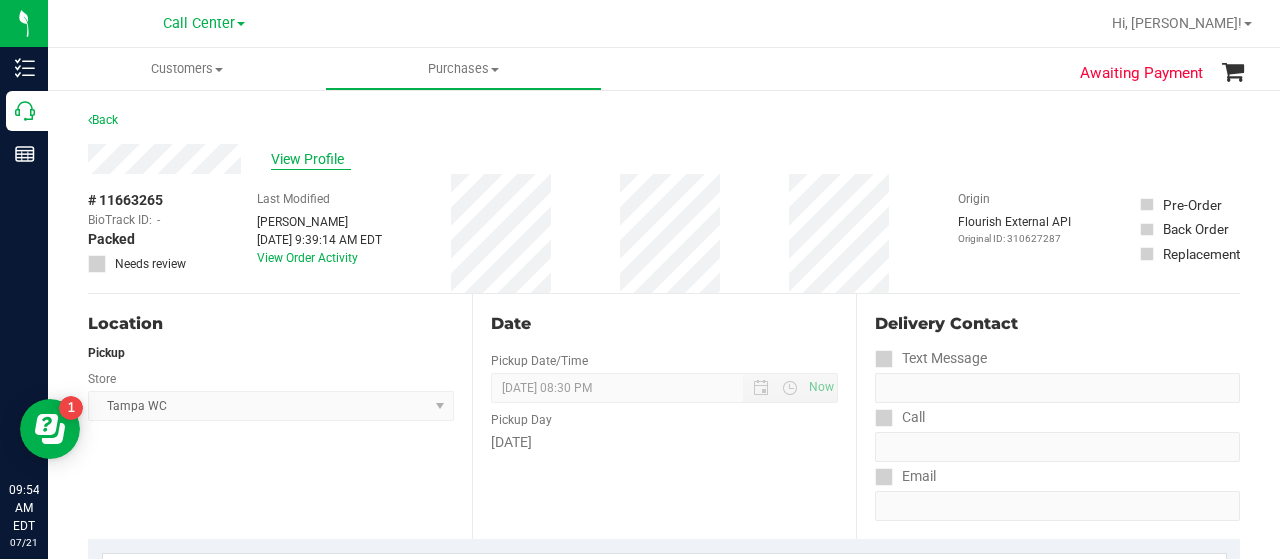click on "View Profile" at bounding box center (311, 159) 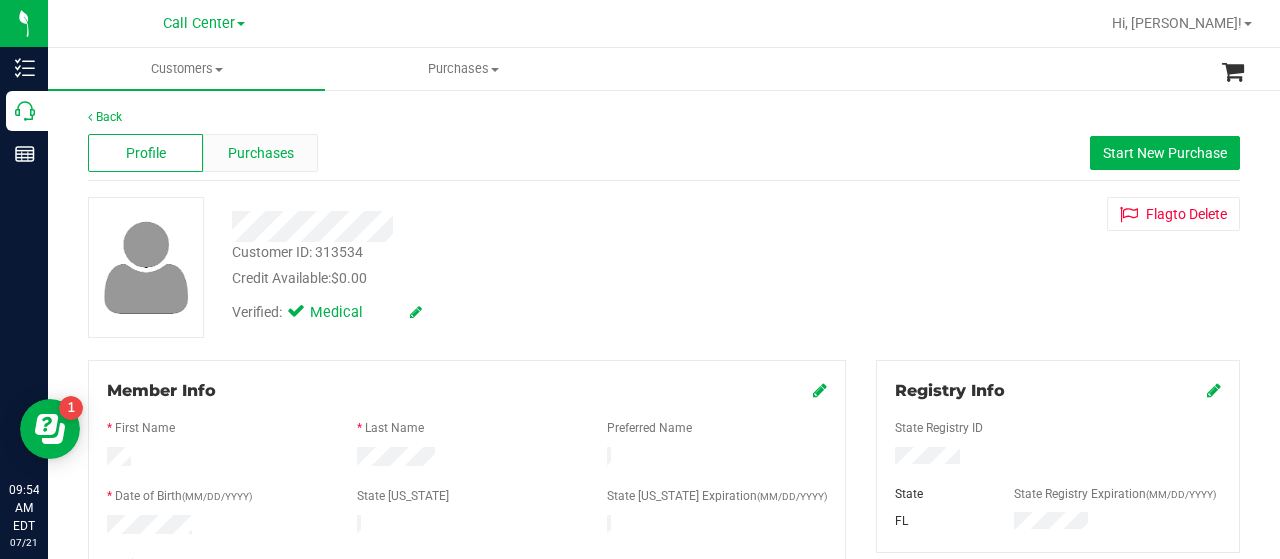 click on "Purchases" at bounding box center (261, 153) 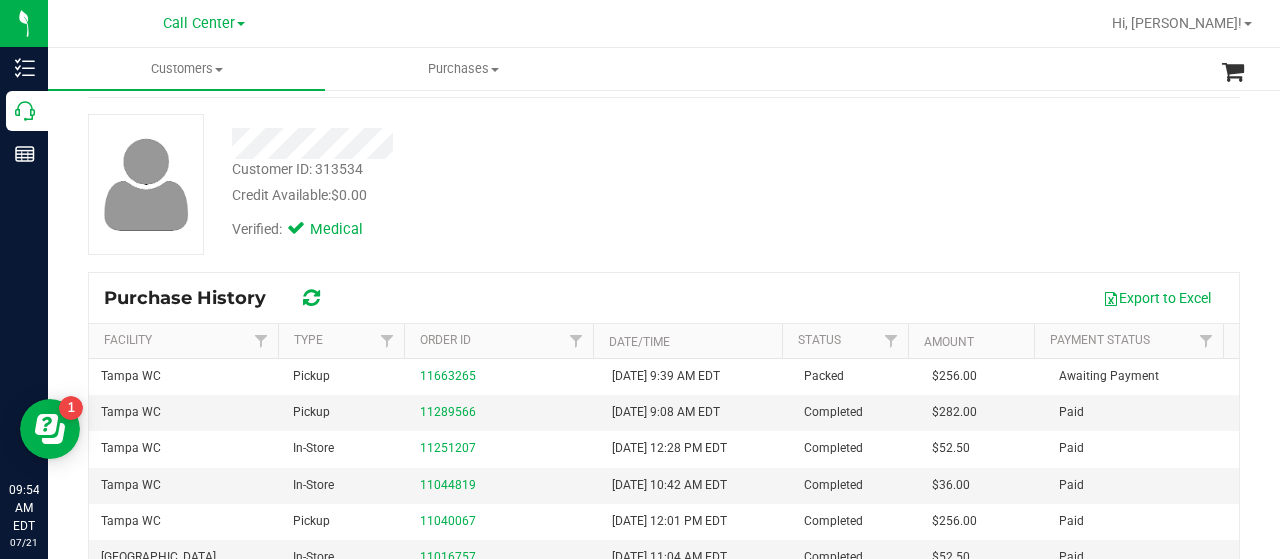 scroll, scrollTop: 200, scrollLeft: 0, axis: vertical 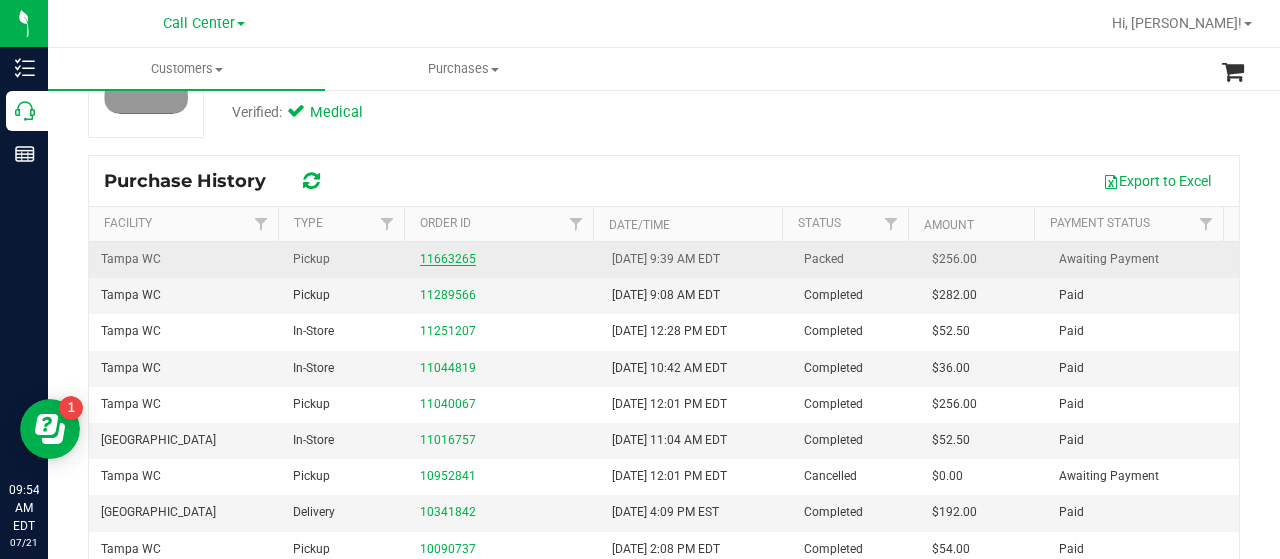 click on "11663265" at bounding box center (448, 259) 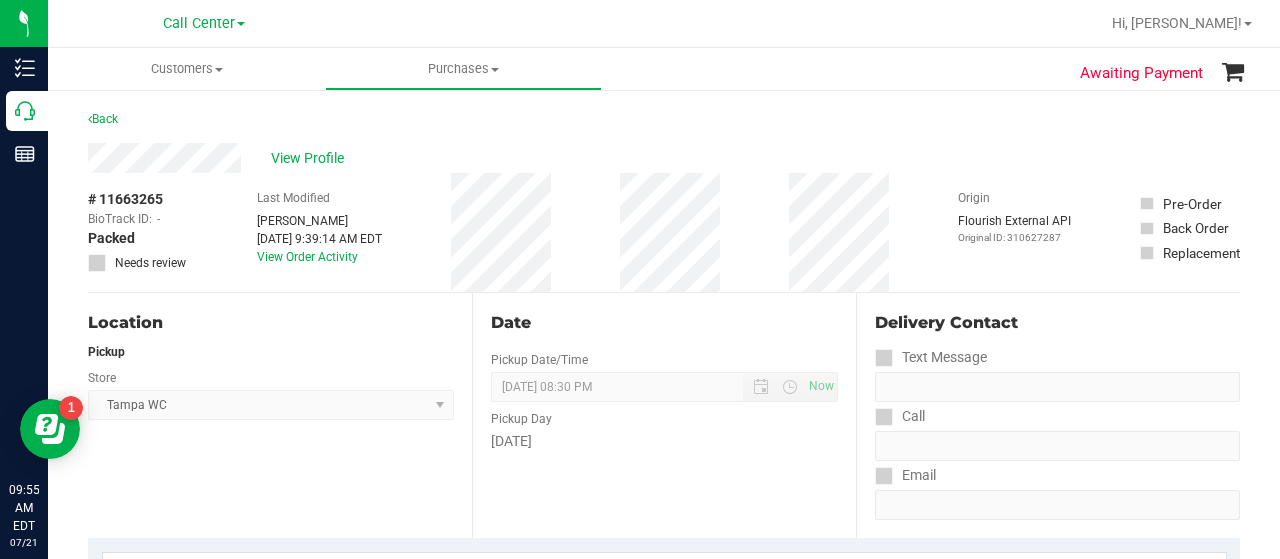 scroll, scrollTop: 0, scrollLeft: 0, axis: both 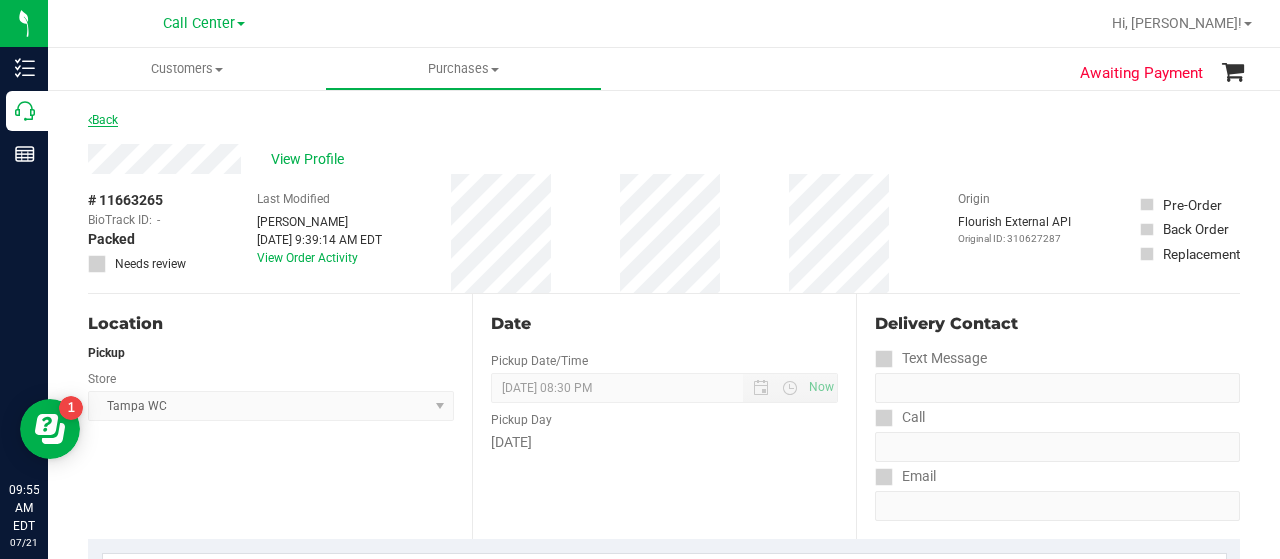 click on "Back" at bounding box center (103, 120) 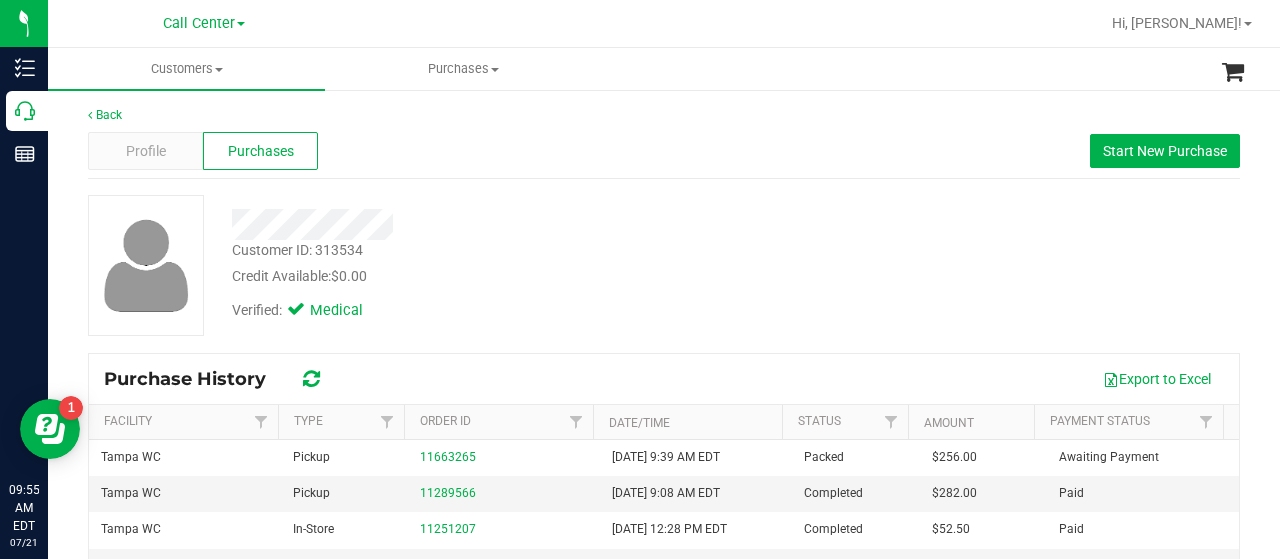 scroll, scrollTop: 0, scrollLeft: 0, axis: both 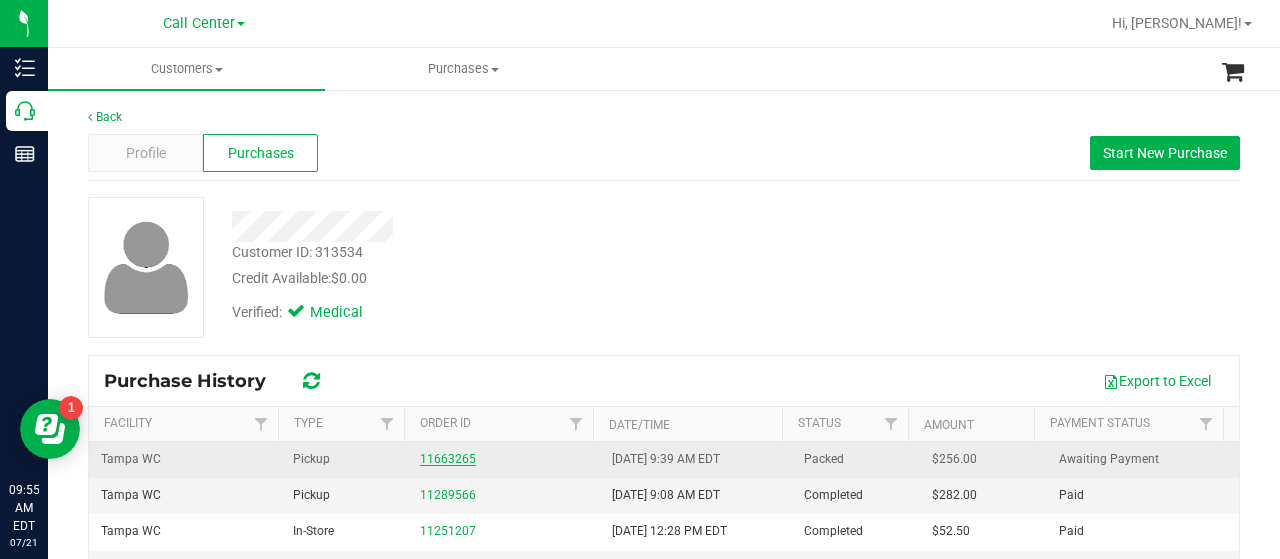 click on "11663265" at bounding box center [448, 459] 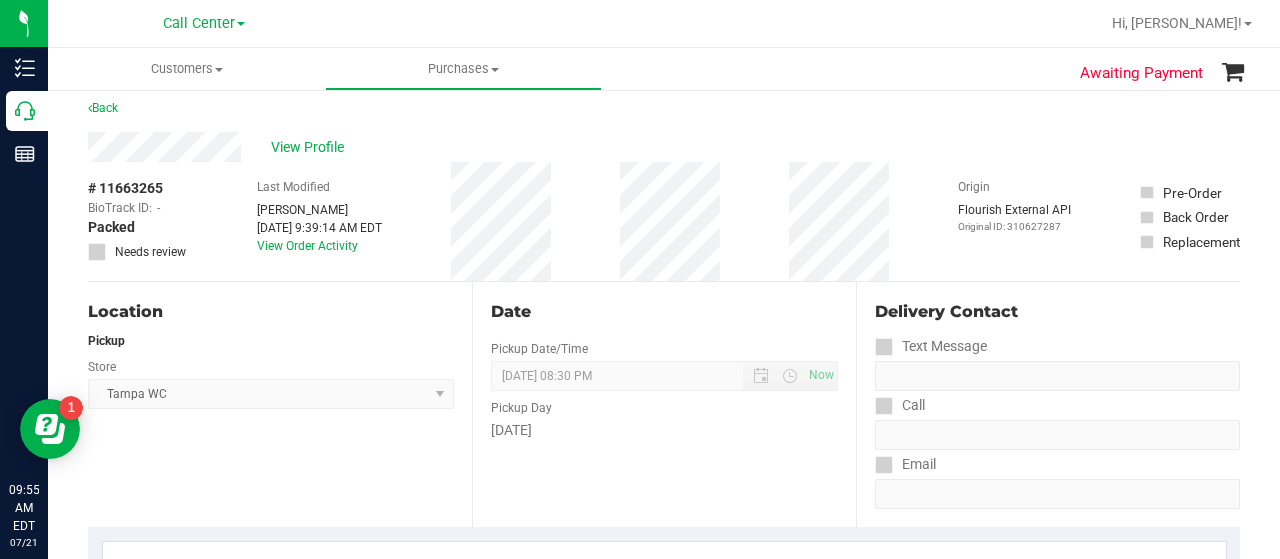 scroll, scrollTop: 0, scrollLeft: 0, axis: both 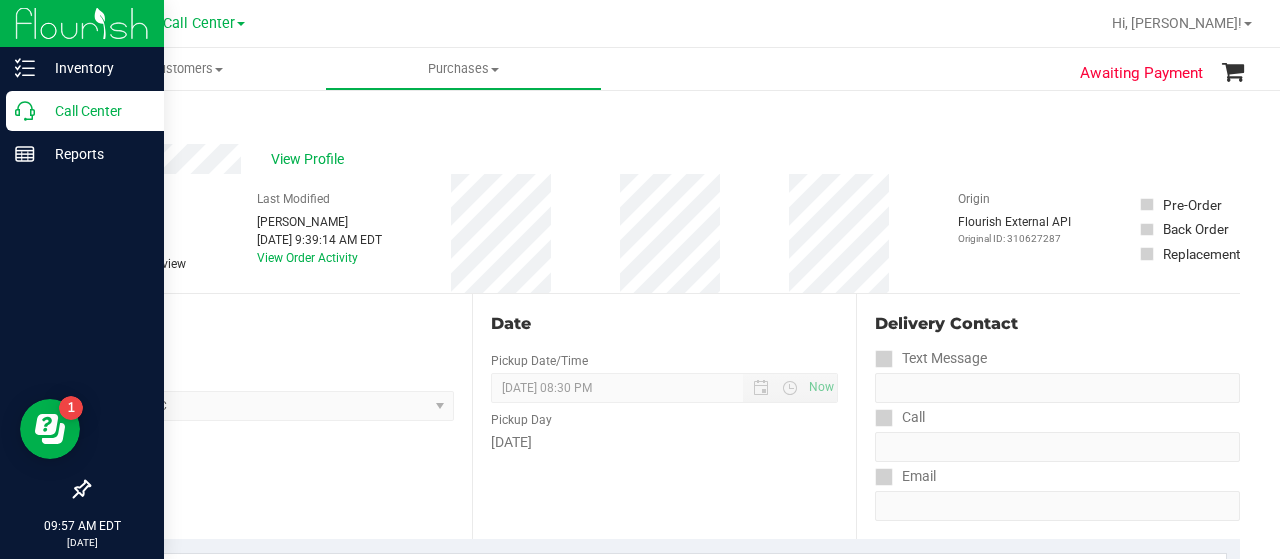 click 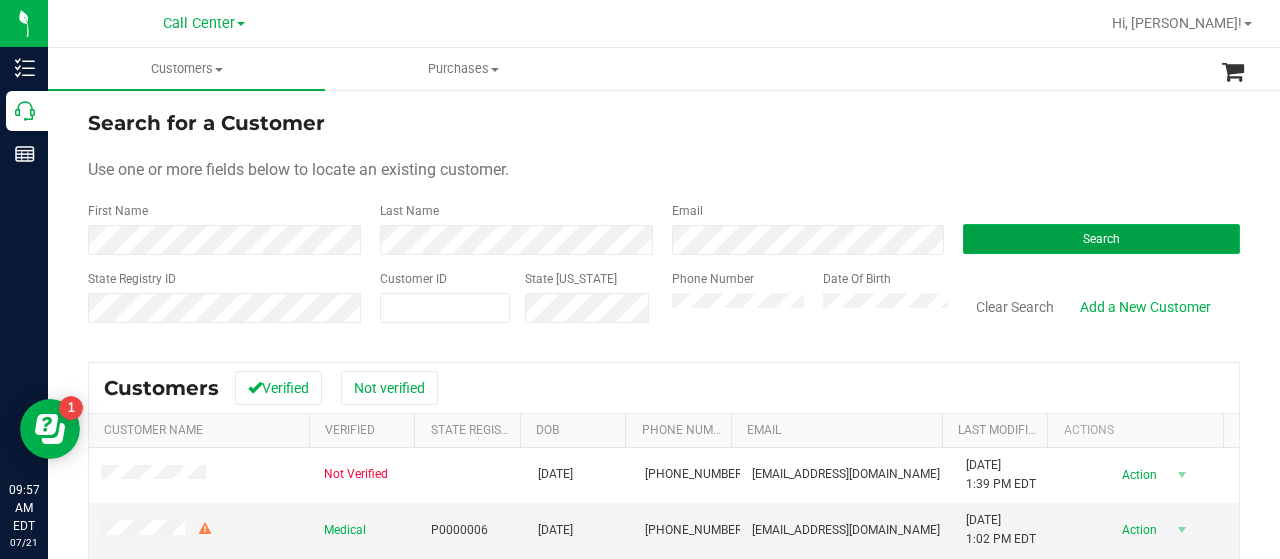 click on "Search" at bounding box center [1101, 239] 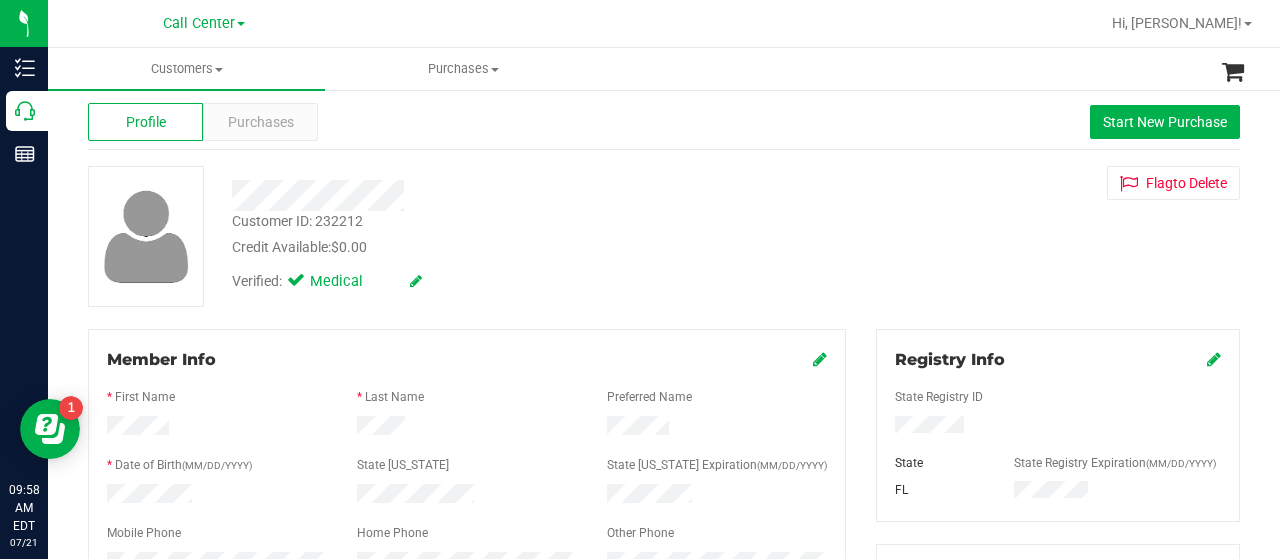 scroll, scrollTop: 0, scrollLeft: 0, axis: both 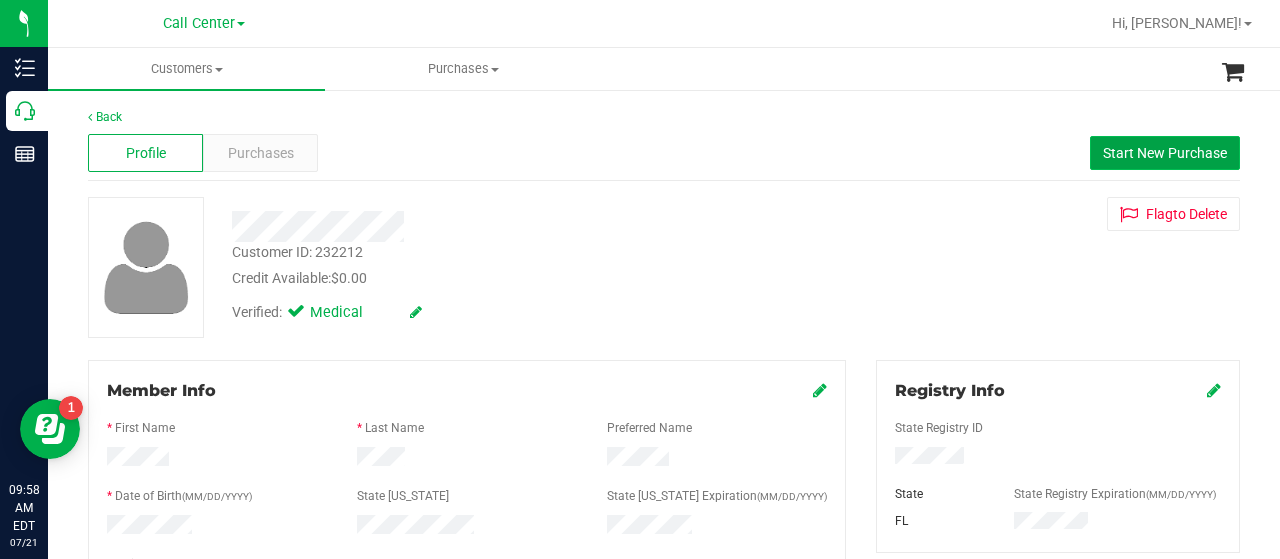 click on "Start New Purchase" at bounding box center [1165, 153] 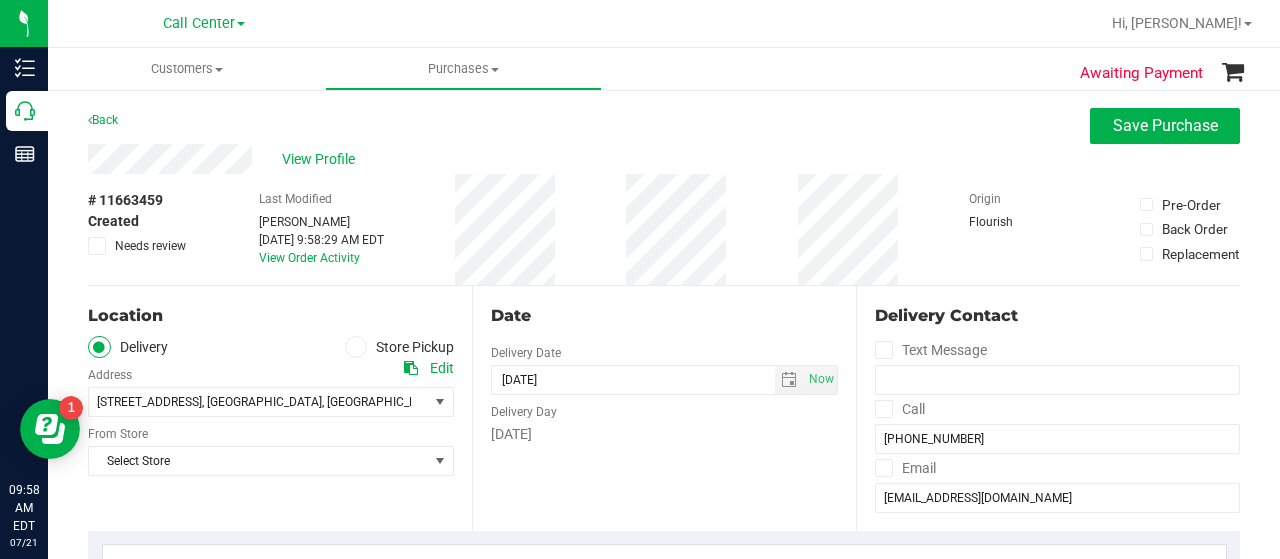 click on "Store Pickup" at bounding box center (400, 347) 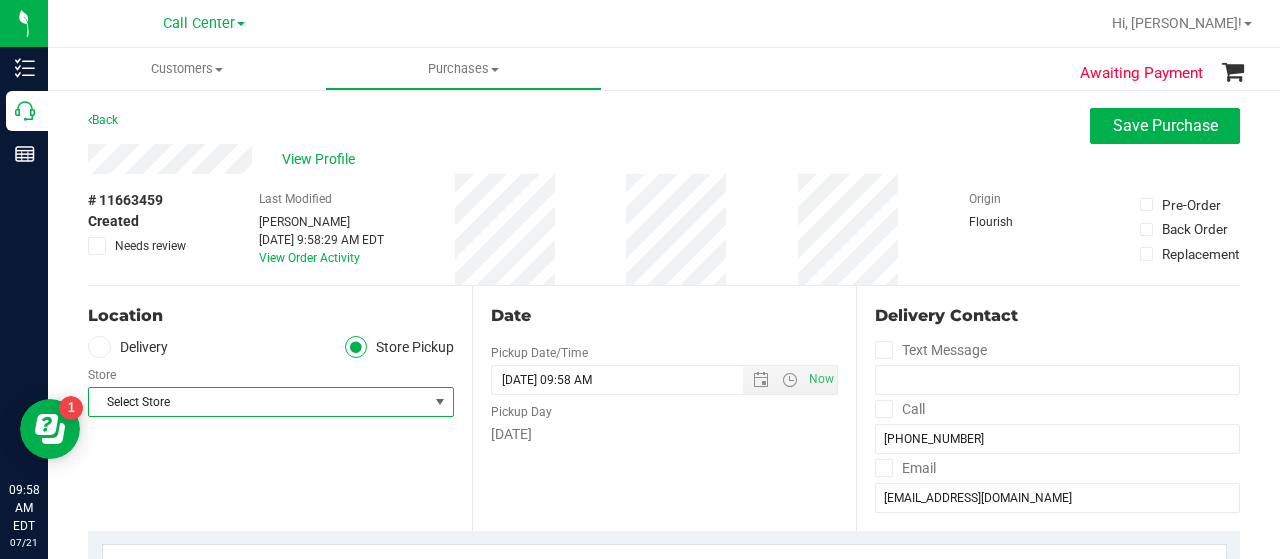 click on "Select Store" at bounding box center (258, 402) 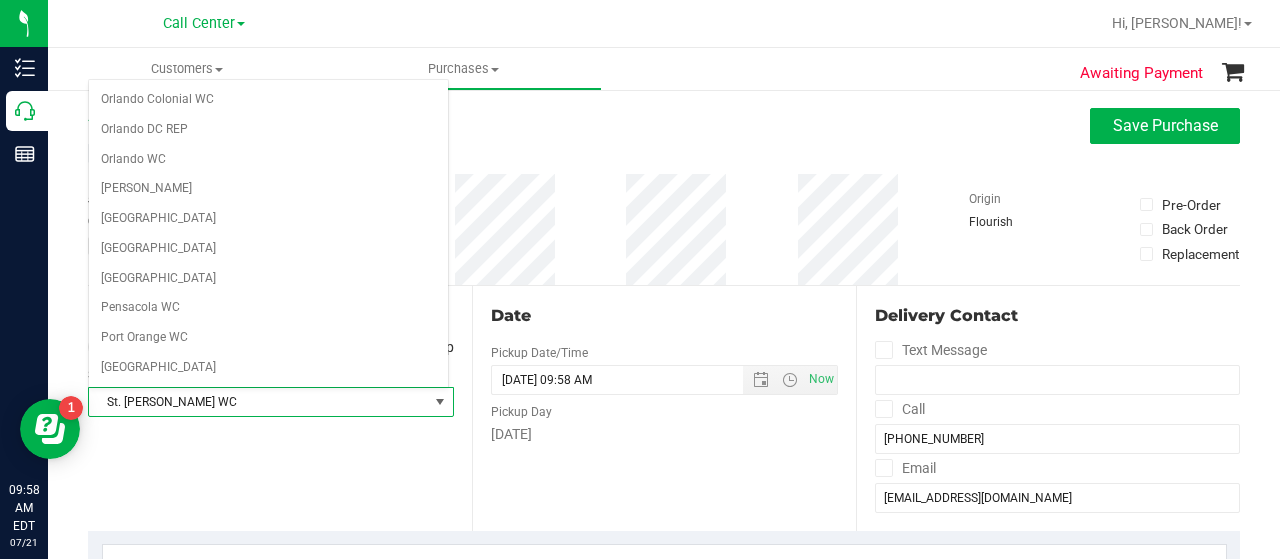 scroll, scrollTop: 1007, scrollLeft: 0, axis: vertical 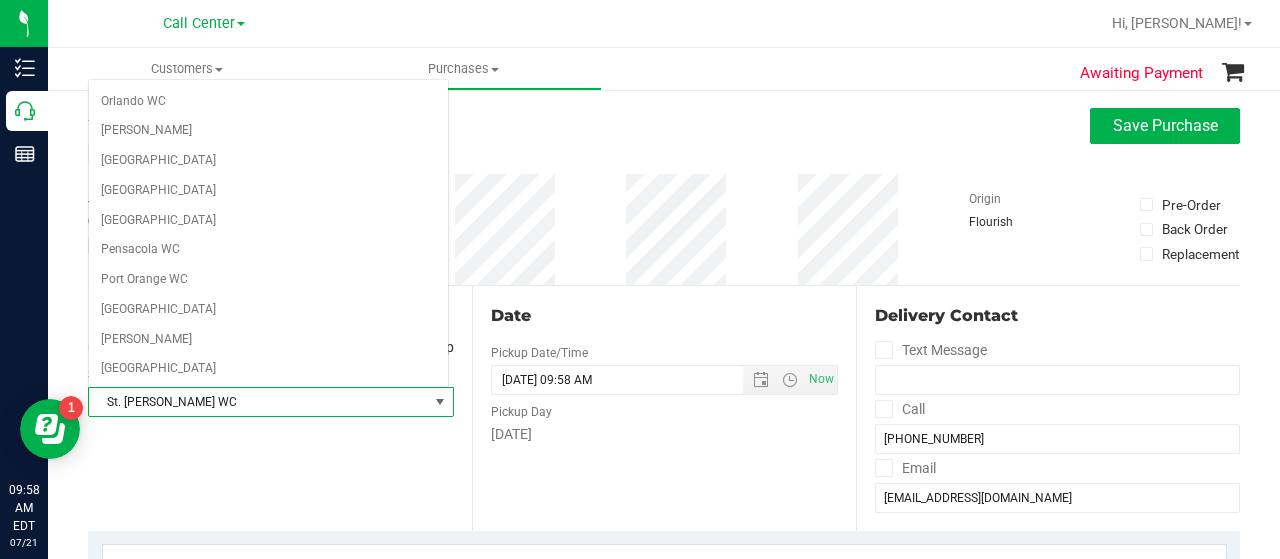 click on "St. [PERSON_NAME] WC" at bounding box center (268, 399) 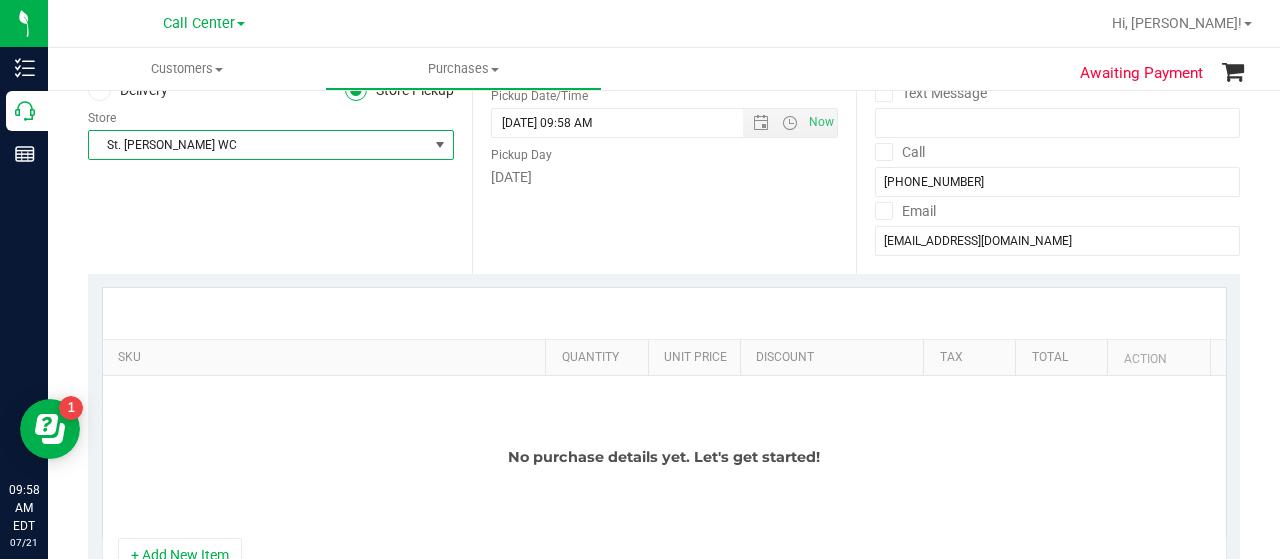 scroll, scrollTop: 300, scrollLeft: 0, axis: vertical 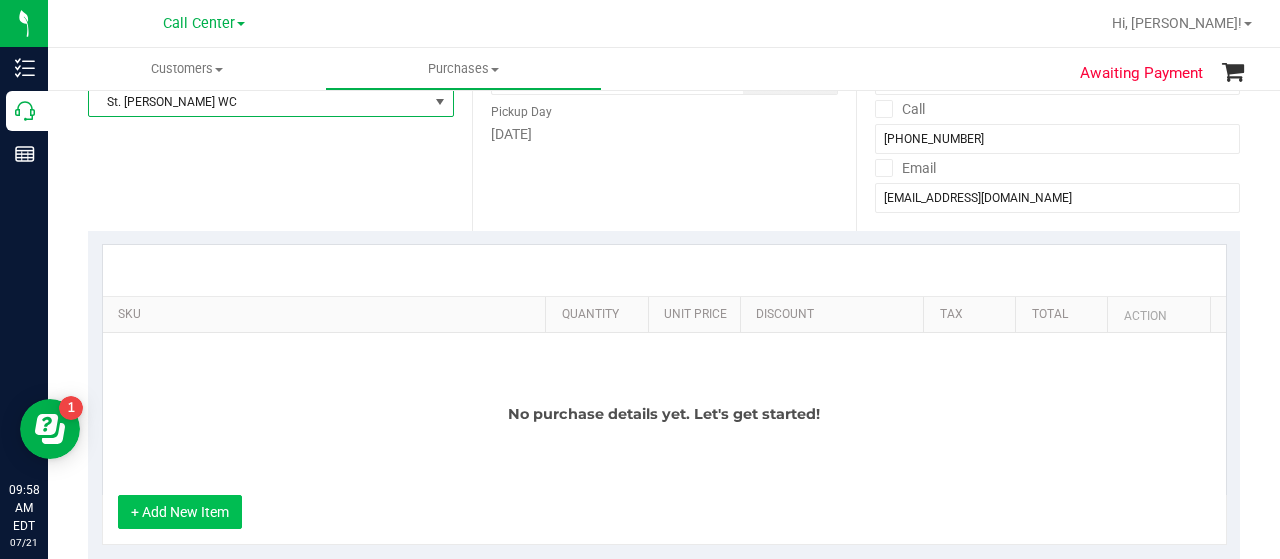 click on "+ Add New Item" at bounding box center [180, 512] 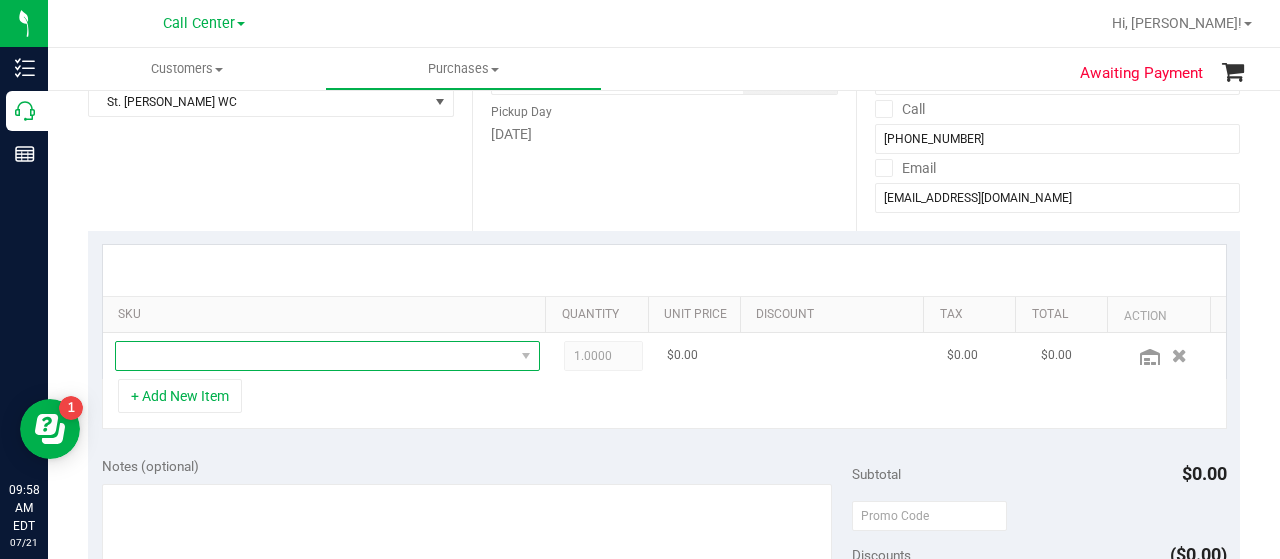 click at bounding box center [315, 356] 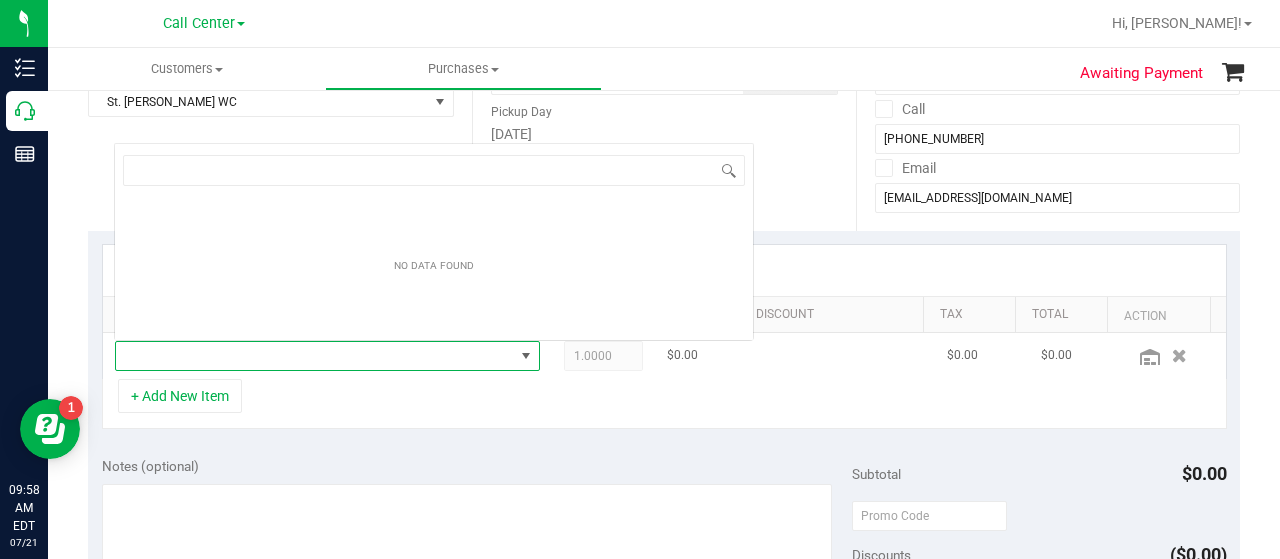 scroll, scrollTop: 0, scrollLeft: 0, axis: both 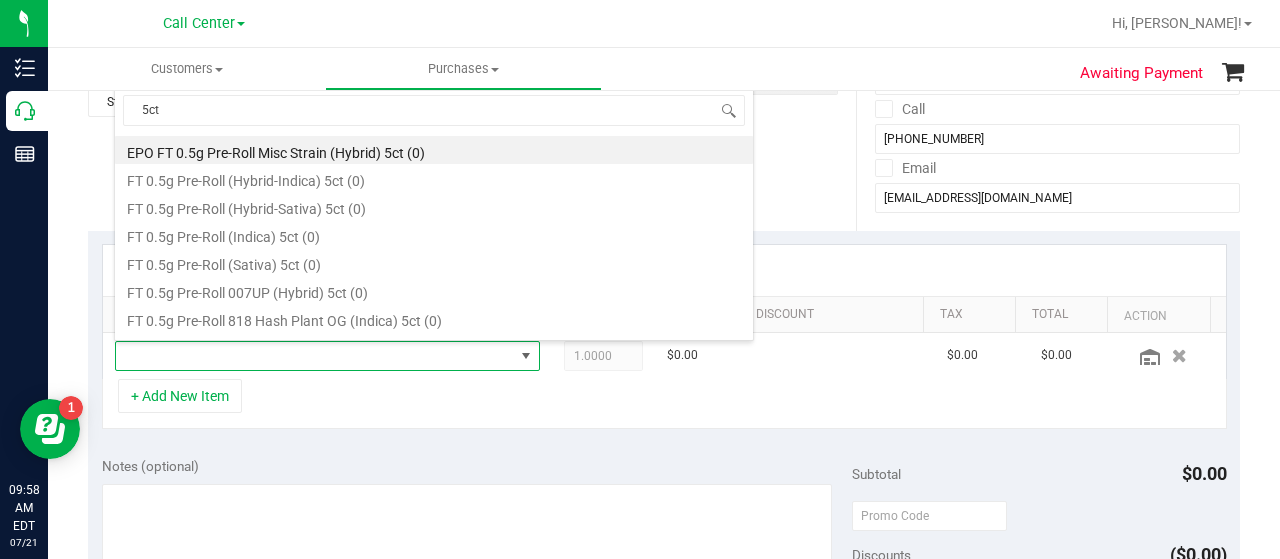 type on "5ct" 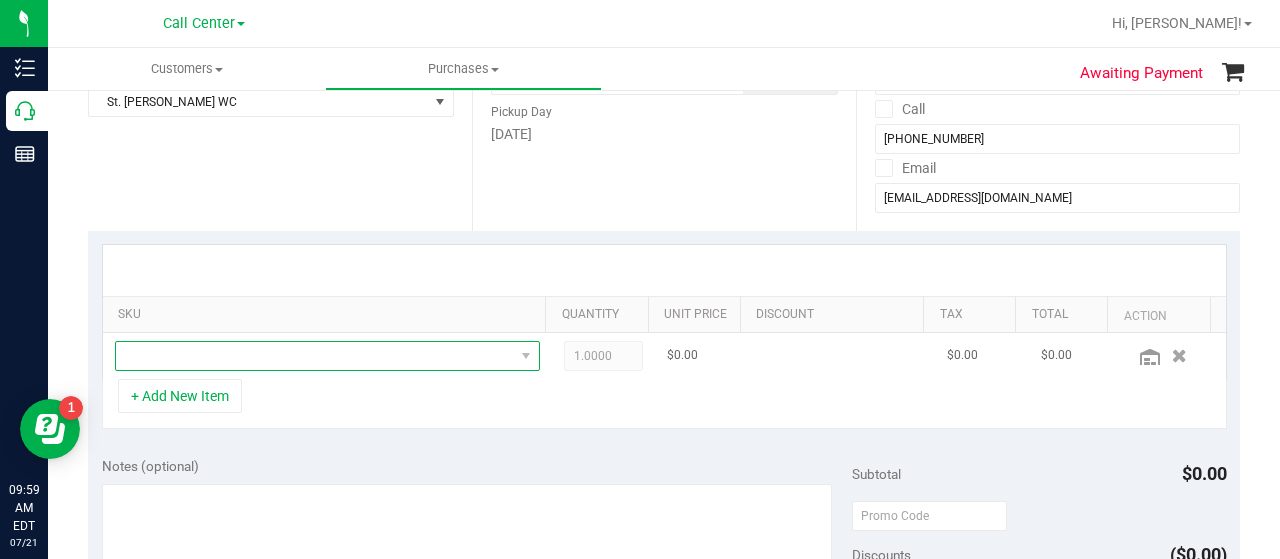 click at bounding box center [315, 356] 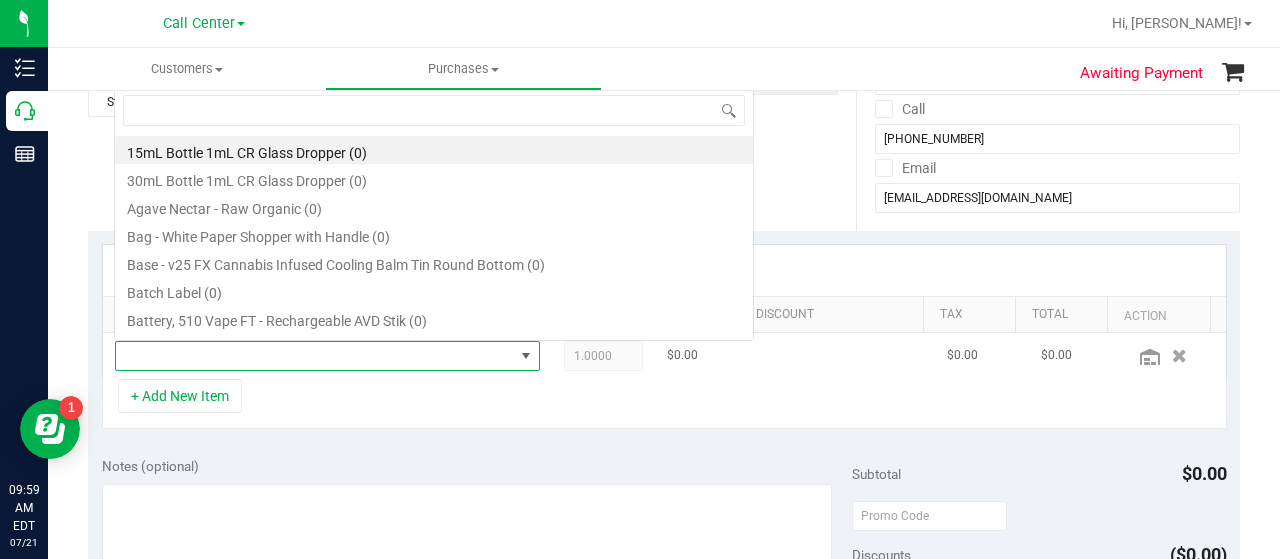 scroll, scrollTop: 0, scrollLeft: 0, axis: both 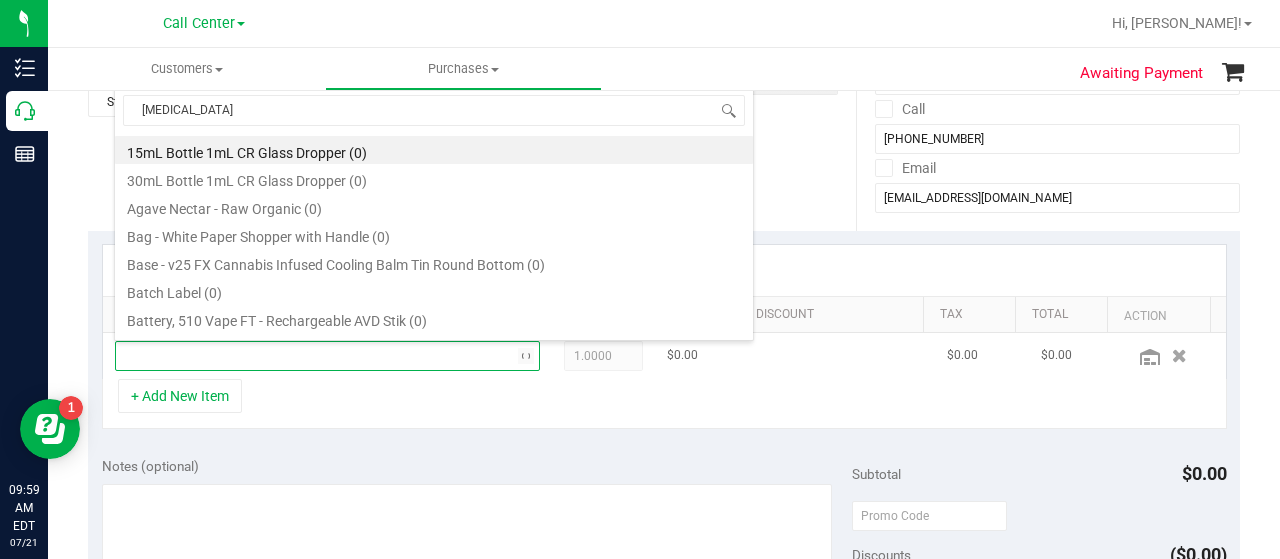 type on "banana" 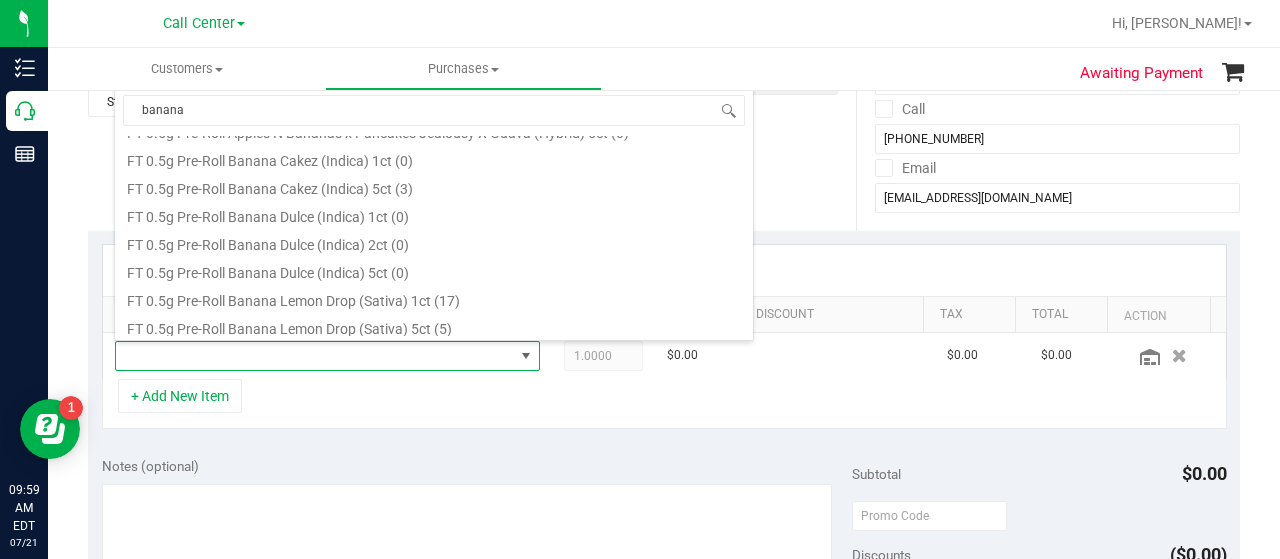 scroll, scrollTop: 400, scrollLeft: 0, axis: vertical 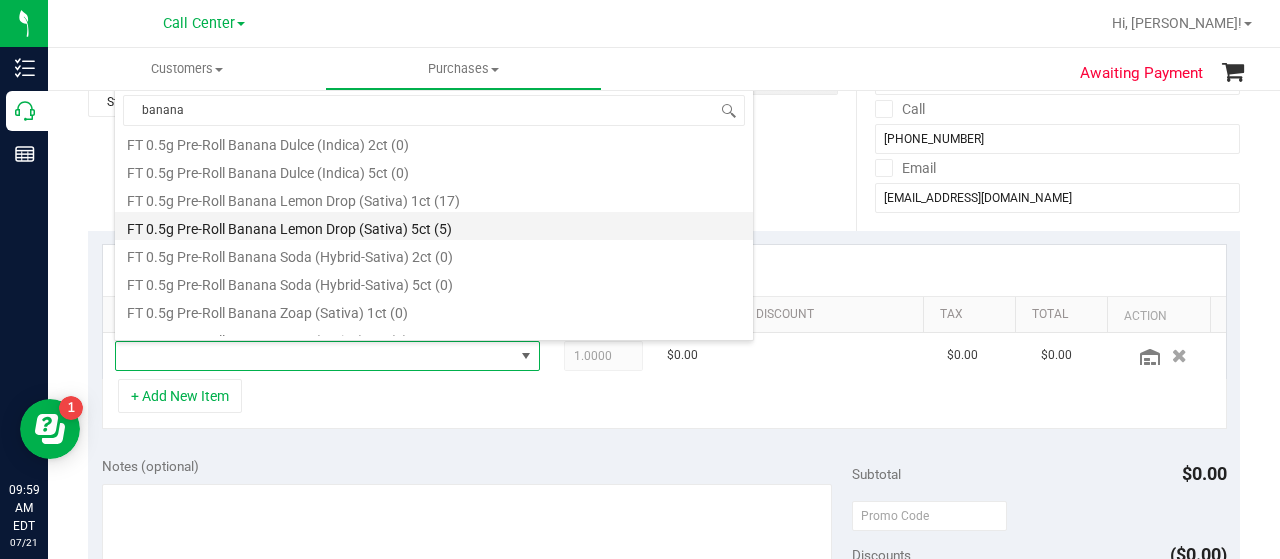 click on "FT 0.5g Pre-Roll Banana Lemon Drop (Sativa) 5ct (5)" at bounding box center [434, 226] 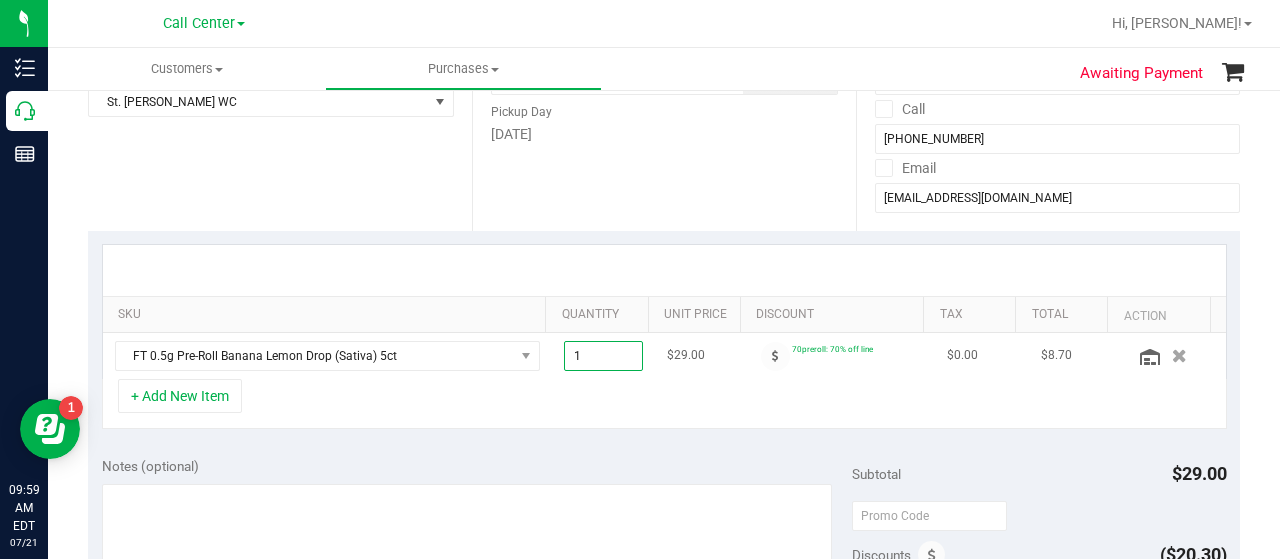 click on "1.00 1" at bounding box center (604, 356) 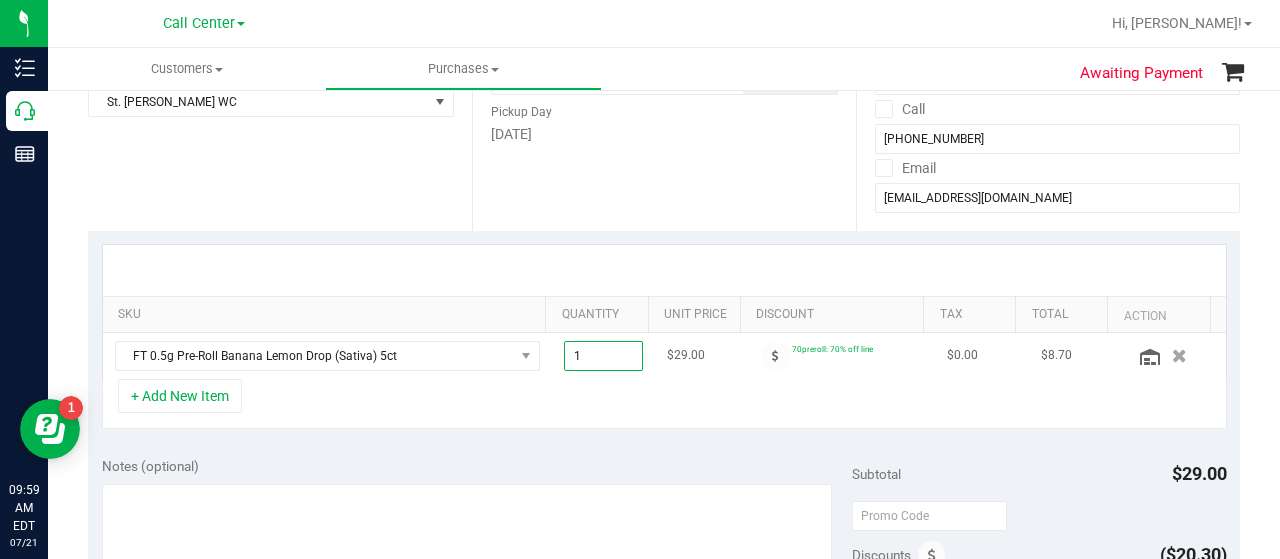 type on "4" 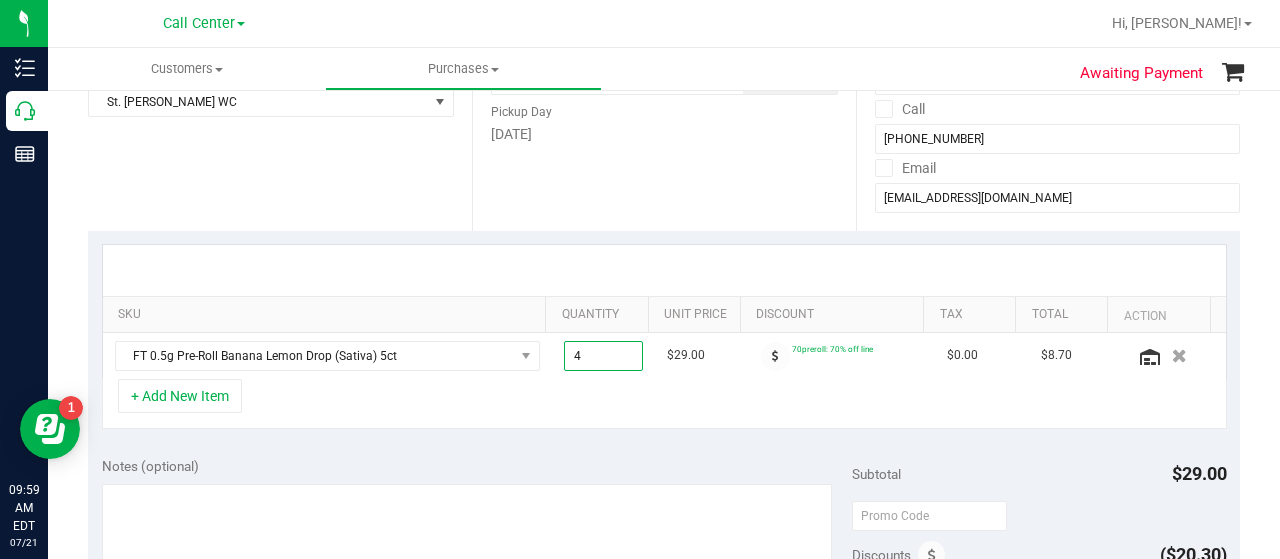 type on "4.00" 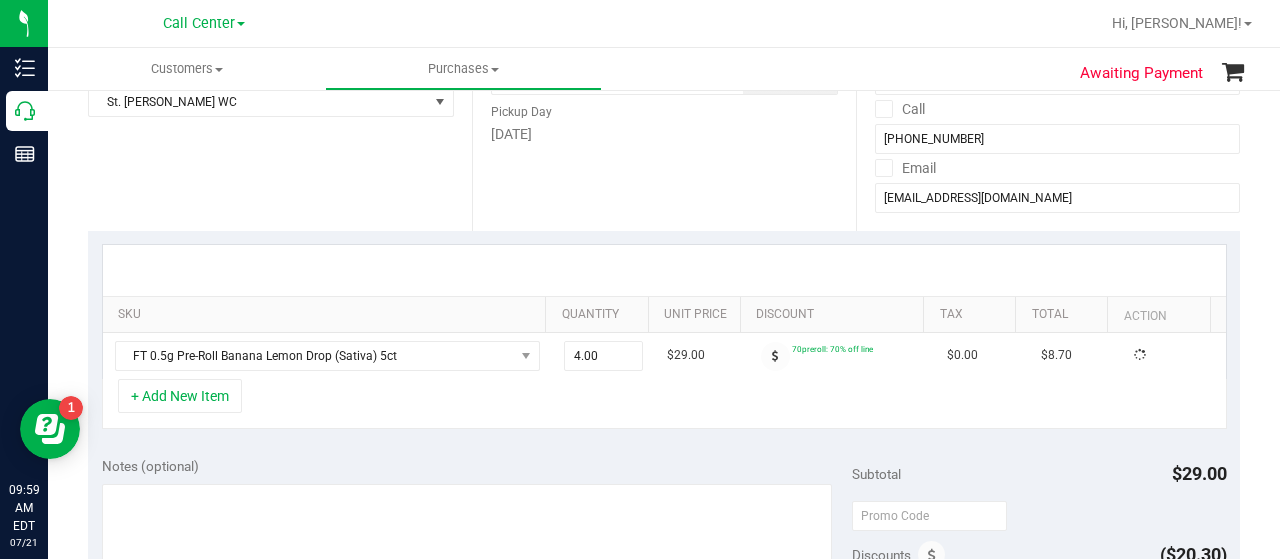 click on "+ Add New Item" at bounding box center [664, 404] 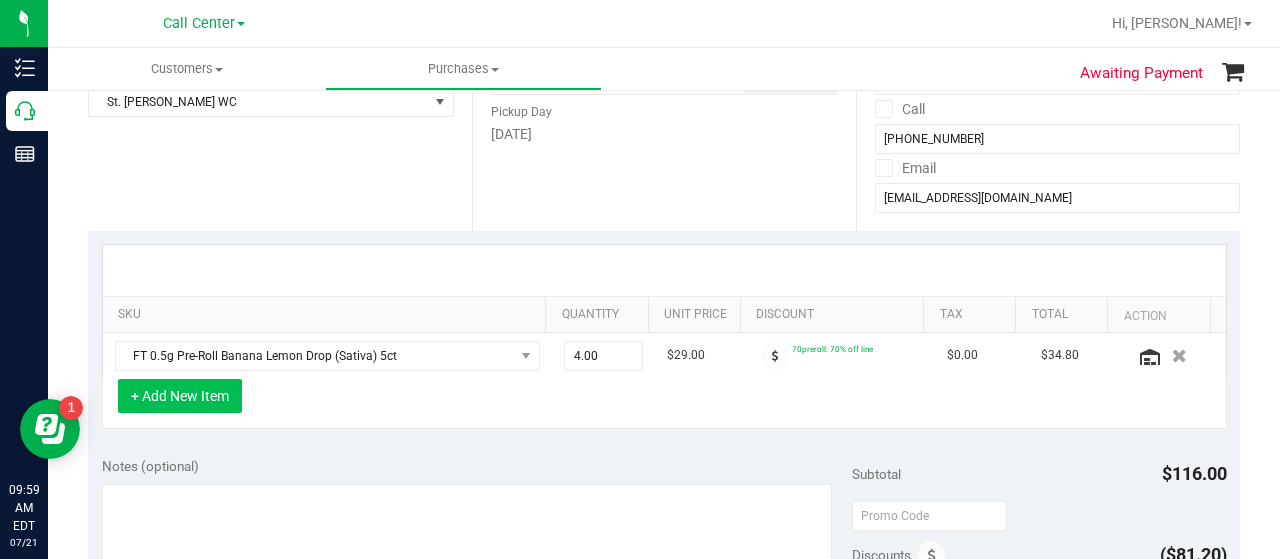 click on "+ Add New Item" at bounding box center [180, 396] 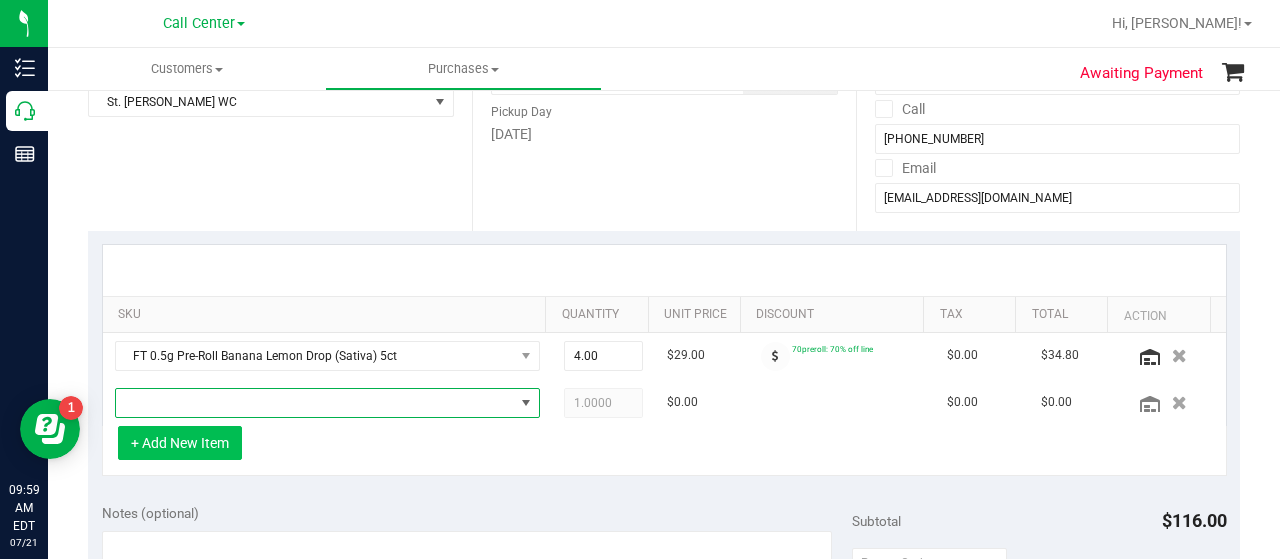 click at bounding box center (315, 403) 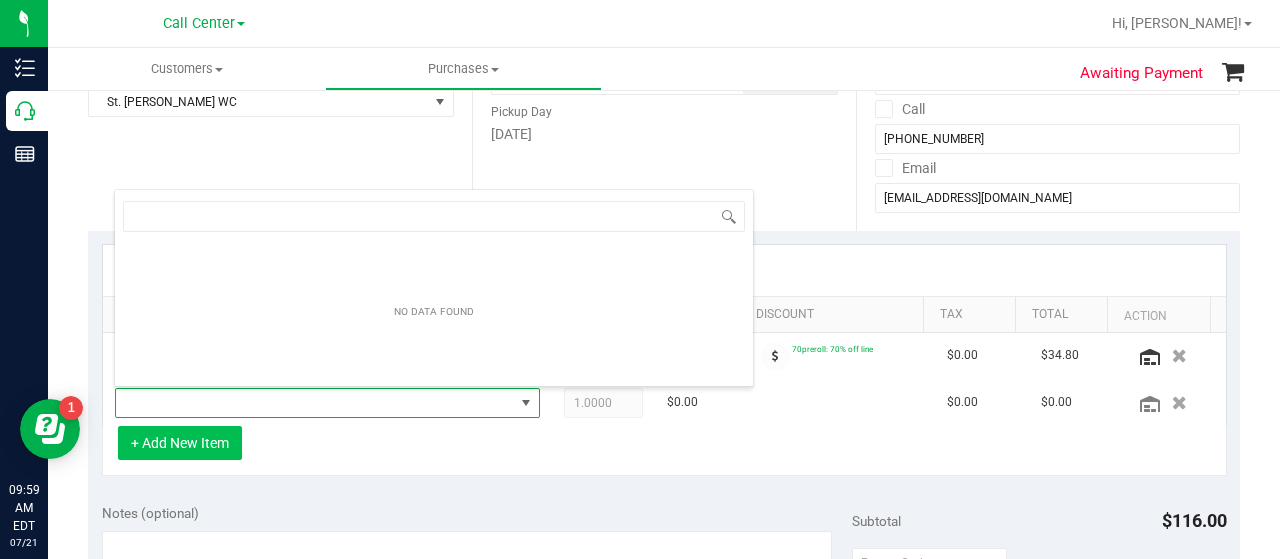 scroll, scrollTop: 99970, scrollLeft: 99586, axis: both 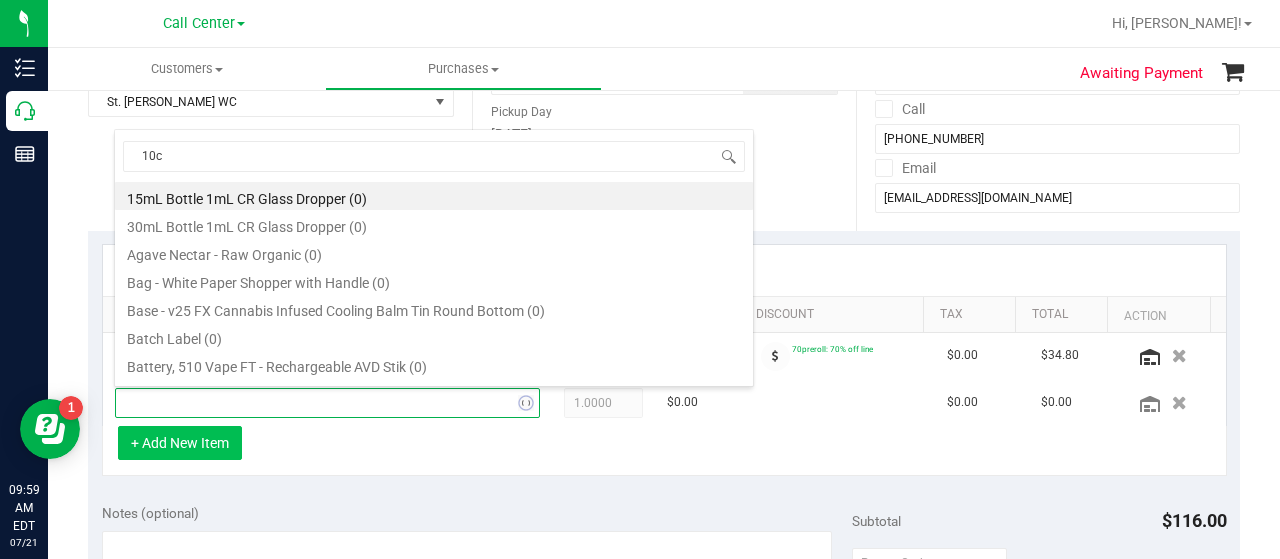 type on "10ct" 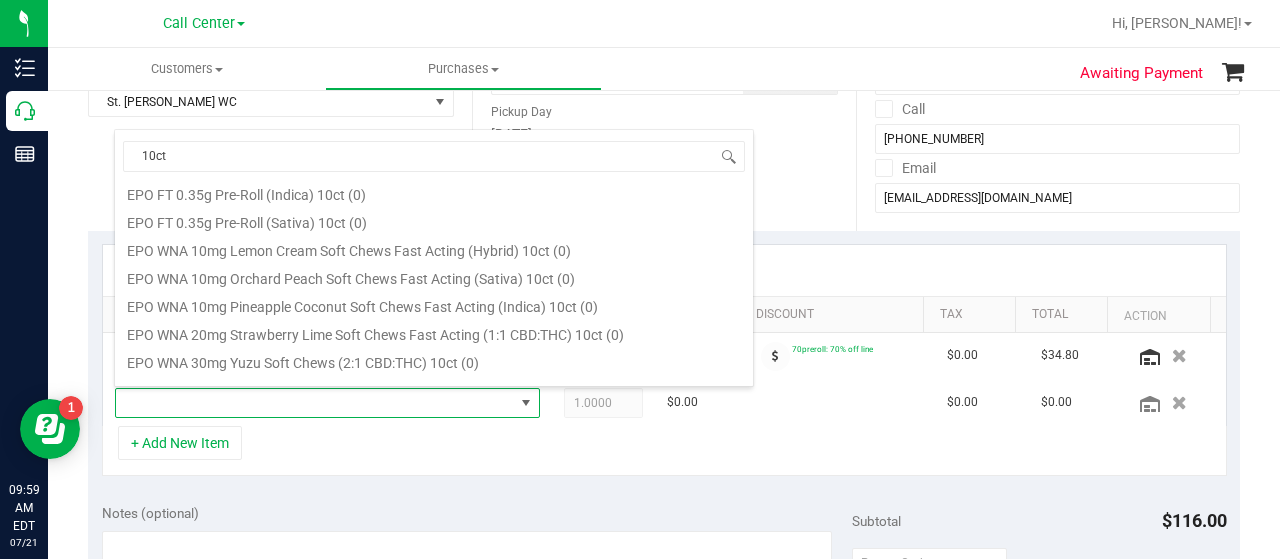 scroll, scrollTop: 300, scrollLeft: 0, axis: vertical 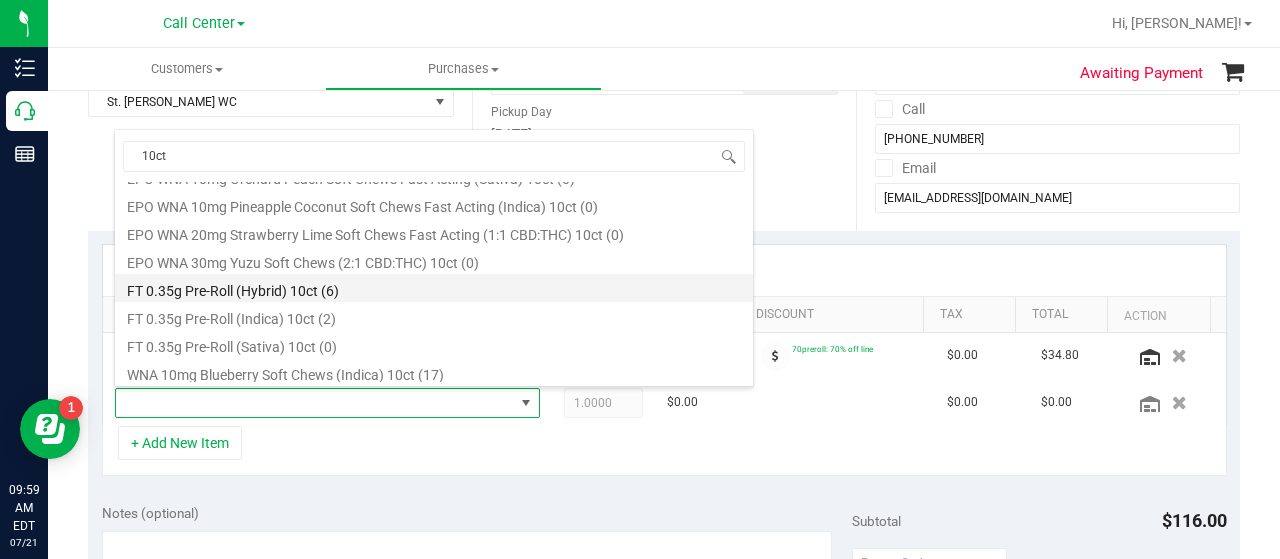 click on "FT 0.35g Pre-Roll (Hybrid) 10ct (6)" at bounding box center (434, 288) 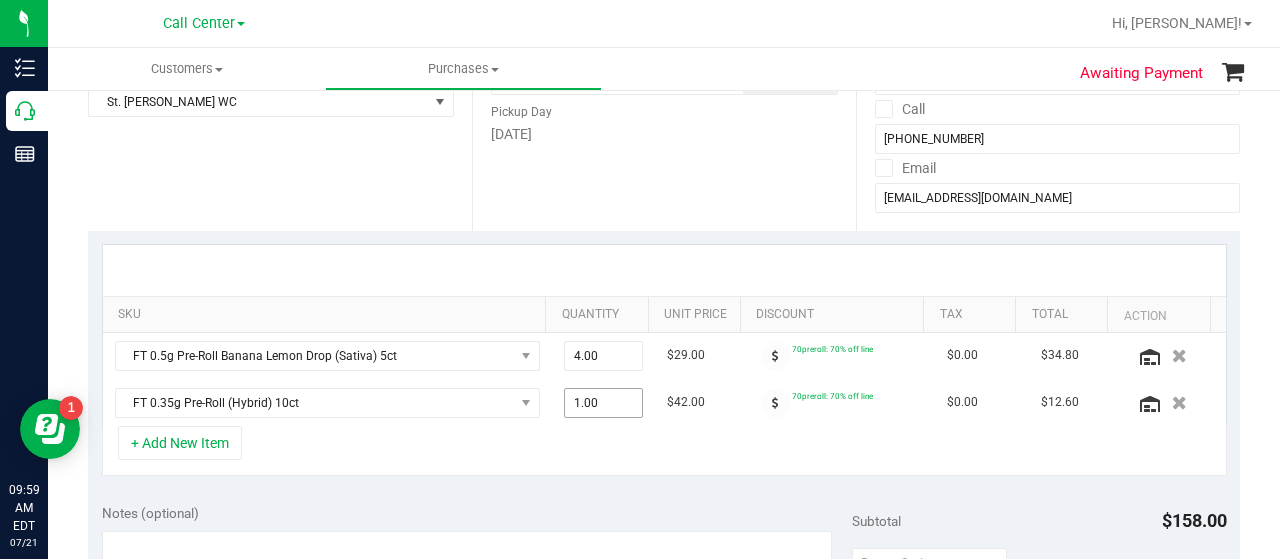 click on "1.00 1" at bounding box center [604, 403] 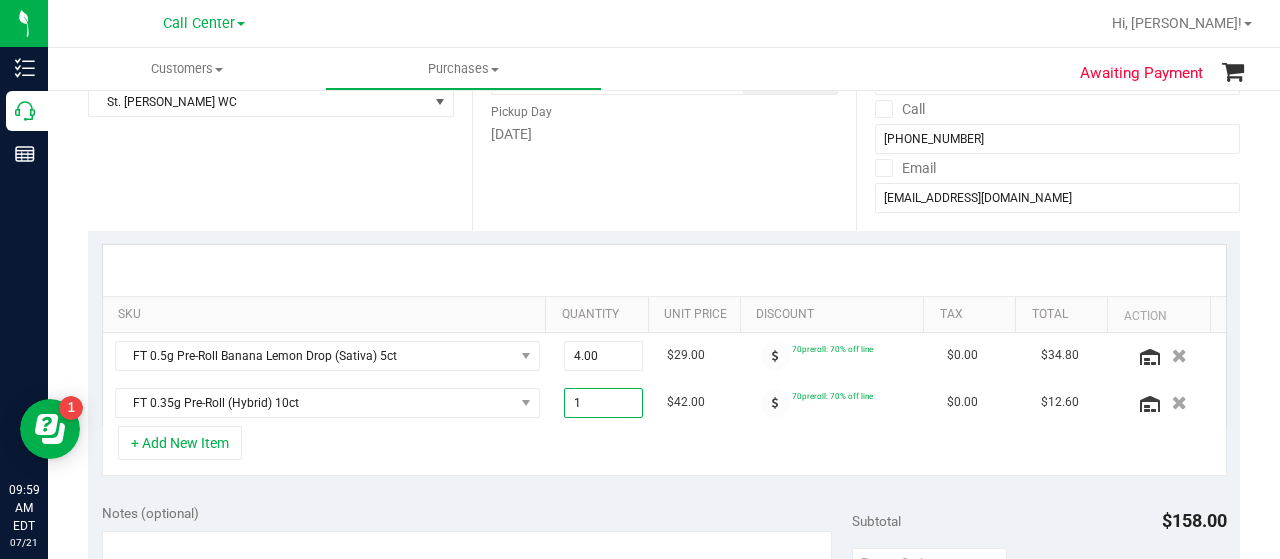 click on "1" at bounding box center (604, 403) 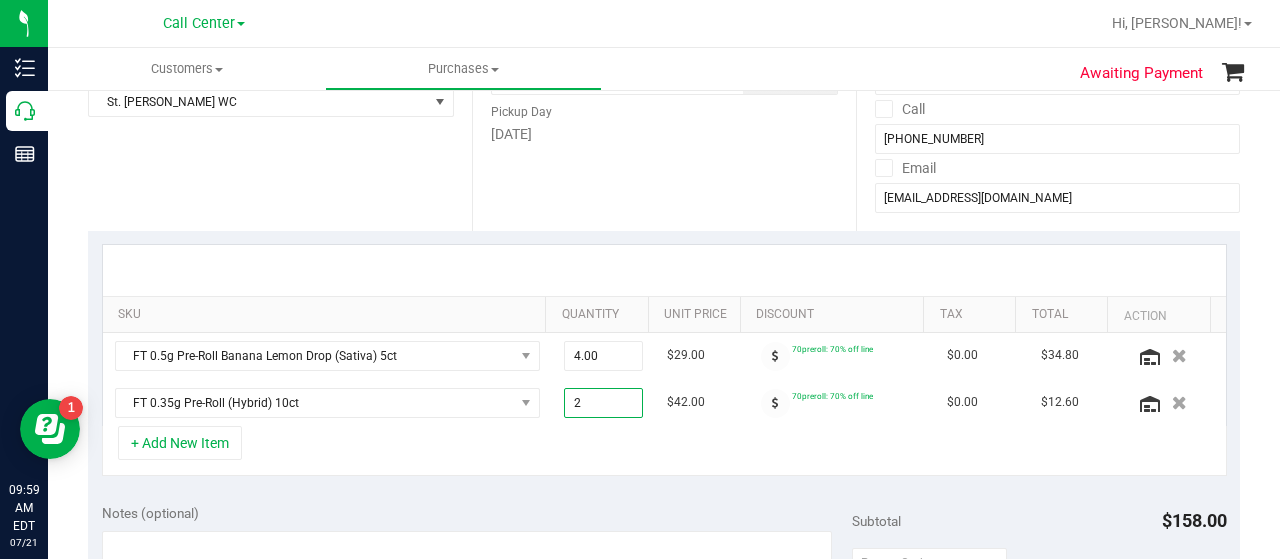type on "2.00" 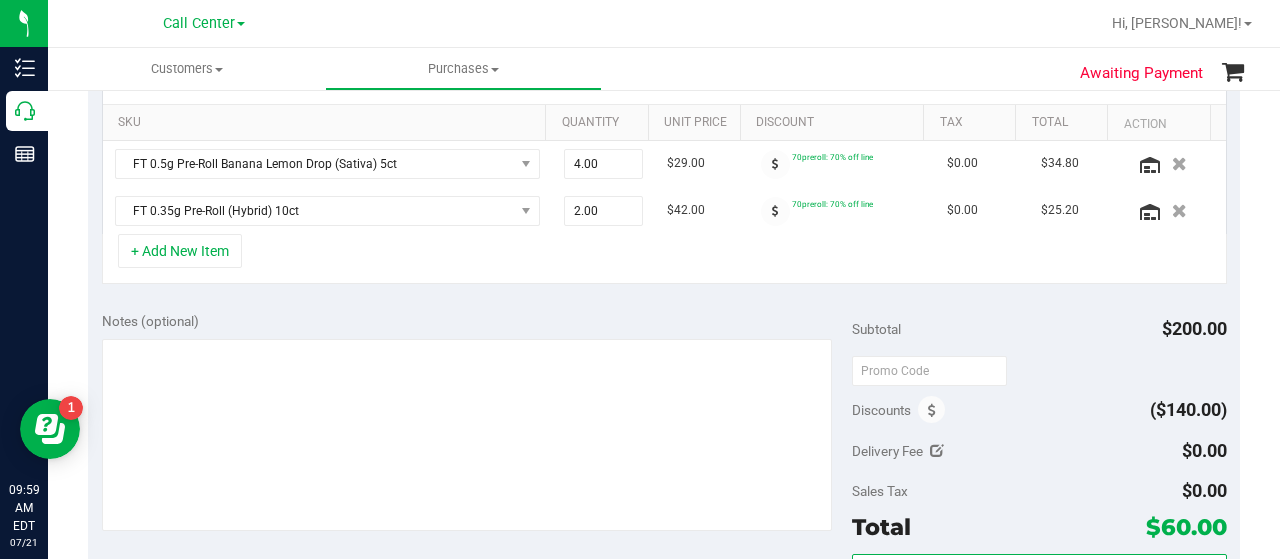 scroll, scrollTop: 500, scrollLeft: 0, axis: vertical 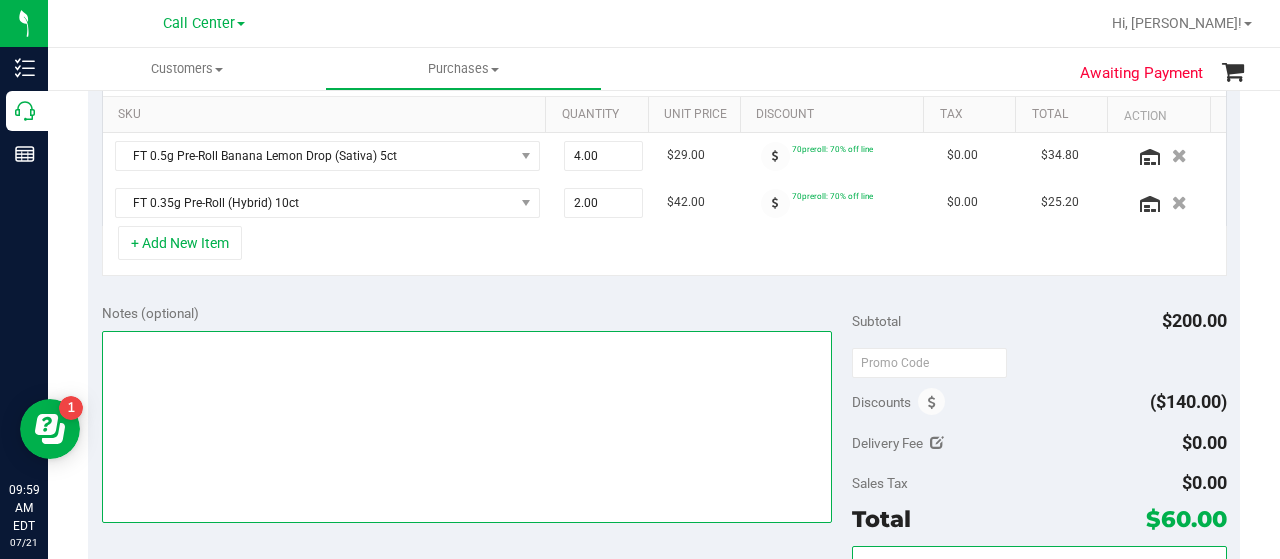 click at bounding box center (467, 427) 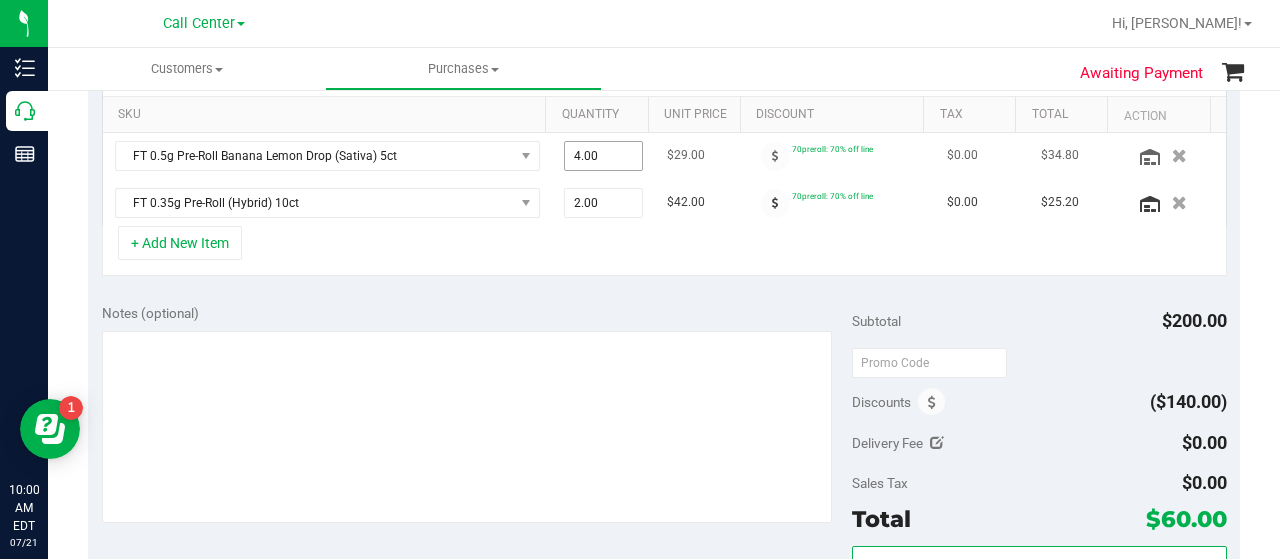 click on "4.00 4" at bounding box center [604, 156] 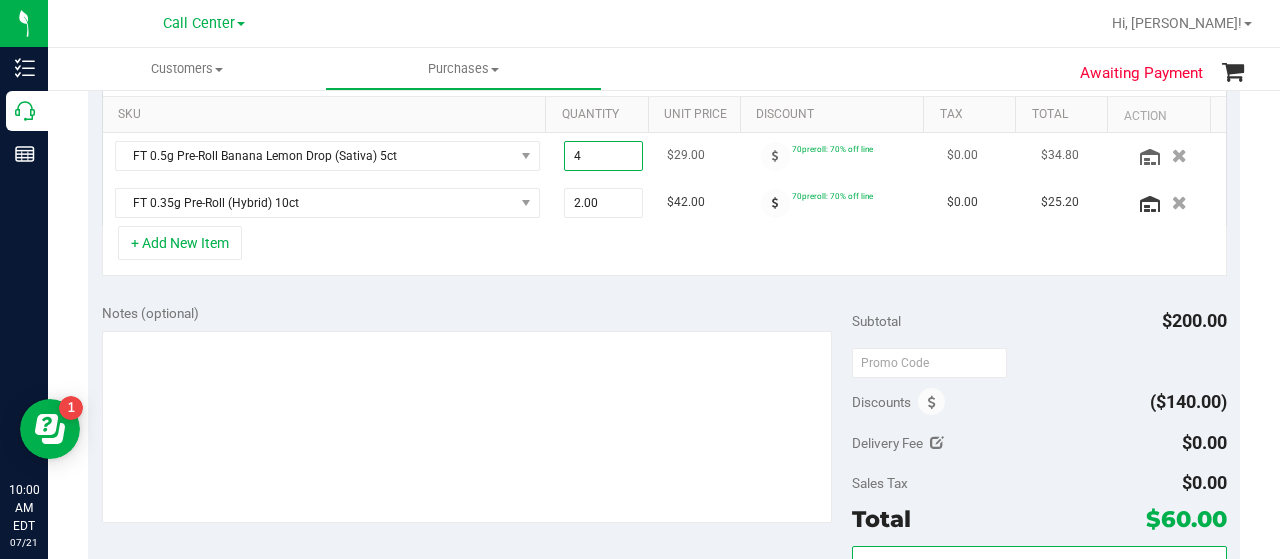 click on "4" at bounding box center [604, 156] 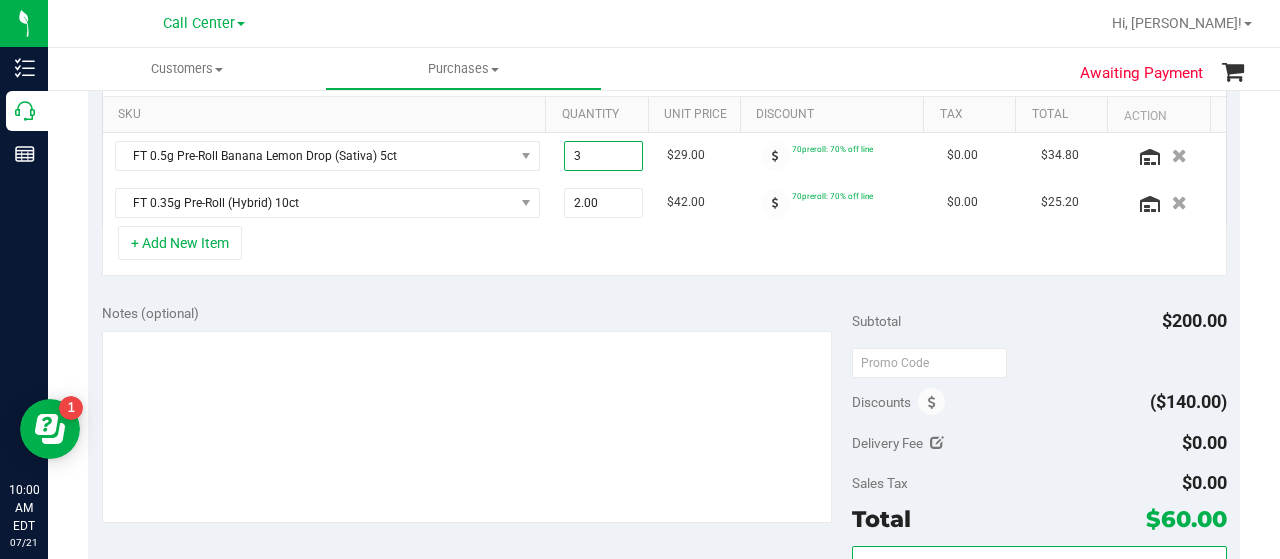 type on "3.00" 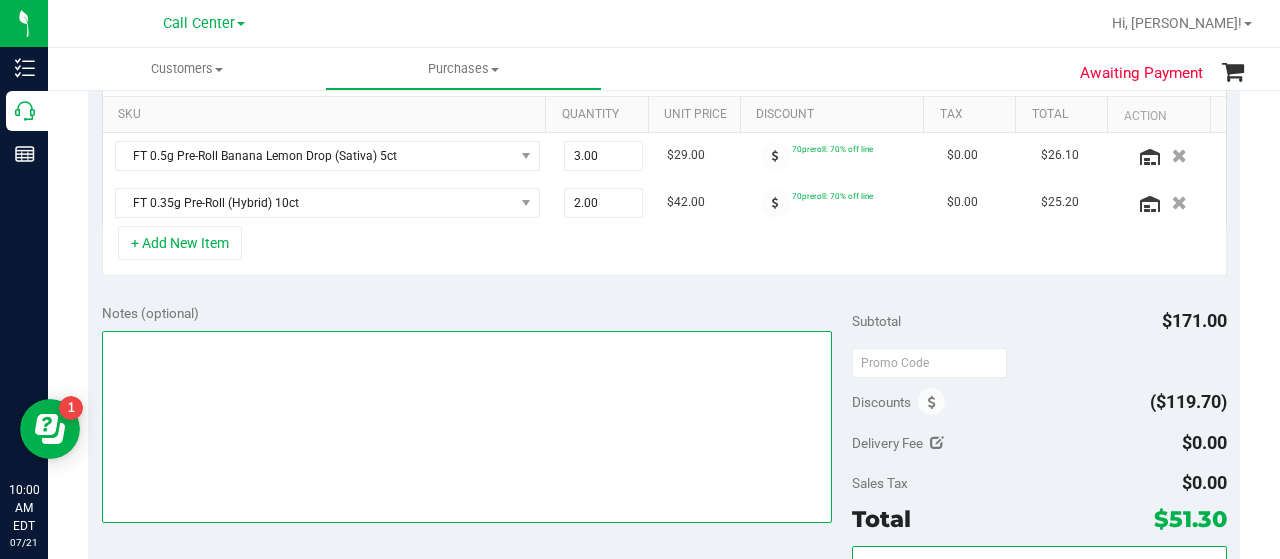 click at bounding box center [467, 427] 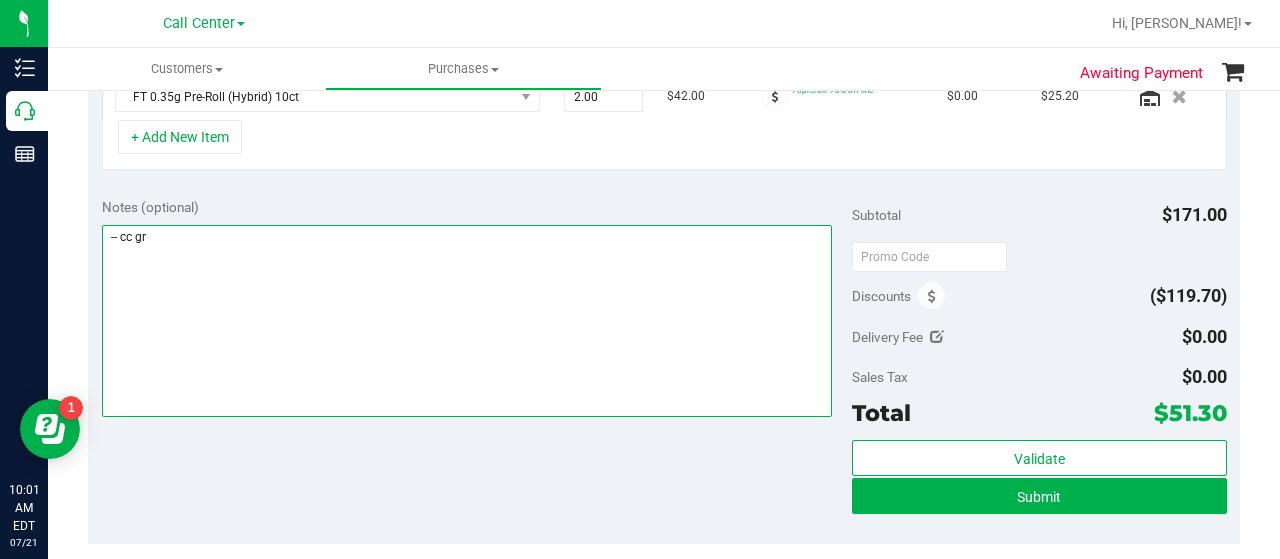 scroll, scrollTop: 700, scrollLeft: 0, axis: vertical 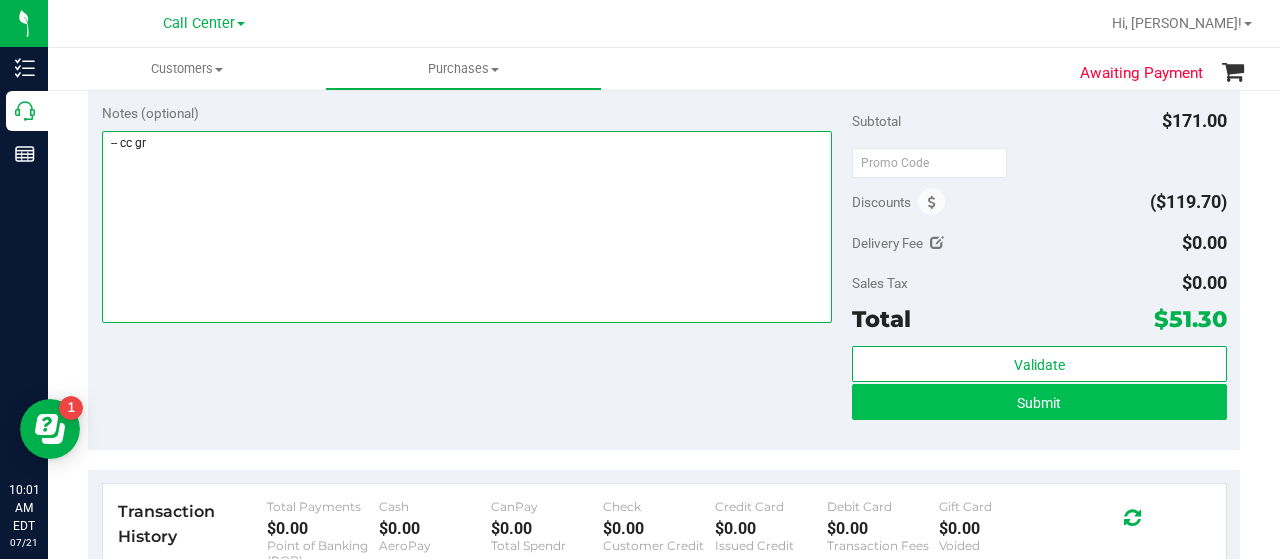 type on "-- cc gr" 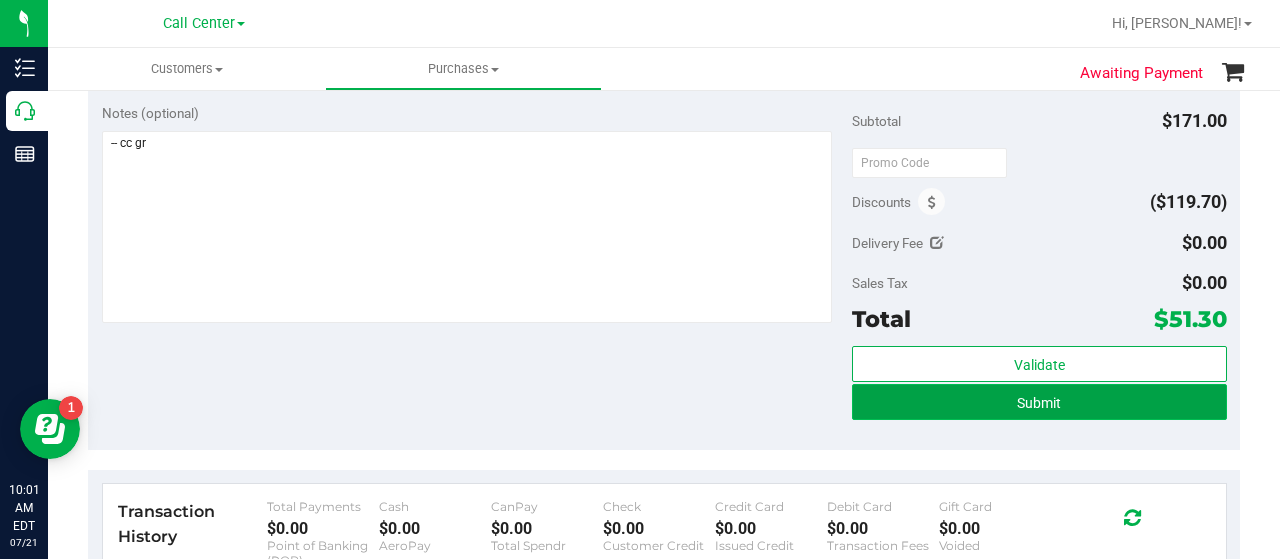 click on "Submit" at bounding box center (1039, 402) 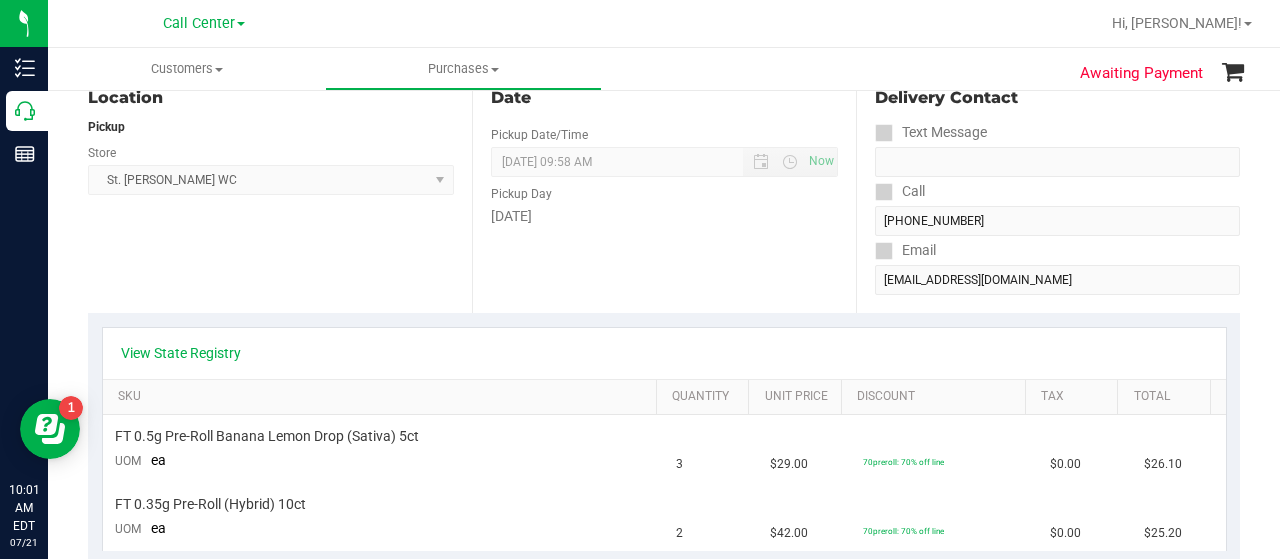 scroll, scrollTop: 200, scrollLeft: 0, axis: vertical 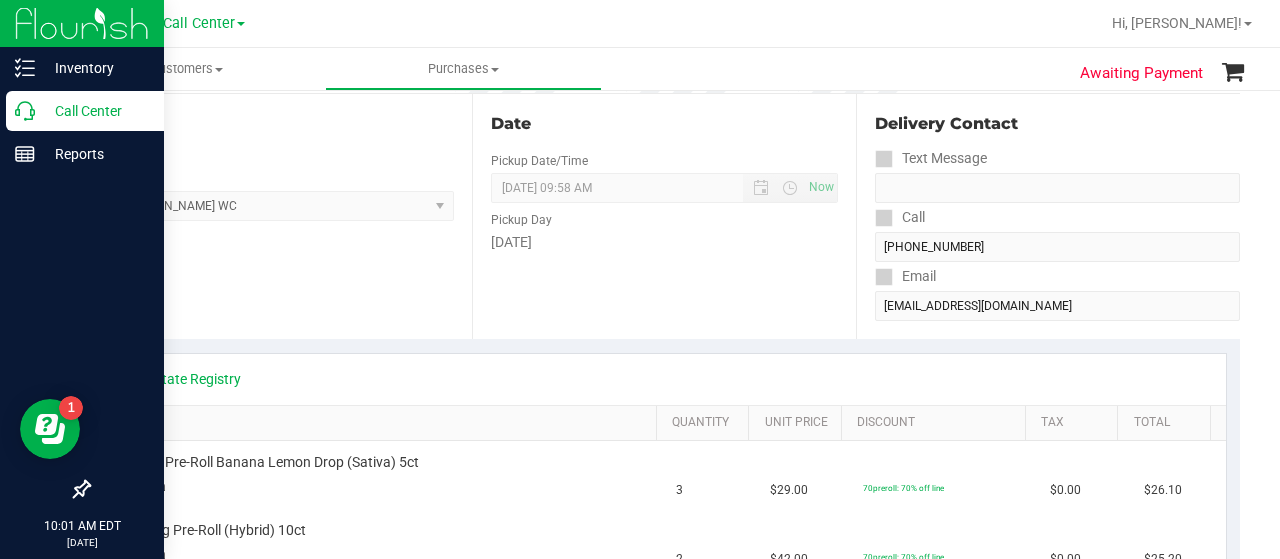 click 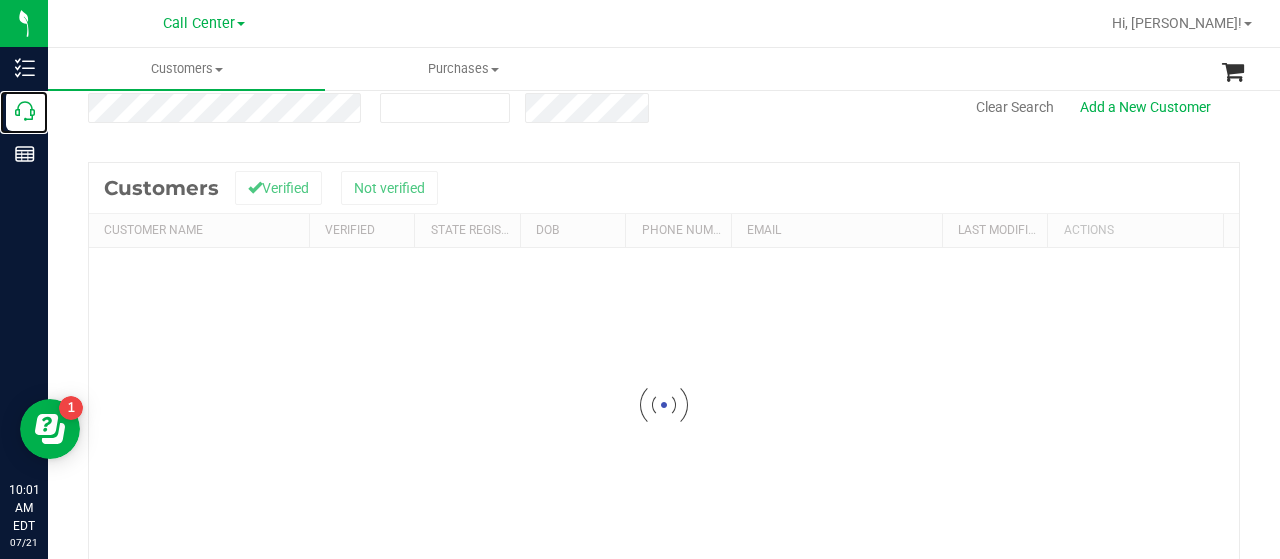 scroll, scrollTop: 0, scrollLeft: 0, axis: both 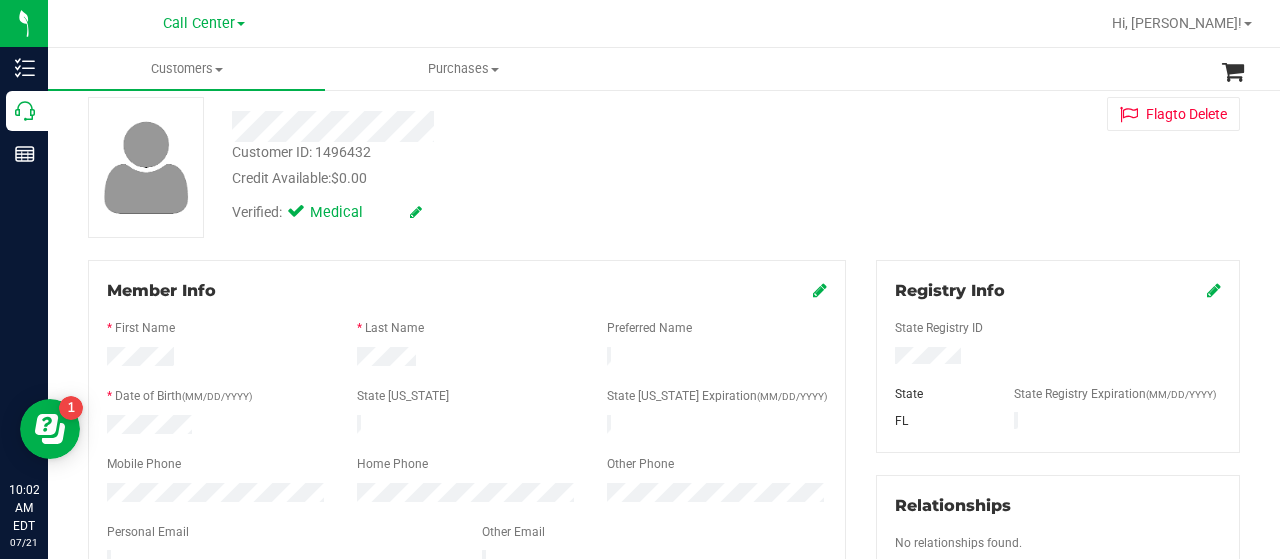 click on "Customer ID: 1496432" at bounding box center (301, 152) 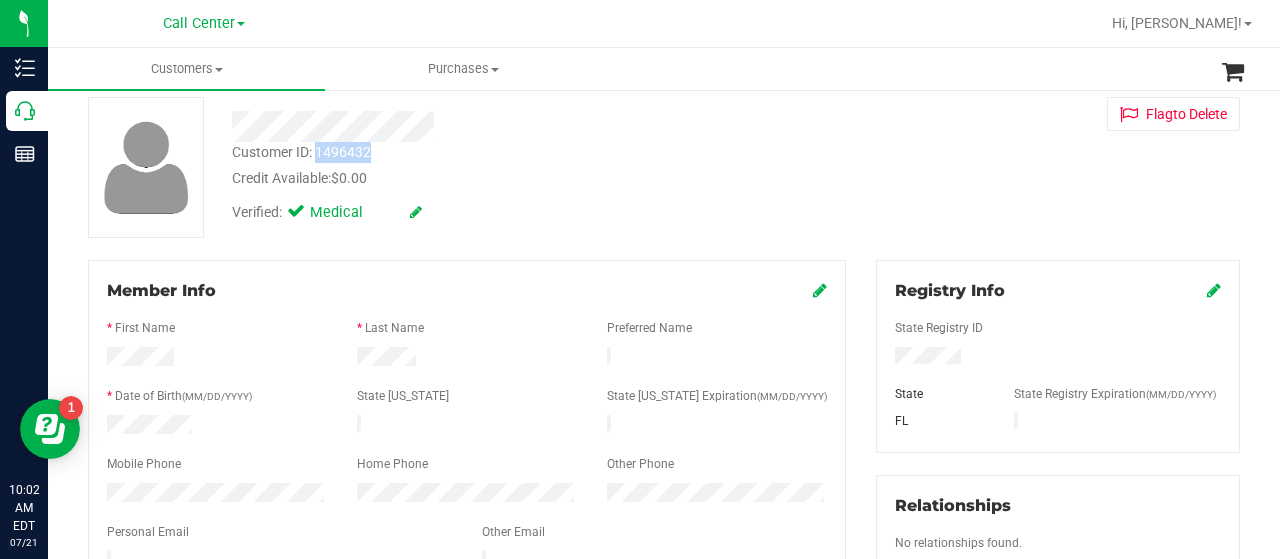 click on "Customer ID: 1496432" at bounding box center (301, 152) 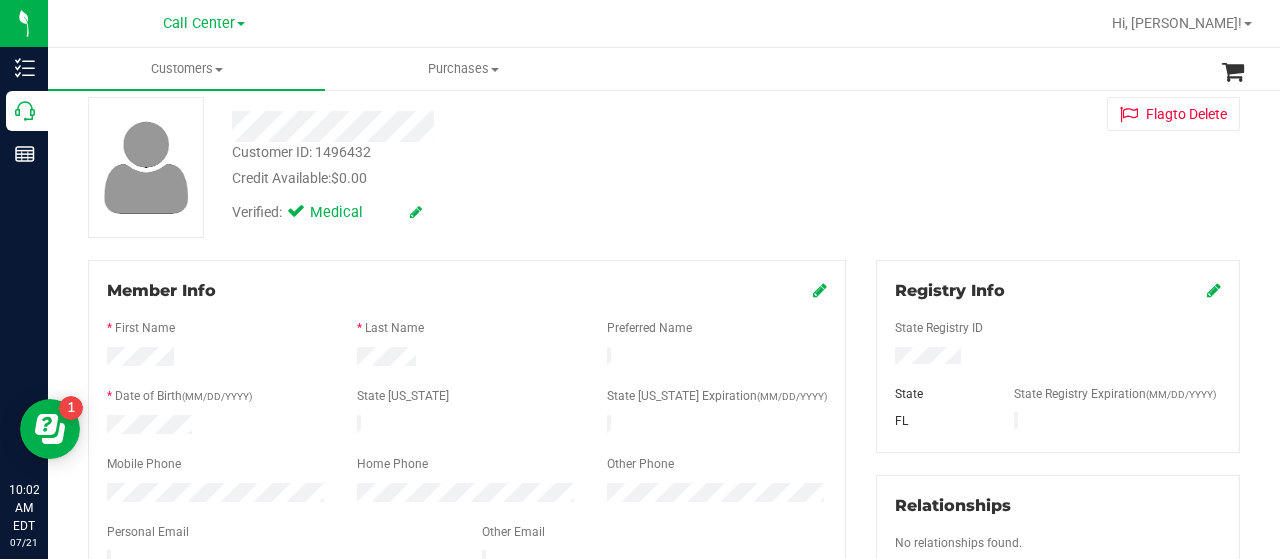 click on "Member Info
*
First Name
*
Last Name
Preferred Name
*
Date of Birth
(MM/DD/YYYY)
State ID
State ID Expiration
(MM/DD/YYYY)" at bounding box center (467, 552) 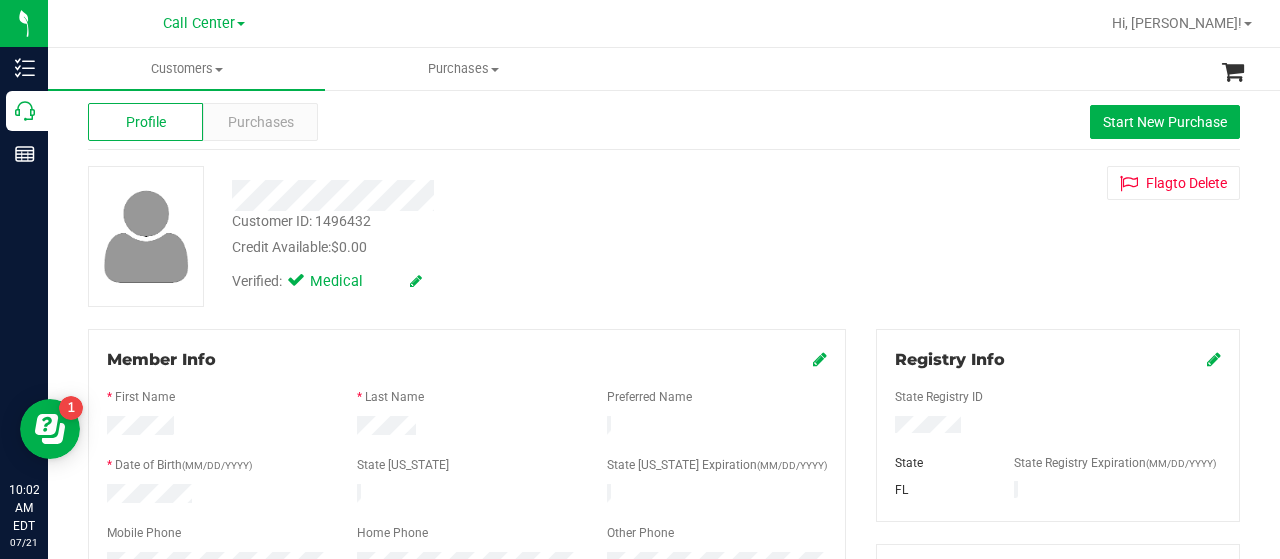 scroll, scrollTop: 0, scrollLeft: 0, axis: both 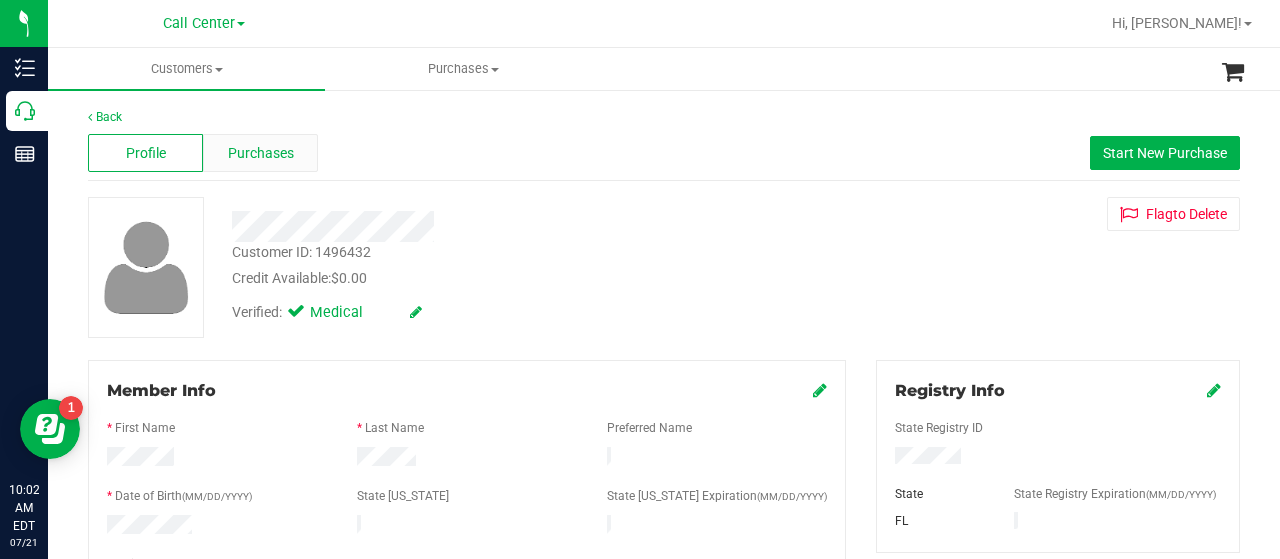 click on "Purchases" at bounding box center (260, 153) 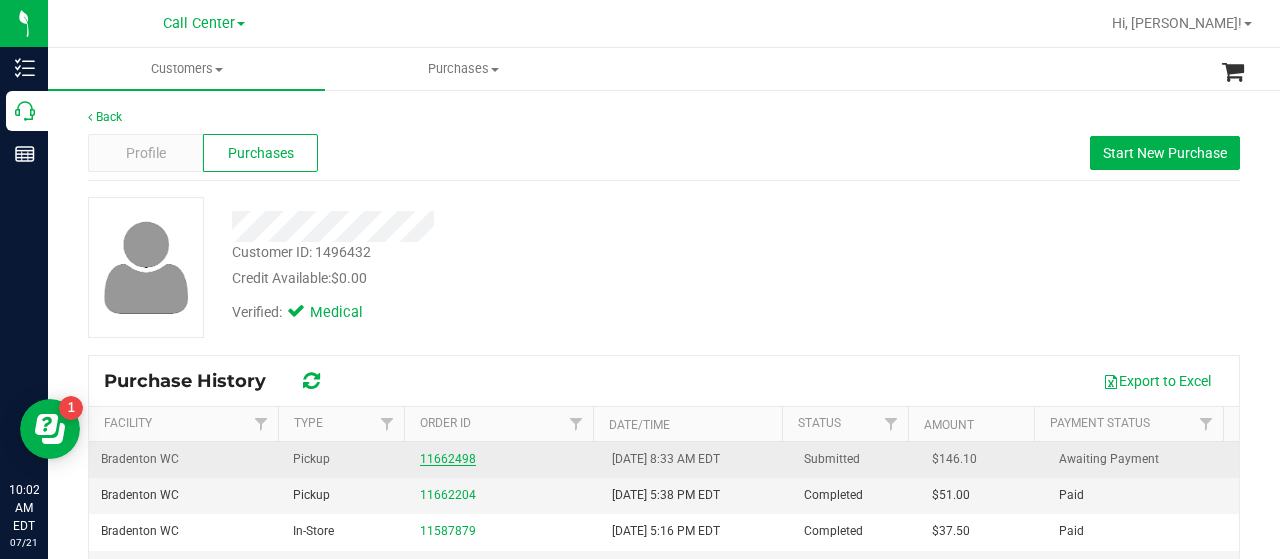 click on "11662498" at bounding box center (448, 459) 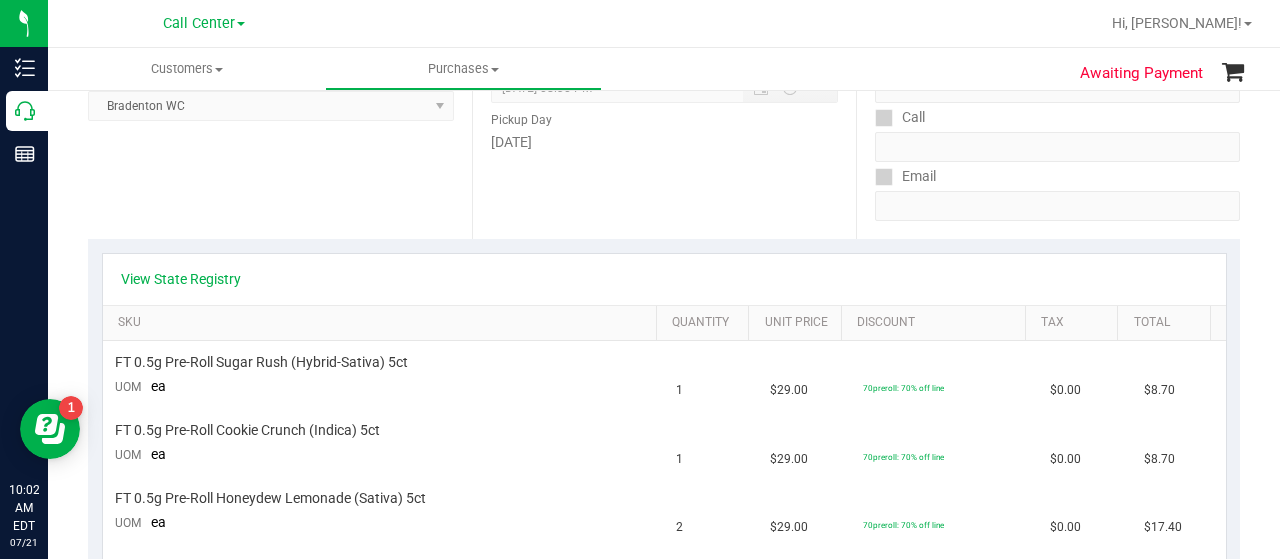 scroll, scrollTop: 300, scrollLeft: 0, axis: vertical 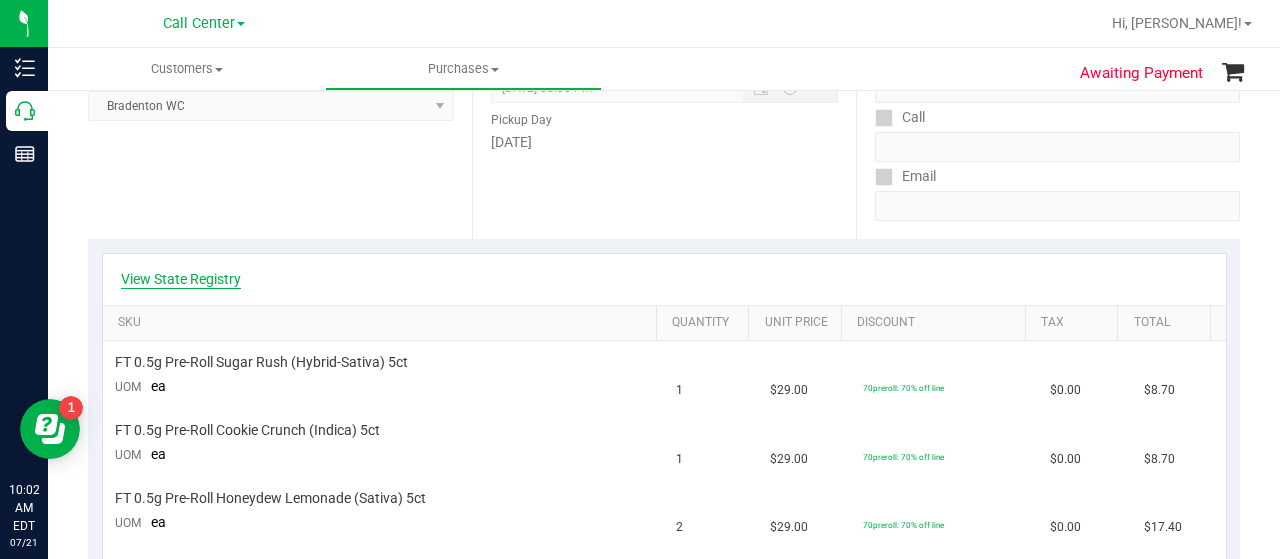 click on "View State Registry" at bounding box center [181, 279] 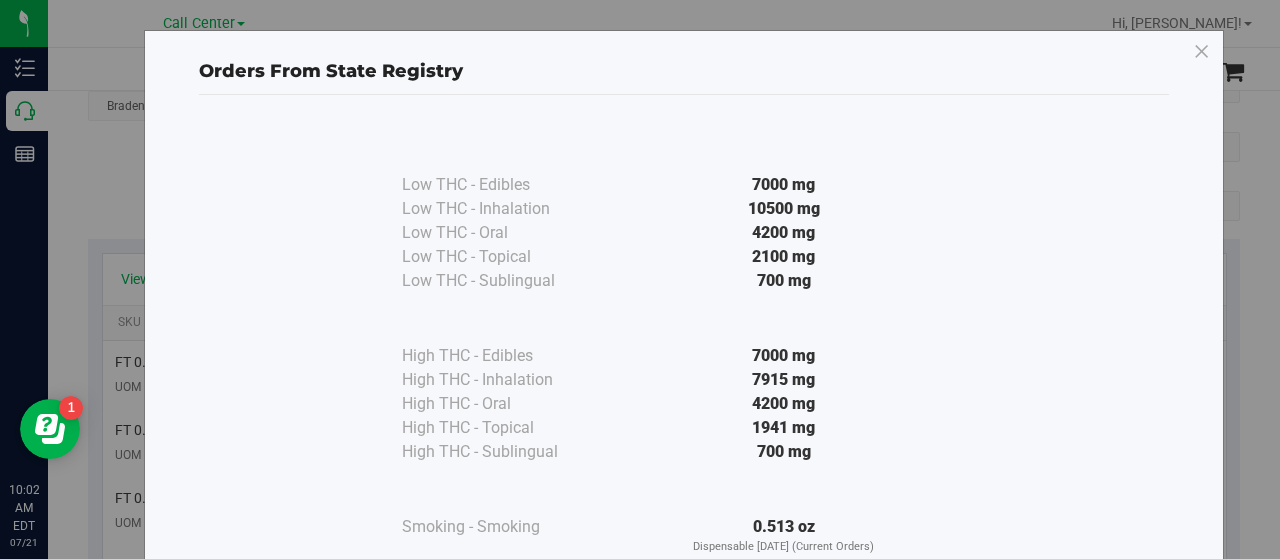 scroll, scrollTop: 100, scrollLeft: 0, axis: vertical 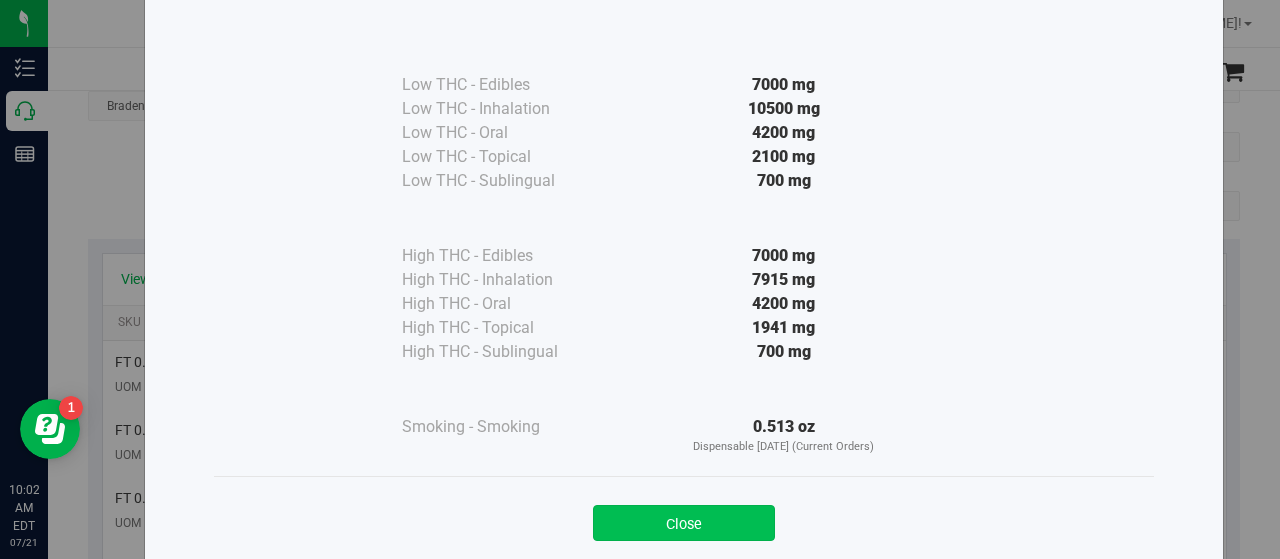 click on "Close" at bounding box center (684, 523) 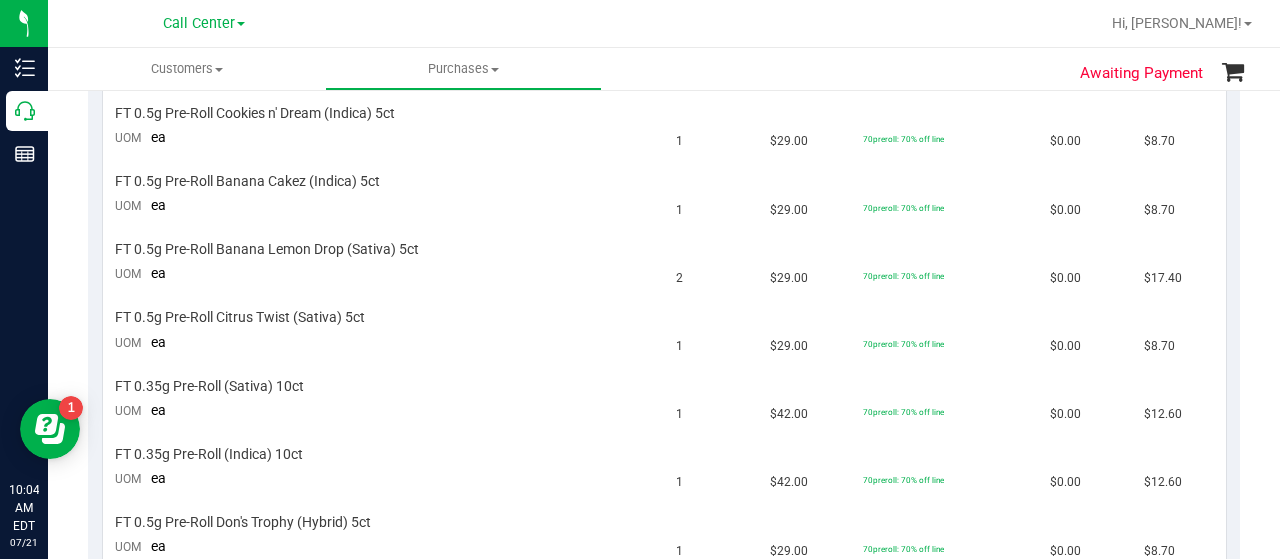 scroll, scrollTop: 1000, scrollLeft: 0, axis: vertical 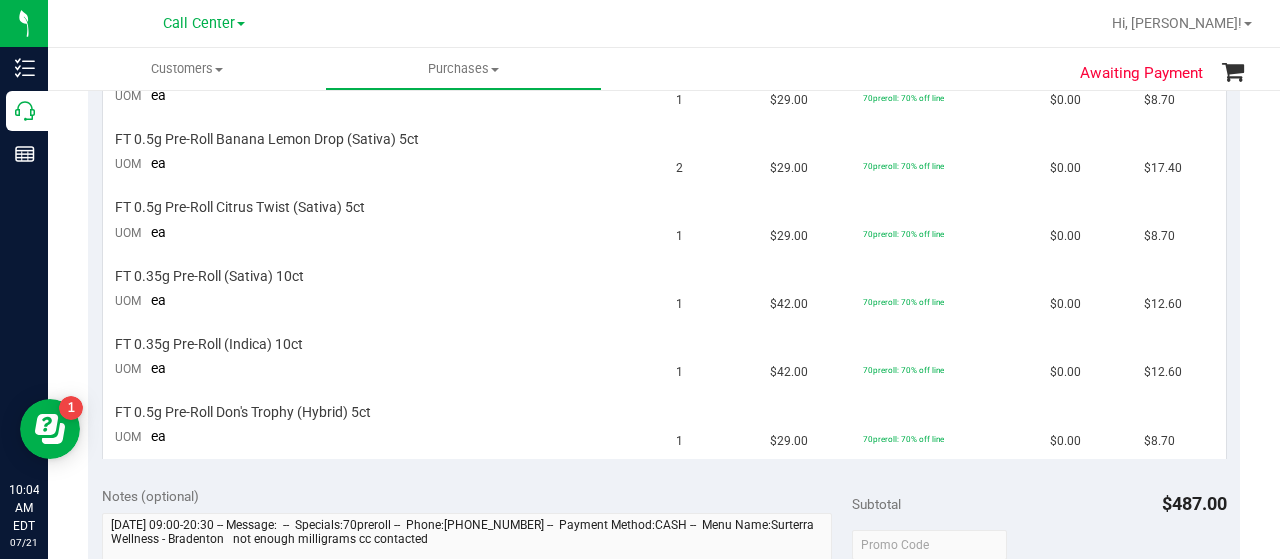 click on "Awaiting Payment
Back
Cancel Purchase
View Profile
# 11662498
BioTrack ID:
-
Submitted
Needs review
Last Modified" at bounding box center (664, 184) 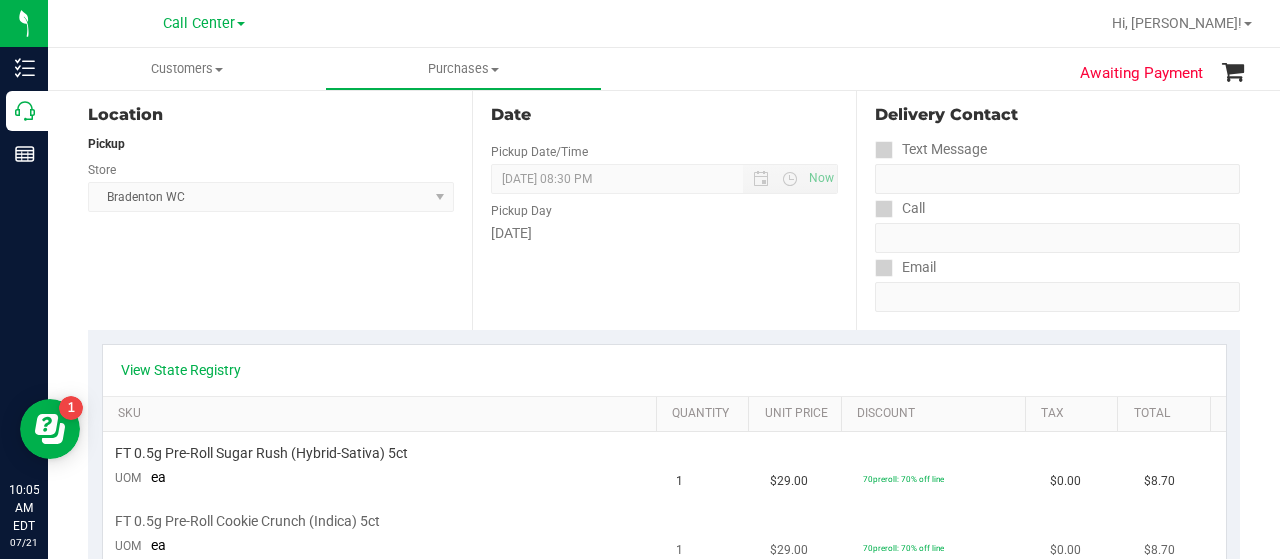 scroll, scrollTop: 200, scrollLeft: 0, axis: vertical 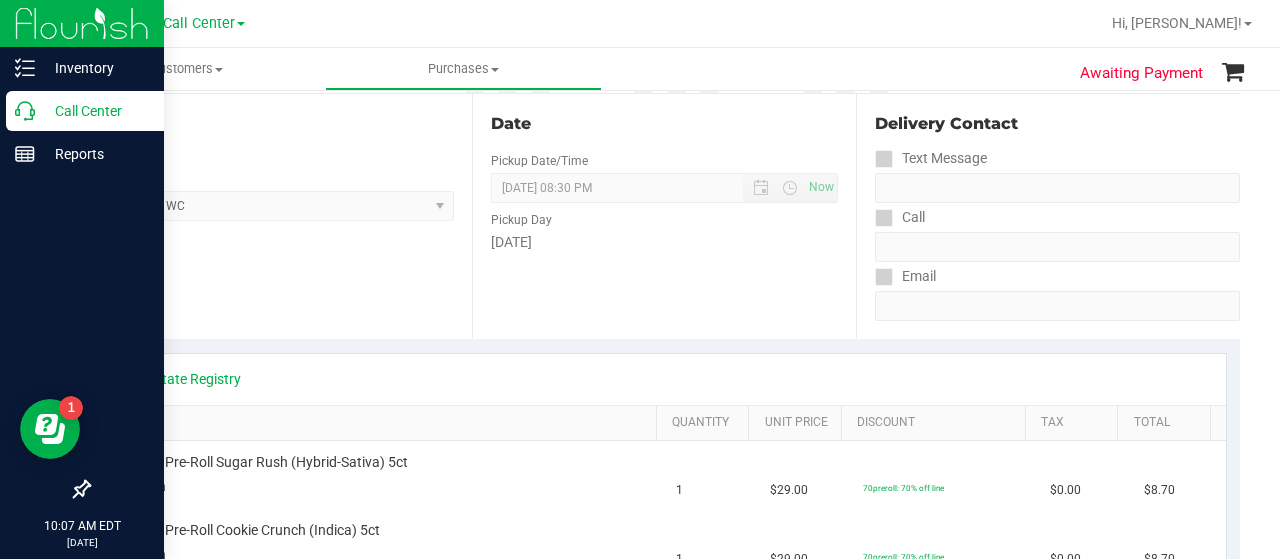 click on "Call Center" at bounding box center (85, 111) 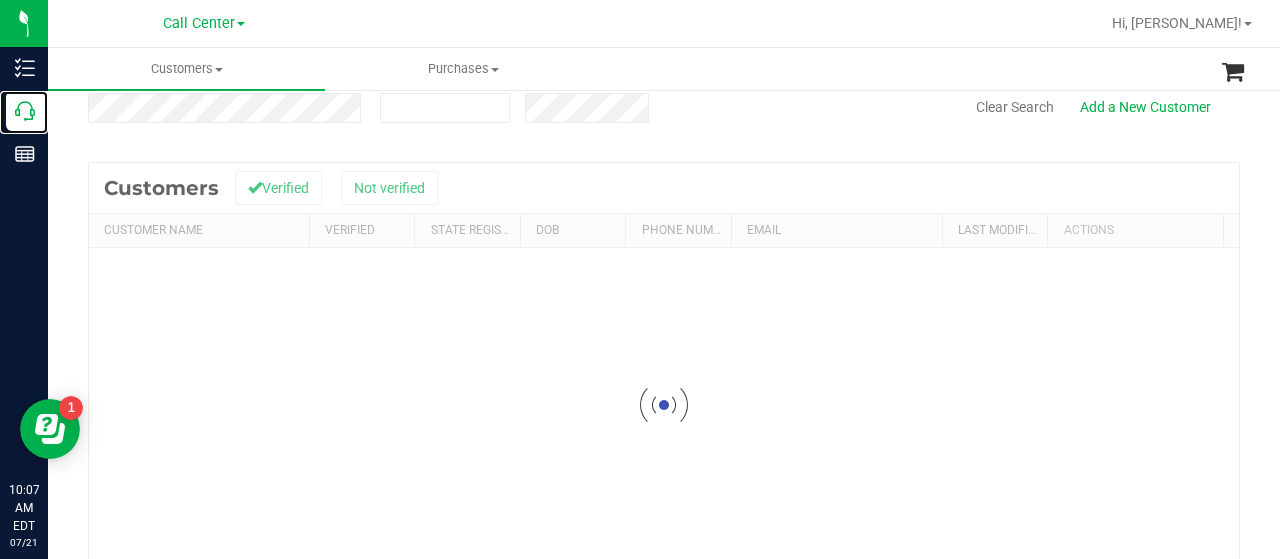scroll, scrollTop: 0, scrollLeft: 0, axis: both 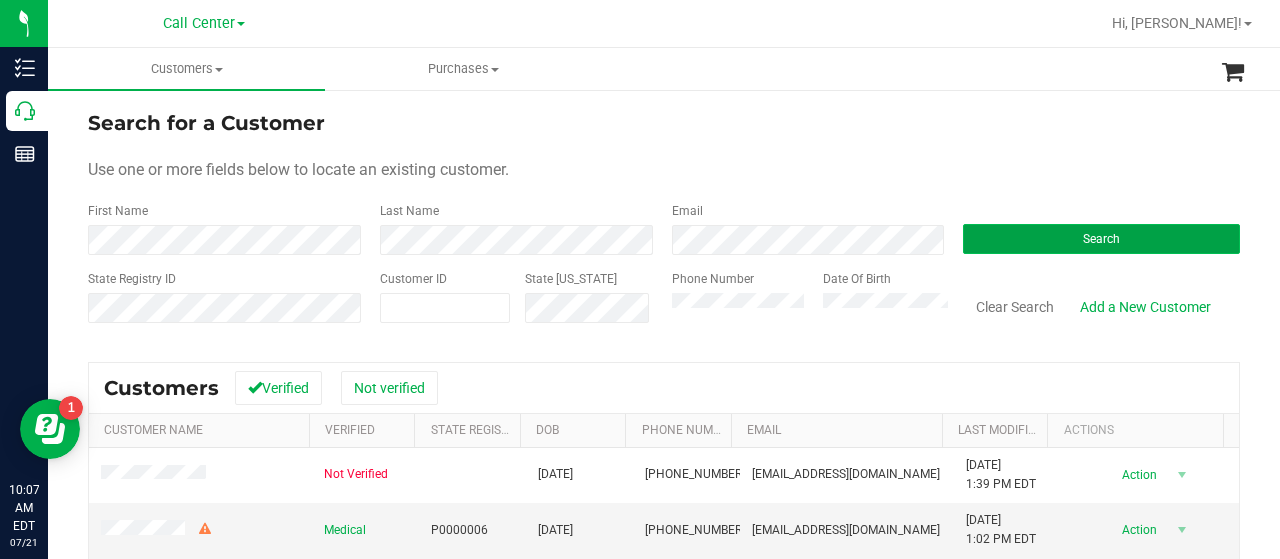 click on "Search" at bounding box center (1101, 239) 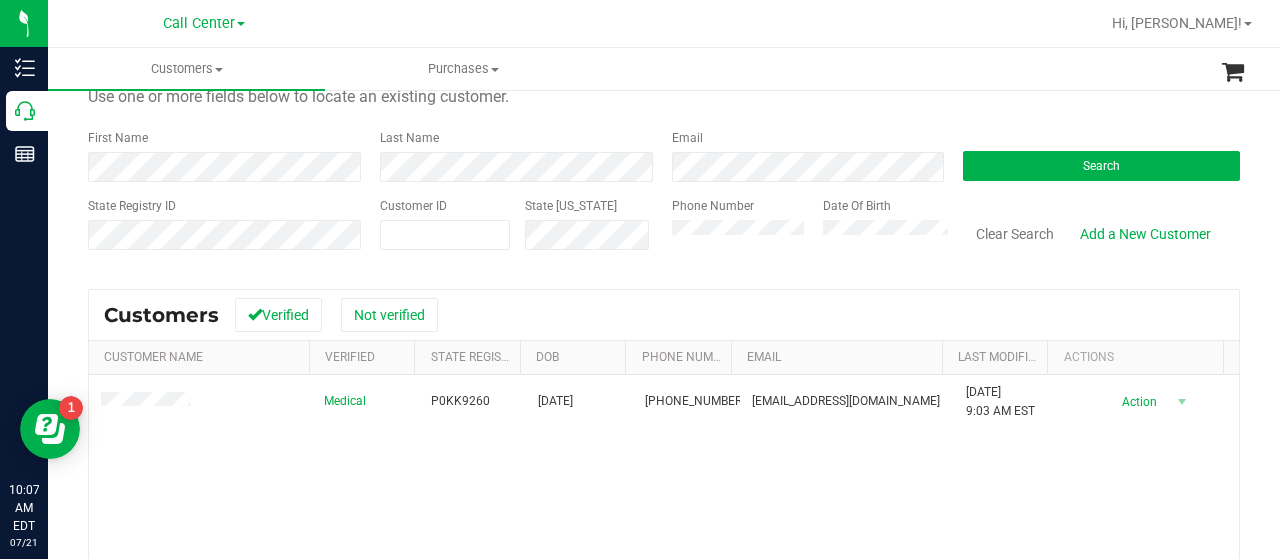 scroll, scrollTop: 100, scrollLeft: 0, axis: vertical 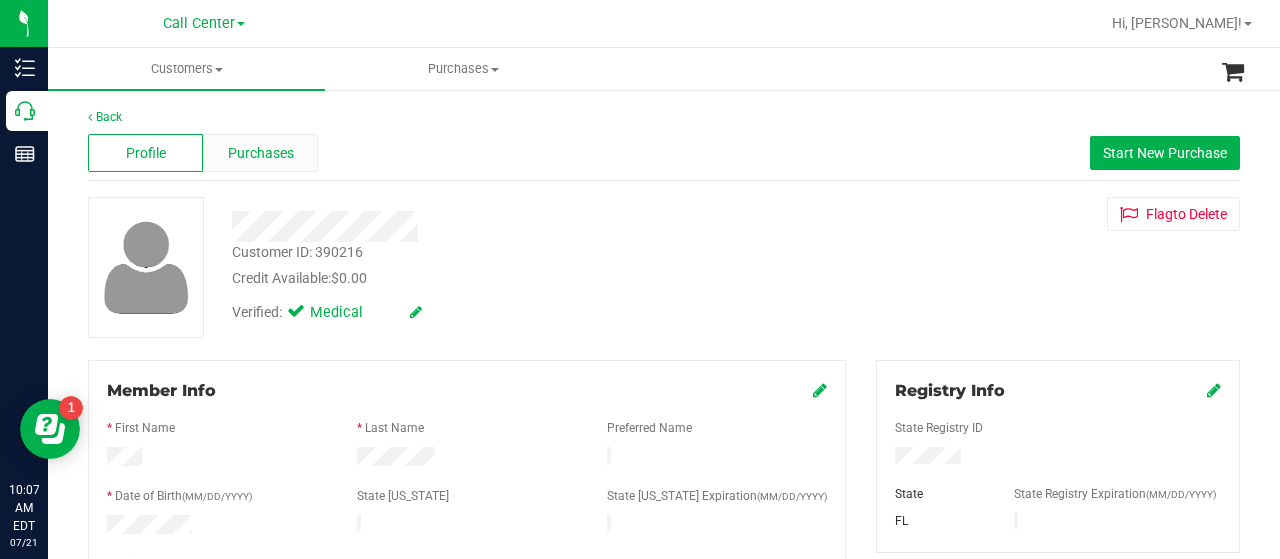 click on "Purchases" at bounding box center [260, 153] 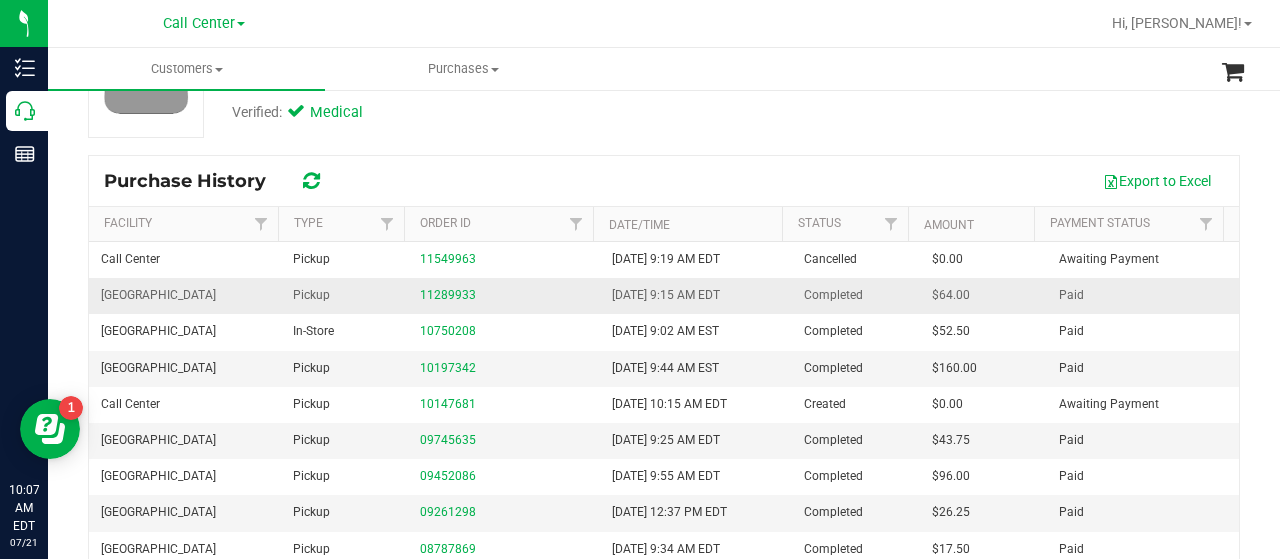 scroll, scrollTop: 0, scrollLeft: 0, axis: both 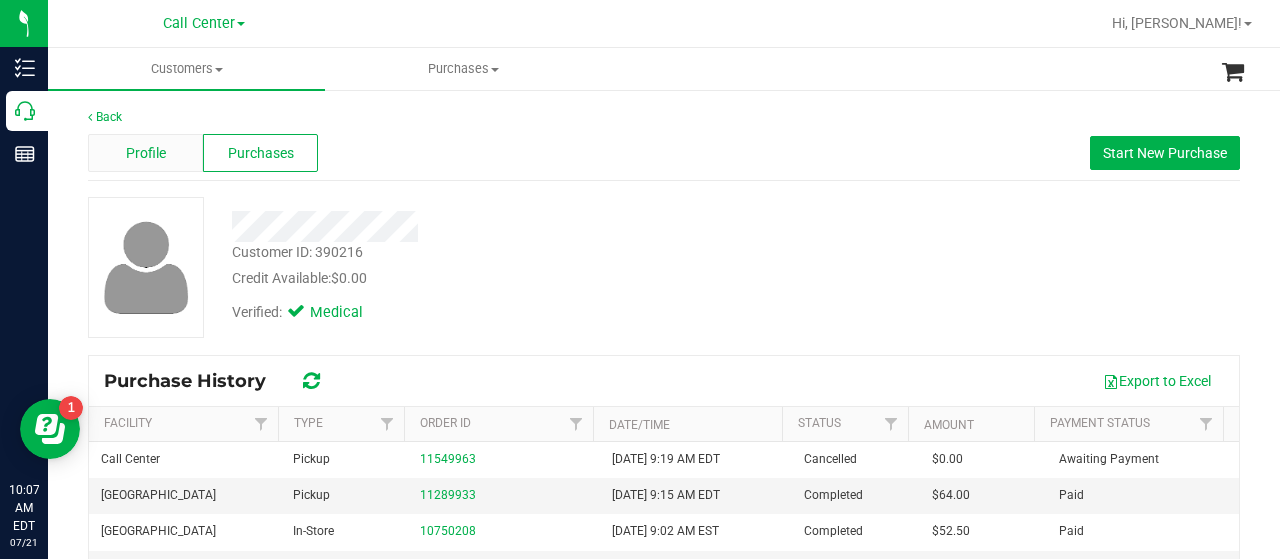 click on "Profile" at bounding box center [145, 153] 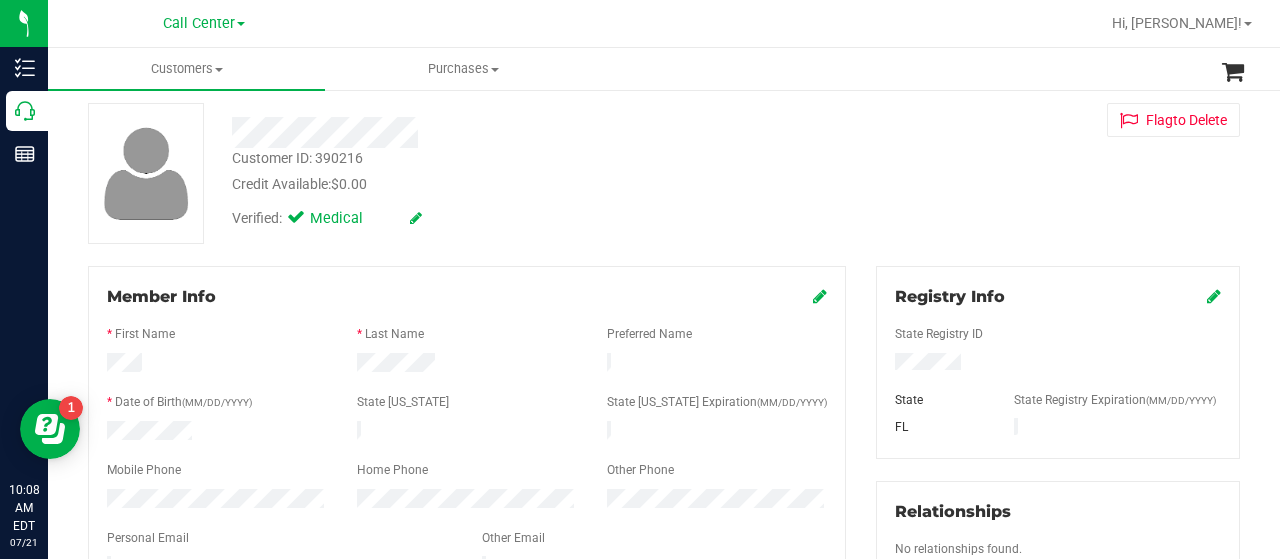 scroll, scrollTop: 0, scrollLeft: 0, axis: both 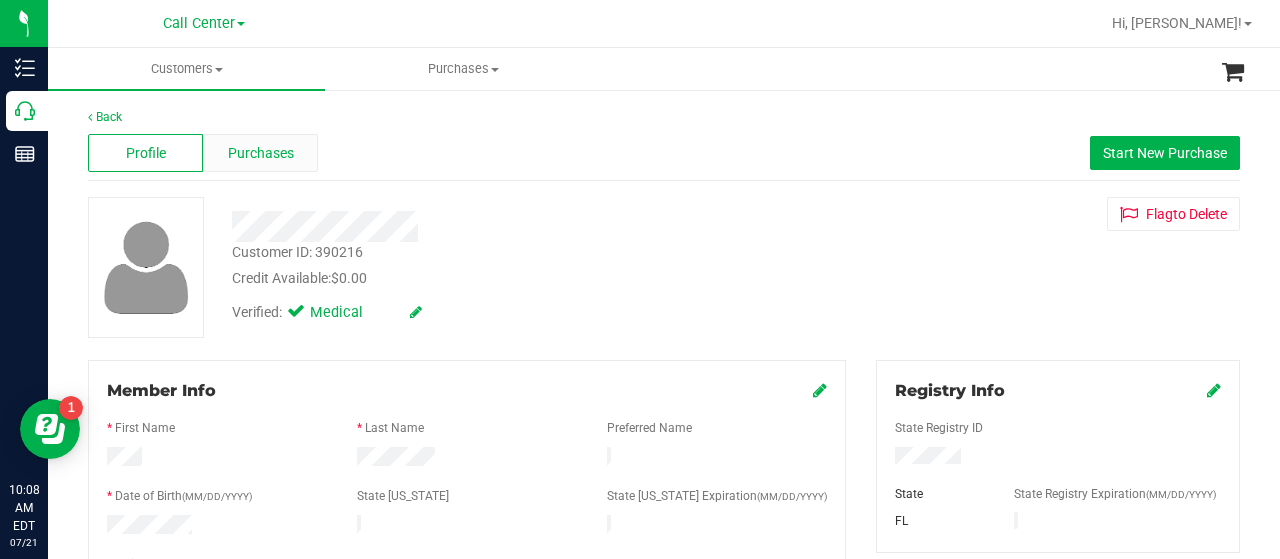 click on "Purchases" at bounding box center [261, 153] 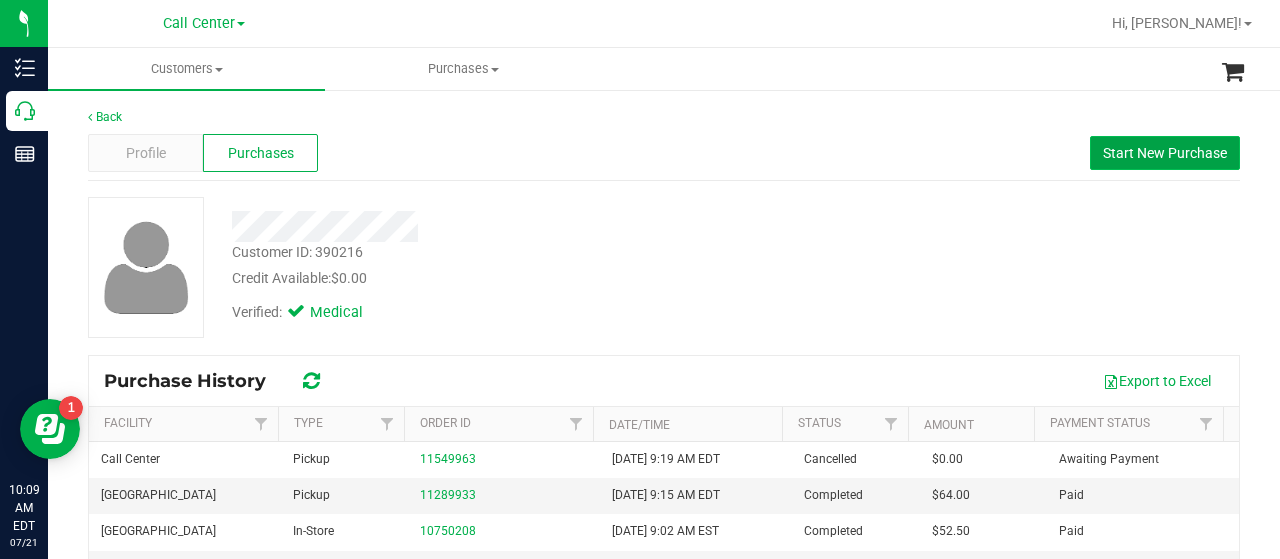 click on "Start New Purchase" at bounding box center (1165, 153) 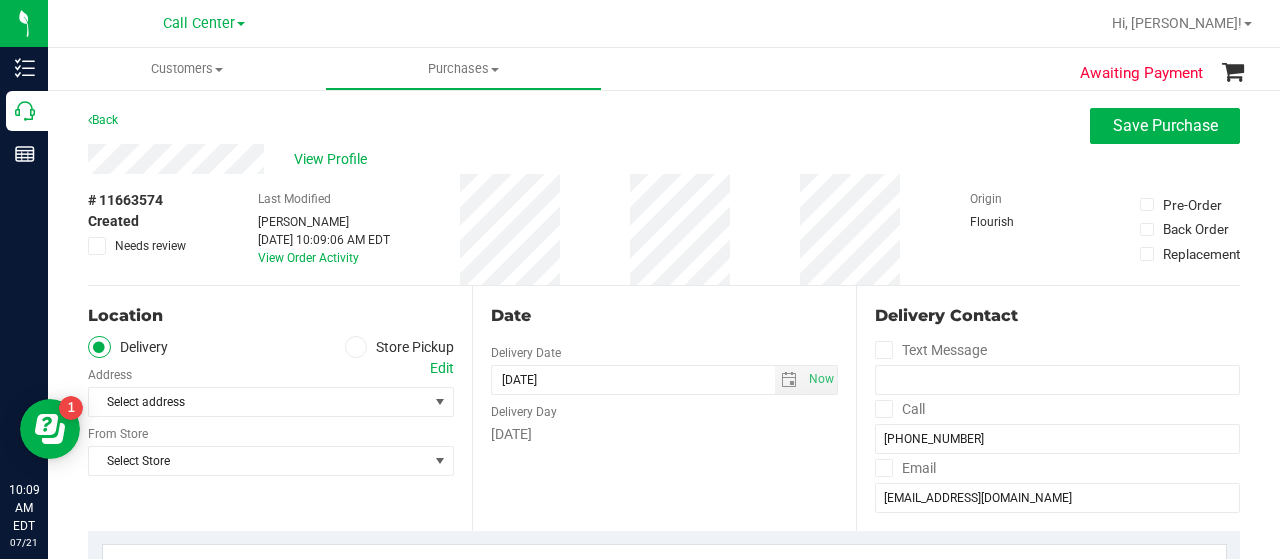 click at bounding box center (356, 347) 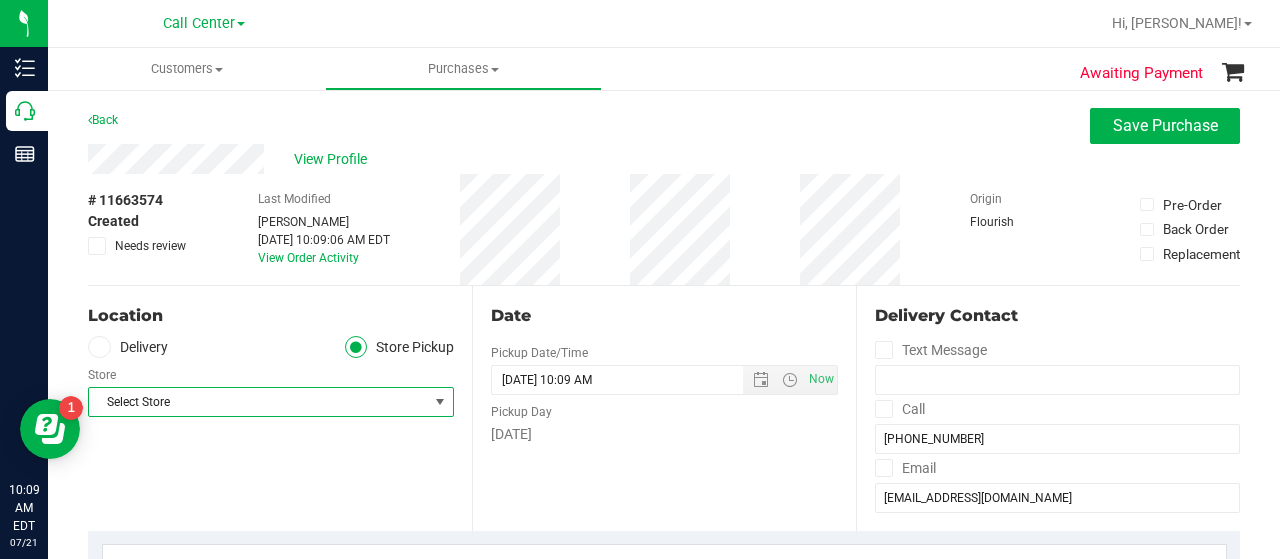 click on "Select Store" at bounding box center (258, 402) 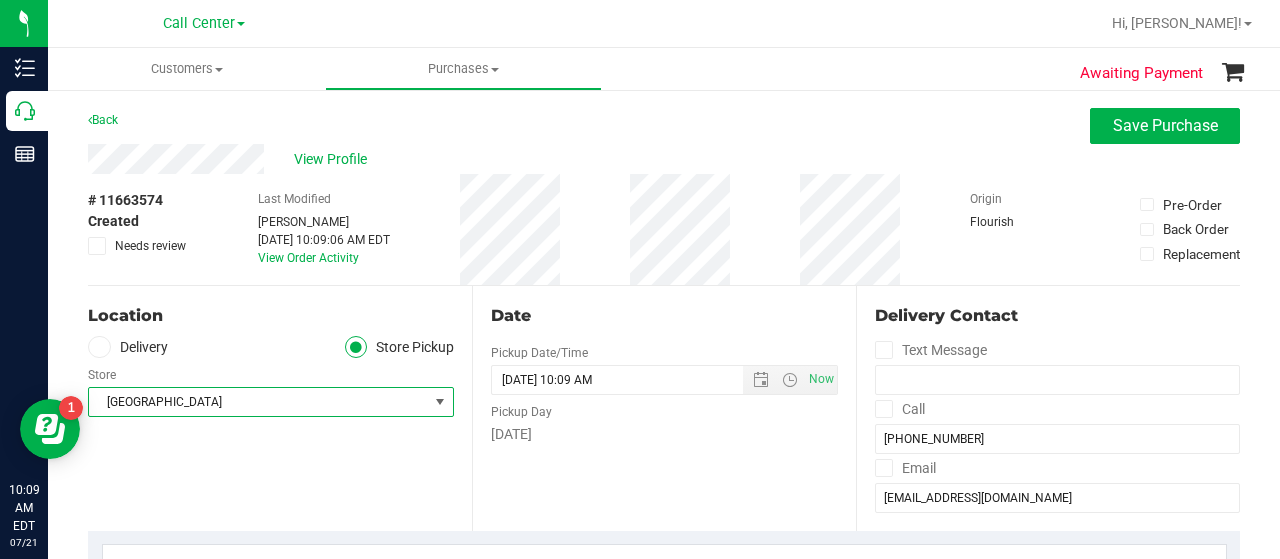 click on "Location
Delivery
Store Pickup
Store
Boynton Beach WC Select Store Bonita Springs WC Boynton Beach WC Bradenton WC Brandon WC Brooksville WC Call Center Clermont WC Crestview WC Deerfield Beach WC Delray Beach WC Deltona WC Ft Walton Beach WC Ft. Lauderdale WC Ft. Myers WC Gainesville WC Jax Atlantic WC JAX DC REP Jax WC Key West WC Lakeland WC Largo WC Lehigh Acres DC REP Merritt Island WC Miami 72nd WC Miami Beach WC Miami Dadeland WC Miramar DC REP New Port Richey WC North Palm Beach WC North Port WC Ocala WC Orange Park WC Orlando Colonial WC Orlando DC REP Orlando WC Oviedo WC Palm Bay WC Palm Coast WC Panama City WC Pensacola WC Sebring WC" at bounding box center (280, 408) 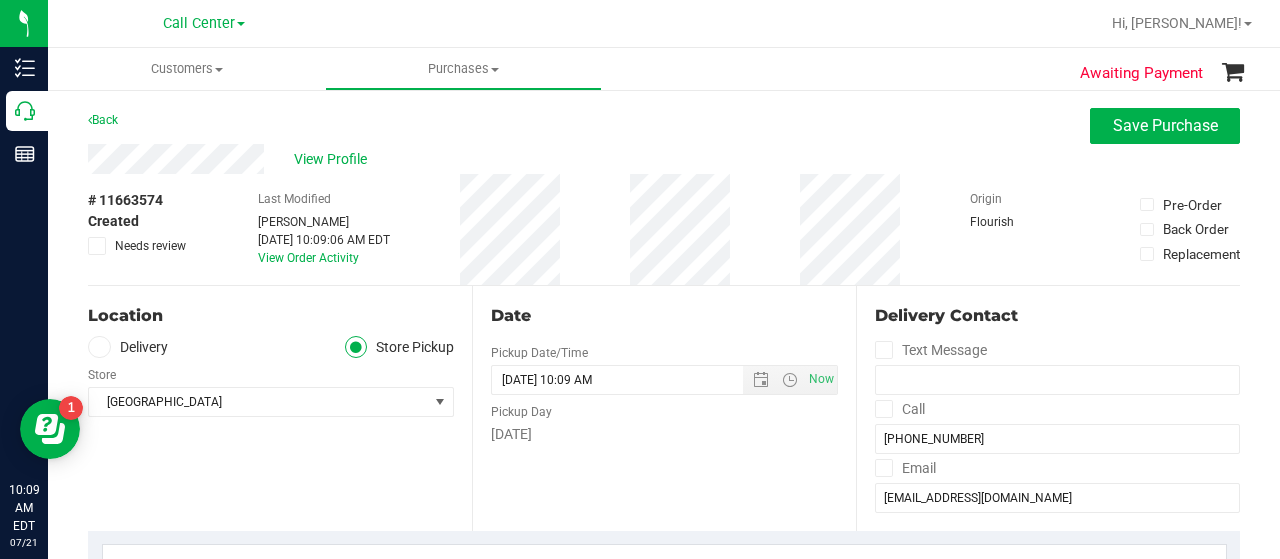 scroll, scrollTop: 300, scrollLeft: 0, axis: vertical 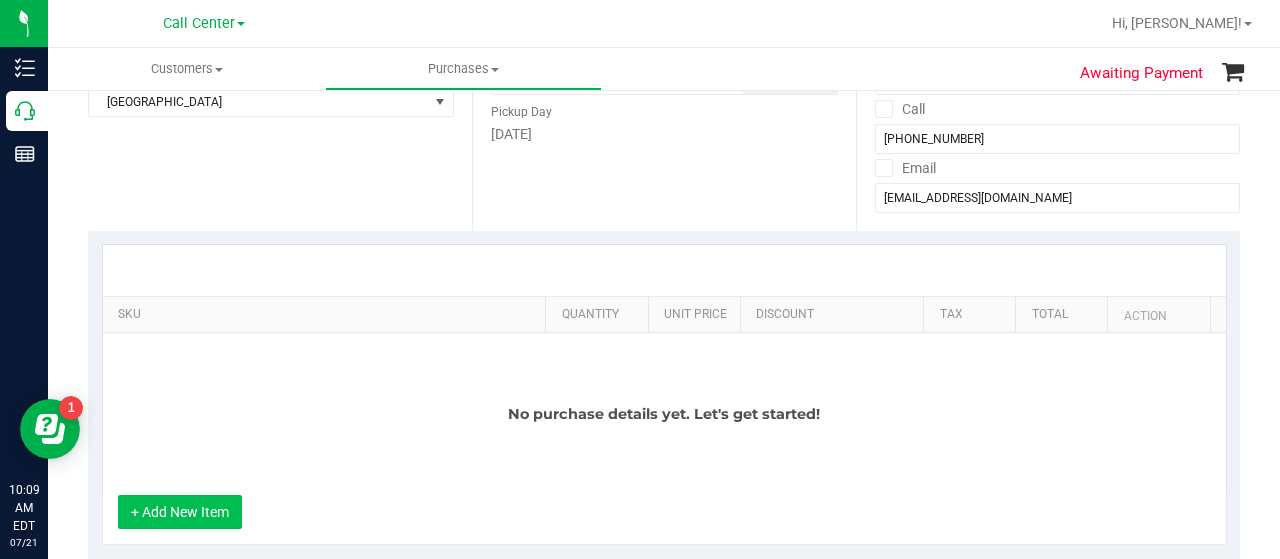 click on "+ Add New Item" at bounding box center [180, 512] 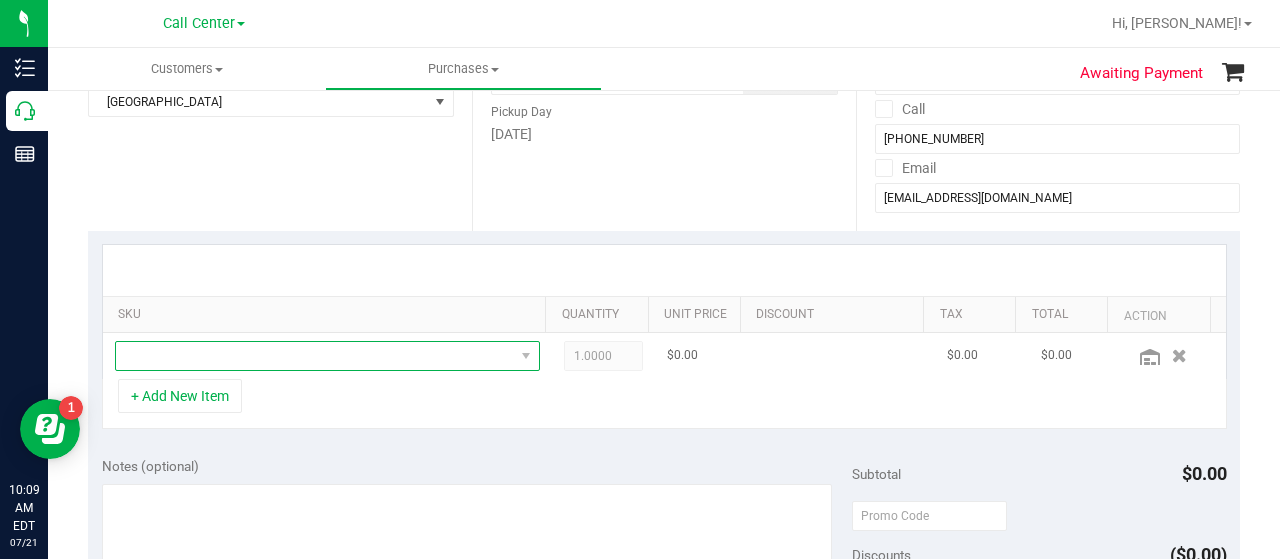 click at bounding box center (315, 356) 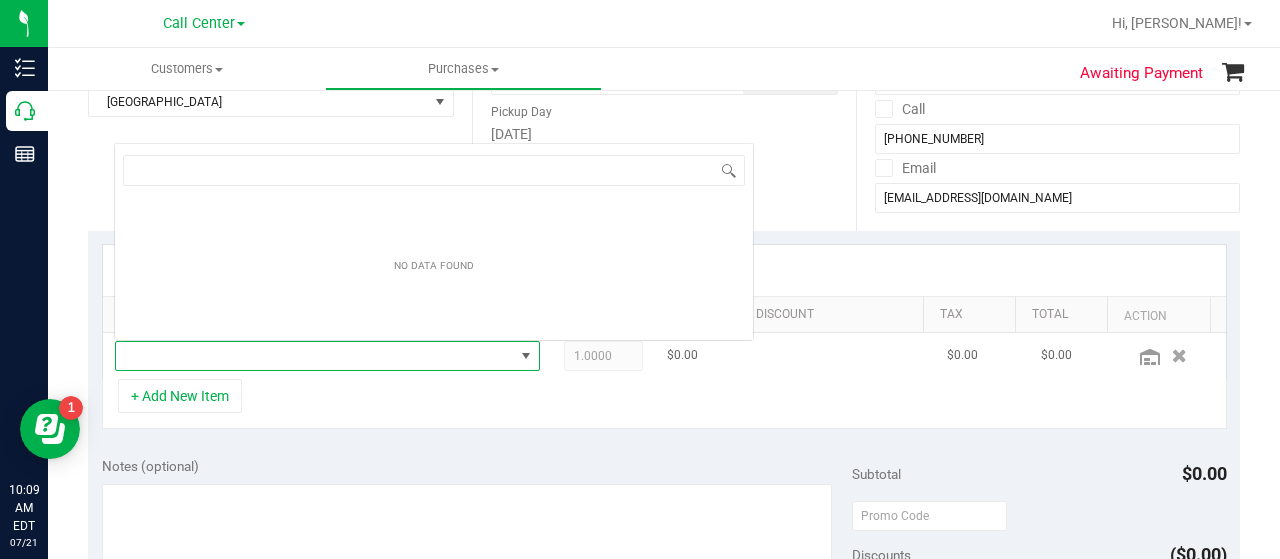 scroll, scrollTop: 0, scrollLeft: 0, axis: both 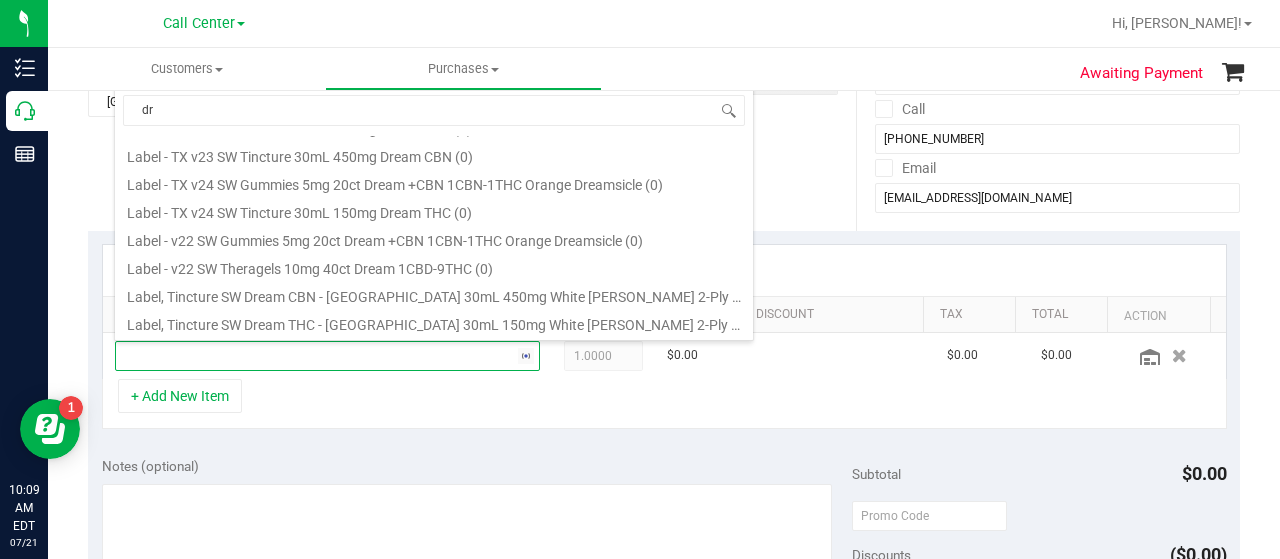 type on "d" 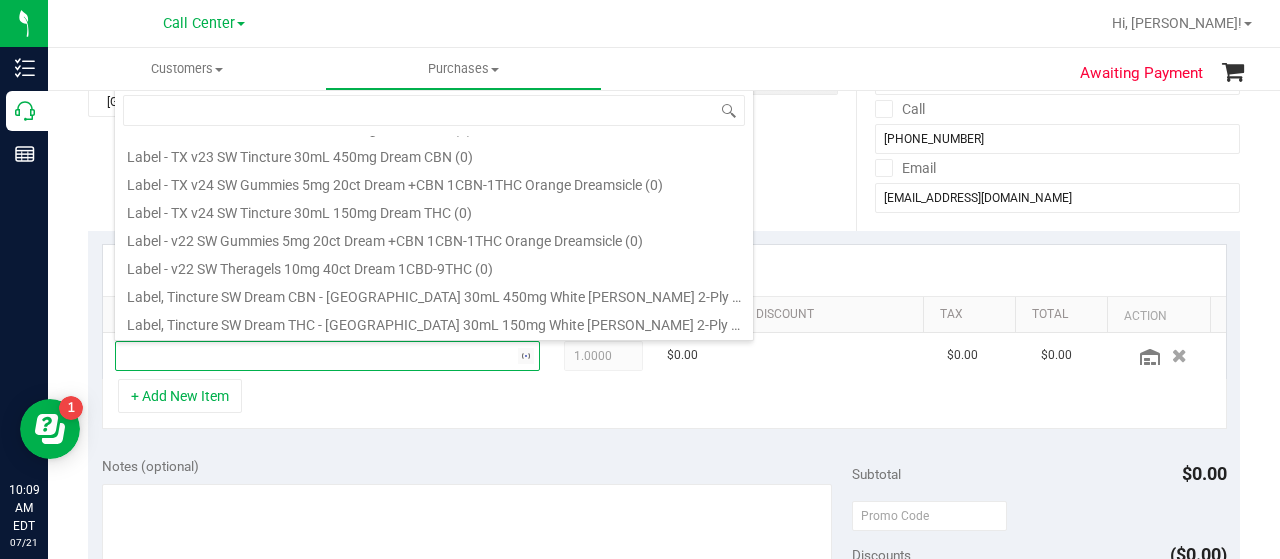 scroll, scrollTop: 0, scrollLeft: 0, axis: both 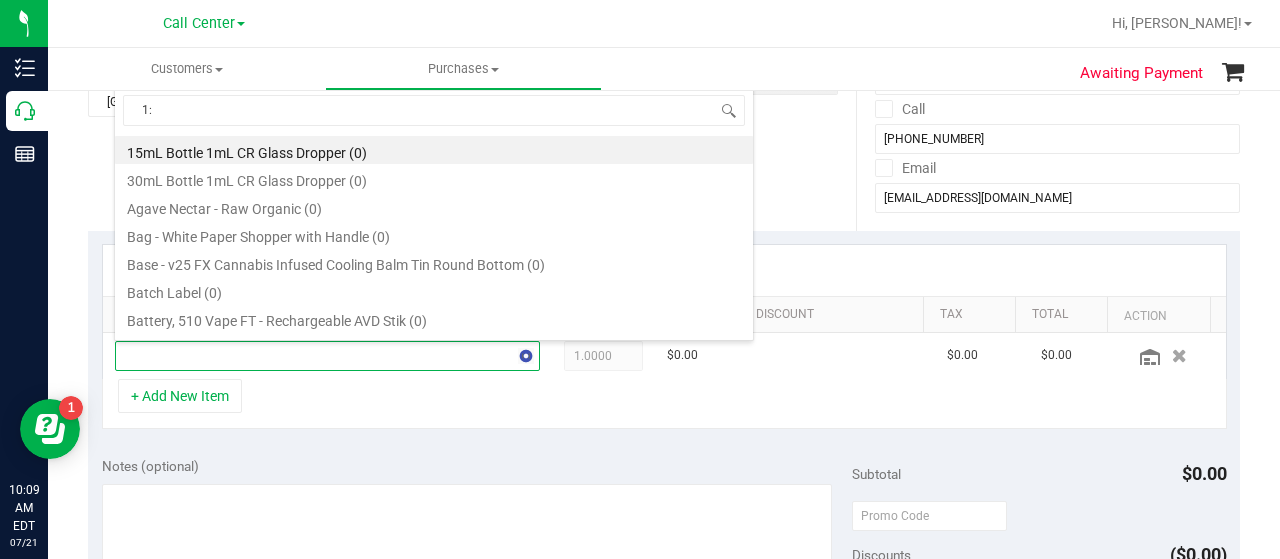 type on "1:9" 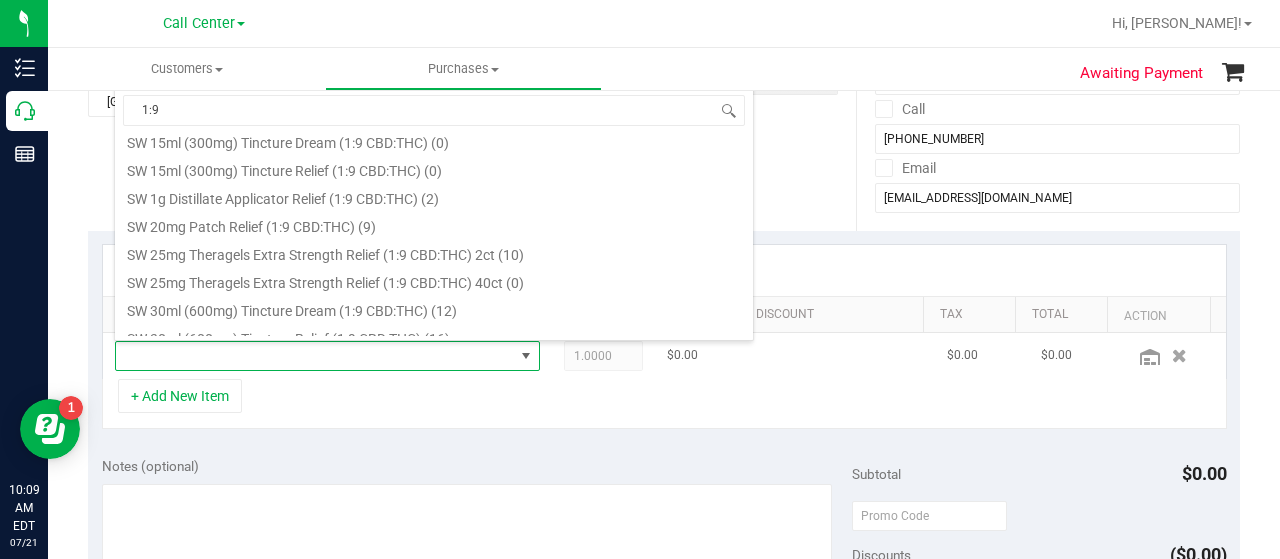 scroll, scrollTop: 1100, scrollLeft: 0, axis: vertical 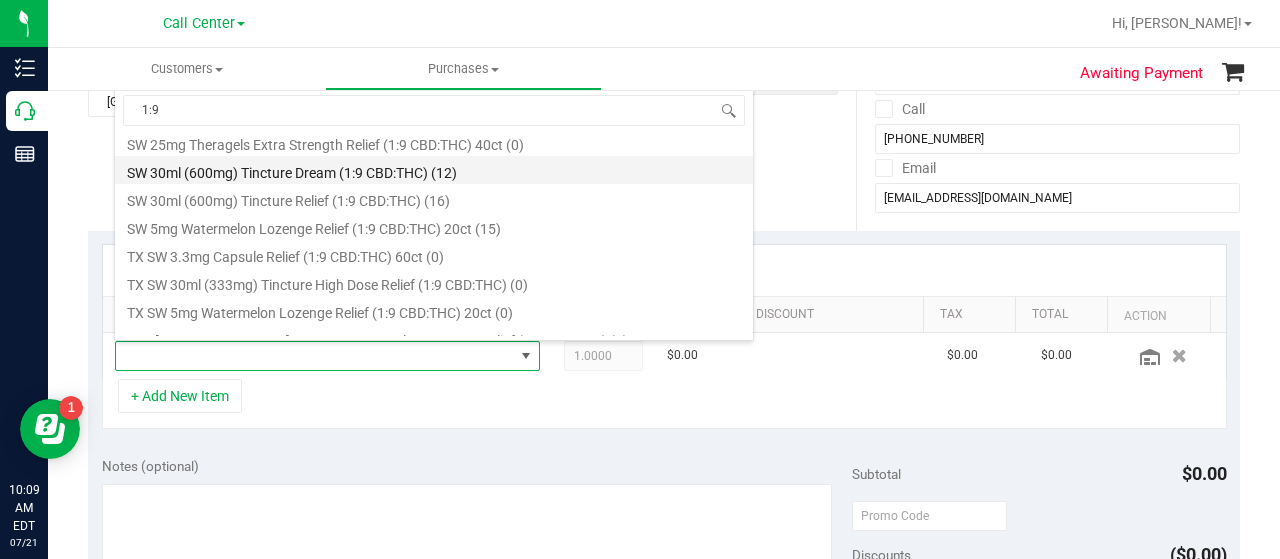 click on "SW 30ml (600mg) Tincture Dream (1:9 CBD:THC) (12)" at bounding box center [434, 170] 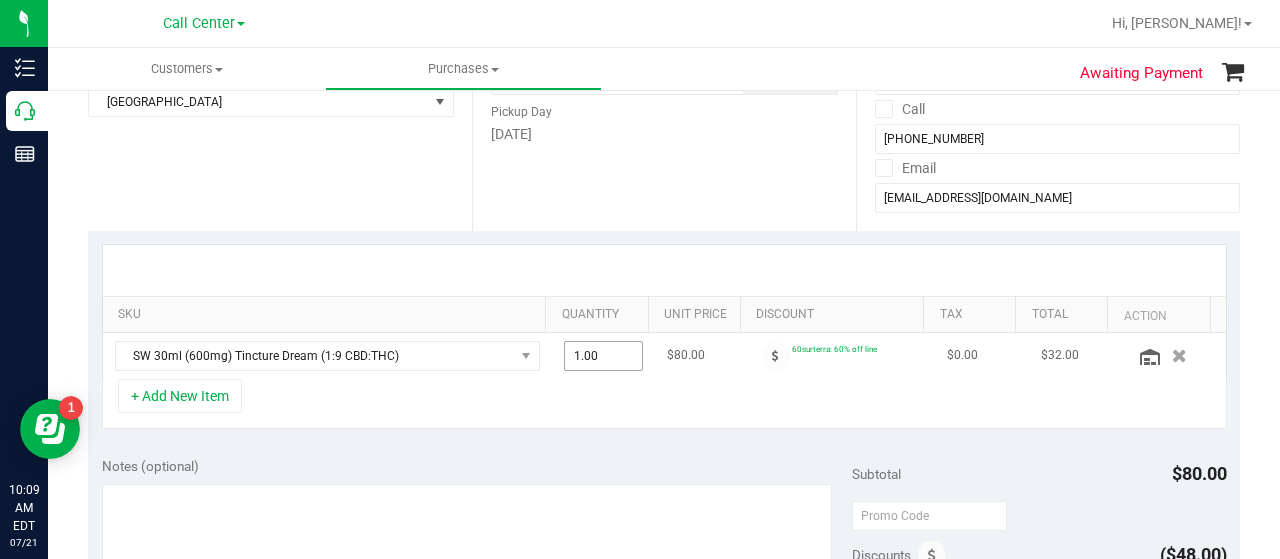 click on "1.00 1" at bounding box center (604, 356) 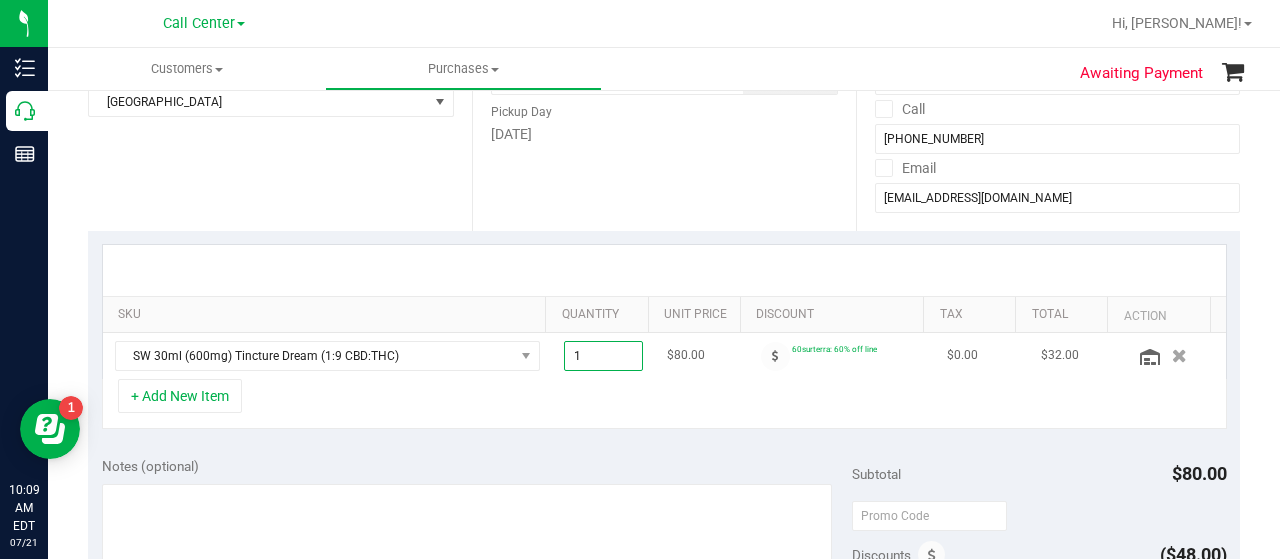 click on "1" at bounding box center [604, 356] 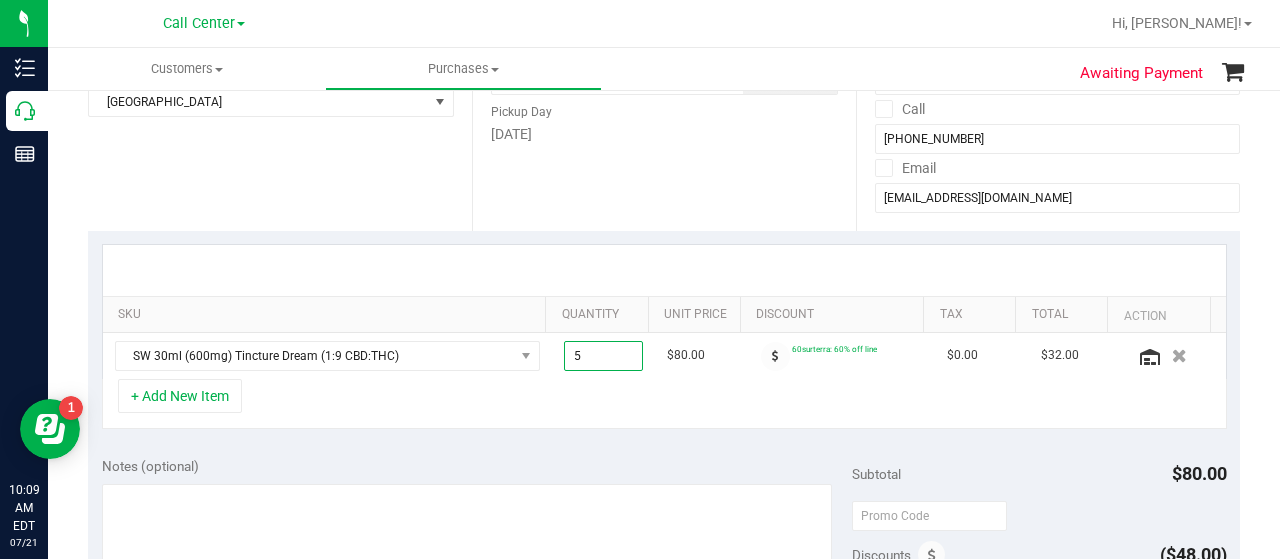 type on "5.00" 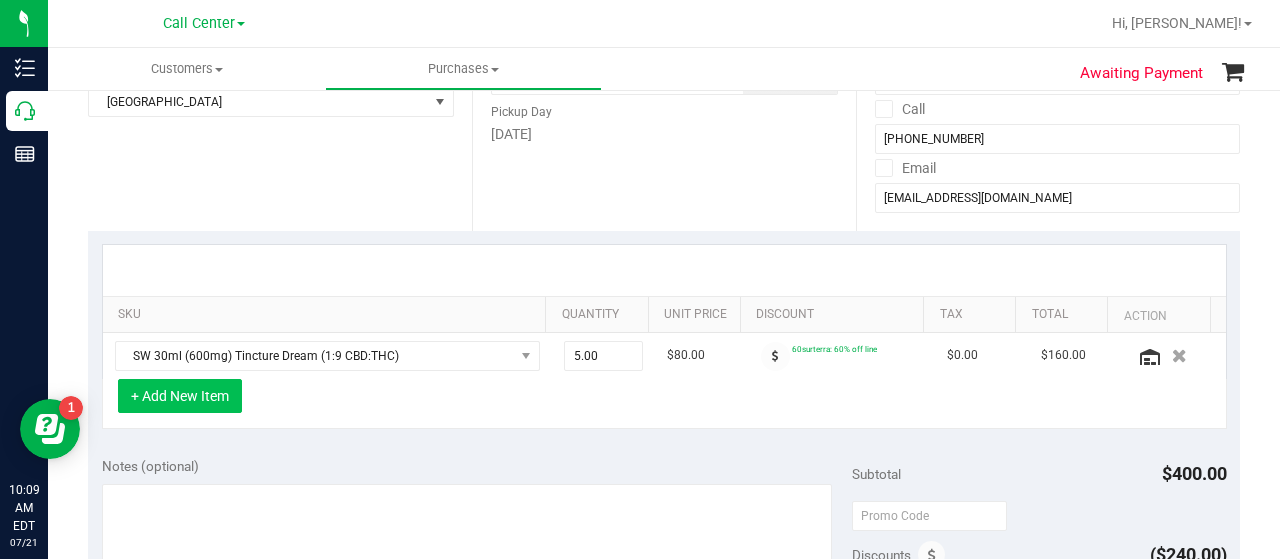 click on "+ Add New Item" at bounding box center [180, 396] 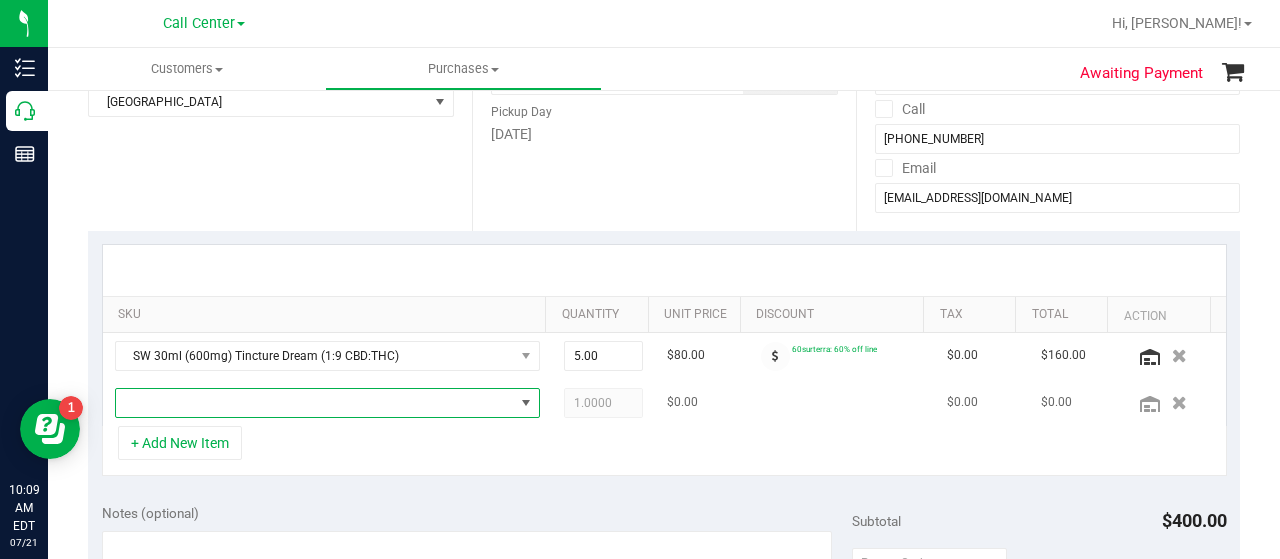 click at bounding box center (315, 403) 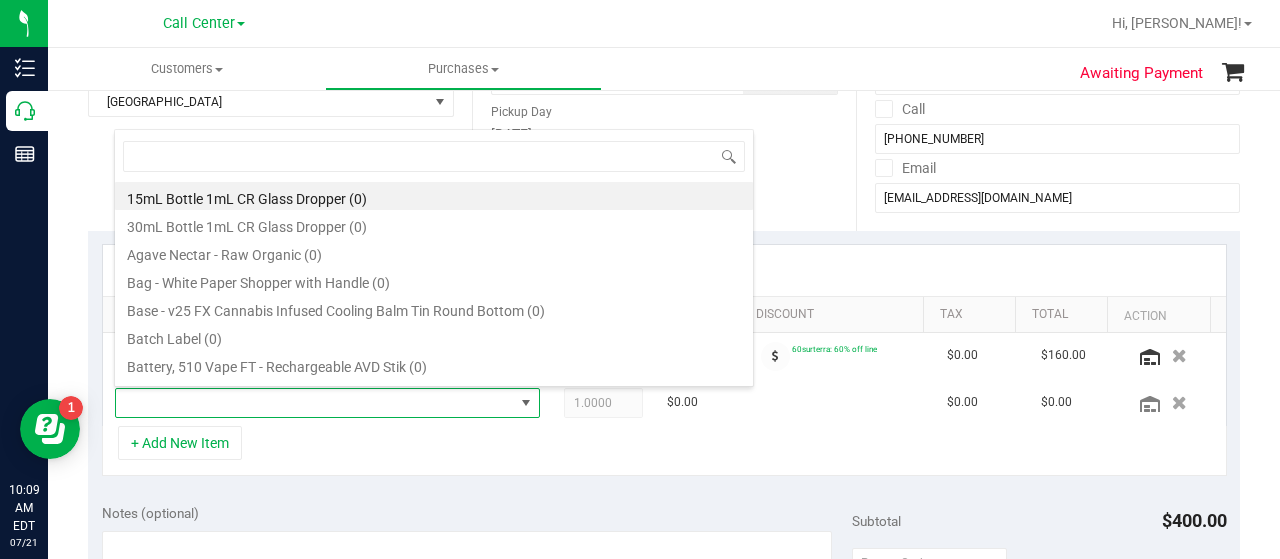 scroll, scrollTop: 99970, scrollLeft: 99586, axis: both 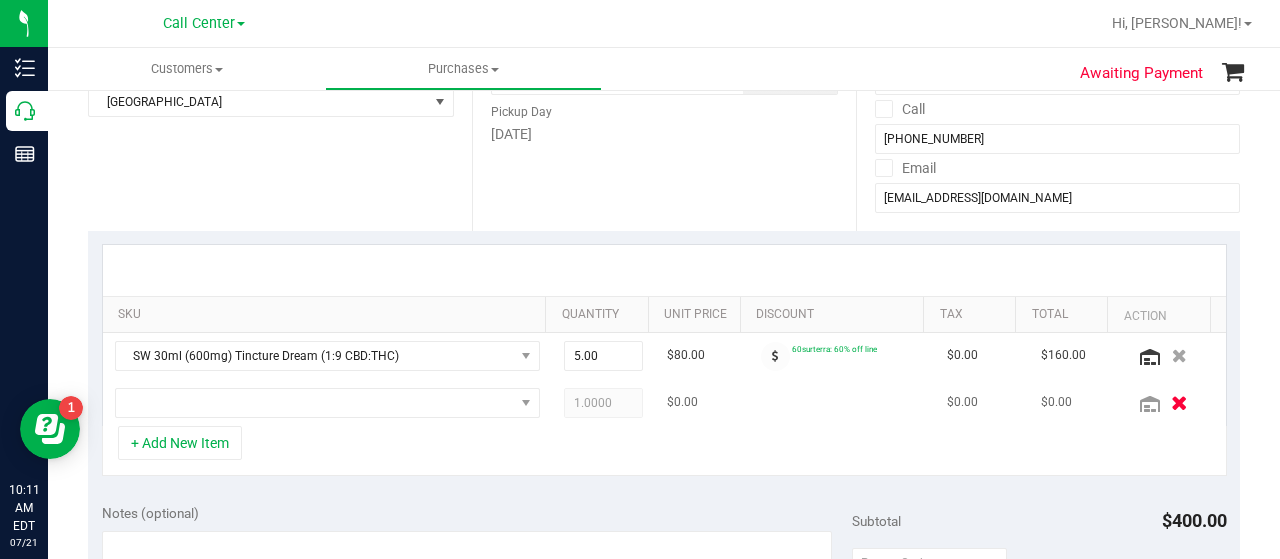 click at bounding box center [1179, 402] 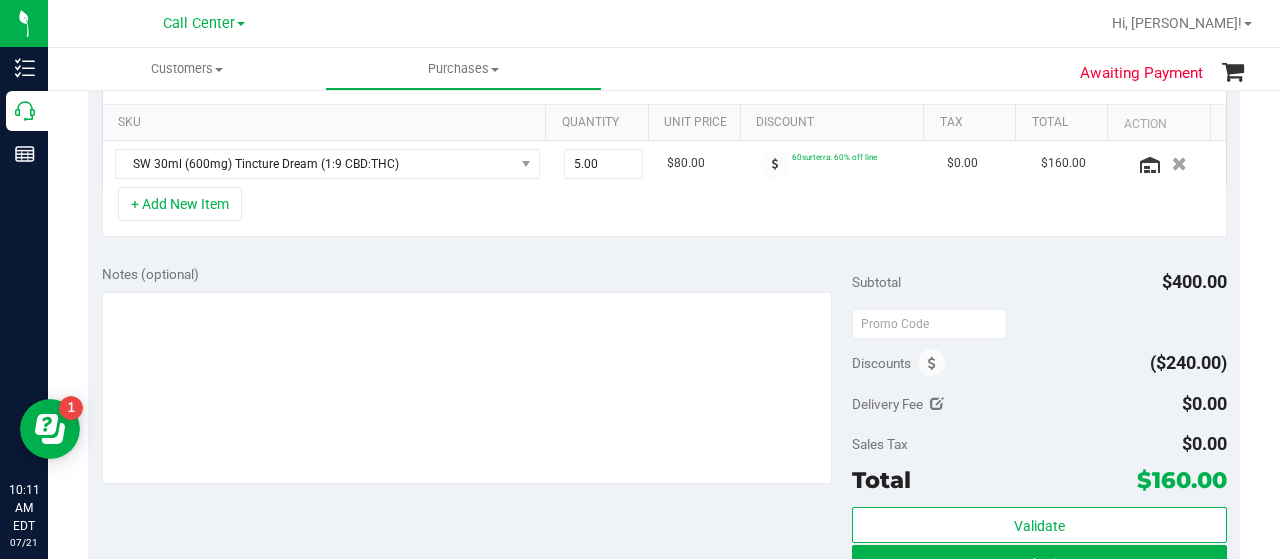 scroll, scrollTop: 500, scrollLeft: 0, axis: vertical 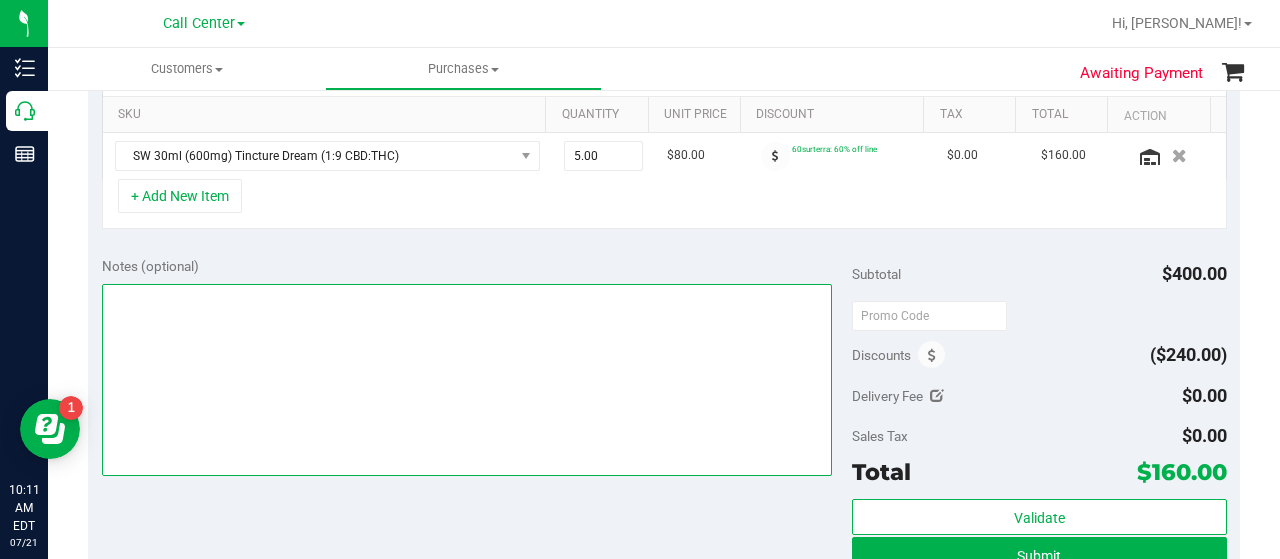 click at bounding box center (467, 380) 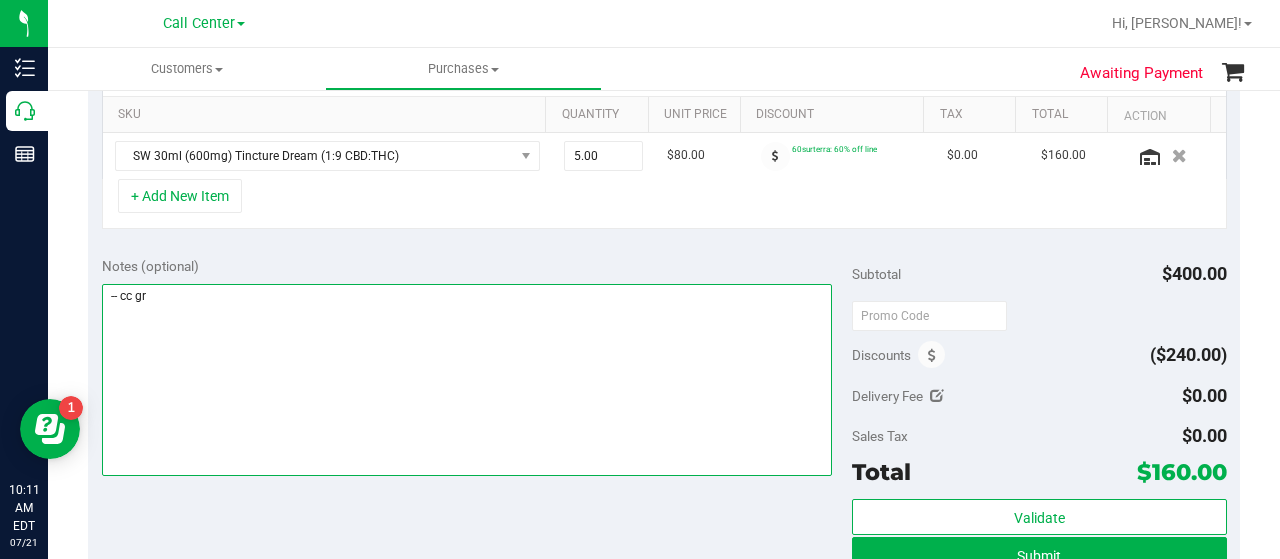 scroll, scrollTop: 600, scrollLeft: 0, axis: vertical 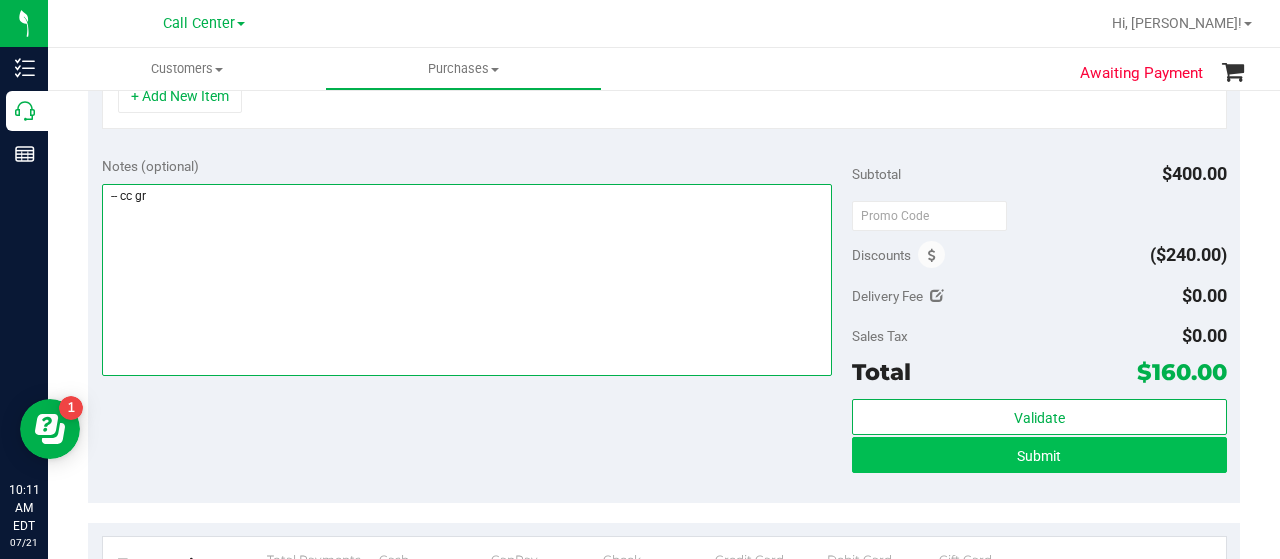type on "-- cc gr" 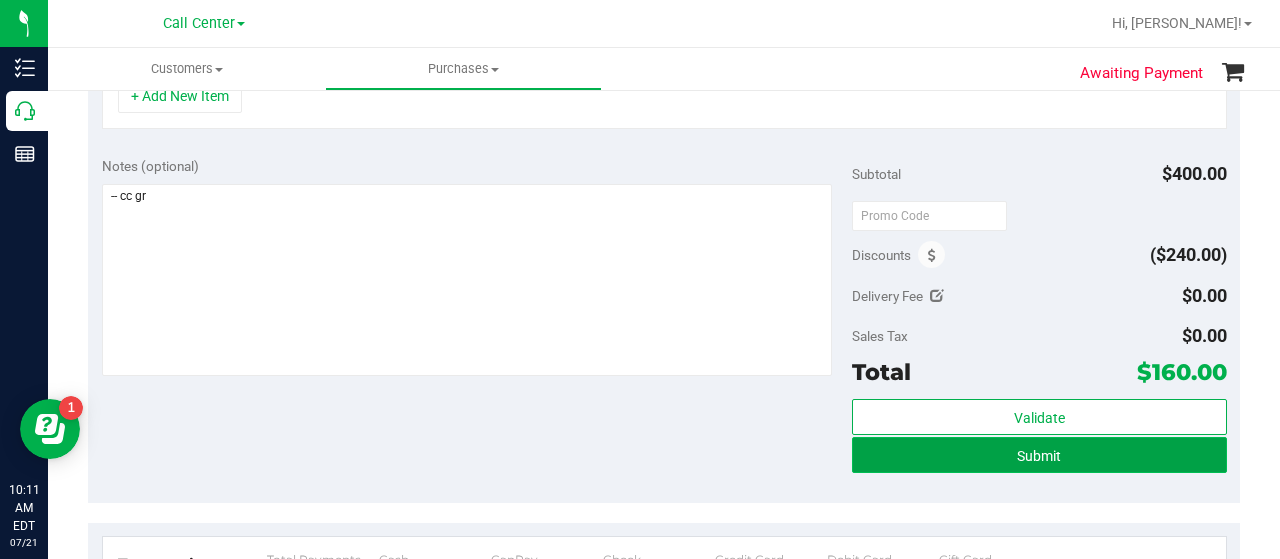 click on "Submit" at bounding box center [1039, 455] 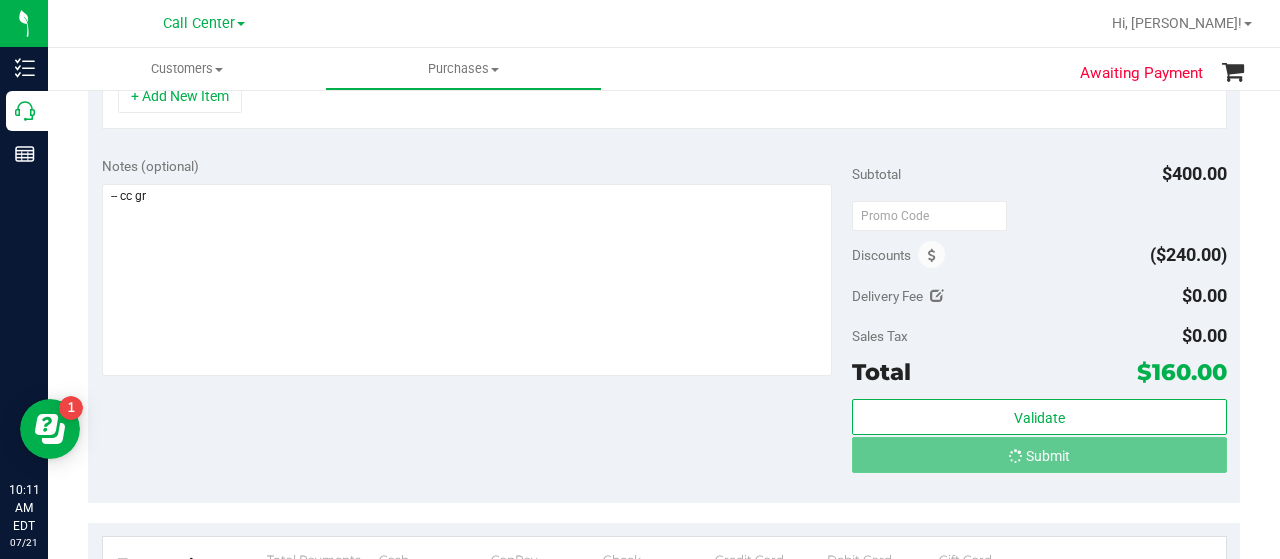 scroll, scrollTop: 568, scrollLeft: 0, axis: vertical 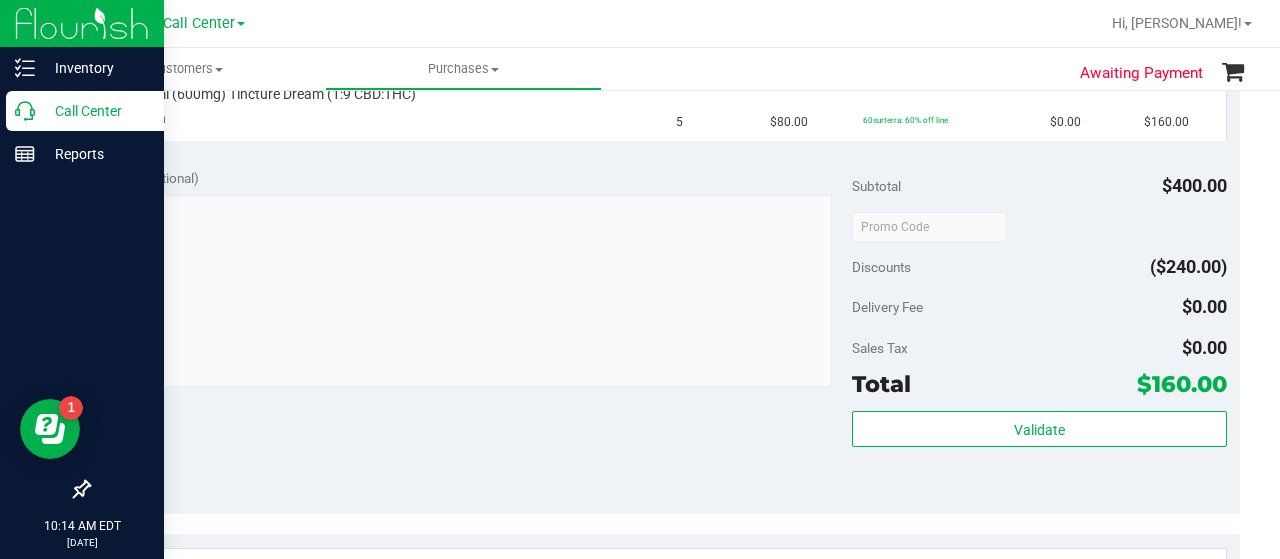 click 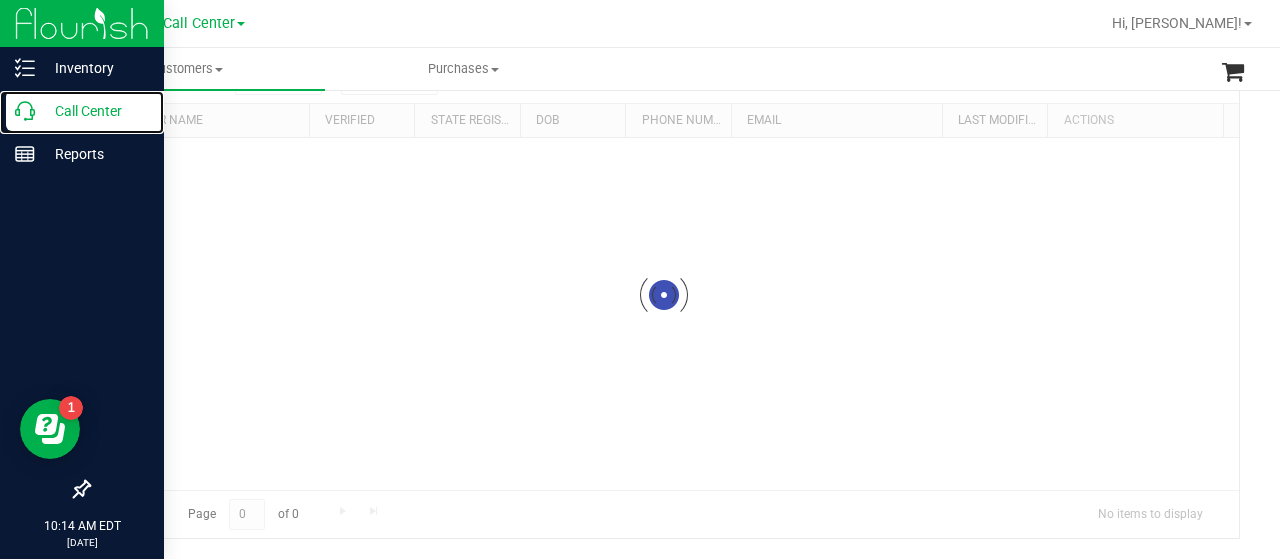 scroll, scrollTop: 0, scrollLeft: 0, axis: both 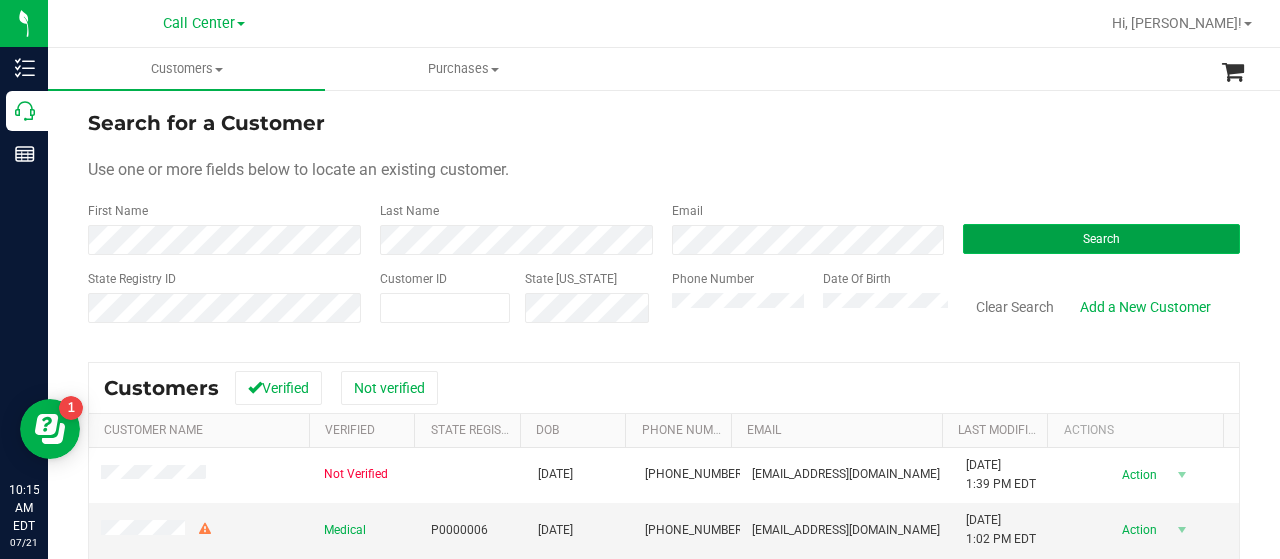 click on "Search" at bounding box center [1101, 239] 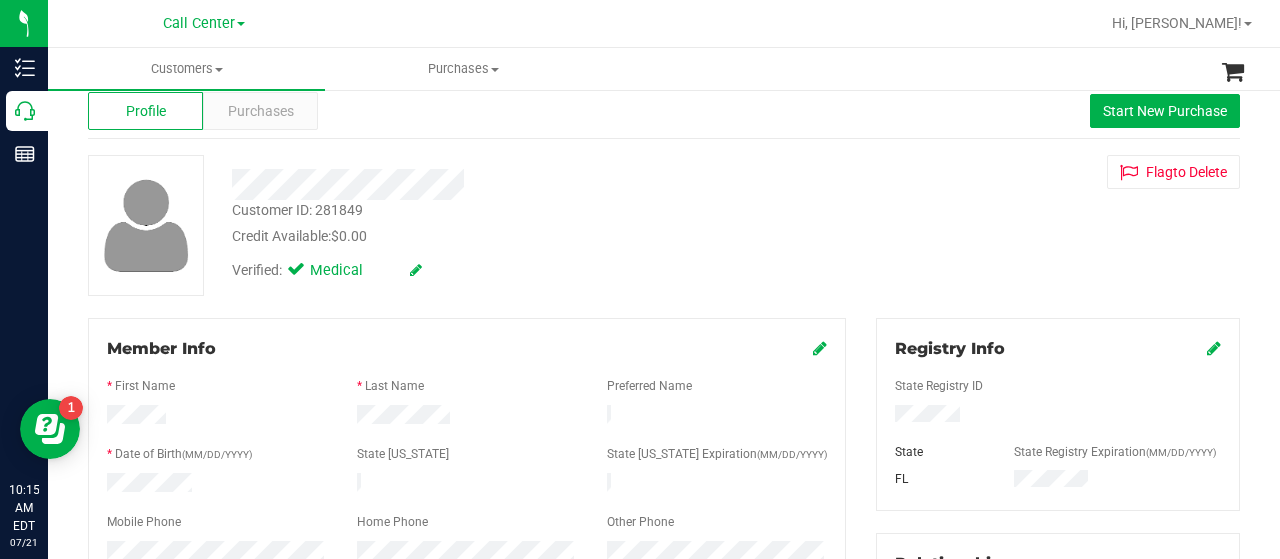 scroll, scrollTop: 0, scrollLeft: 0, axis: both 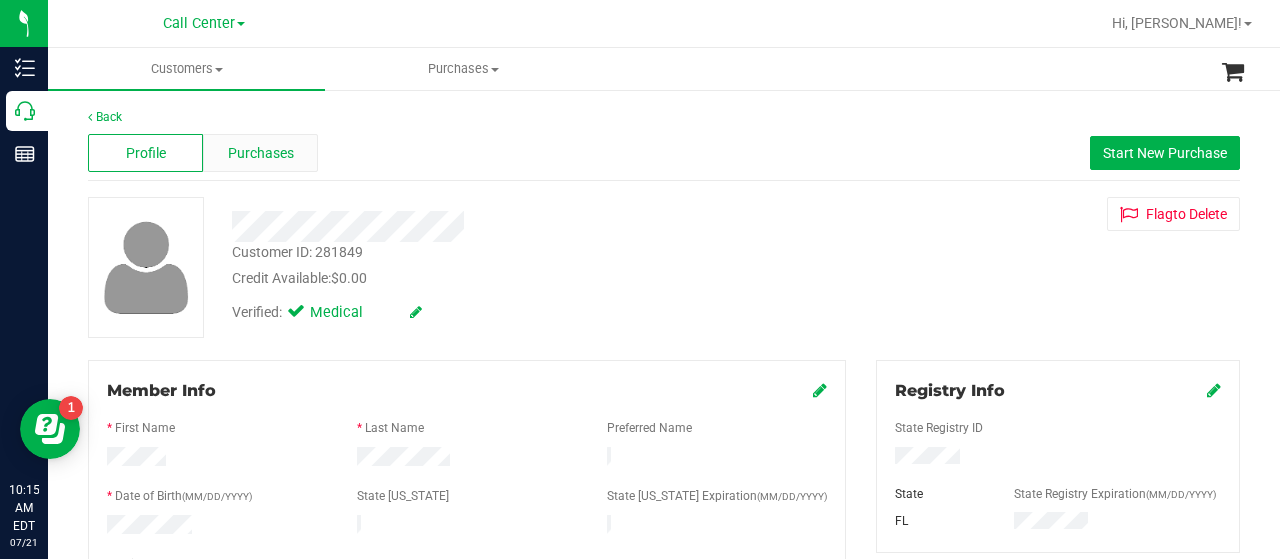 click on "Purchases" at bounding box center (261, 153) 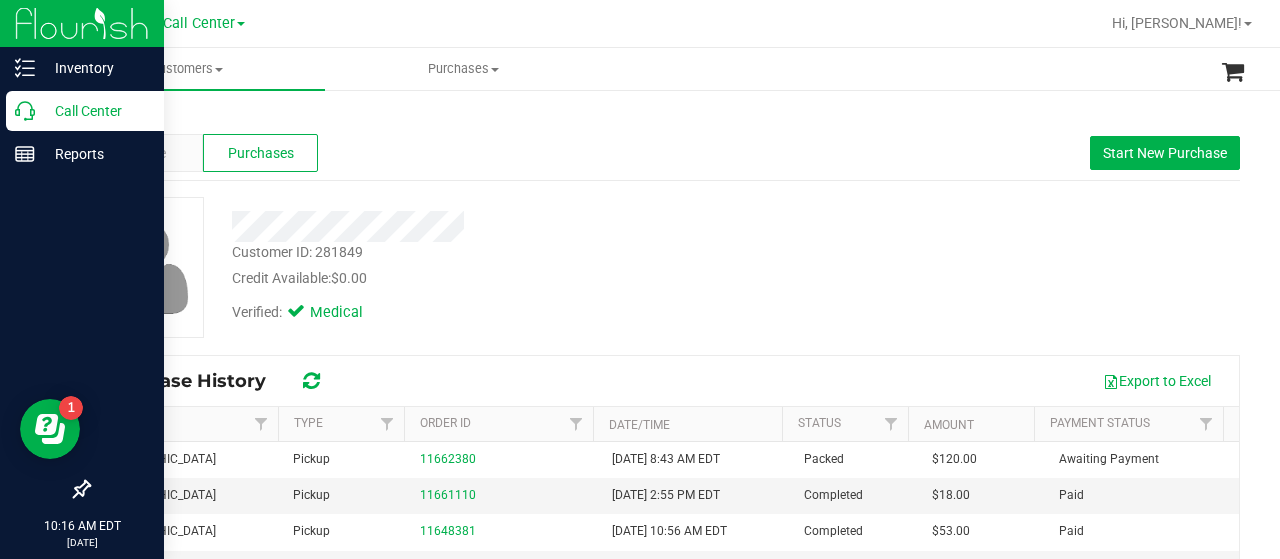 click 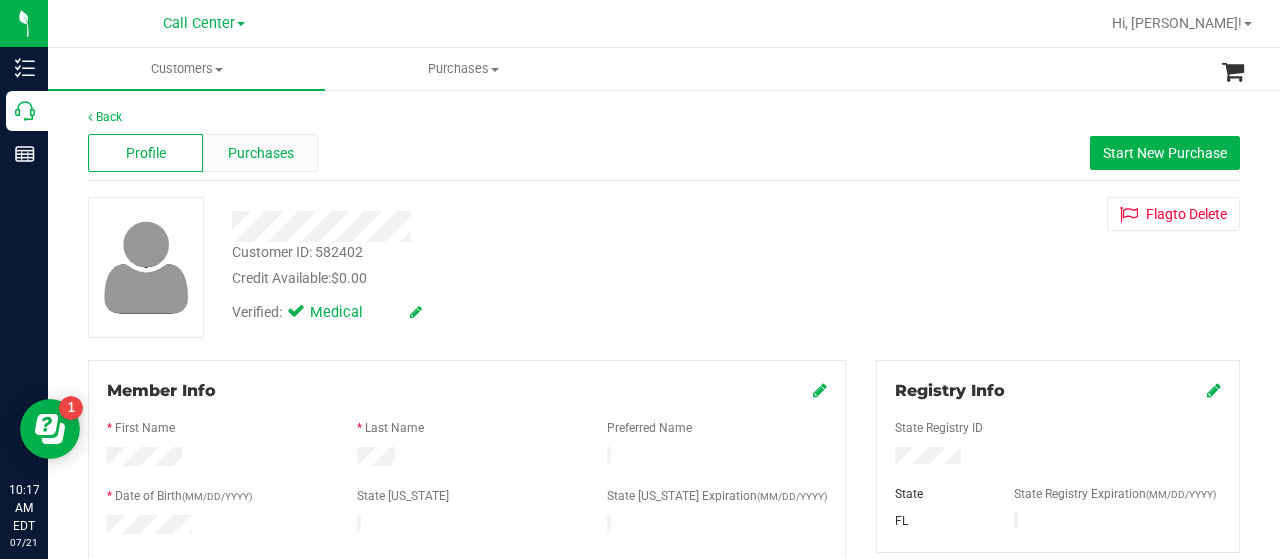 click on "Purchases" at bounding box center (261, 153) 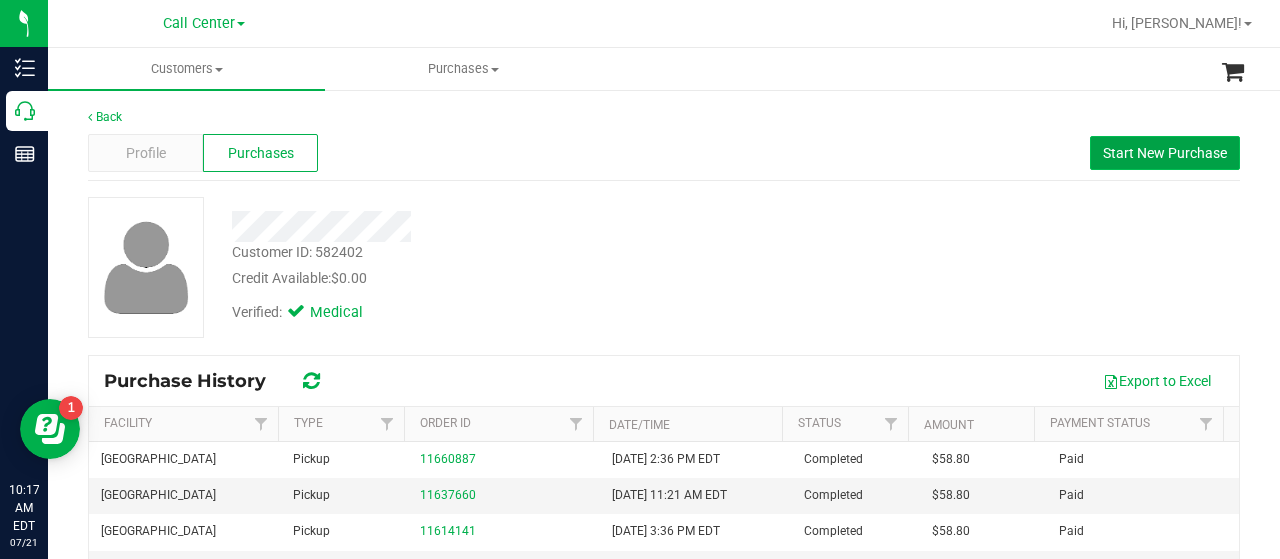 click on "Start New Purchase" at bounding box center (1165, 153) 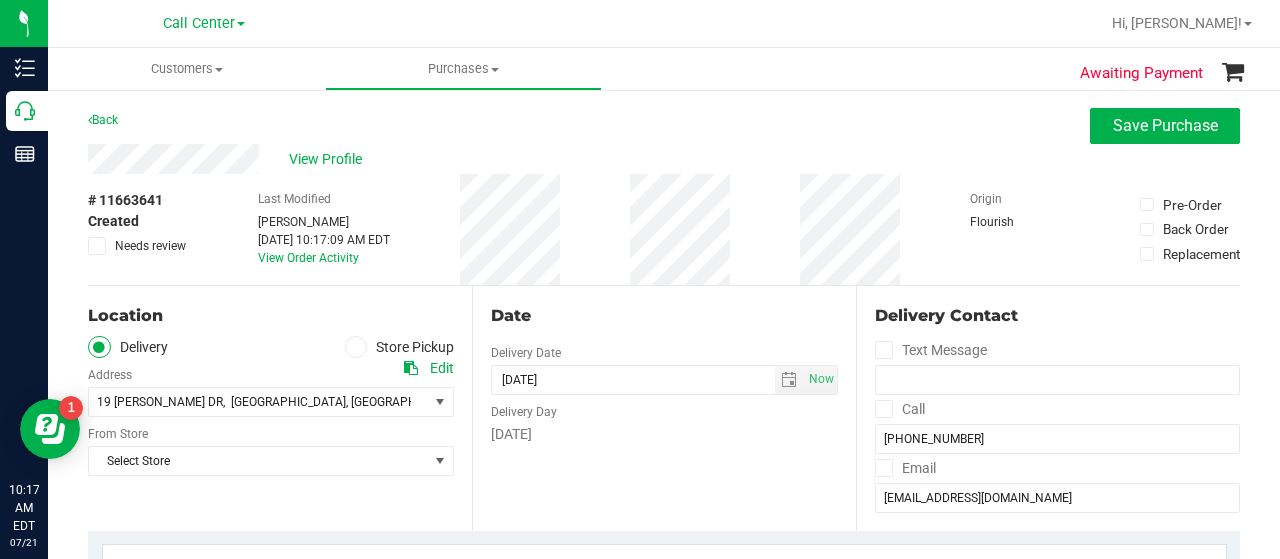 click at bounding box center [356, 347] 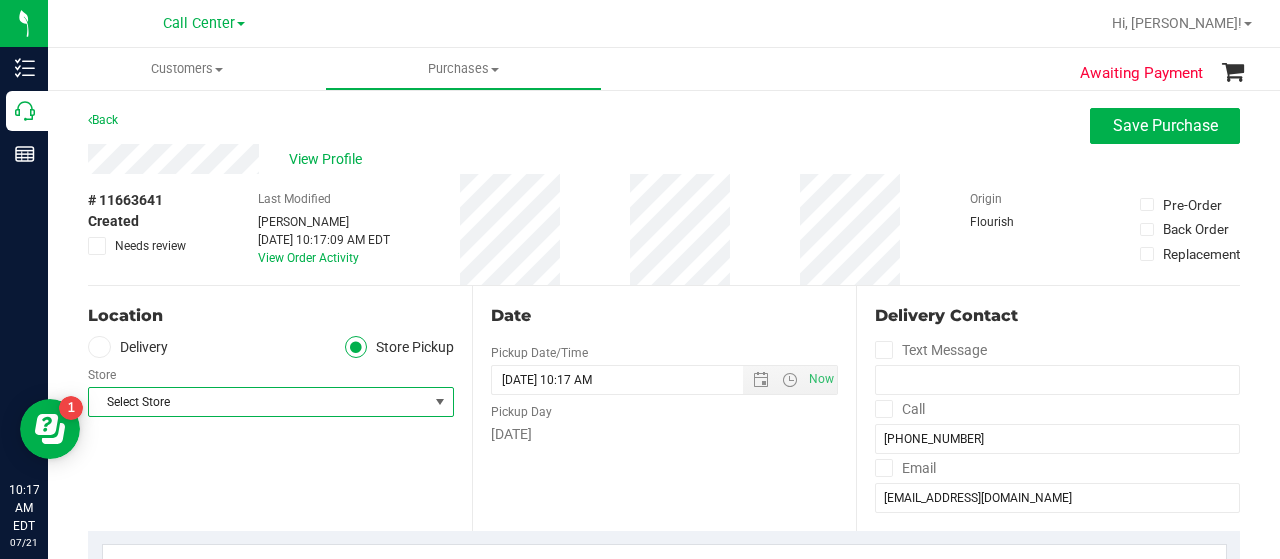 click on "Select Store" at bounding box center [258, 402] 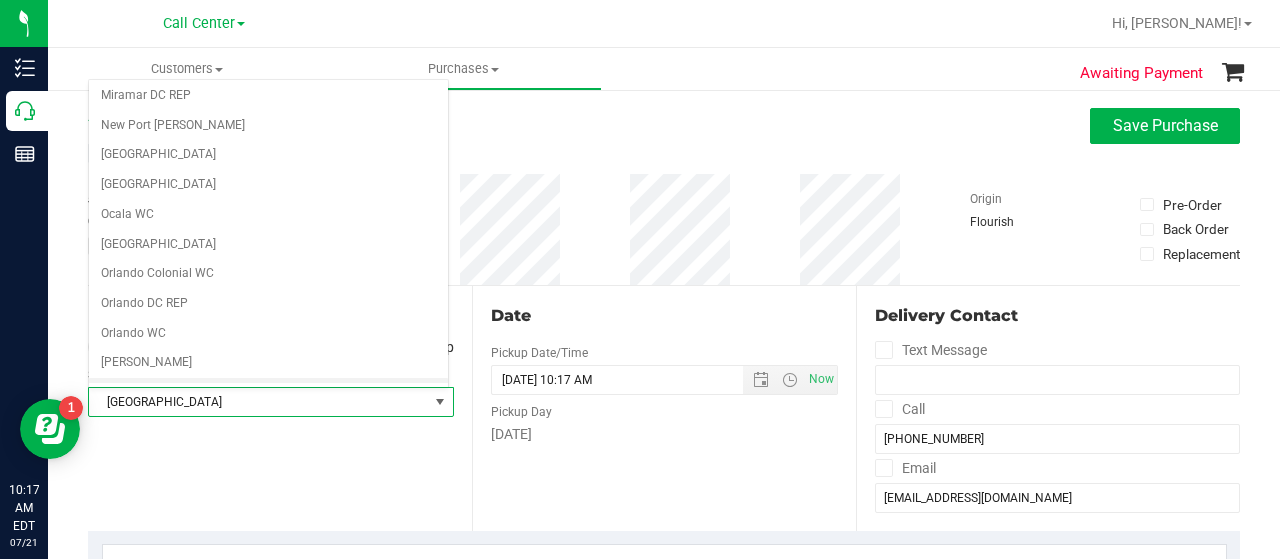 scroll, scrollTop: 804, scrollLeft: 0, axis: vertical 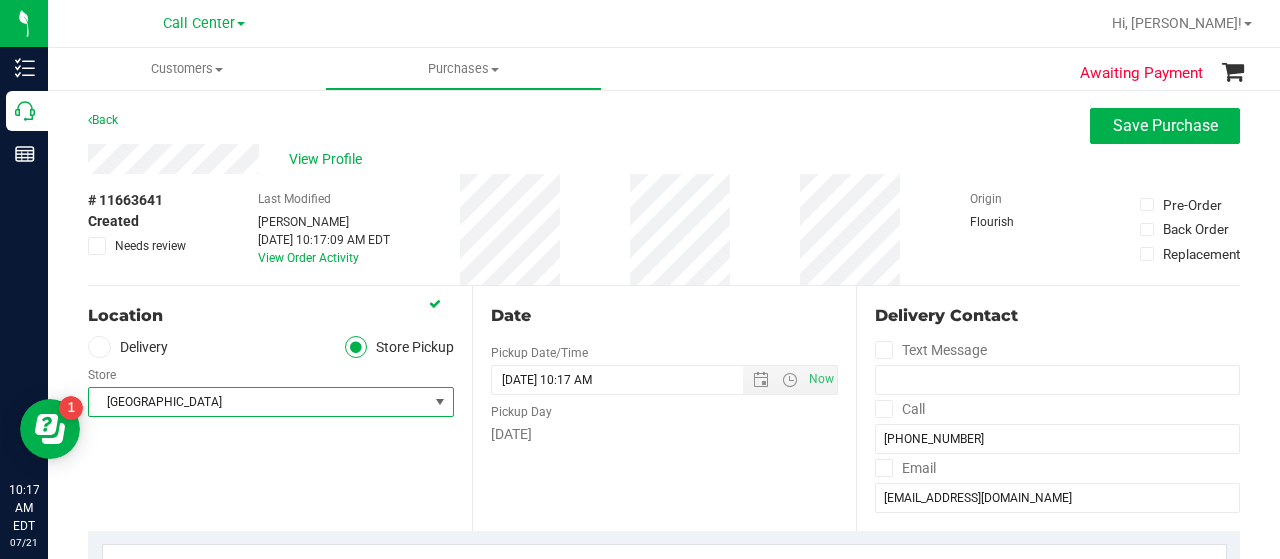 click on "Location
Delivery
Store Pickup
Store
Palm Coast WC Select Store Bonita Springs WC Boynton Beach WC Bradenton WC Brandon WC Brooksville WC Call Center Clermont WC Crestview WC Deerfield Beach WC Delray Beach WC Deltona WC Ft Walton Beach WC Ft. Lauderdale WC Ft. Myers WC Gainesville WC Jax Atlantic WC JAX DC REP Jax WC Key West WC Lakeland WC Largo WC Lehigh Acres DC REP Merritt Island WC Miami 72nd WC Miami Beach WC Miami Dadeland WC Miramar DC REP New Port Richey WC North Palm Beach WC North Port WC Ocala WC Orange Park WC Orlando Colonial WC Orlando DC REP Orlando WC Oviedo WC Palm Bay WC Palm Coast WC Panama City WC Pensacola WC Port Orange WC" at bounding box center [280, 408] 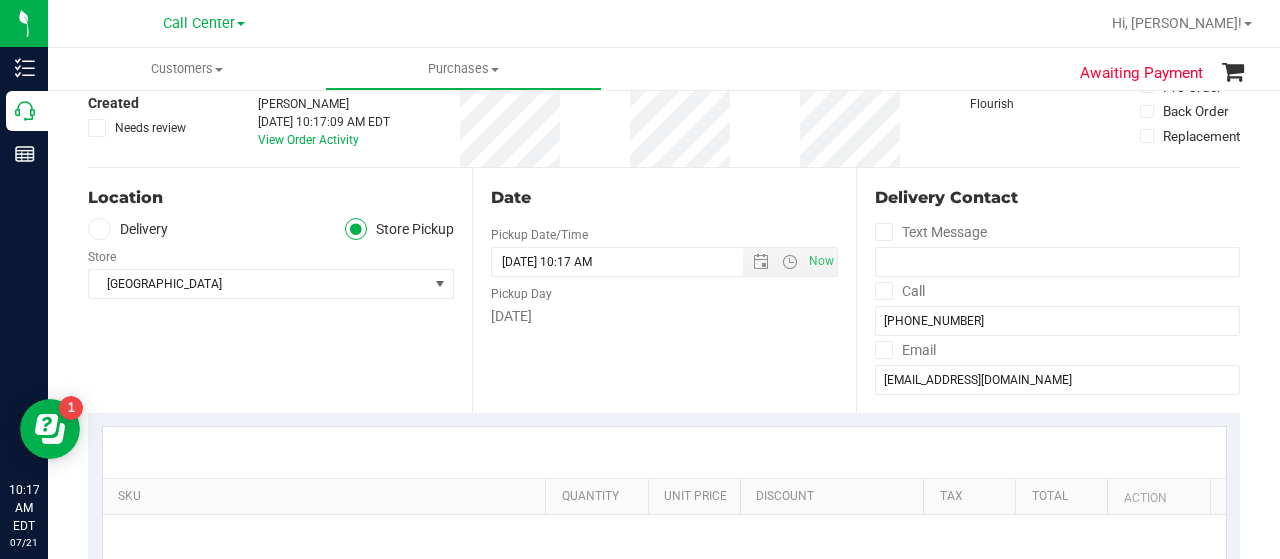 scroll, scrollTop: 300, scrollLeft: 0, axis: vertical 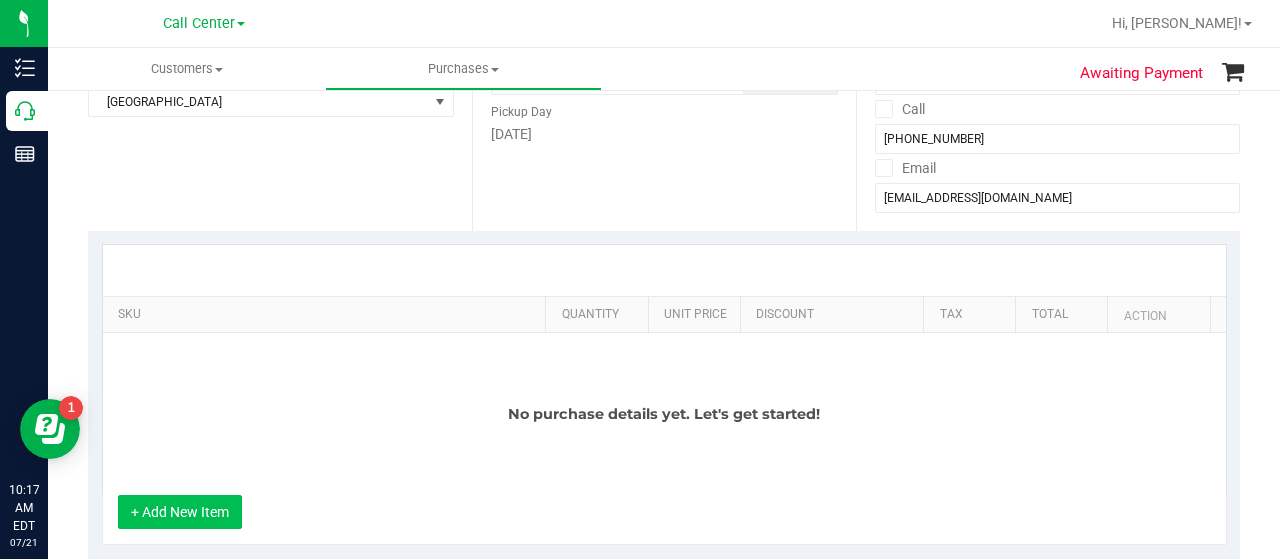 click on "+ Add New Item" at bounding box center (180, 512) 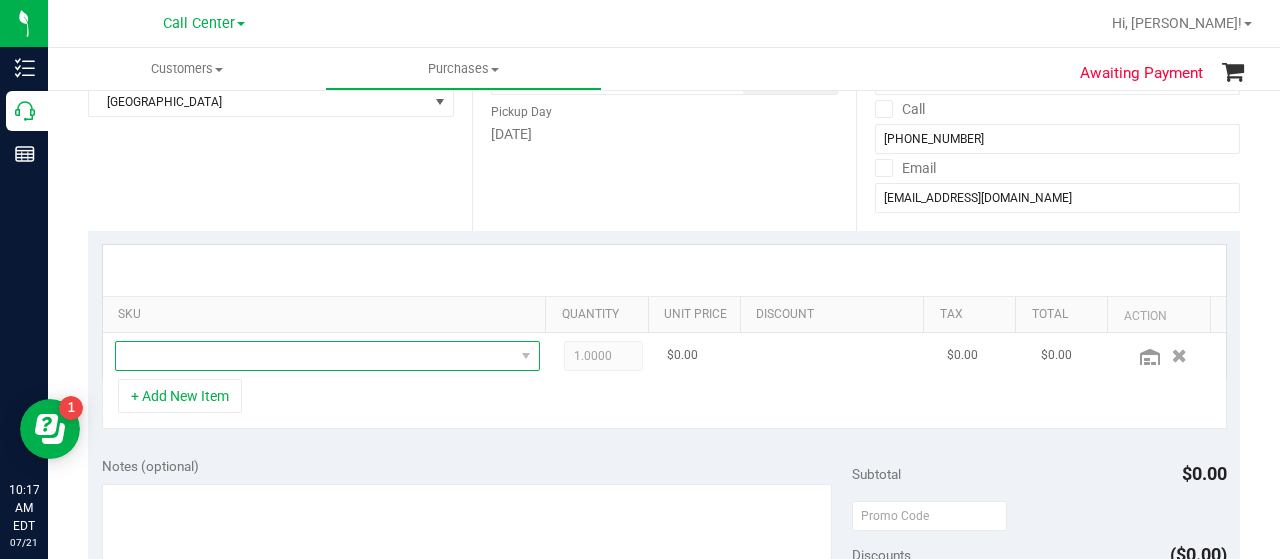 click at bounding box center (315, 356) 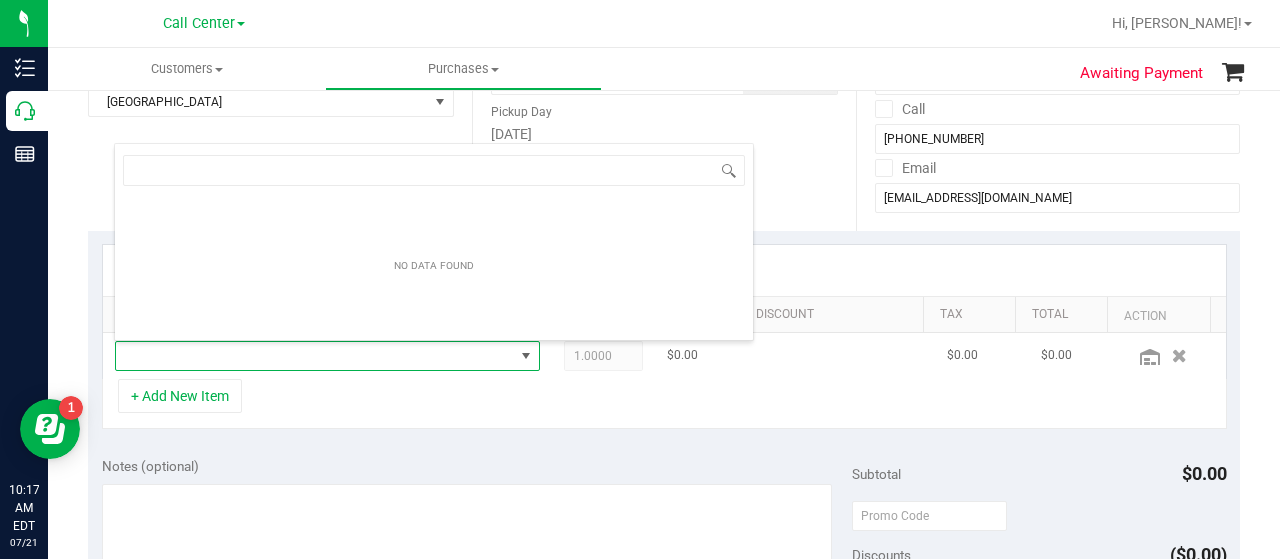 scroll, scrollTop: 99970, scrollLeft: 99586, axis: both 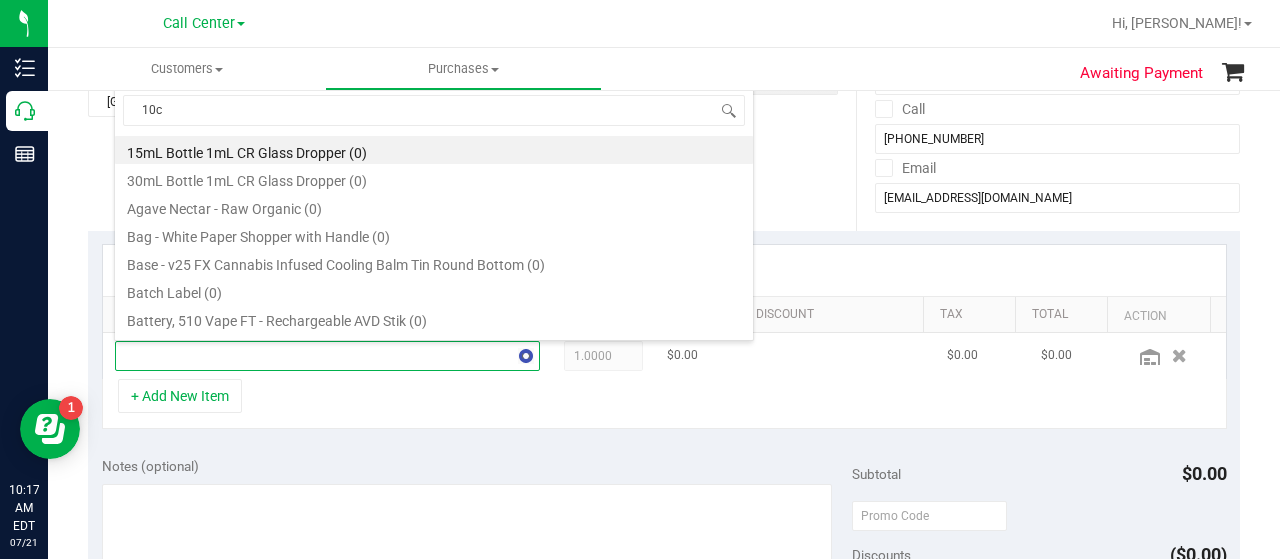 type on "10ct" 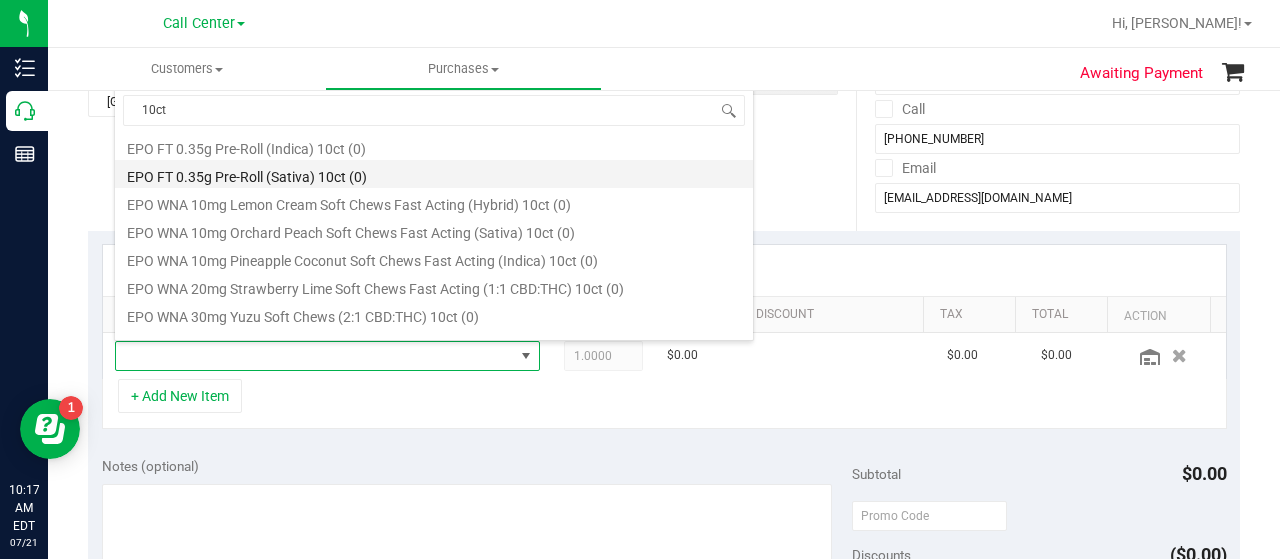 scroll, scrollTop: 300, scrollLeft: 0, axis: vertical 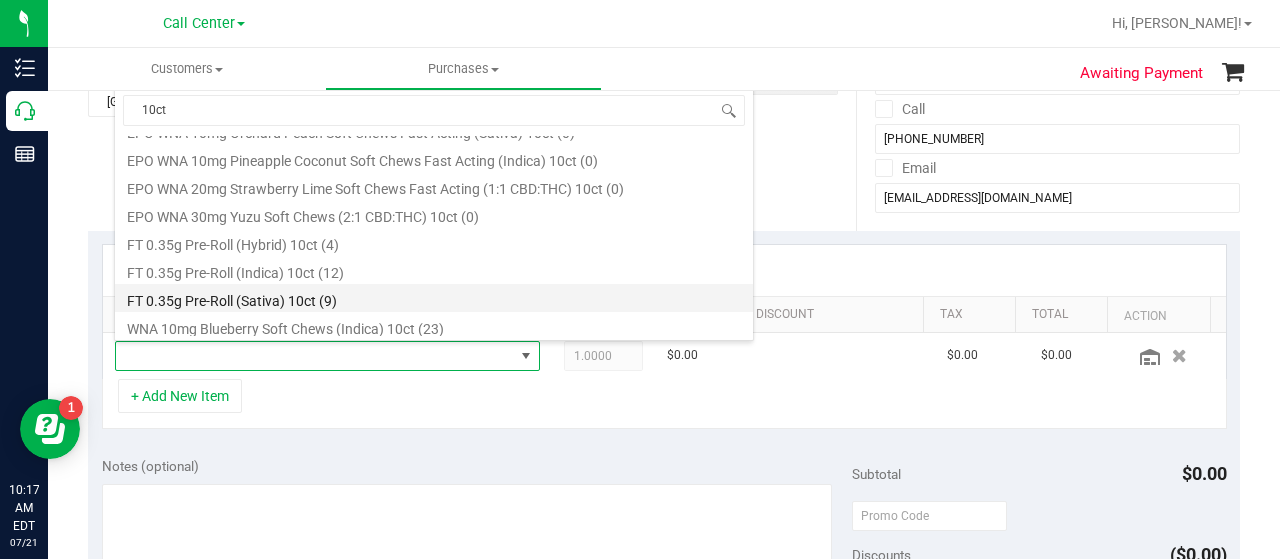 click on "FT 0.35g Pre-Roll (Sativa) 10ct (9)" at bounding box center (434, 298) 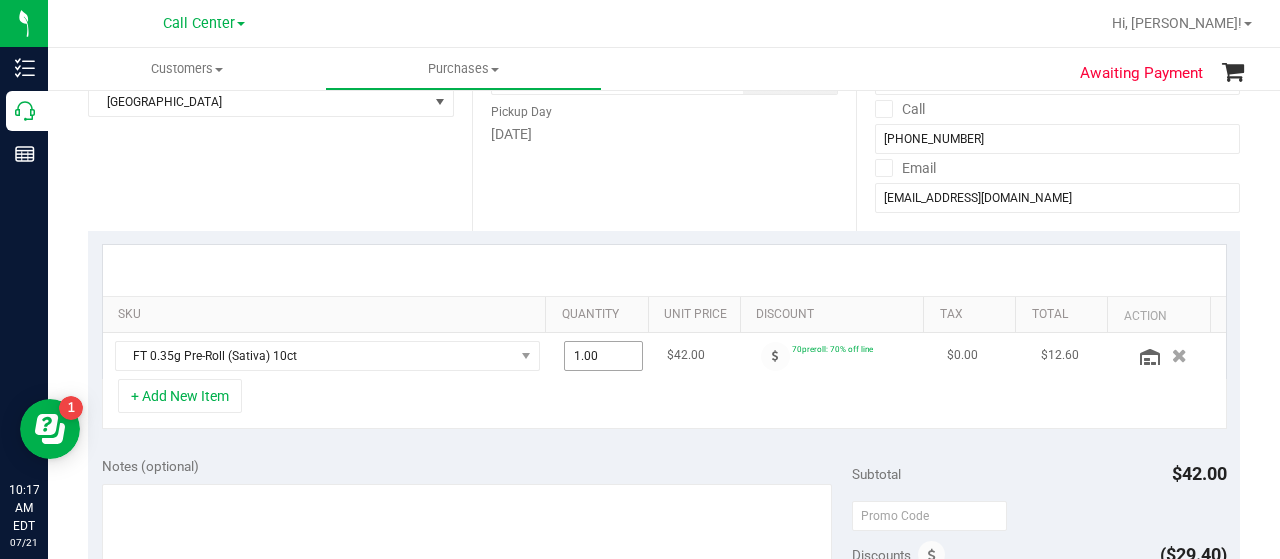 click on "1.00 1" at bounding box center (604, 356) 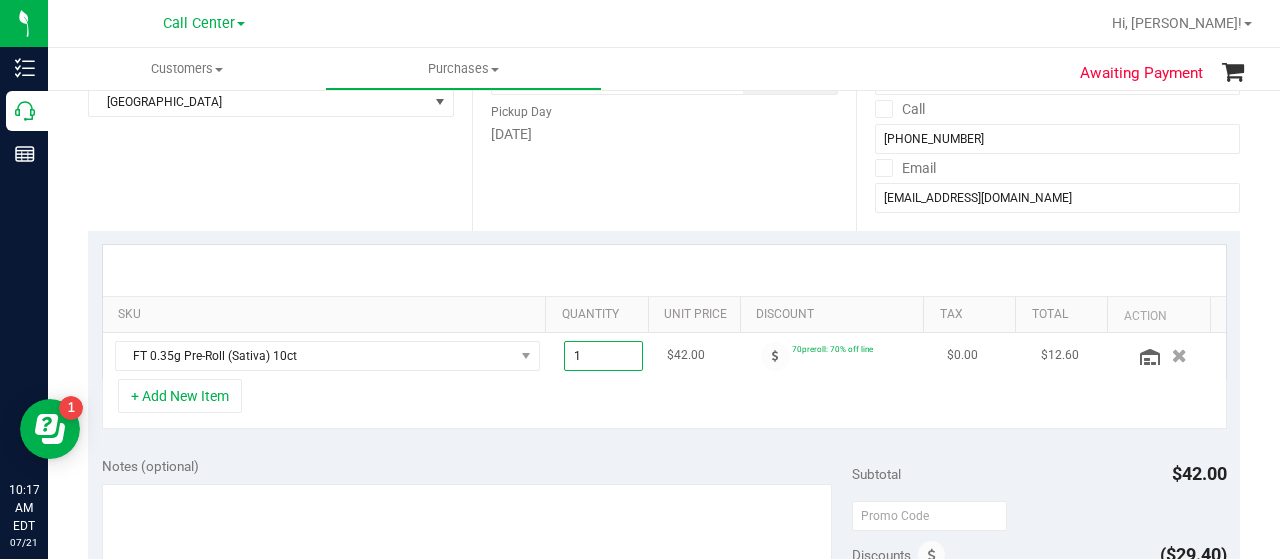click on "1" at bounding box center [604, 356] 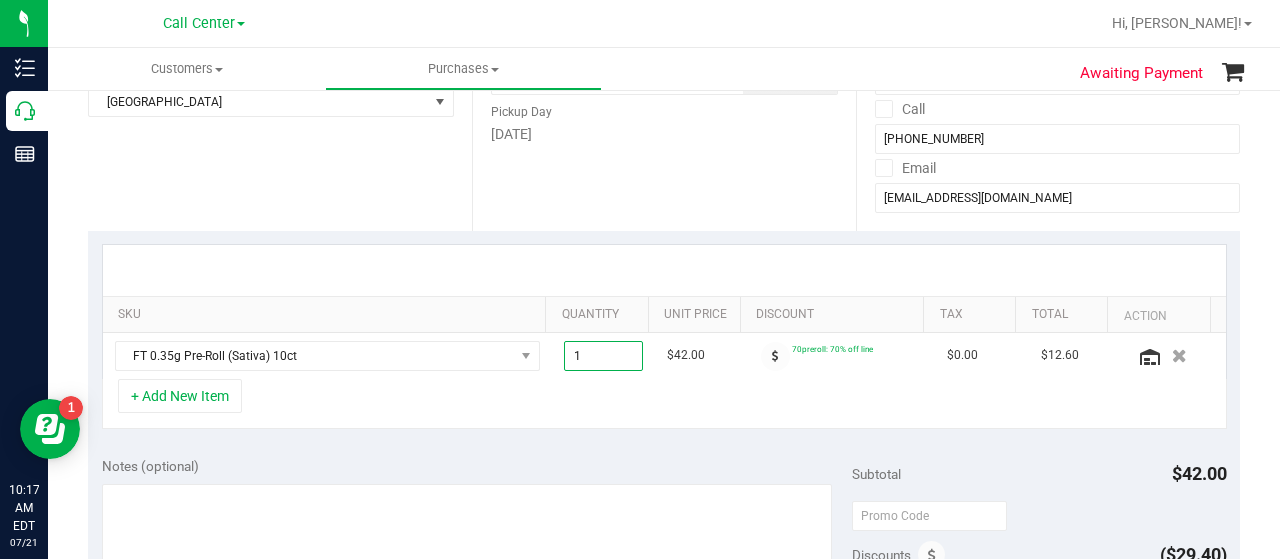 type on "4" 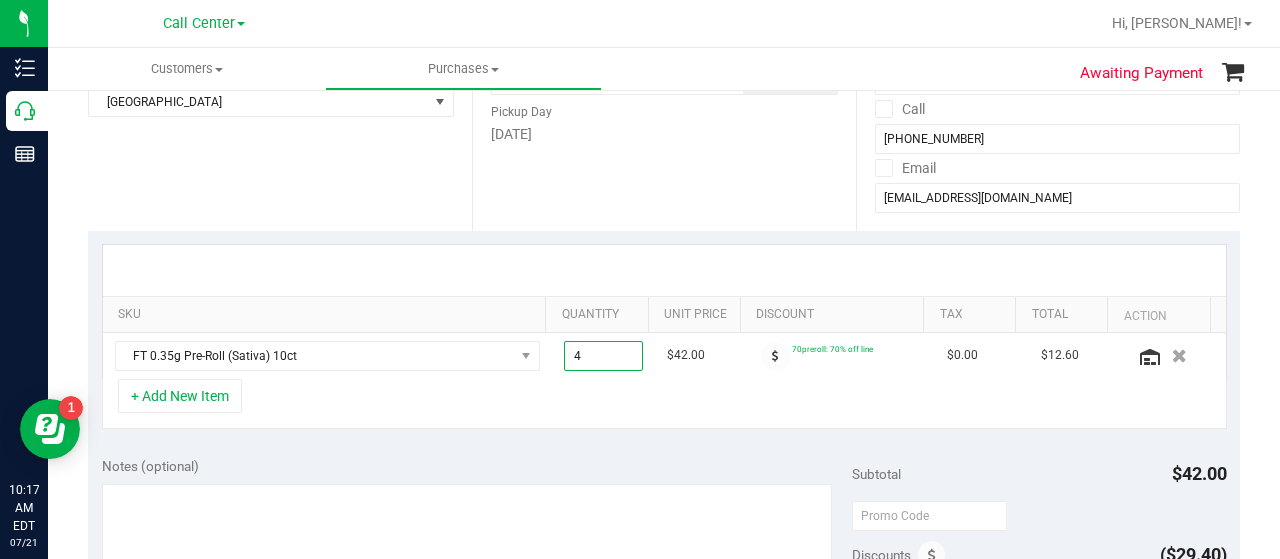 type on "4.00" 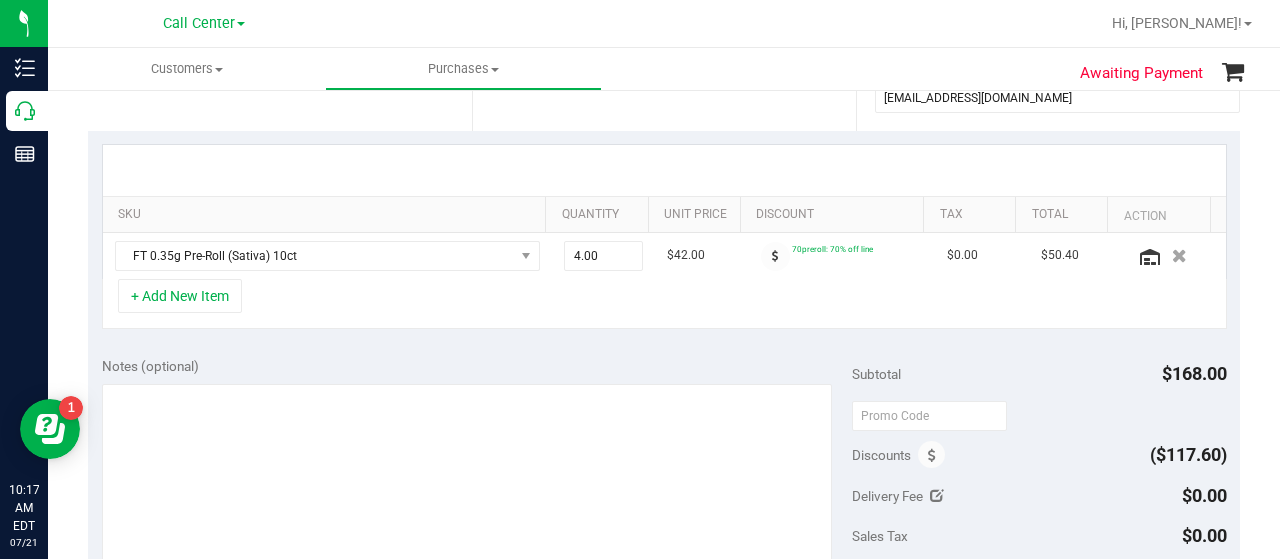 scroll, scrollTop: 500, scrollLeft: 0, axis: vertical 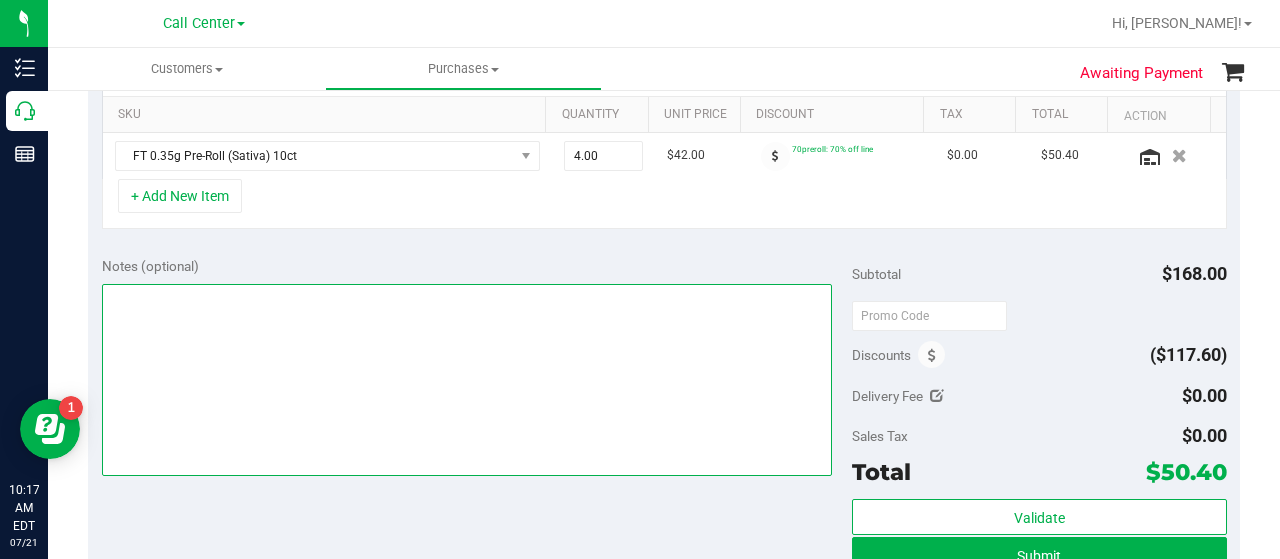 click at bounding box center (467, 380) 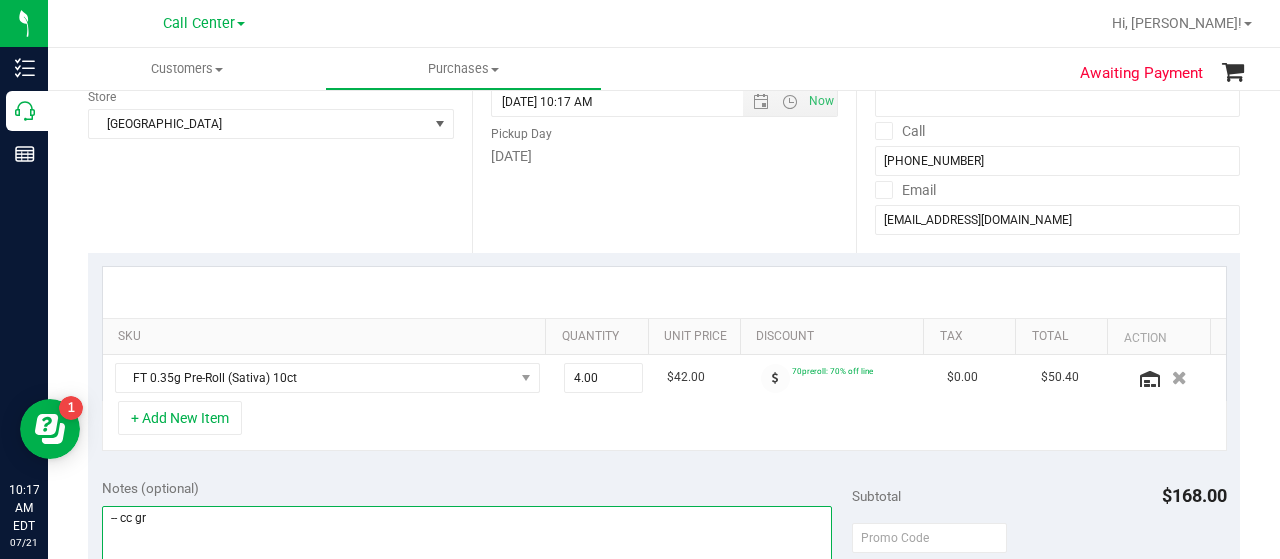 scroll, scrollTop: 200, scrollLeft: 0, axis: vertical 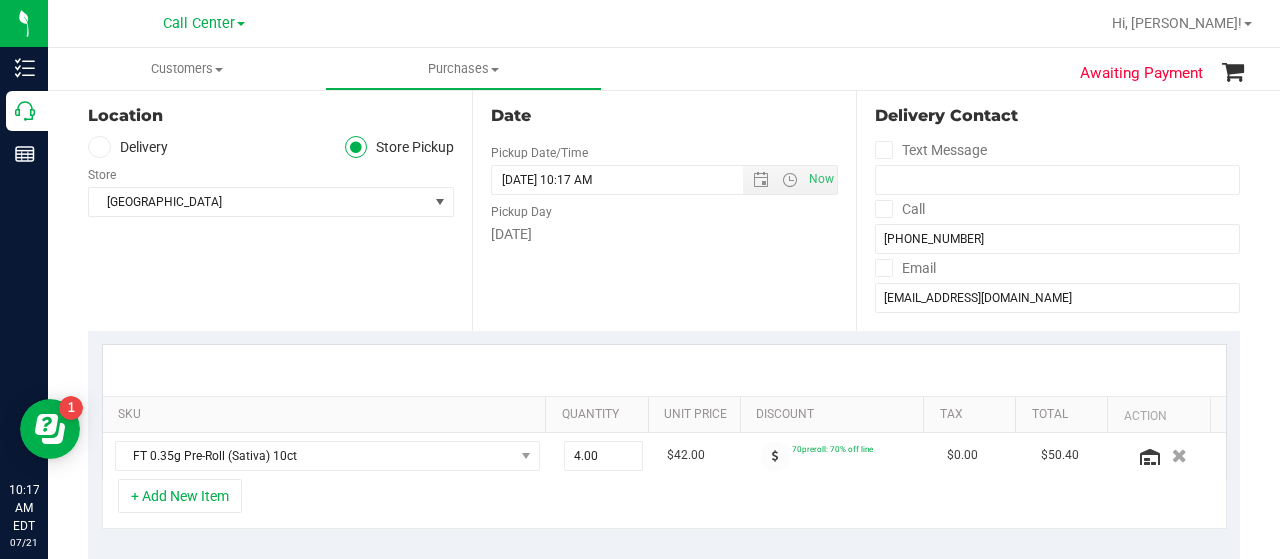 type on "-- cc gr" 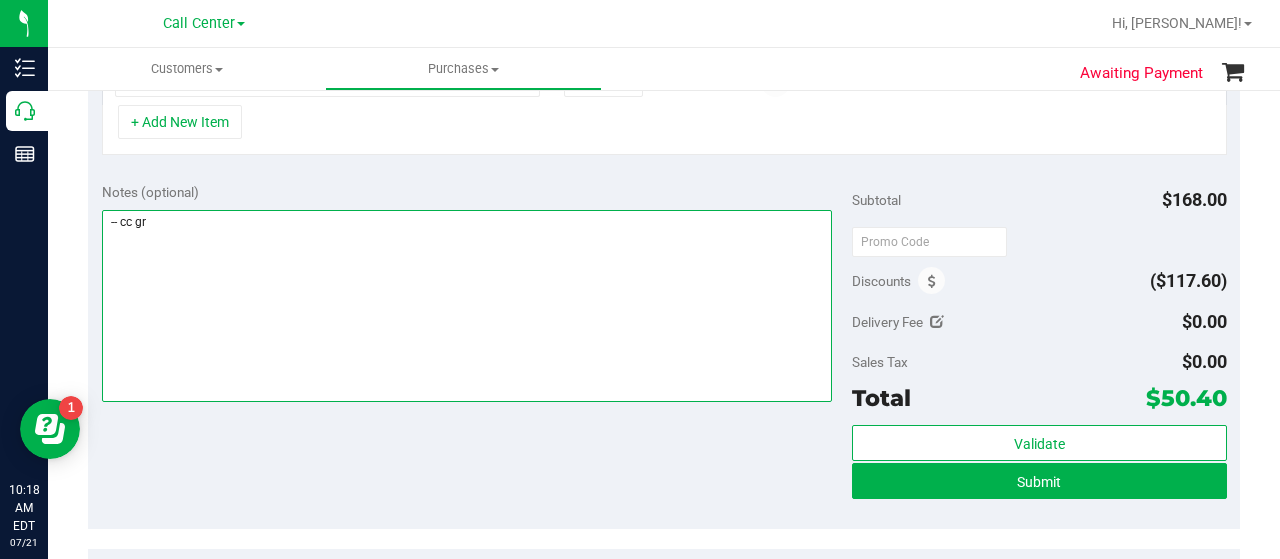 scroll, scrollTop: 600, scrollLeft: 0, axis: vertical 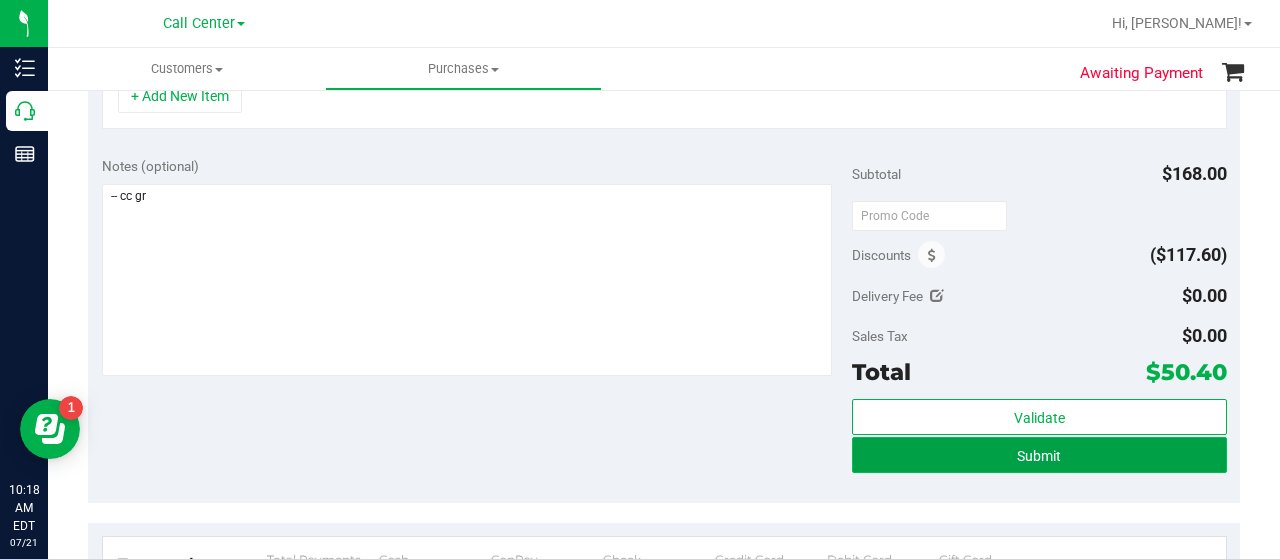 click on "Submit" at bounding box center [1039, 456] 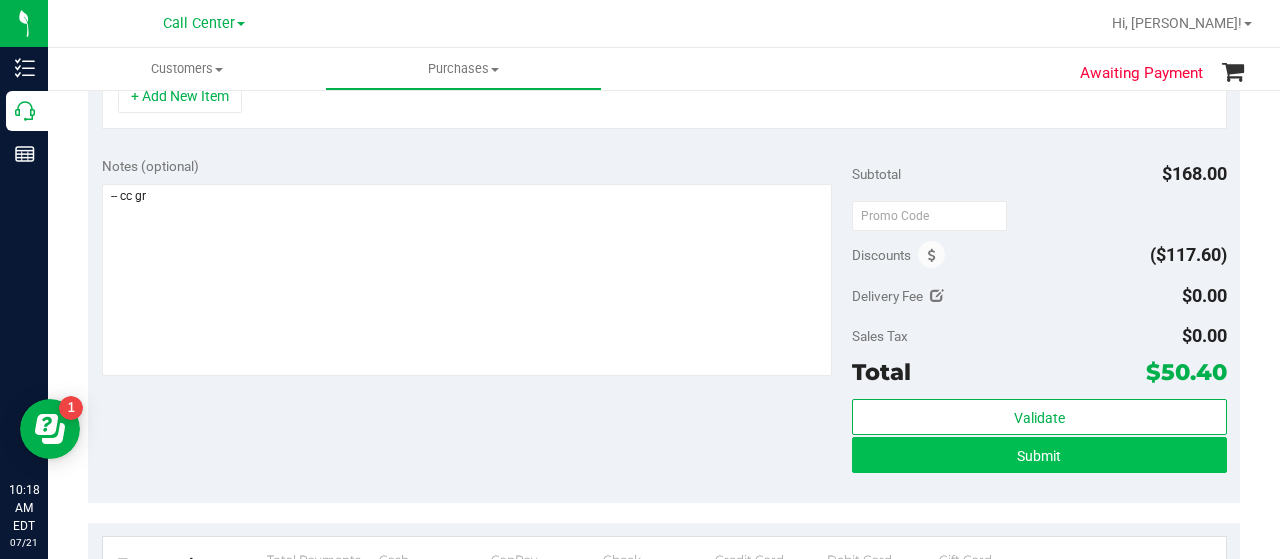 scroll, scrollTop: 568, scrollLeft: 0, axis: vertical 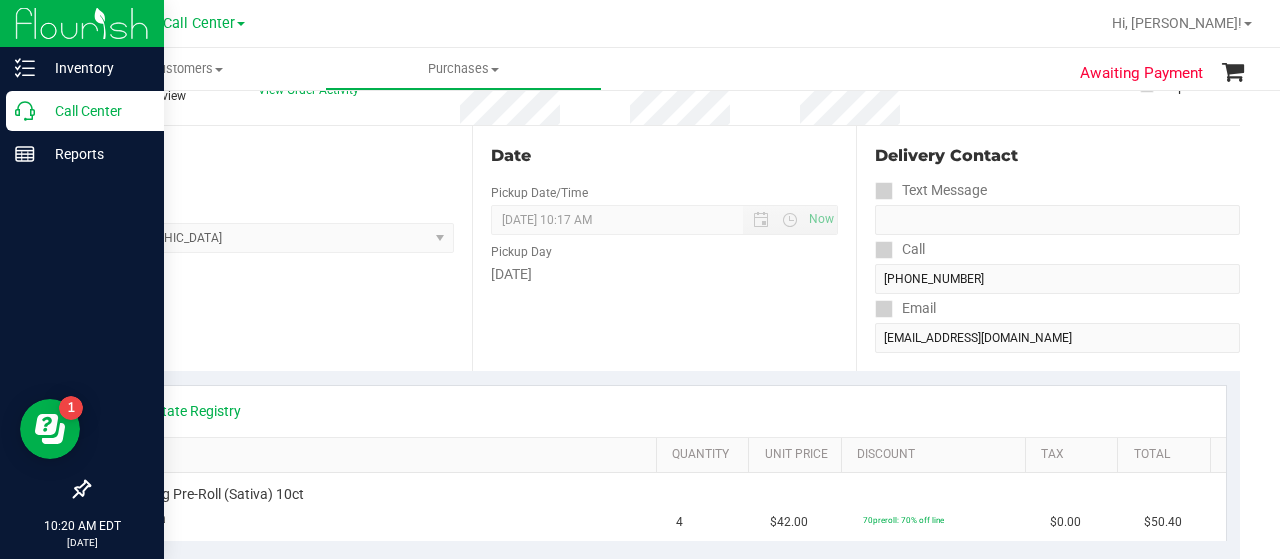 click 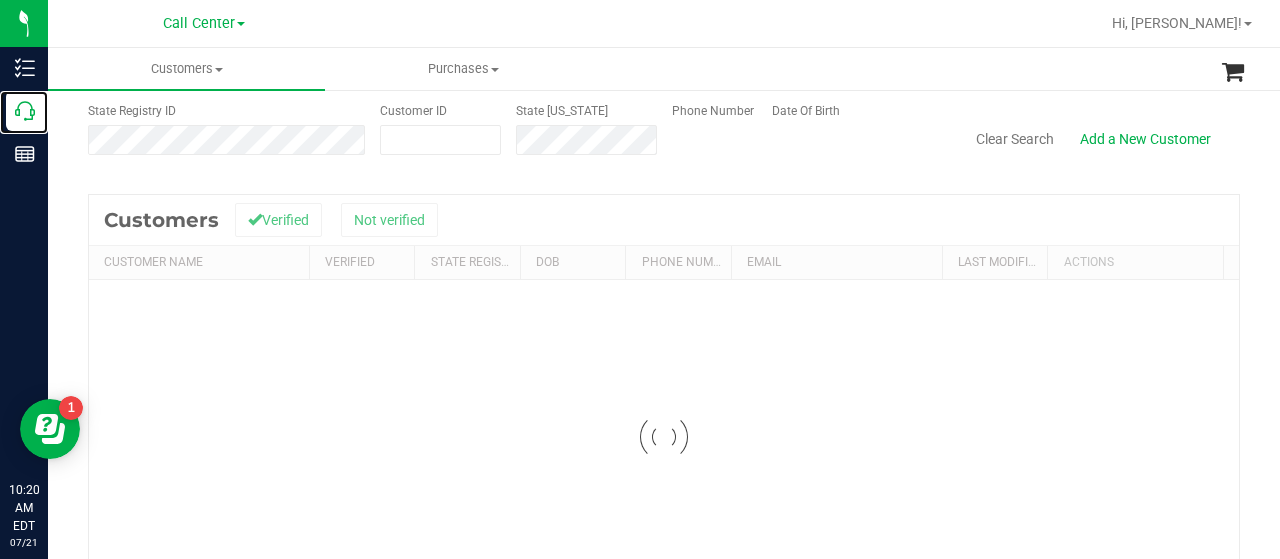 scroll, scrollTop: 0, scrollLeft: 0, axis: both 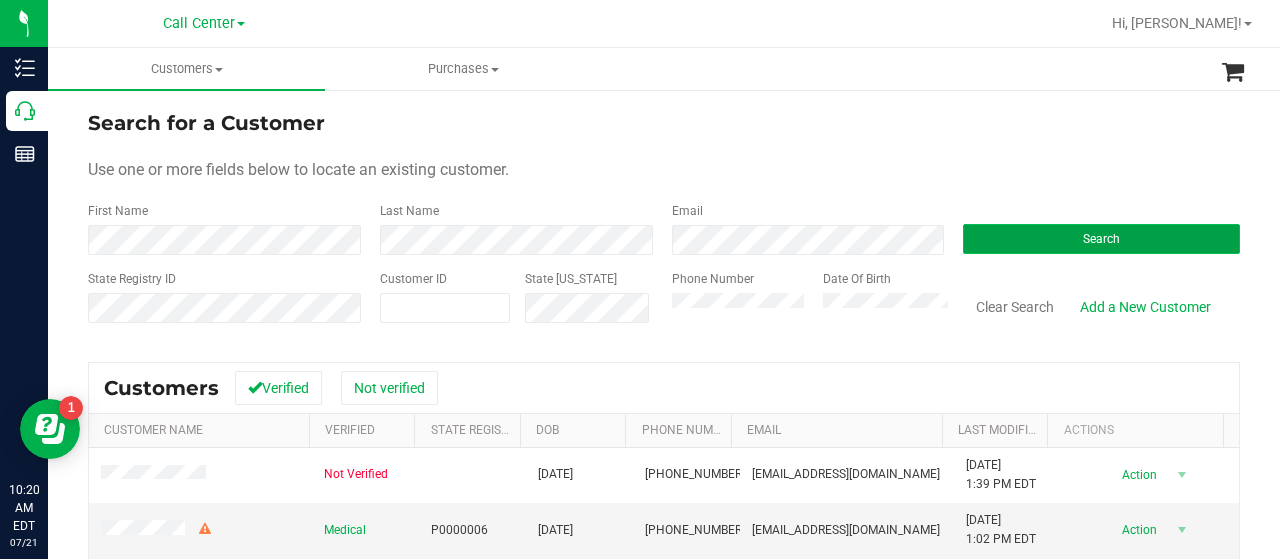 click on "Search" at bounding box center [1101, 239] 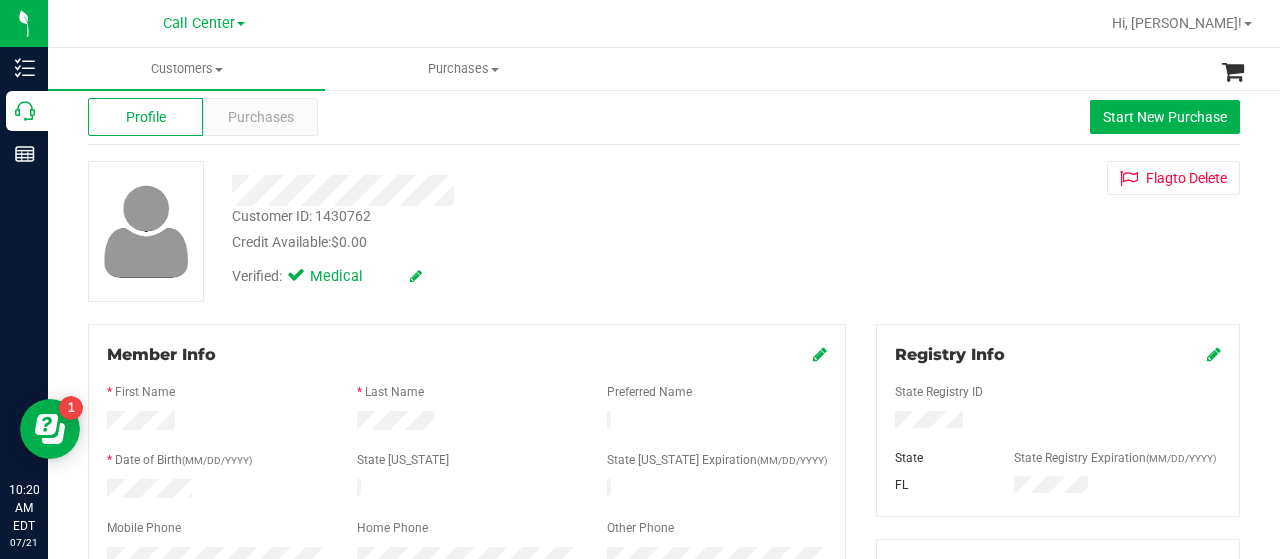 scroll, scrollTop: 0, scrollLeft: 0, axis: both 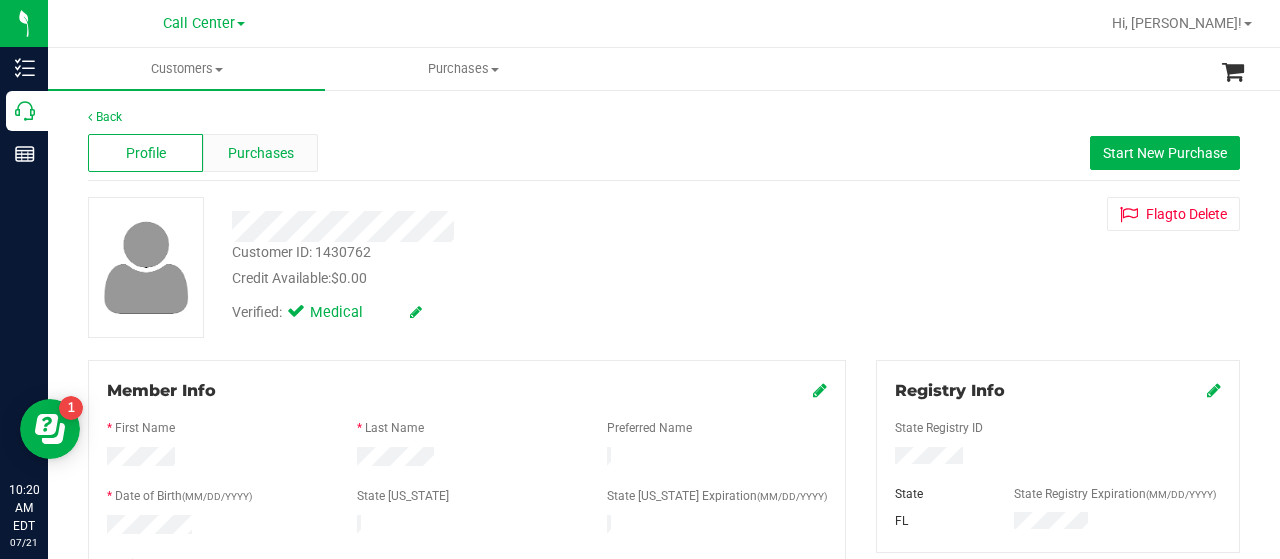 click on "Purchases" at bounding box center (261, 153) 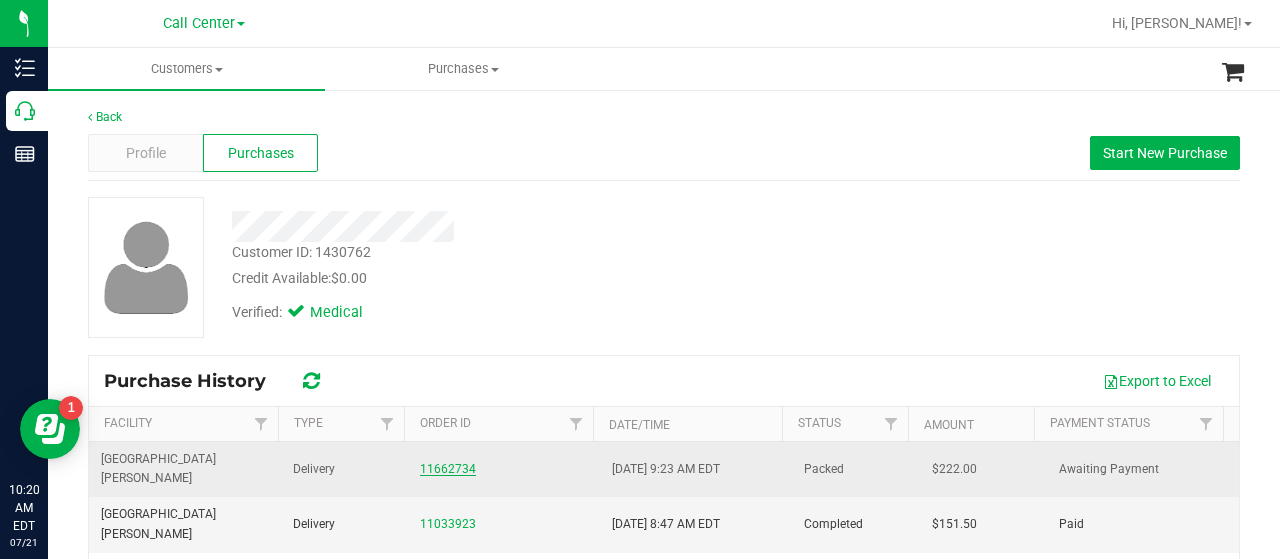 click on "11662734" at bounding box center (448, 469) 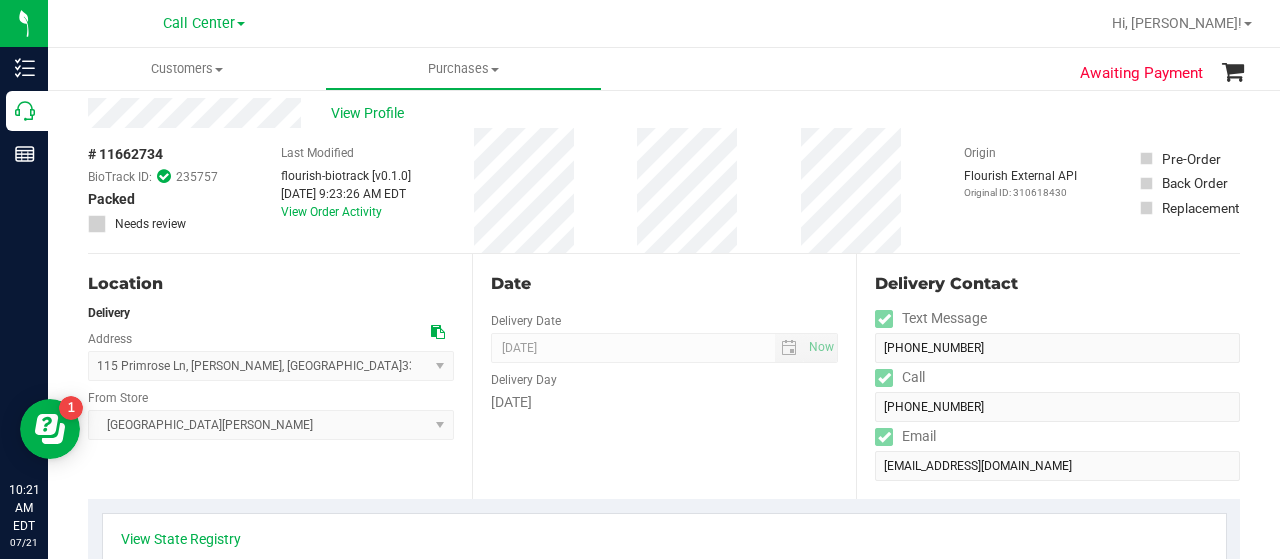 scroll, scrollTop: 0, scrollLeft: 0, axis: both 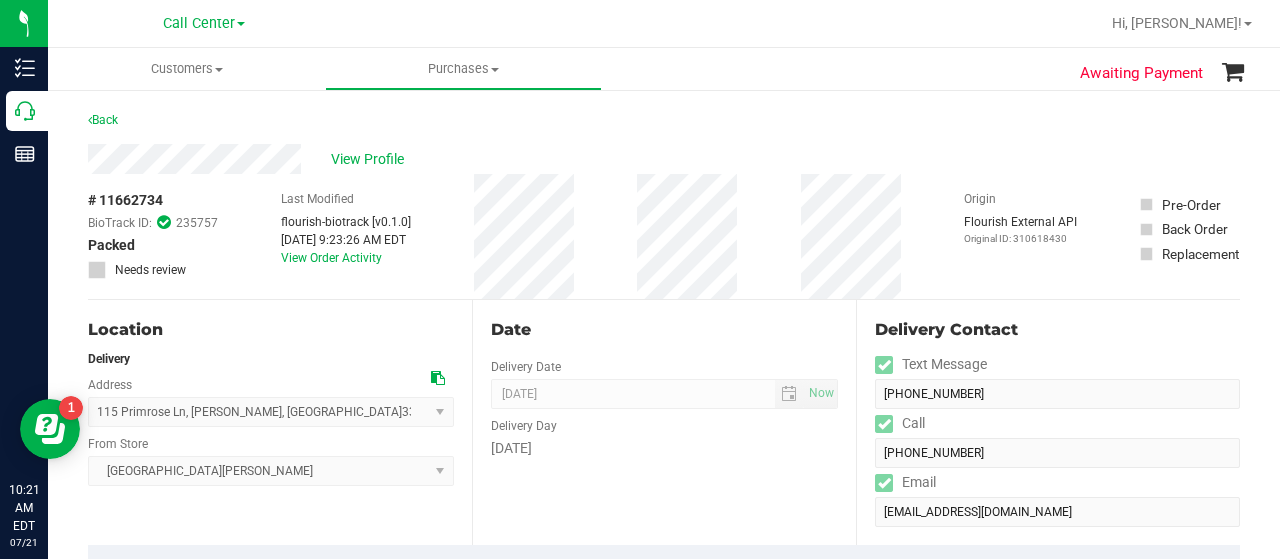 click on "Date
Delivery Date
07/25/2025
Now
07/25/2025 08:00 AM
Now
Delivery Day
Friday" at bounding box center [664, 422] 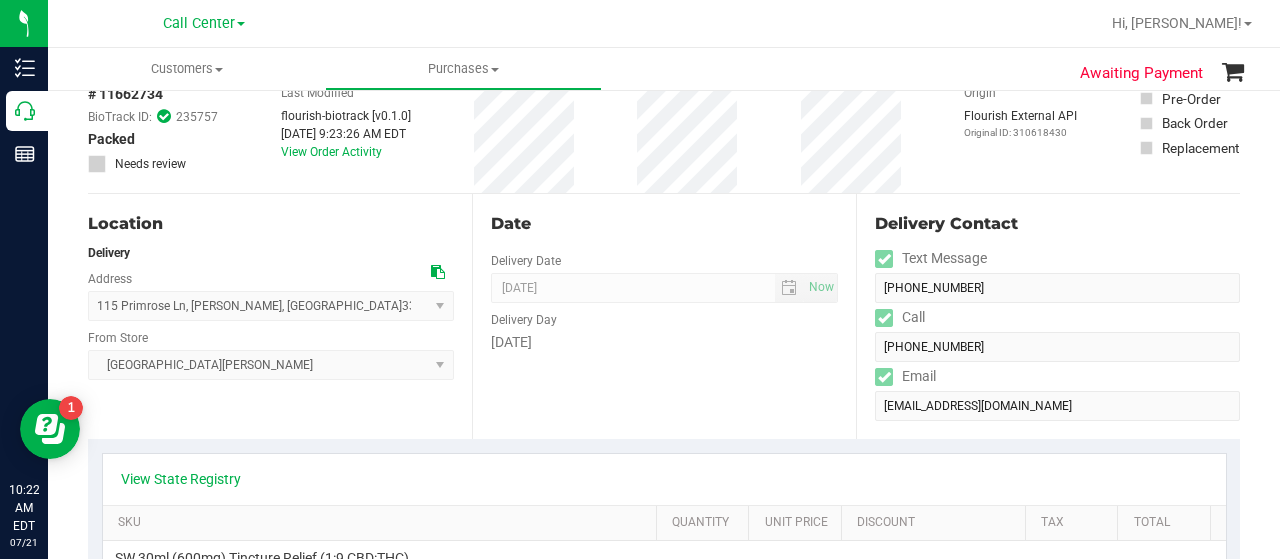 scroll, scrollTop: 0, scrollLeft: 0, axis: both 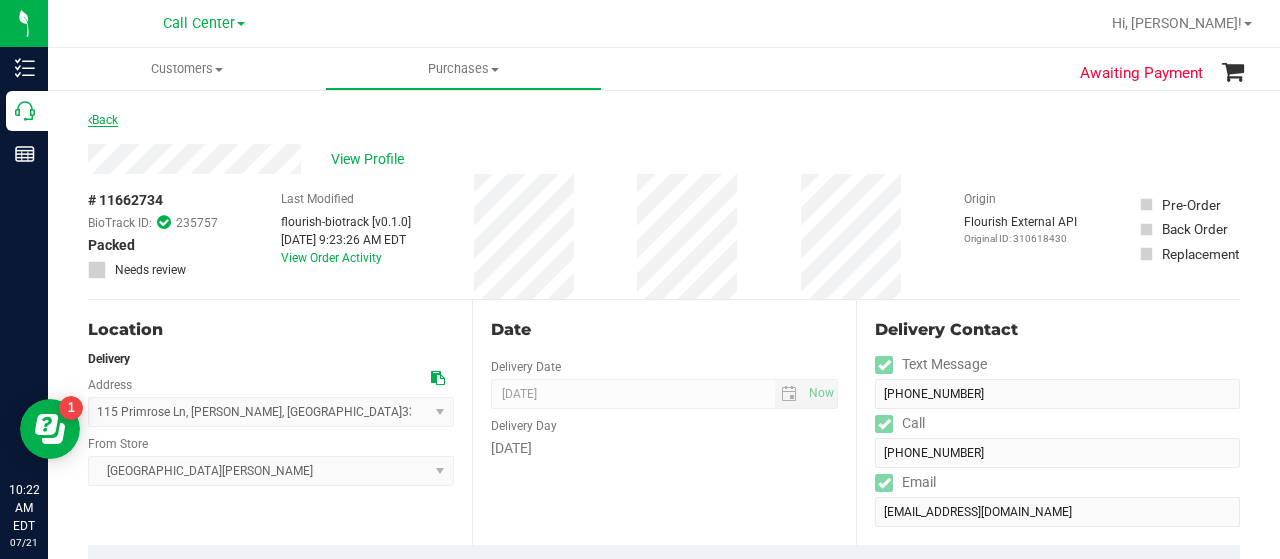 click on "Back" at bounding box center [103, 120] 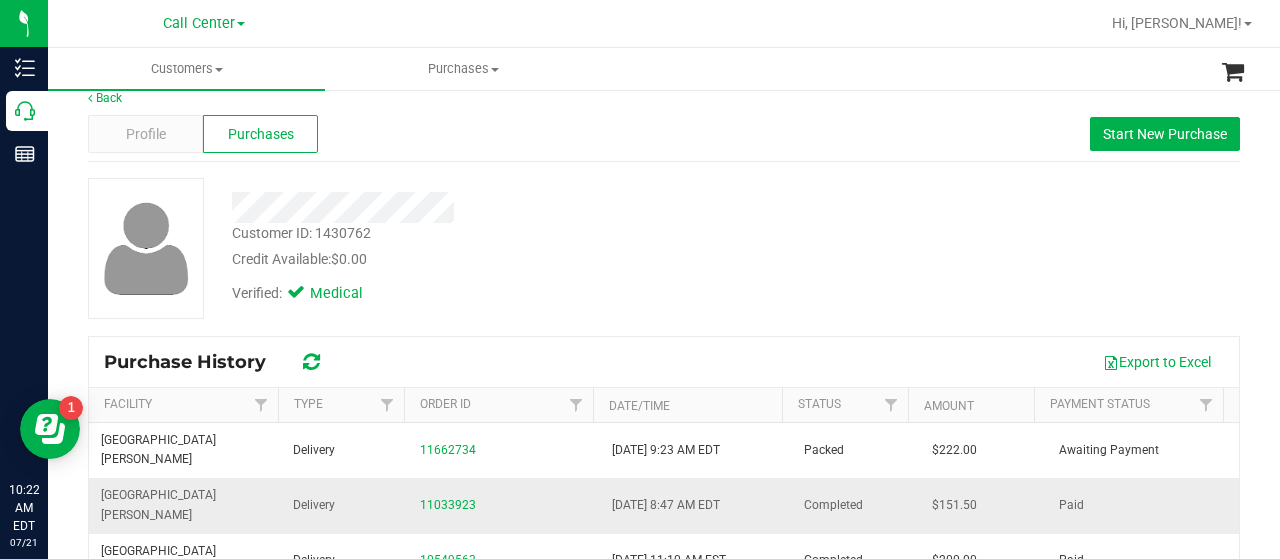 scroll, scrollTop: 0, scrollLeft: 0, axis: both 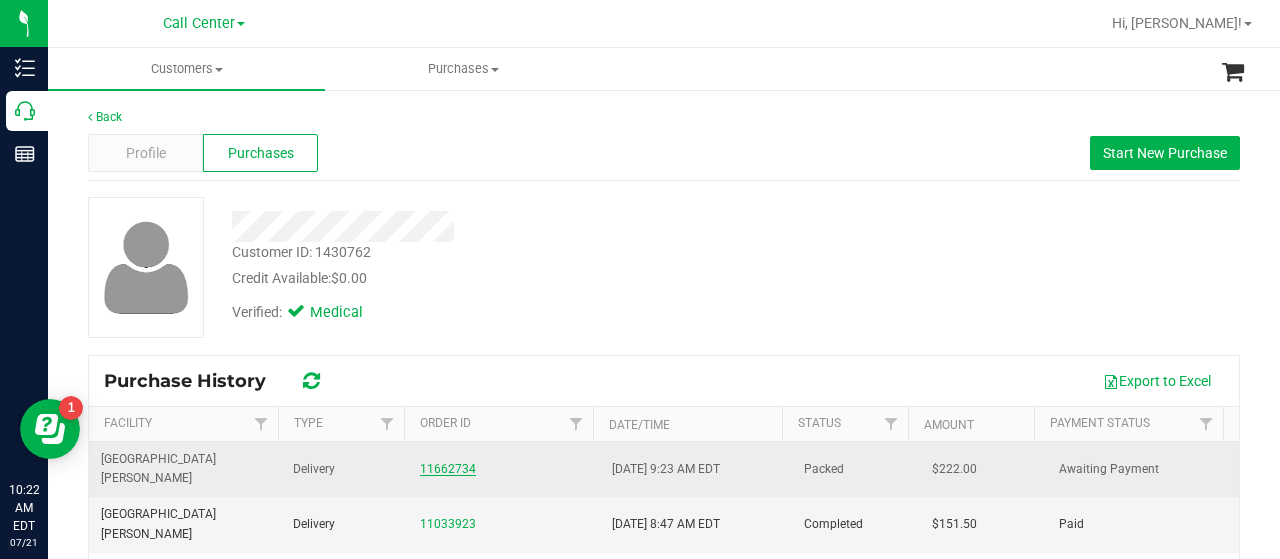 click on "11662734" at bounding box center [448, 469] 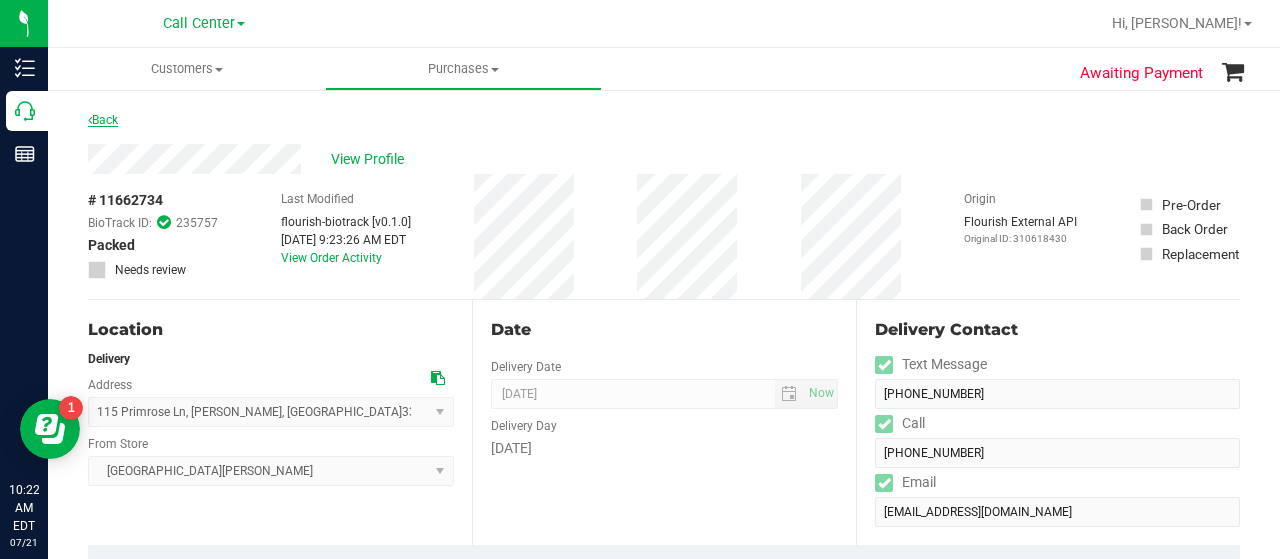 click on "Back" at bounding box center (103, 120) 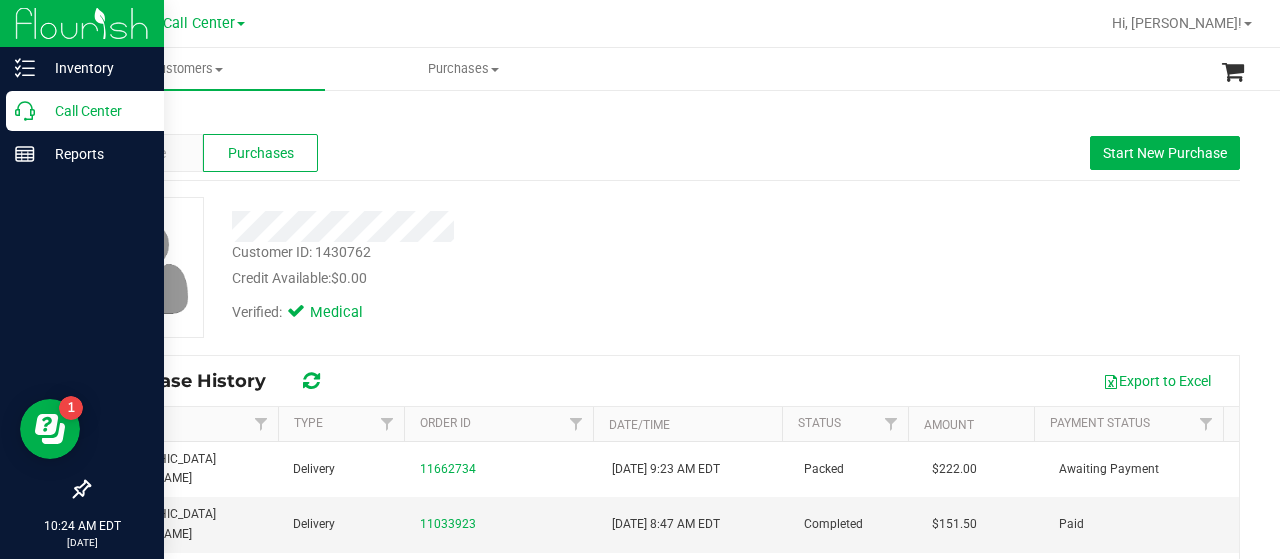 click on "Call Center" at bounding box center (85, 111) 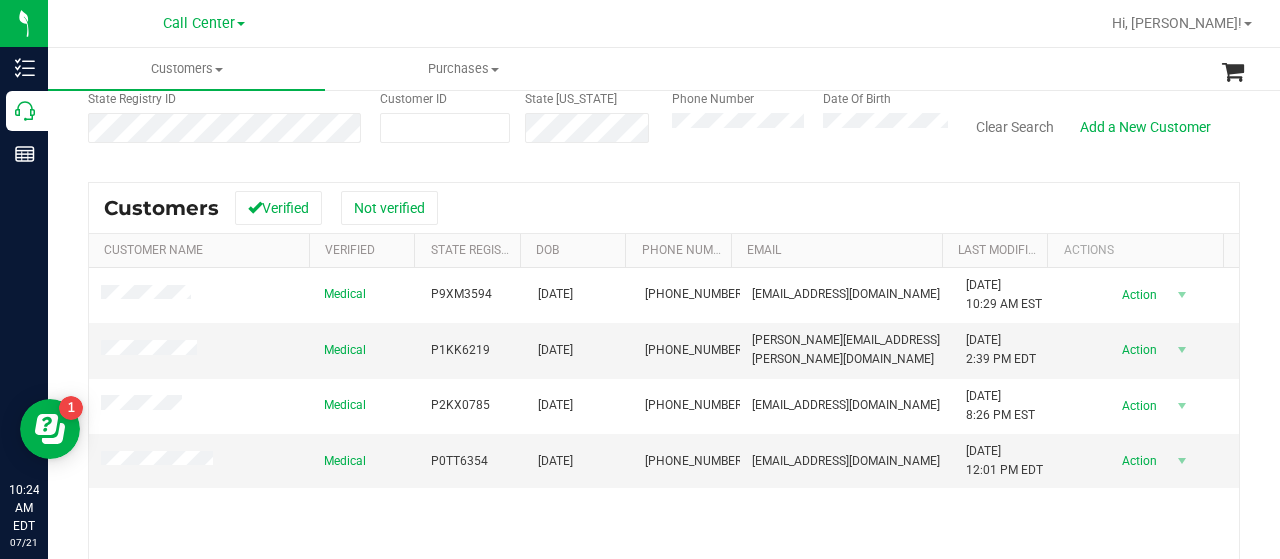 scroll, scrollTop: 200, scrollLeft: 0, axis: vertical 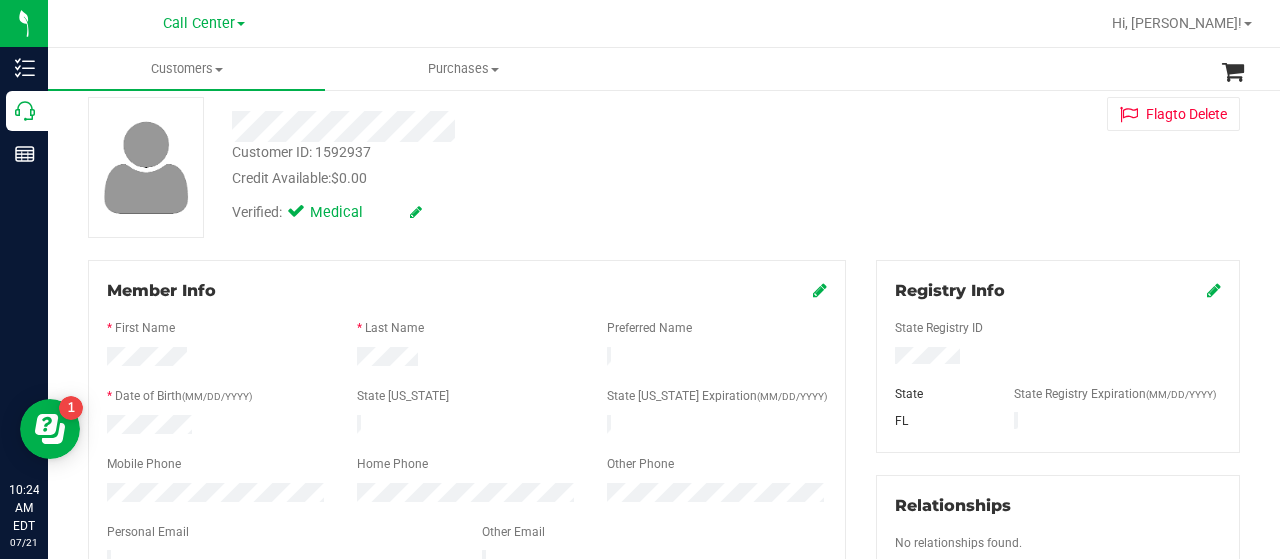 click on "Customer ID: 1592937" at bounding box center (301, 152) 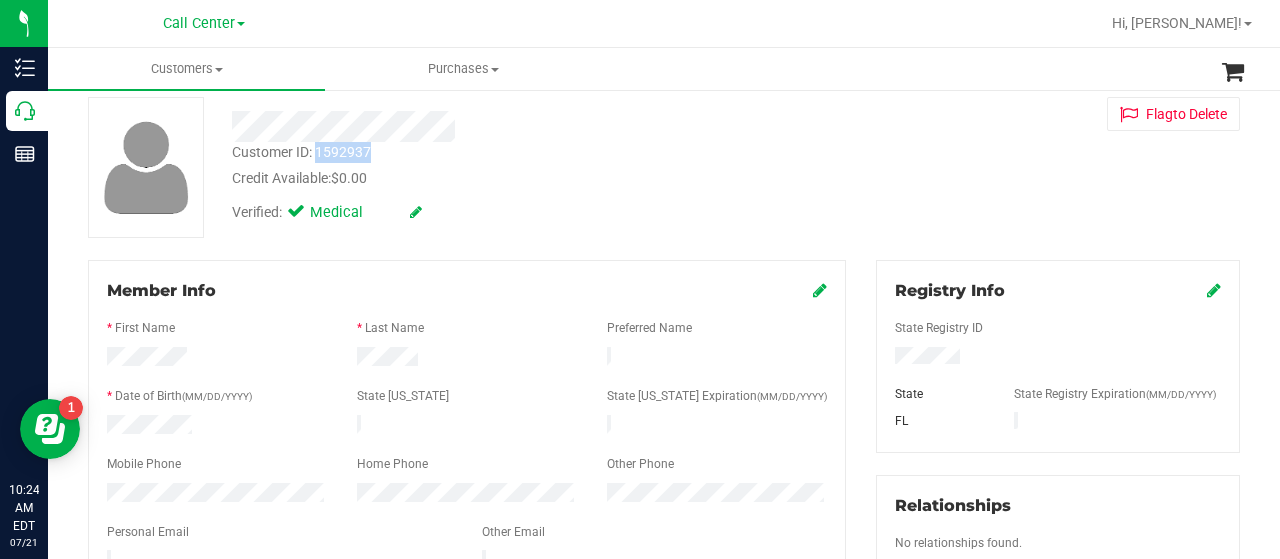 click on "Customer ID: 1592937" at bounding box center [301, 152] 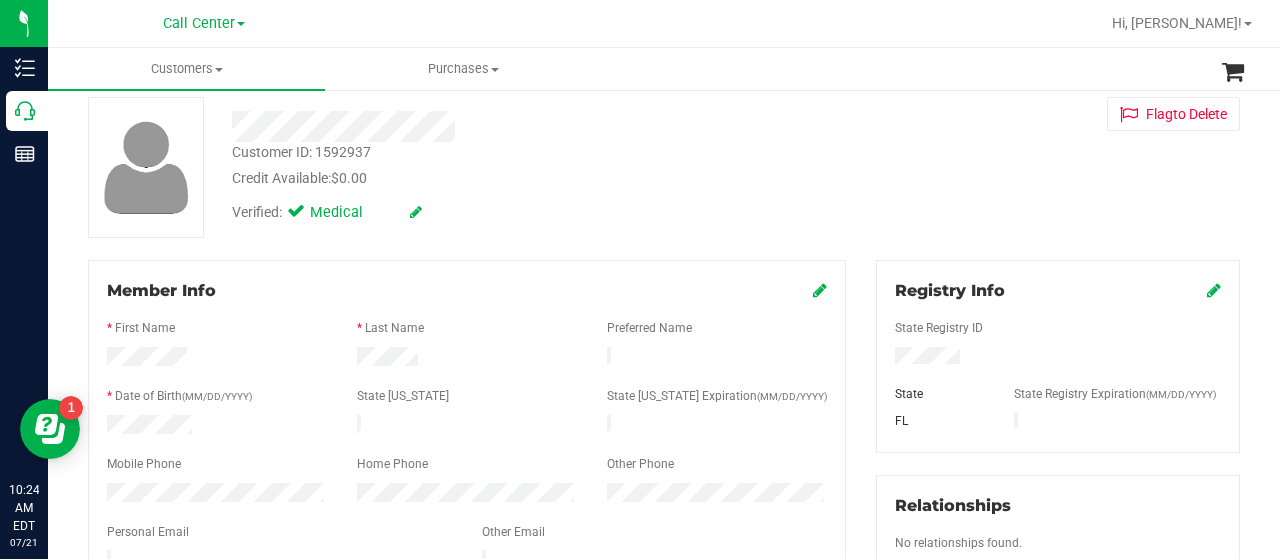 click on "Member Info
*
First Name
*
Last Name
Preferred Name
*
Date of Birth
(MM/DD/YYYY)
State ID
State ID Expiration
(MM/DD/YYYY)" at bounding box center [467, 552] 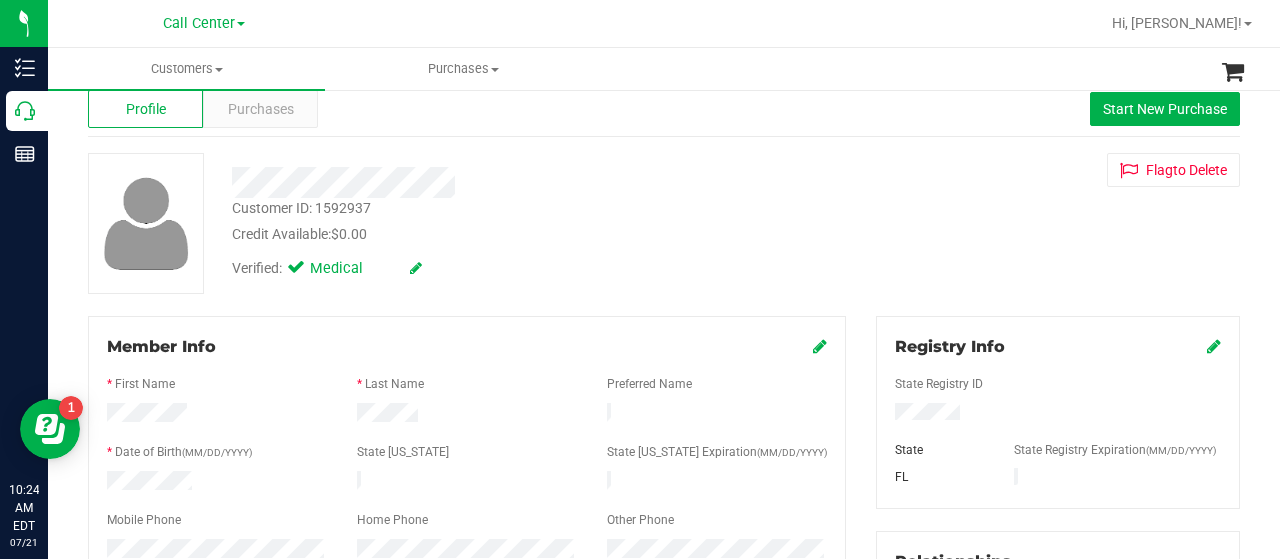 scroll, scrollTop: 0, scrollLeft: 0, axis: both 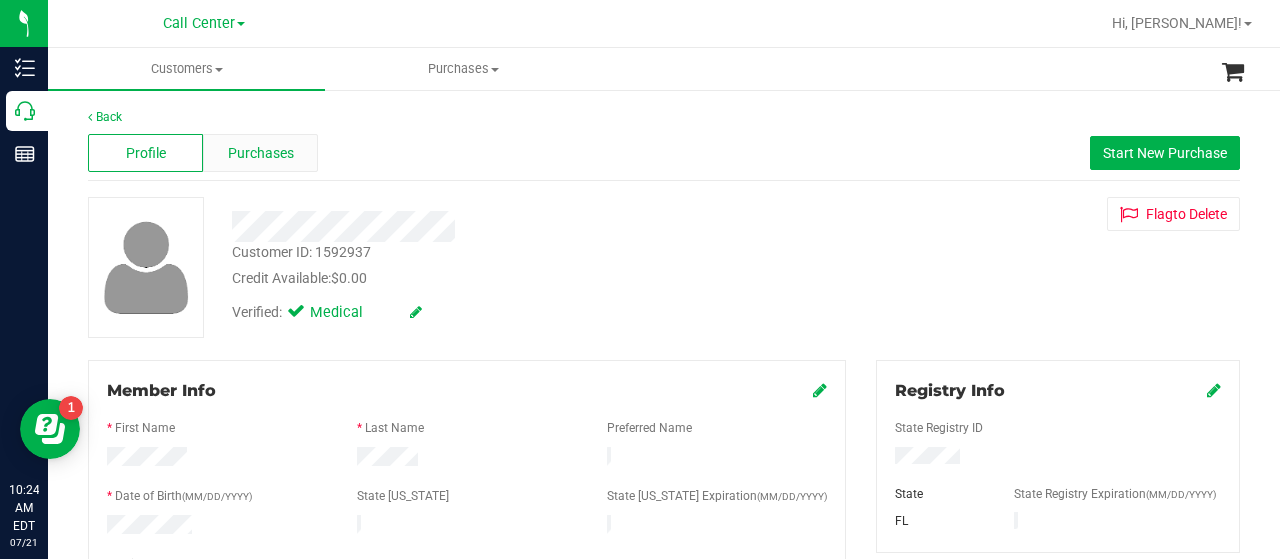 click on "Purchases" at bounding box center (260, 153) 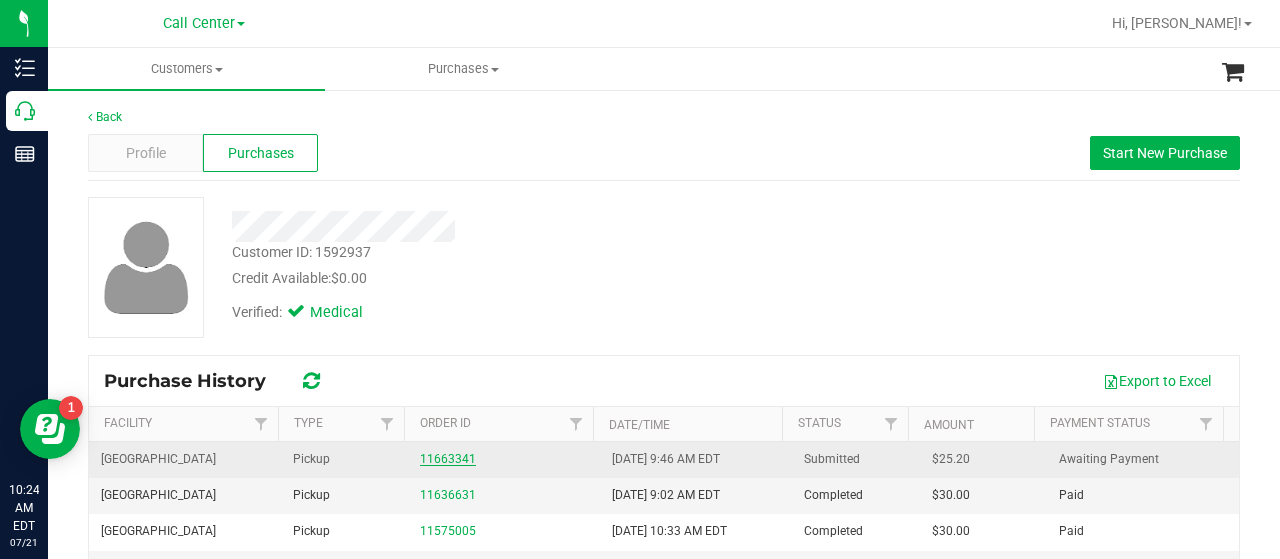 click on "11663341" at bounding box center (448, 459) 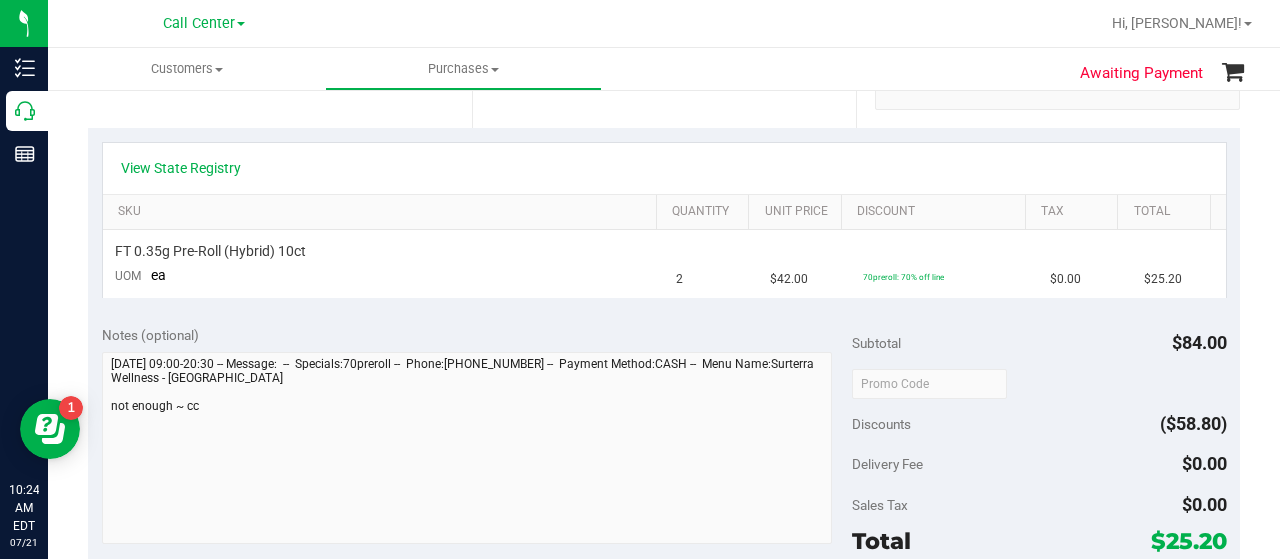 scroll, scrollTop: 300, scrollLeft: 0, axis: vertical 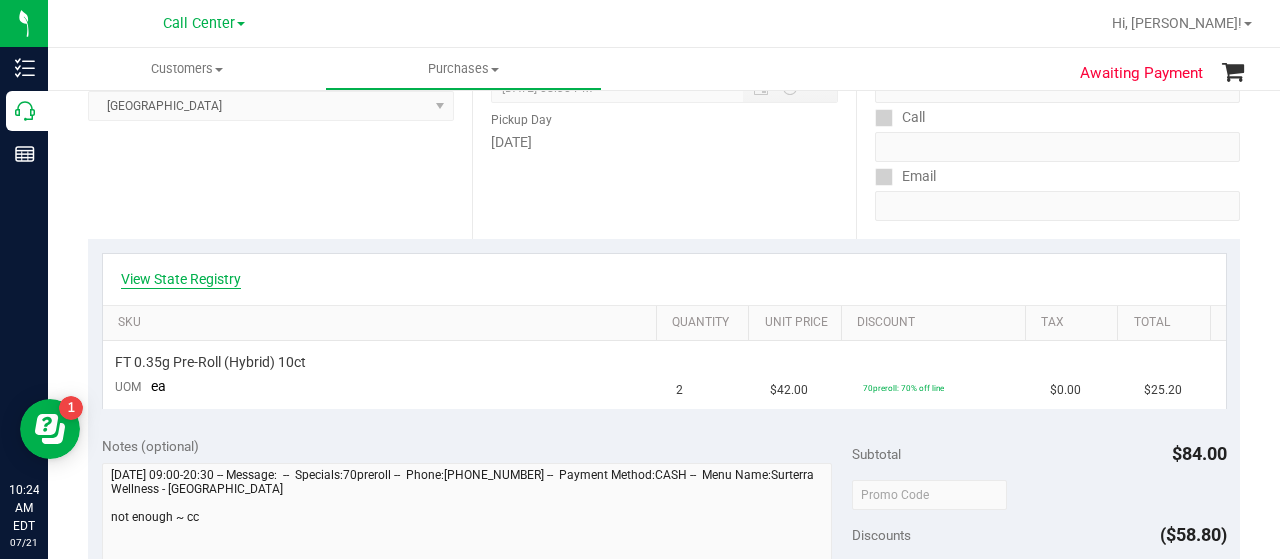 click on "View State Registry" at bounding box center (181, 279) 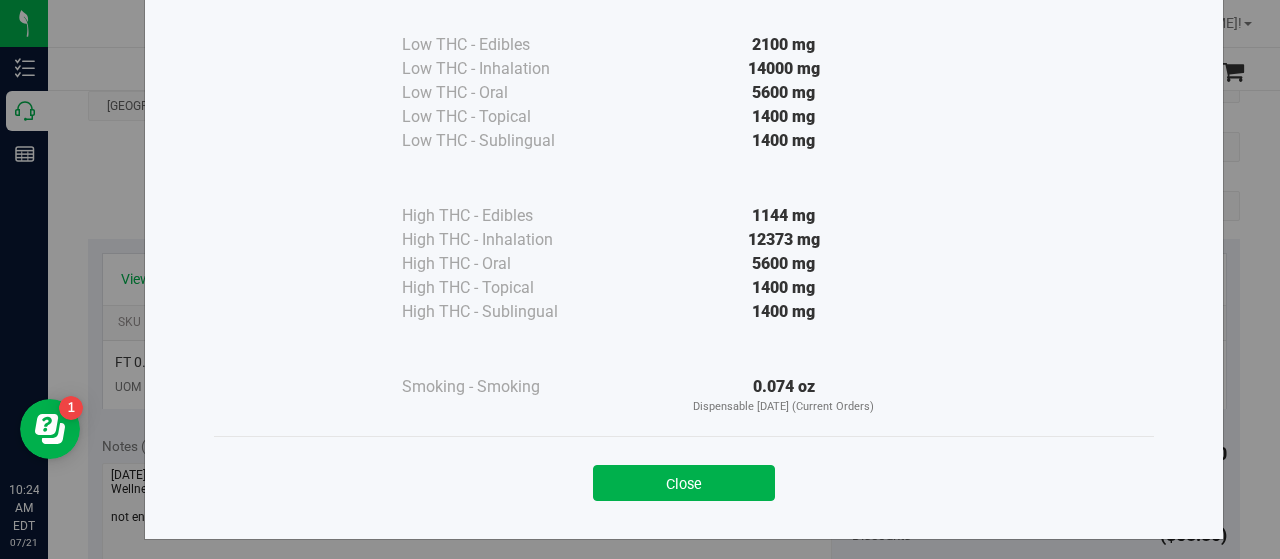 scroll, scrollTop: 148, scrollLeft: 0, axis: vertical 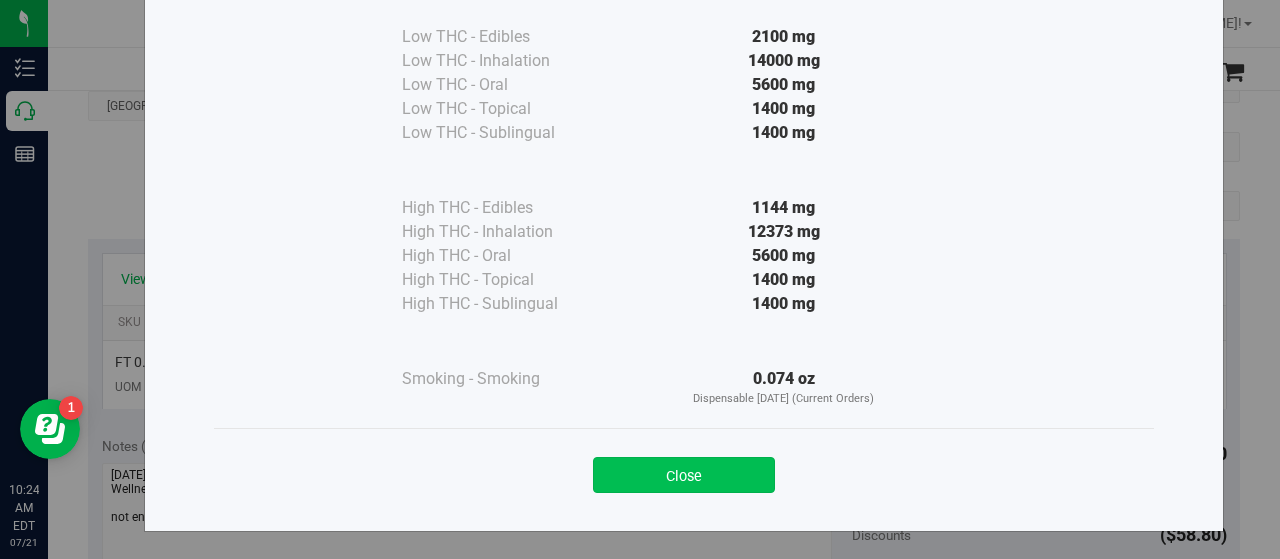 click on "Close" at bounding box center [684, 475] 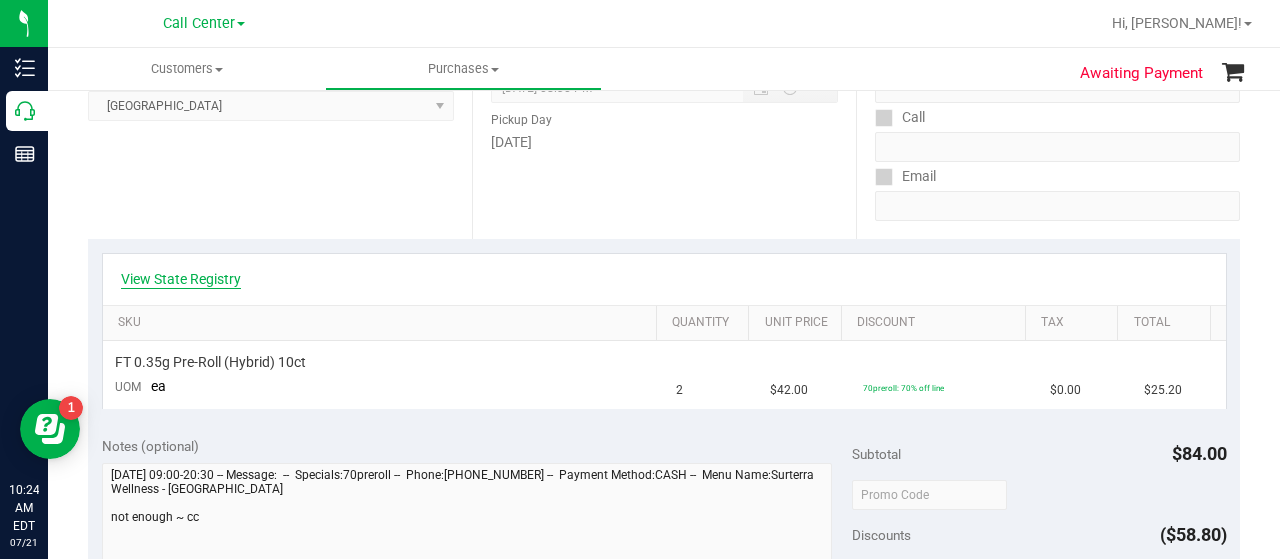 click on "View State Registry" at bounding box center (181, 279) 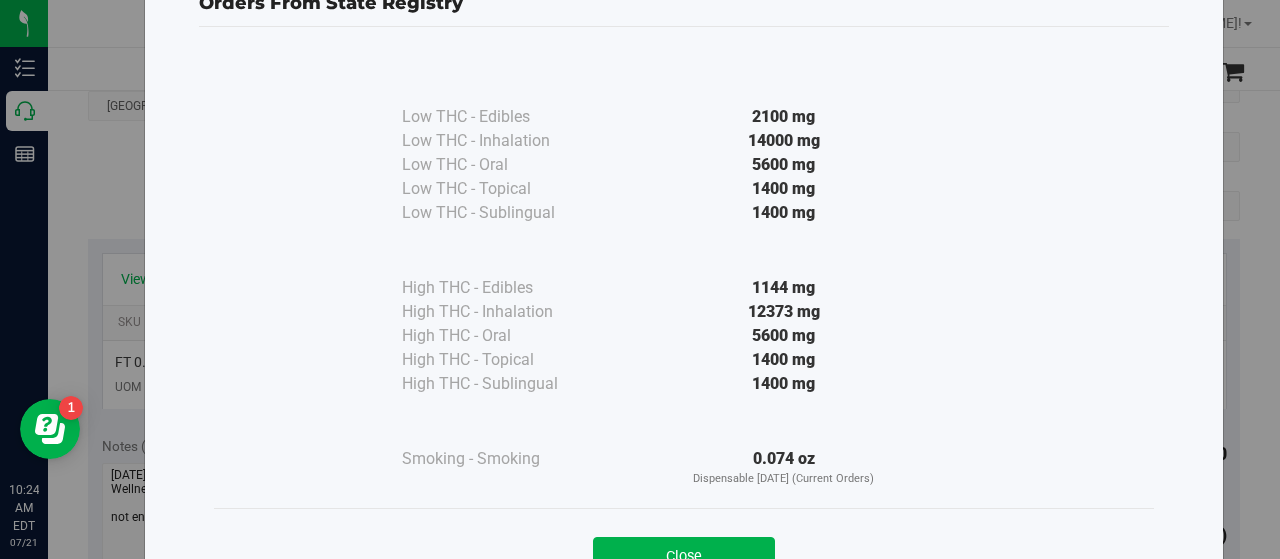 scroll, scrollTop: 100, scrollLeft: 0, axis: vertical 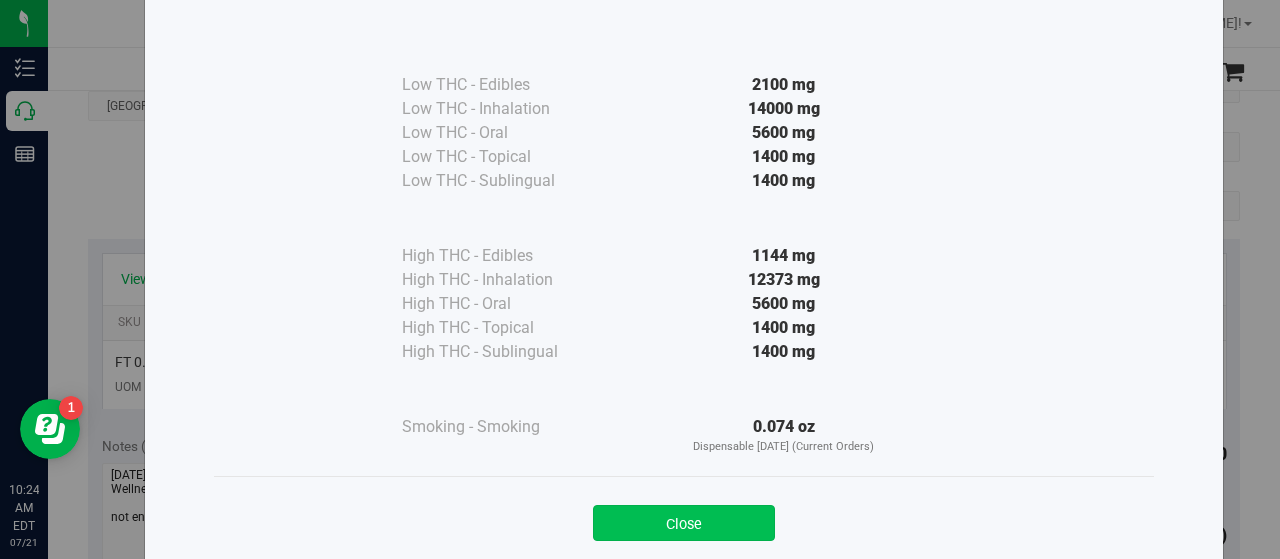 click on "Close" at bounding box center (684, 523) 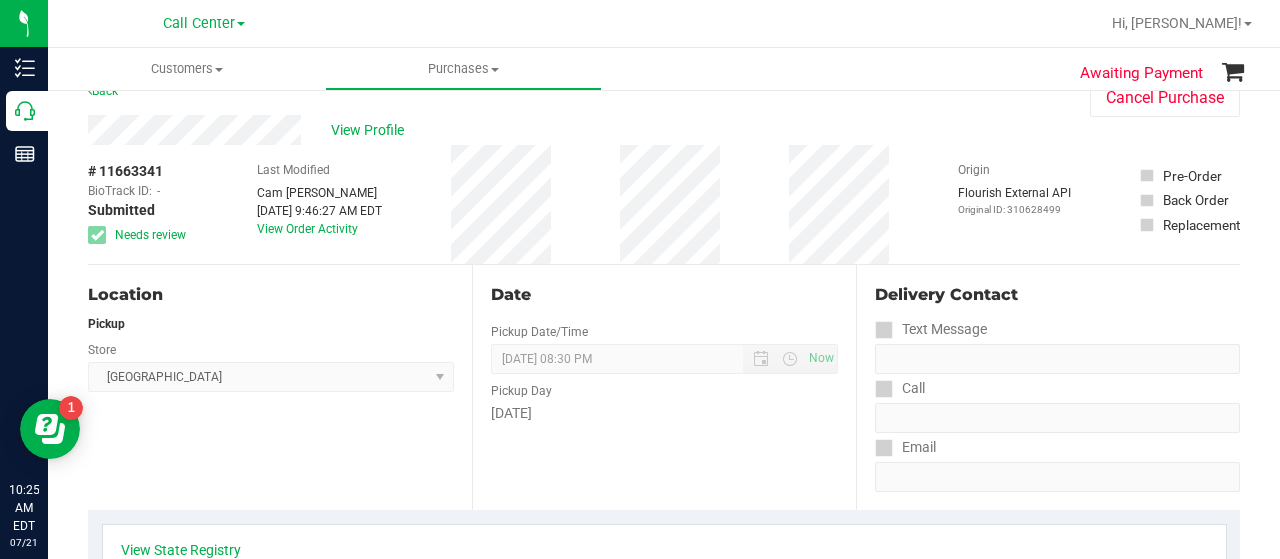scroll, scrollTop: 0, scrollLeft: 0, axis: both 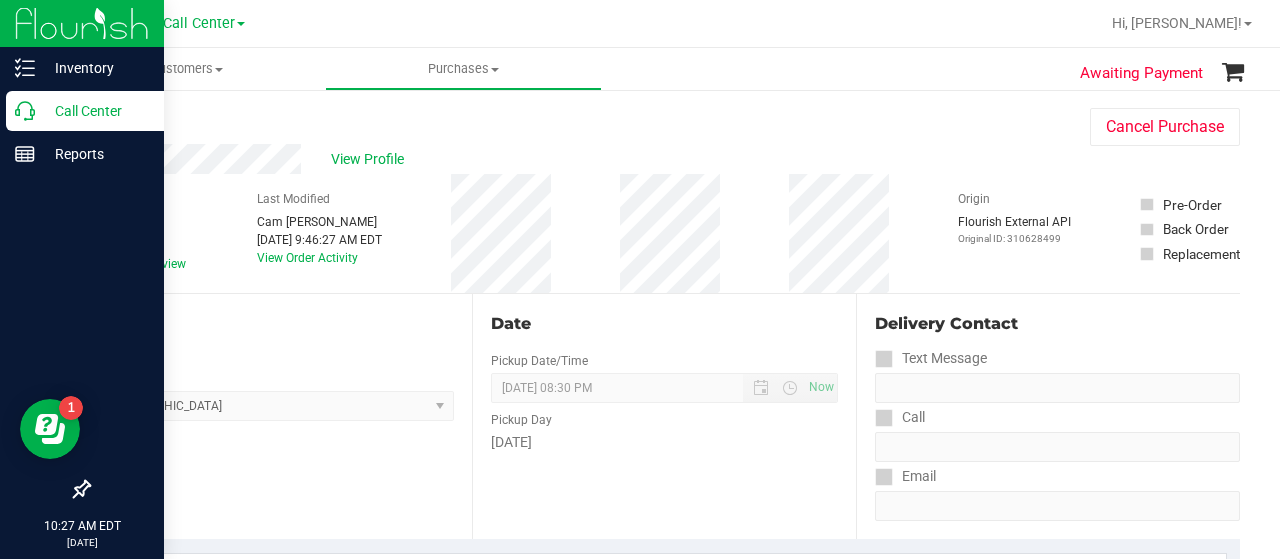 click 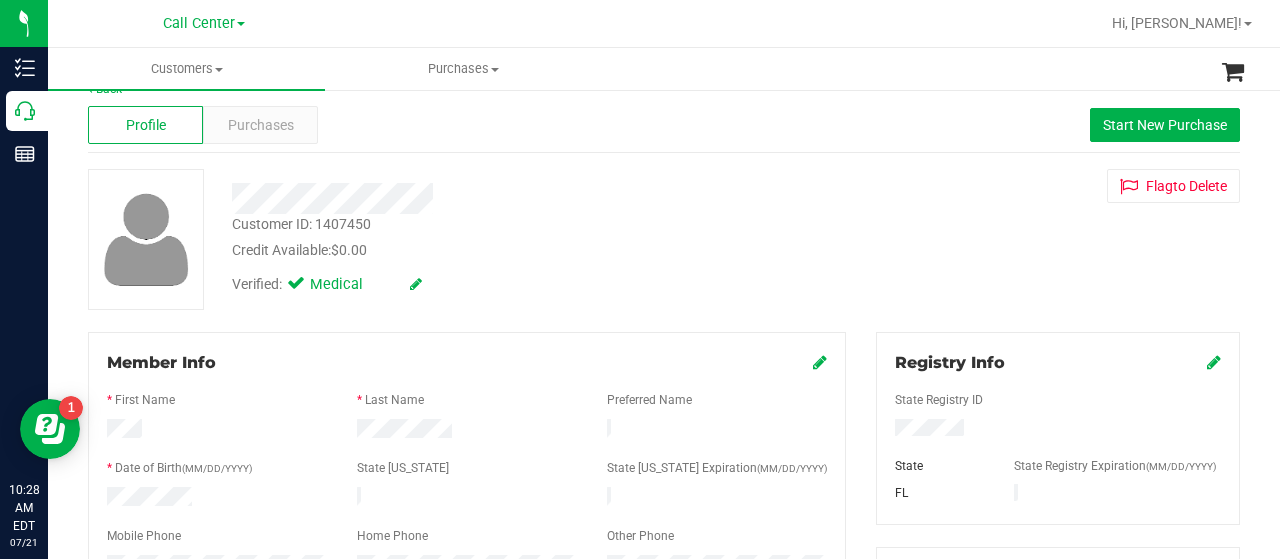 scroll, scrollTop: 0, scrollLeft: 0, axis: both 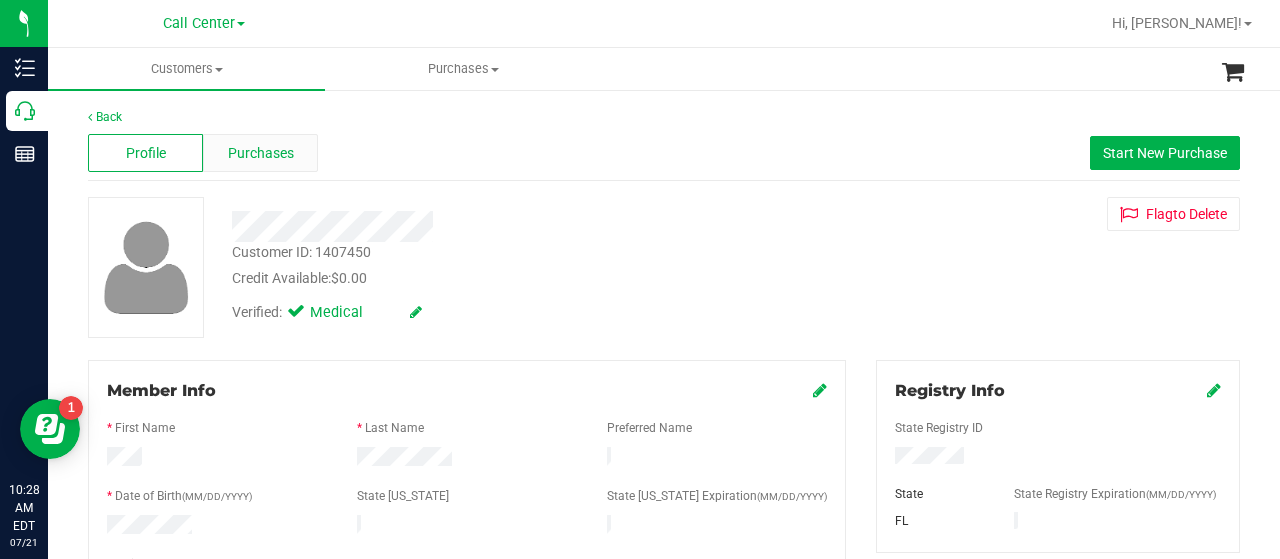 click on "Purchases" at bounding box center [261, 153] 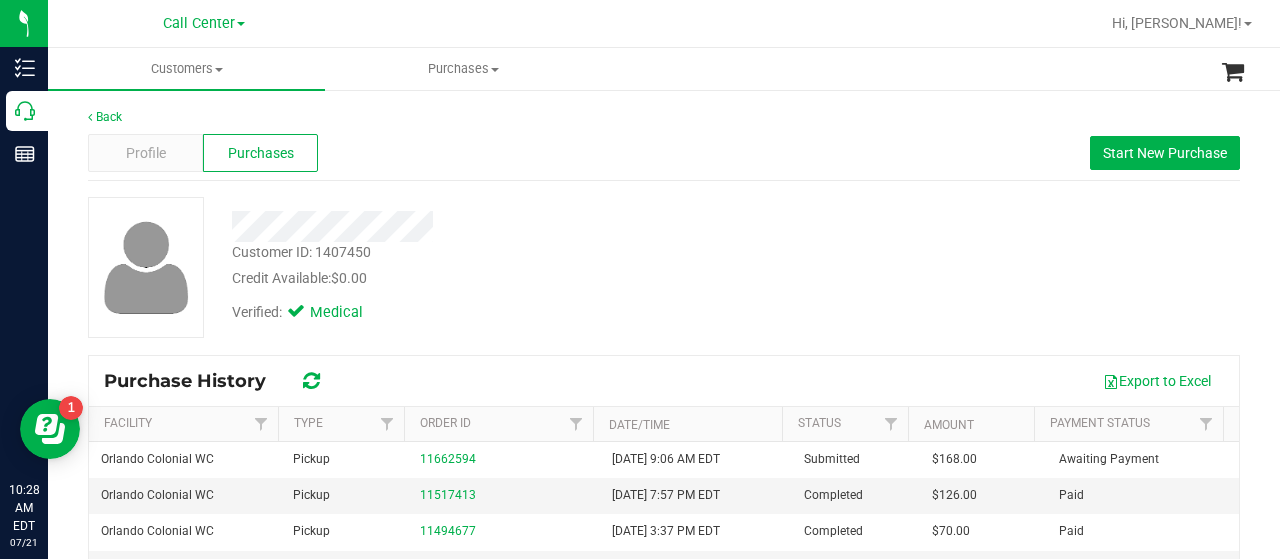 click on "Customer ID: 1407450" at bounding box center [301, 252] 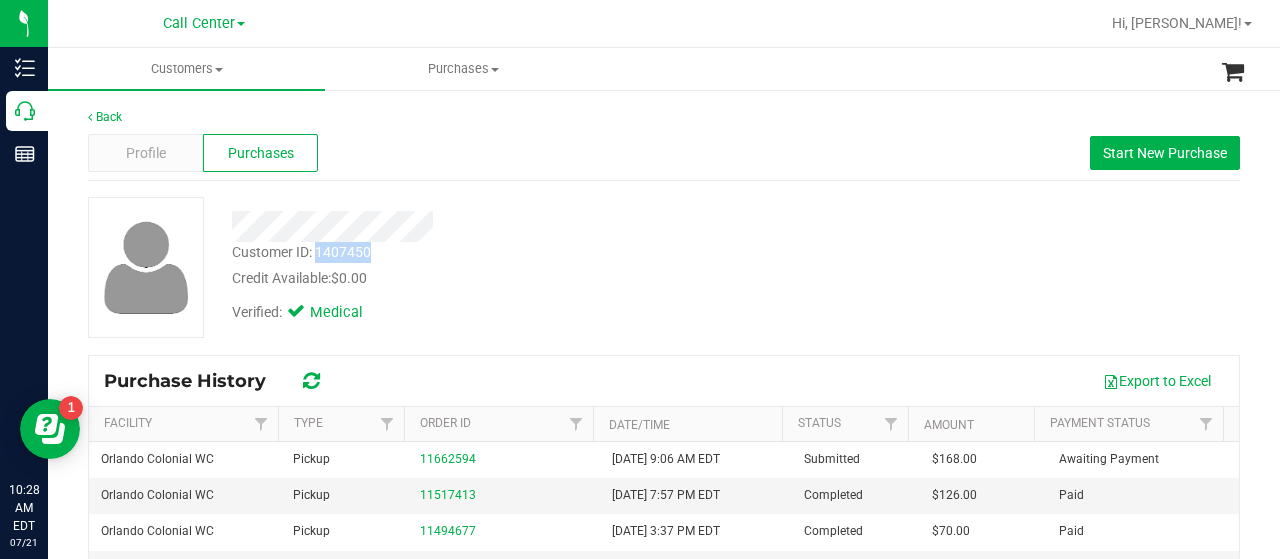 click on "Customer ID: 1407450" at bounding box center (301, 252) 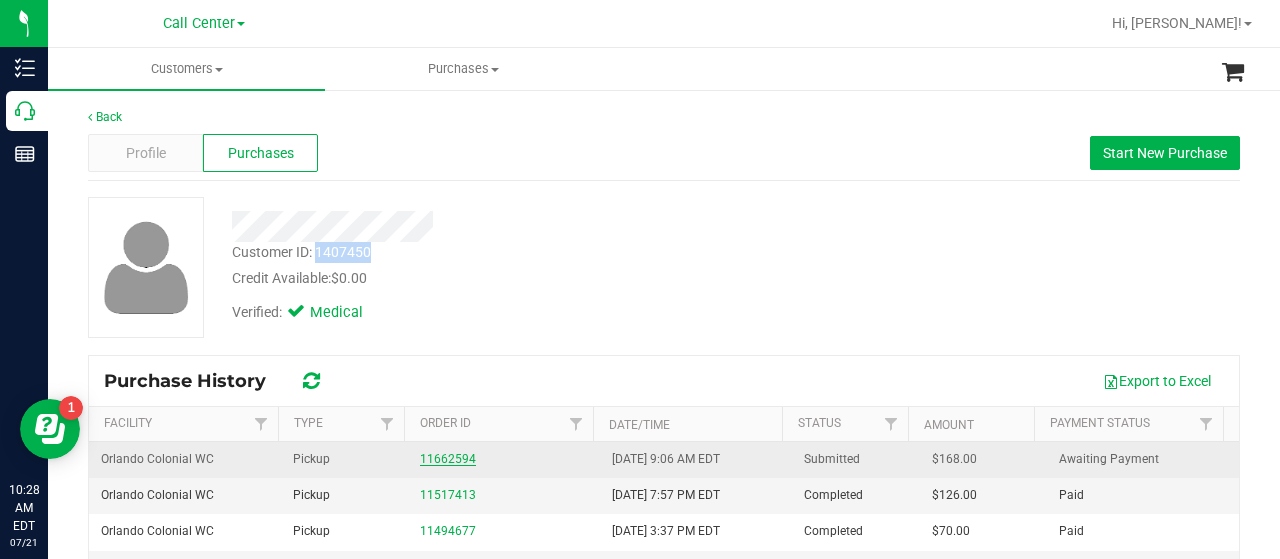 click on "11662594" at bounding box center (448, 459) 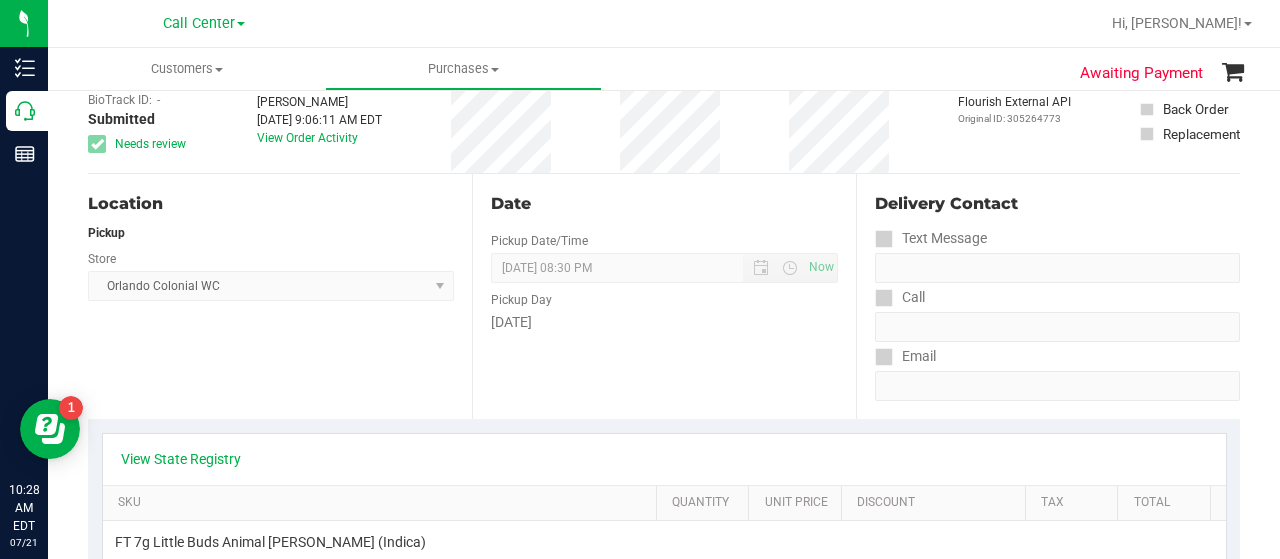 scroll, scrollTop: 100, scrollLeft: 0, axis: vertical 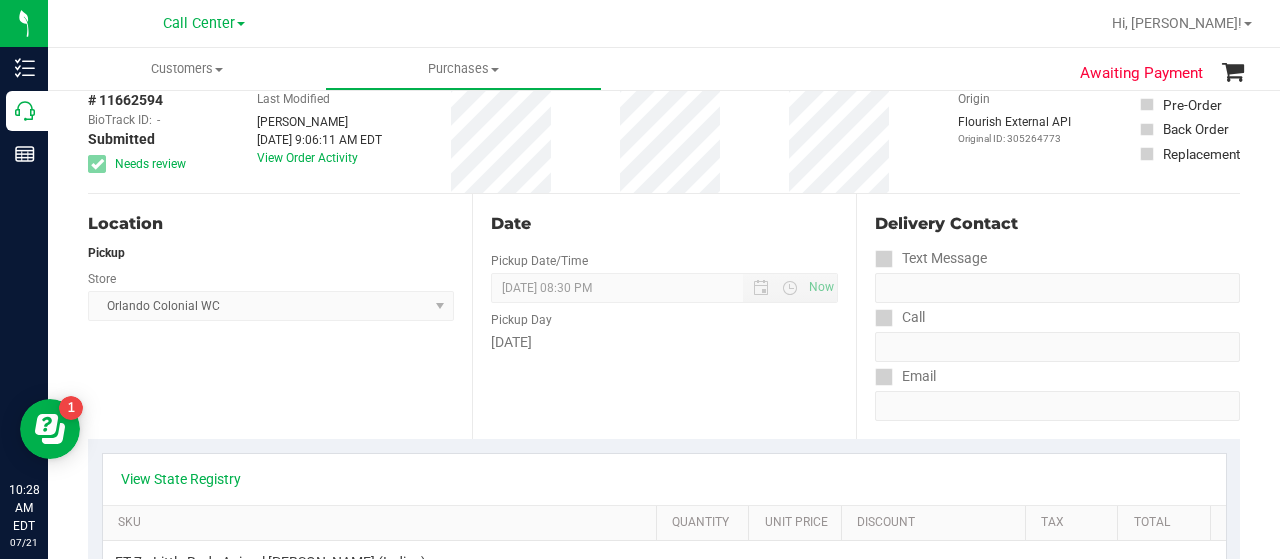 click on "Location
Pickup
Store
Orlando Colonial WC Select Store Bonita Springs WC Boynton Beach WC Bradenton WC Brandon WC Brooksville WC Call Center Clermont WC Crestview WC Deerfield Beach WC Delray Beach WC Deltona WC Ft Walton Beach WC Ft. Lauderdale WC Ft. Myers WC Gainesville WC Jax Atlantic WC JAX DC REP Jax WC Key West WC Lakeland WC Largo WC Lehigh Acres DC REP Merritt Island WC Miami 72nd WC Miami Beach WC Miami Dadeland WC Miramar DC REP New Port Richey WC North Palm Beach WC North Port WC Ocala WC Orange Park WC Orlando Colonial WC Orlando DC REP Orlando WC Oviedo WC Palm Bay WC Palm Coast WC Panama City WC Pensacola WC Port Orange WC Port St. Lucie WC Sebring WC South Tampa WC St. Pete WC Summerfield WC Tallahassee DC REP Tallahassee WC Tampa DC Testing Tampa Warehouse Tampa WC TX Austin DC TX Plano Retail WPB DC" at bounding box center (280, 316) 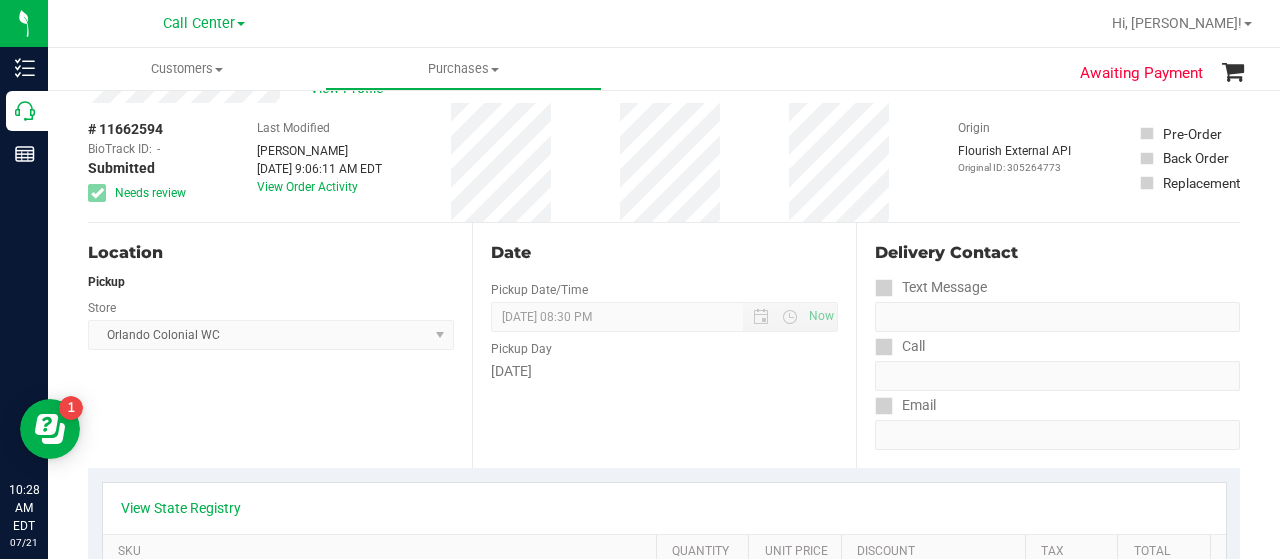 scroll, scrollTop: 0, scrollLeft: 0, axis: both 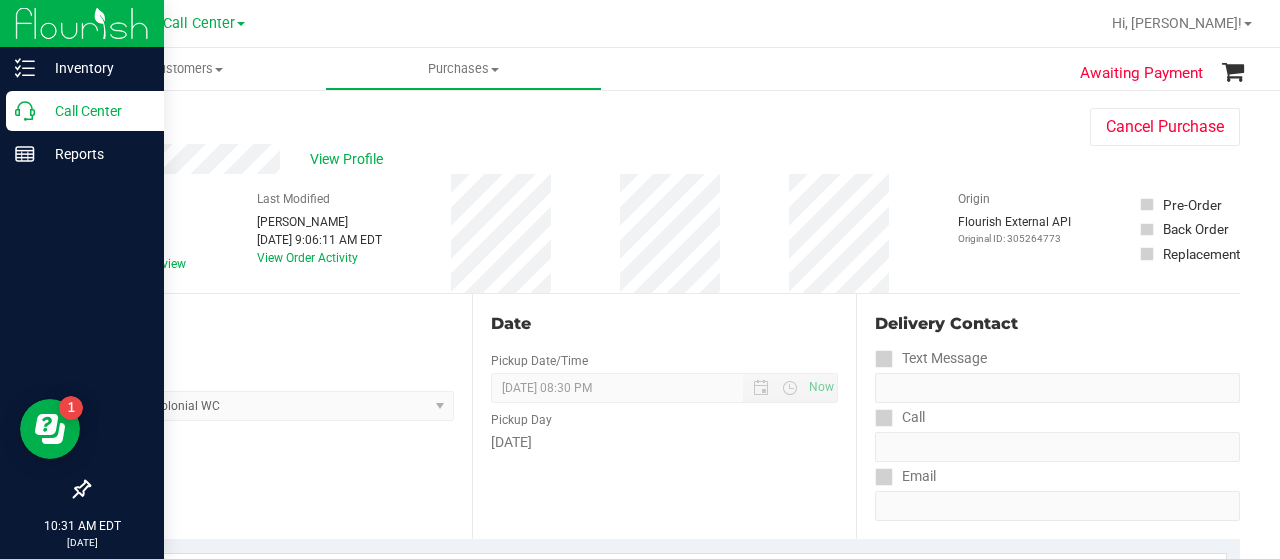 click 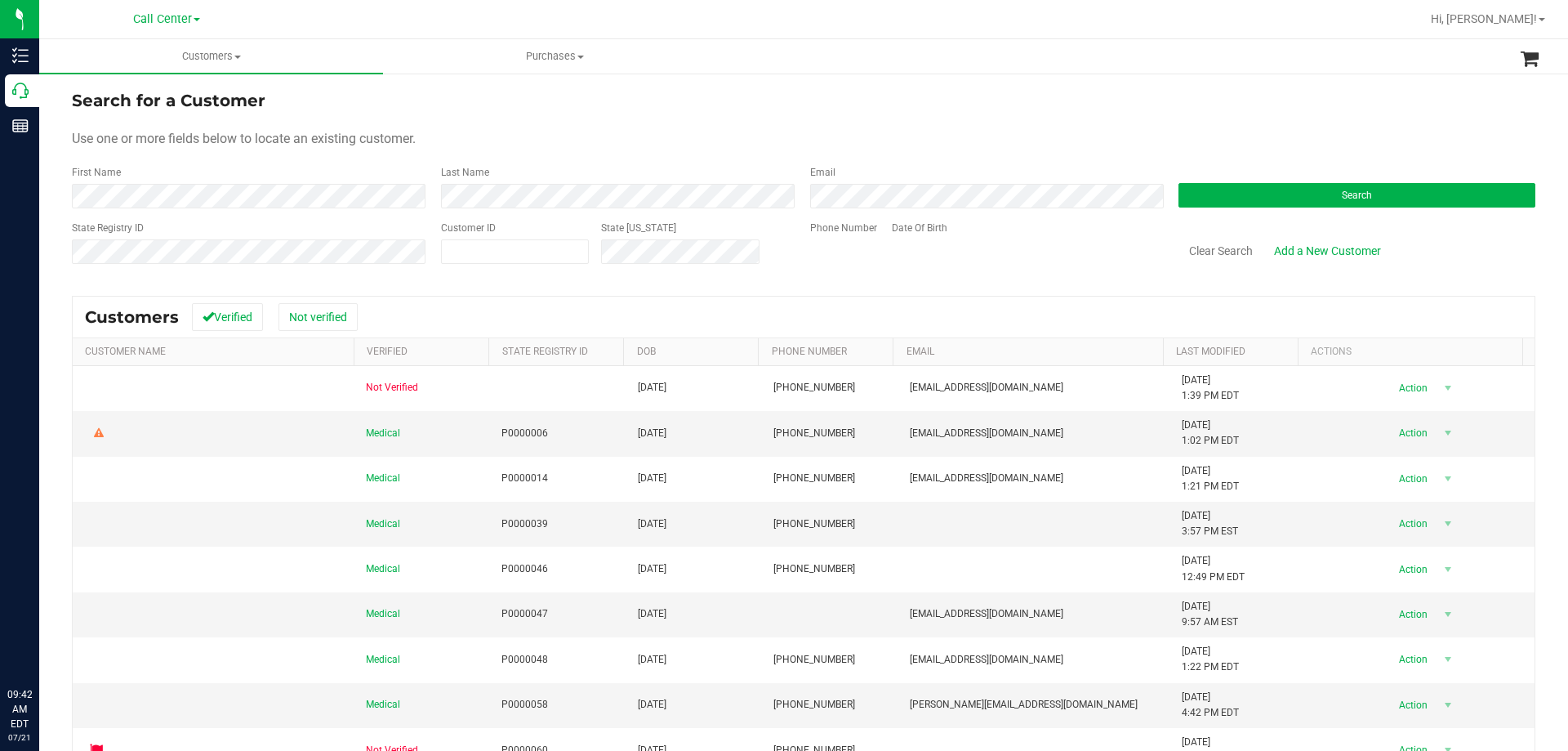 scroll, scrollTop: 0, scrollLeft: 0, axis: both 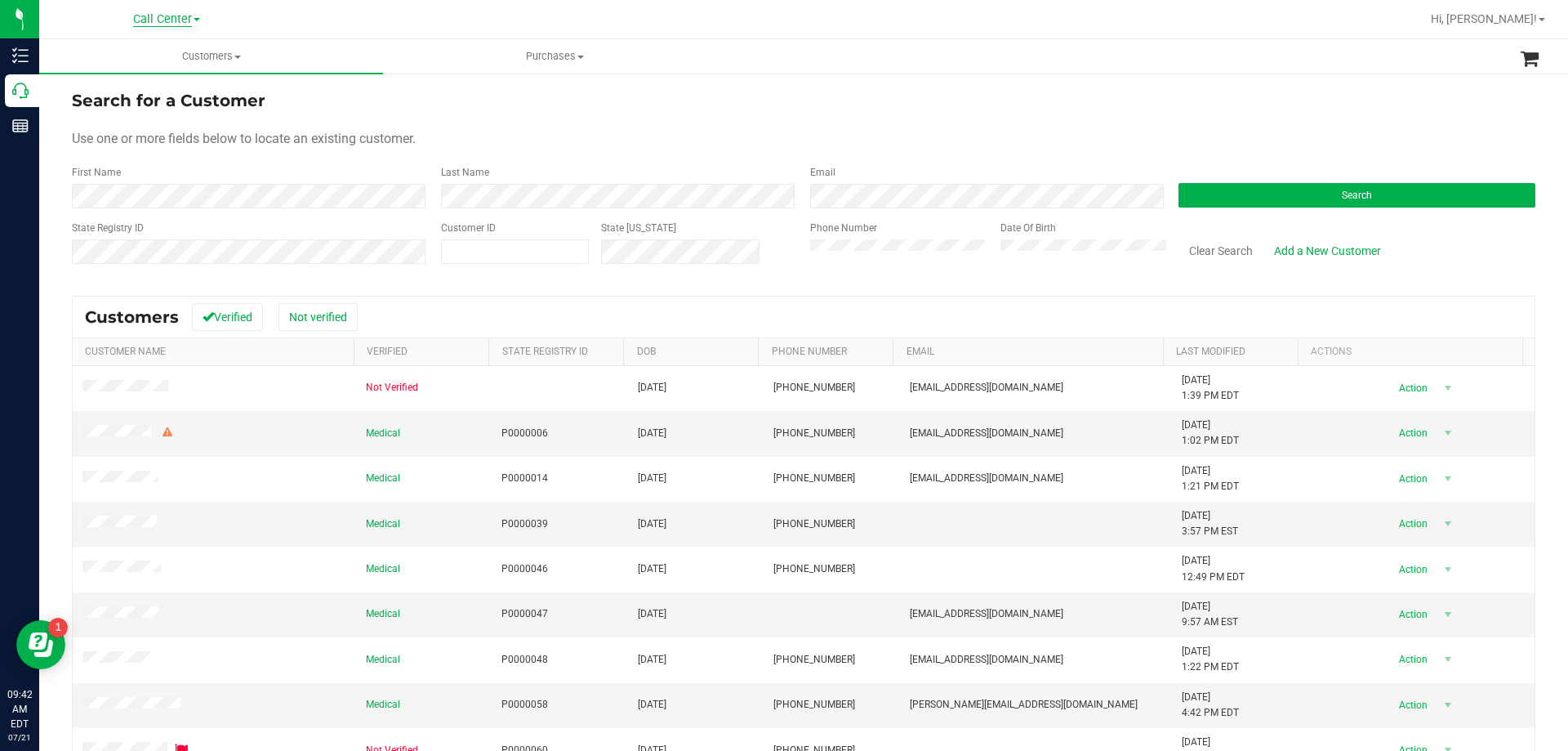 click on "Call Center" at bounding box center (163, 20) 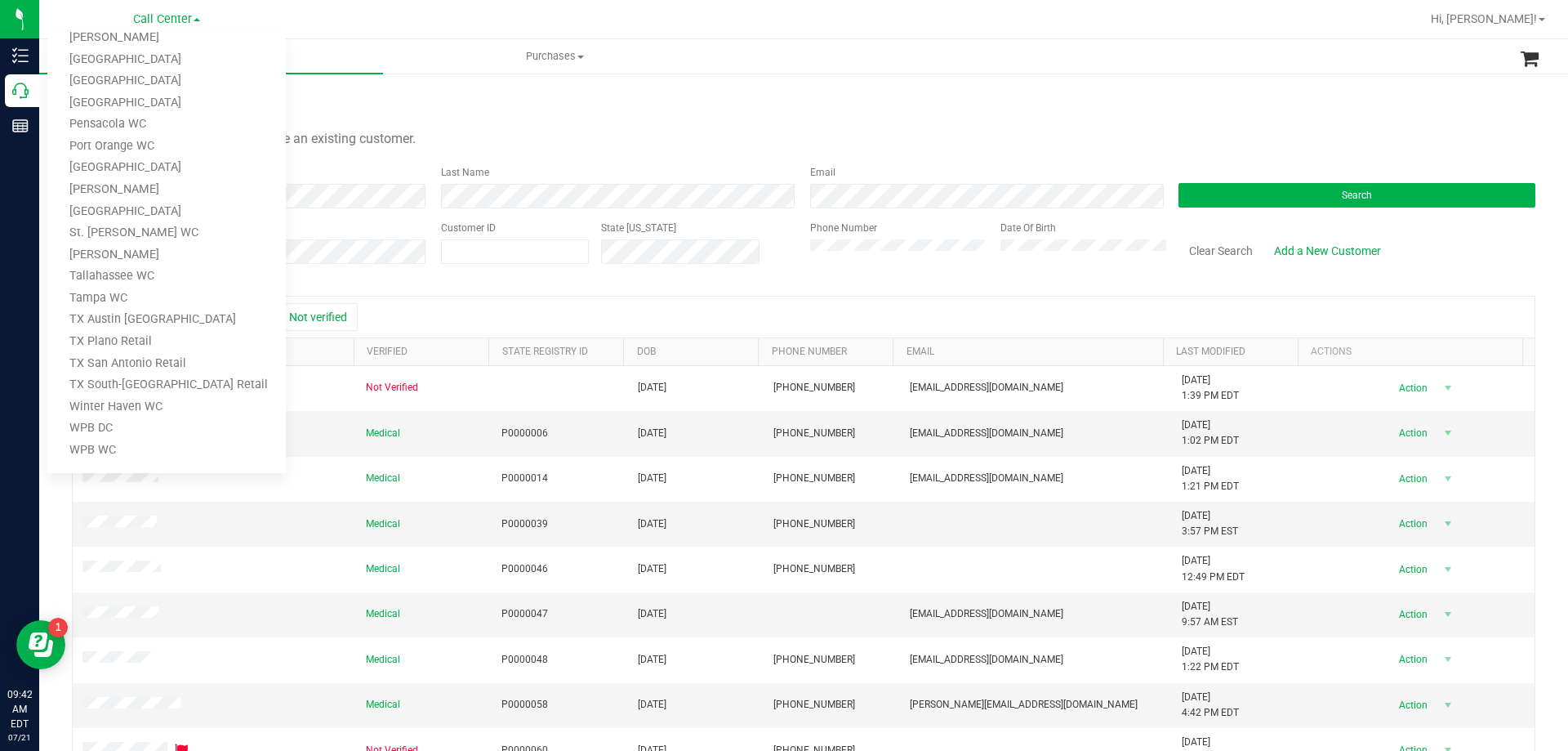 scroll, scrollTop: 695, scrollLeft: 0, axis: vertical 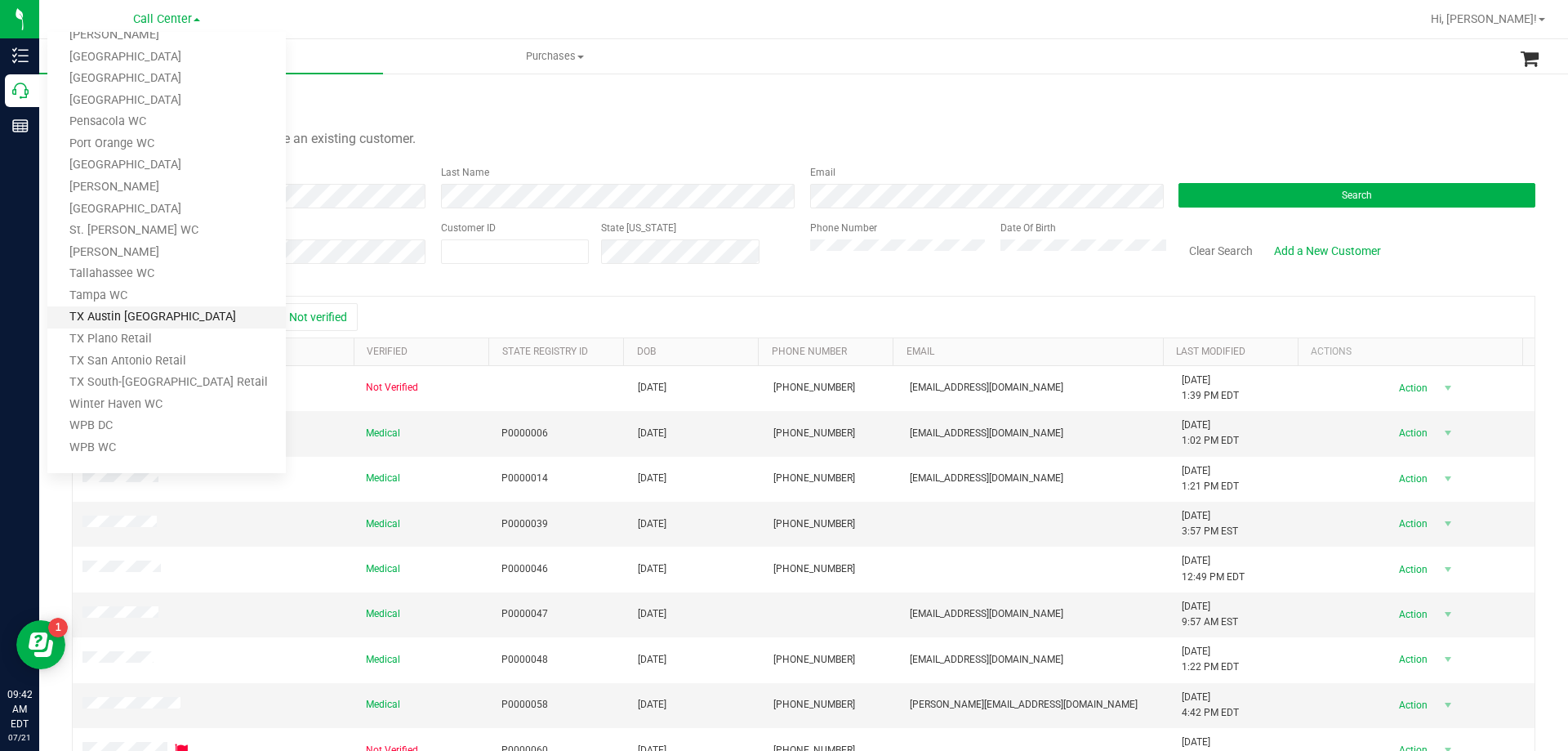 click on "TX Austin [GEOGRAPHIC_DATA]" at bounding box center (167, 317) 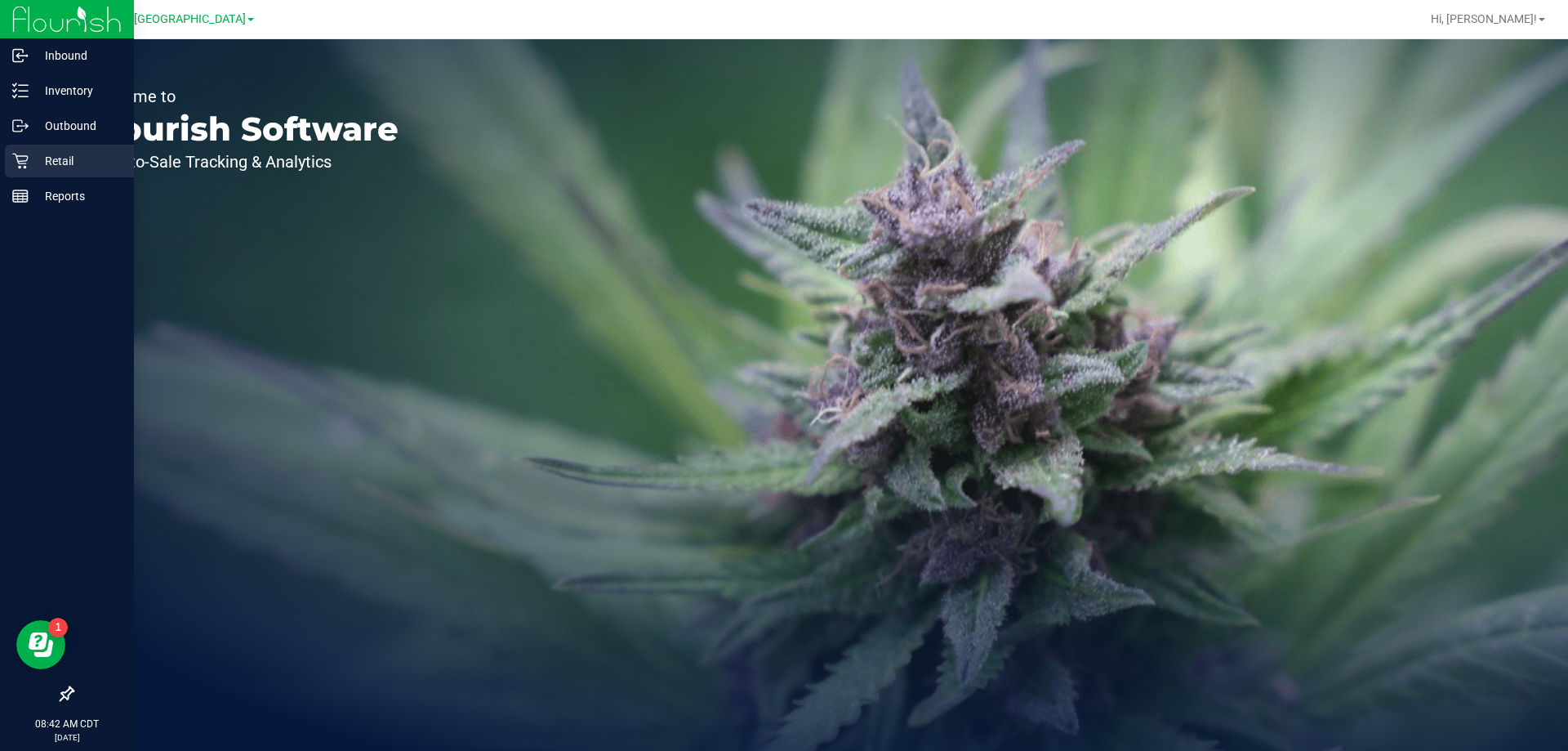 click on "Retail" at bounding box center (78, 161) 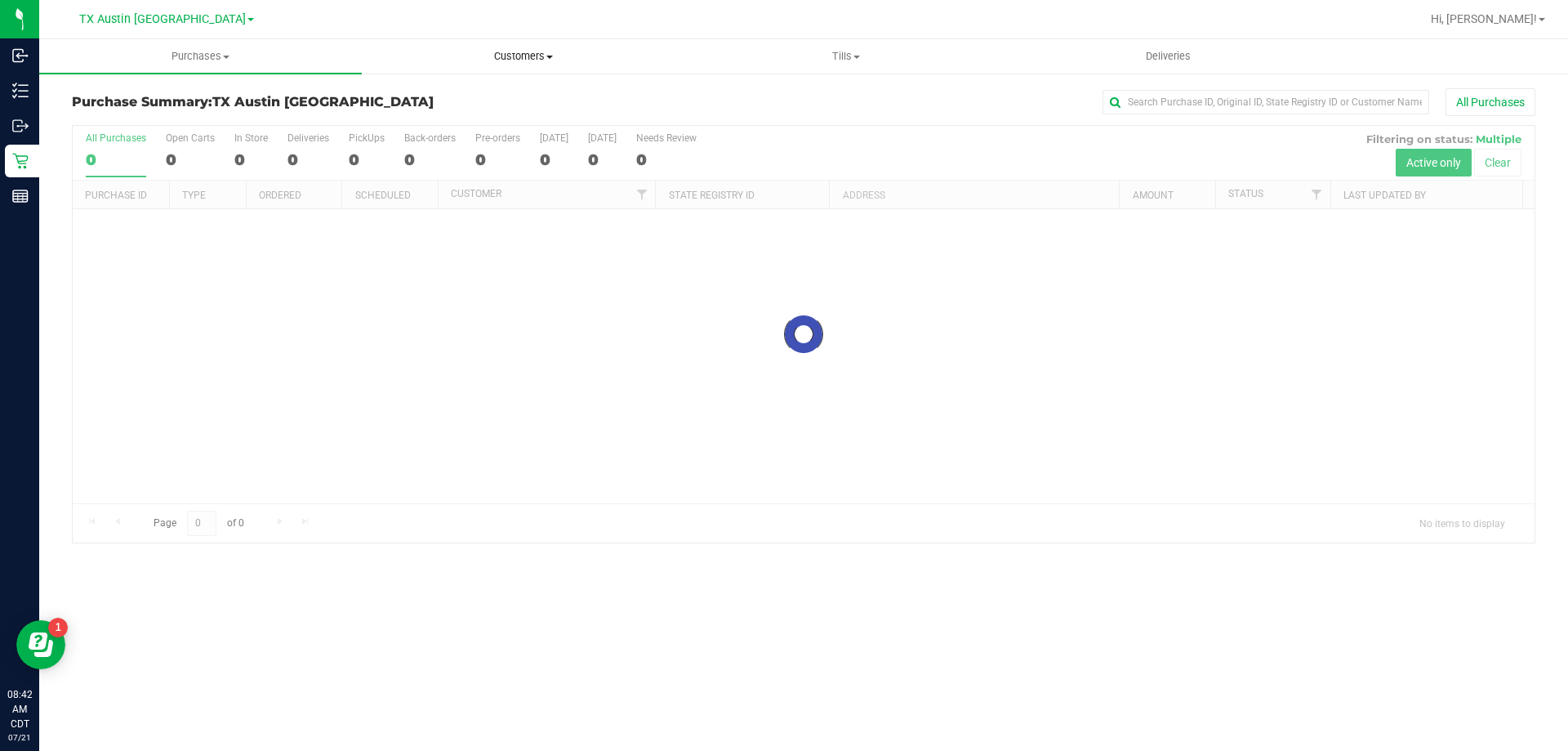 click on "Customers" at bounding box center (523, 56) 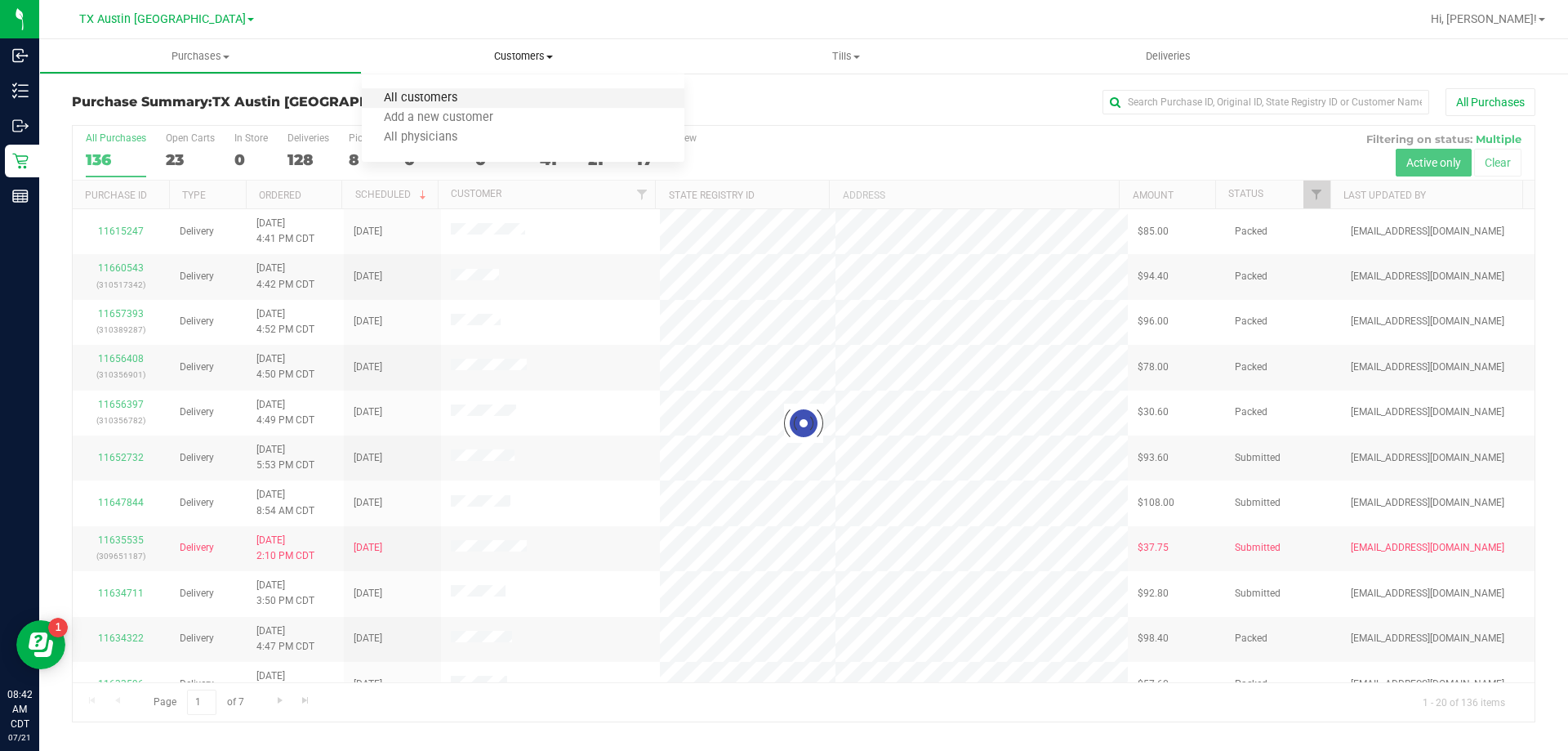click on "All customers" at bounding box center (421, 98) 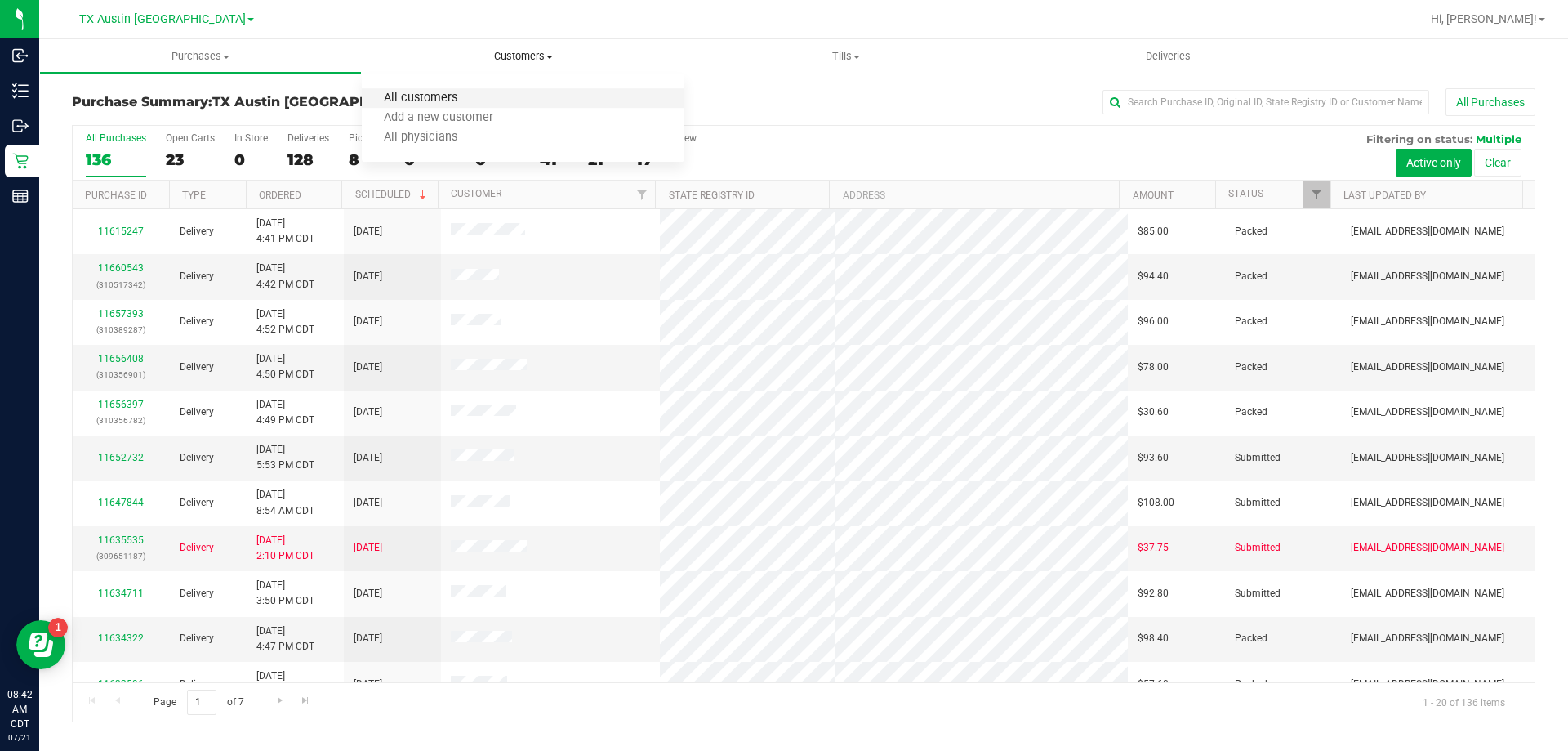 click on "All customers" at bounding box center [421, 98] 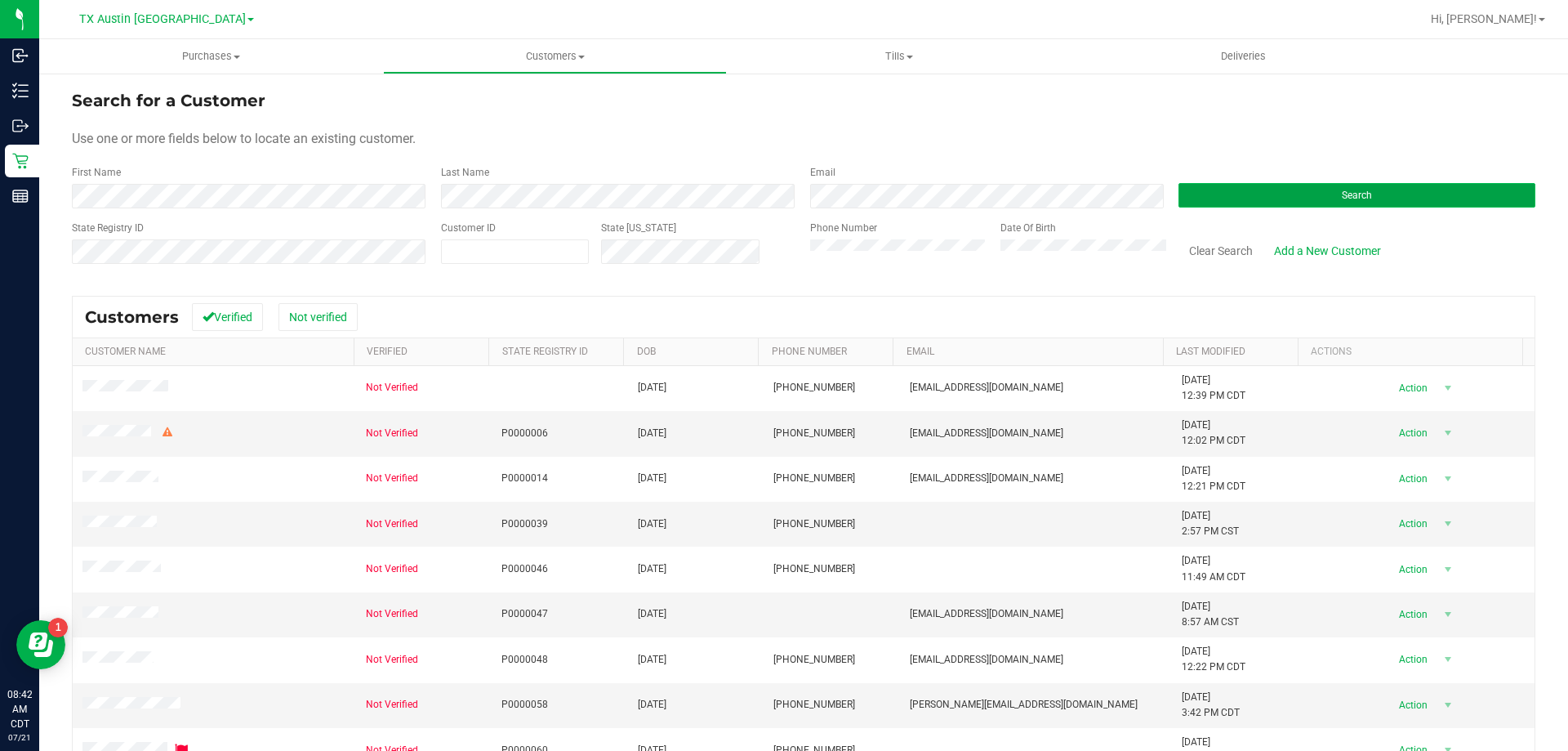 click on "Search" at bounding box center [1356, 195] 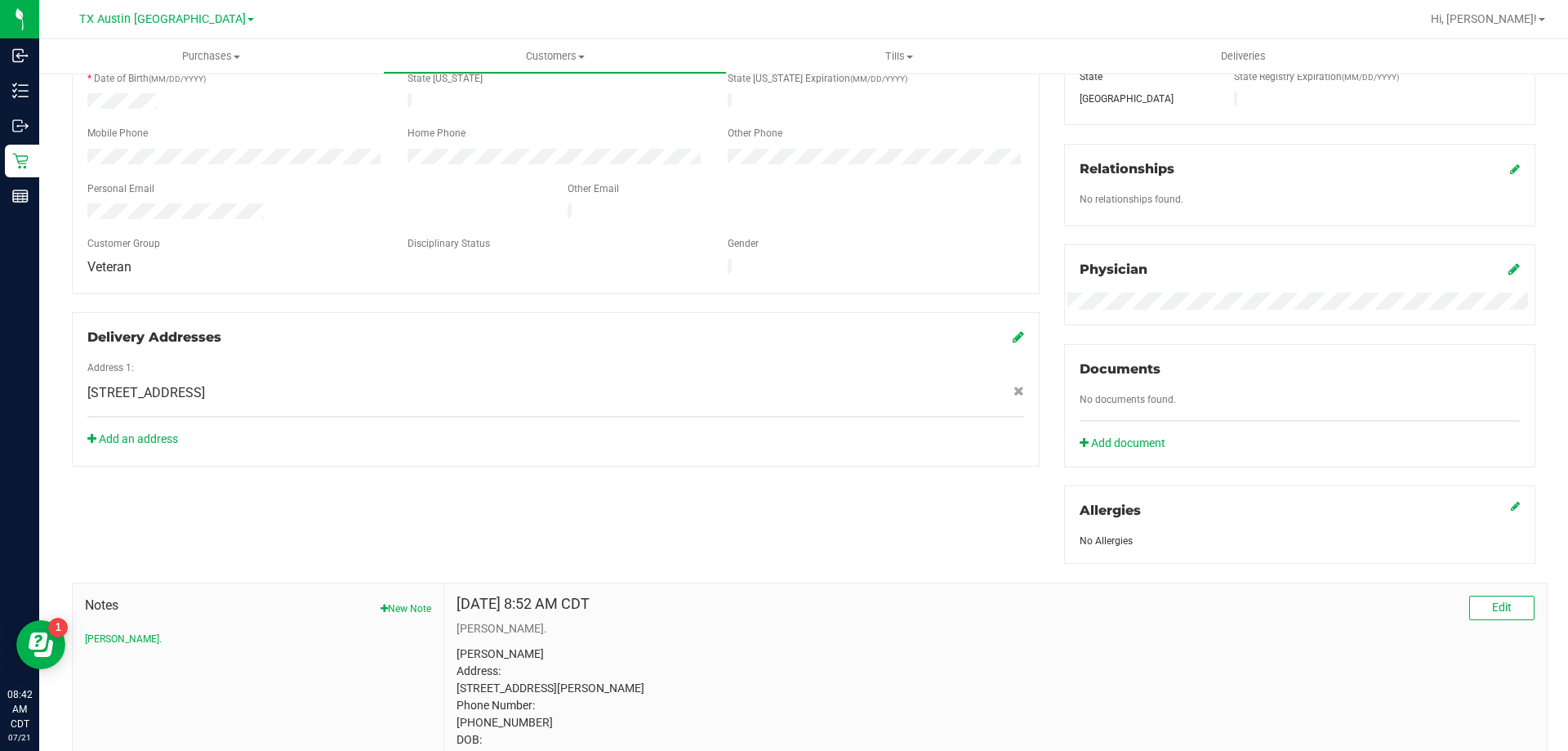 scroll, scrollTop: 458, scrollLeft: 0, axis: vertical 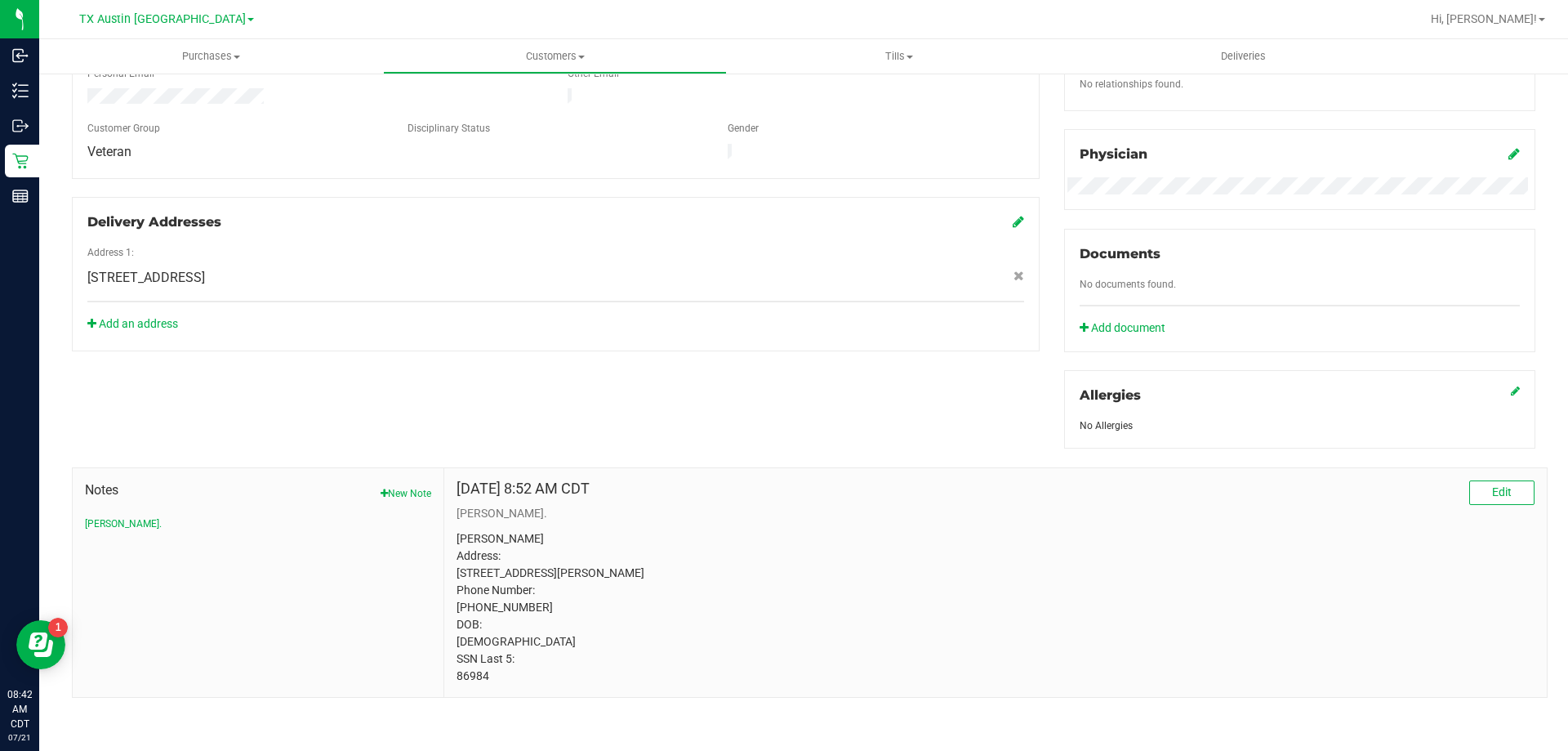 click on "[PERSON_NAME]
Address:
[STREET_ADDRESS][PERSON_NAME]
Phone Number:
[PHONE_NUMBER]
DOB:
[DEMOGRAPHIC_DATA]
SSN Last 5:
86984" at bounding box center (996, 607) 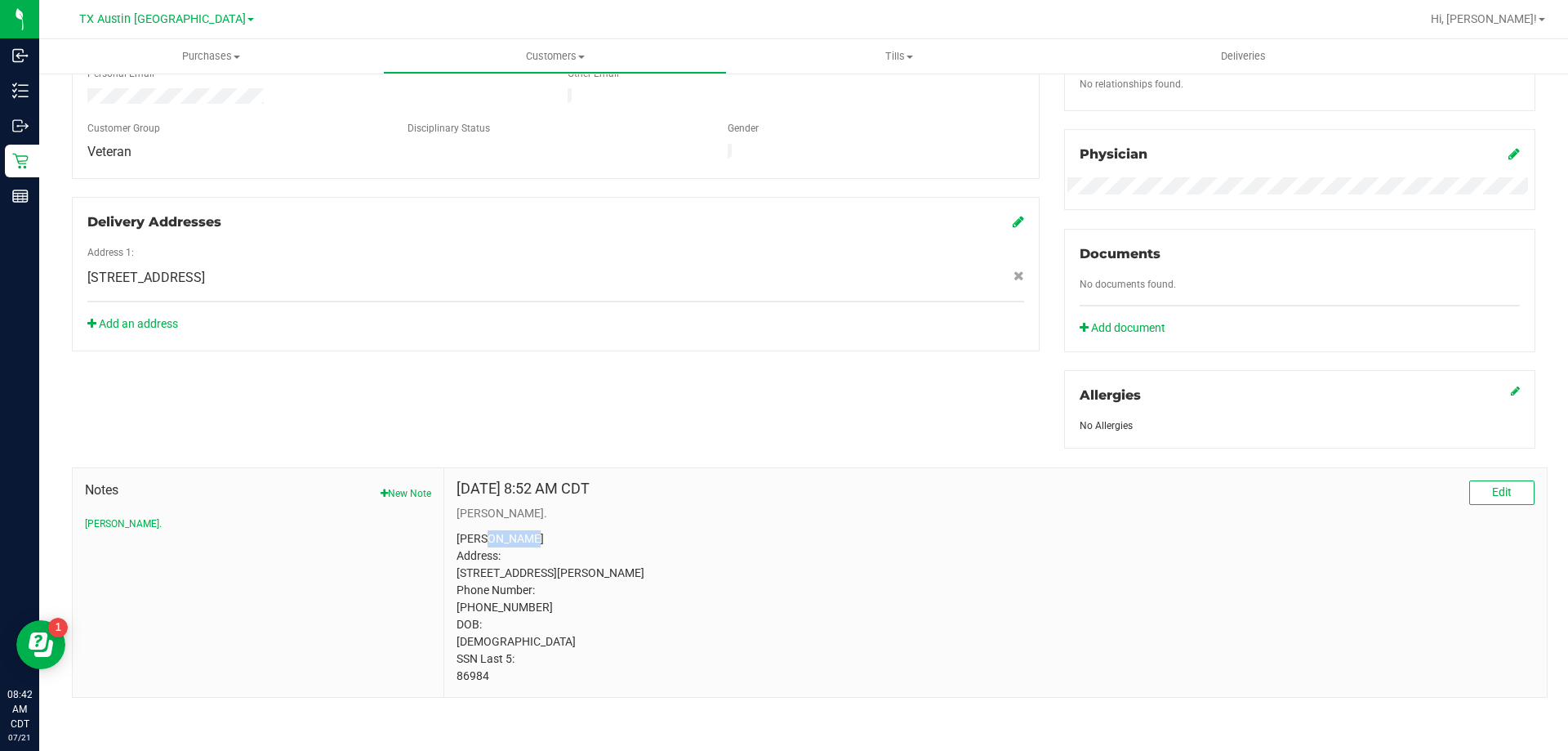 click on "[PERSON_NAME]
Address:
[STREET_ADDRESS][PERSON_NAME]
Phone Number:
[PHONE_NUMBER]
DOB:
[DEMOGRAPHIC_DATA]
SSN Last 5:
86984" at bounding box center (996, 607) 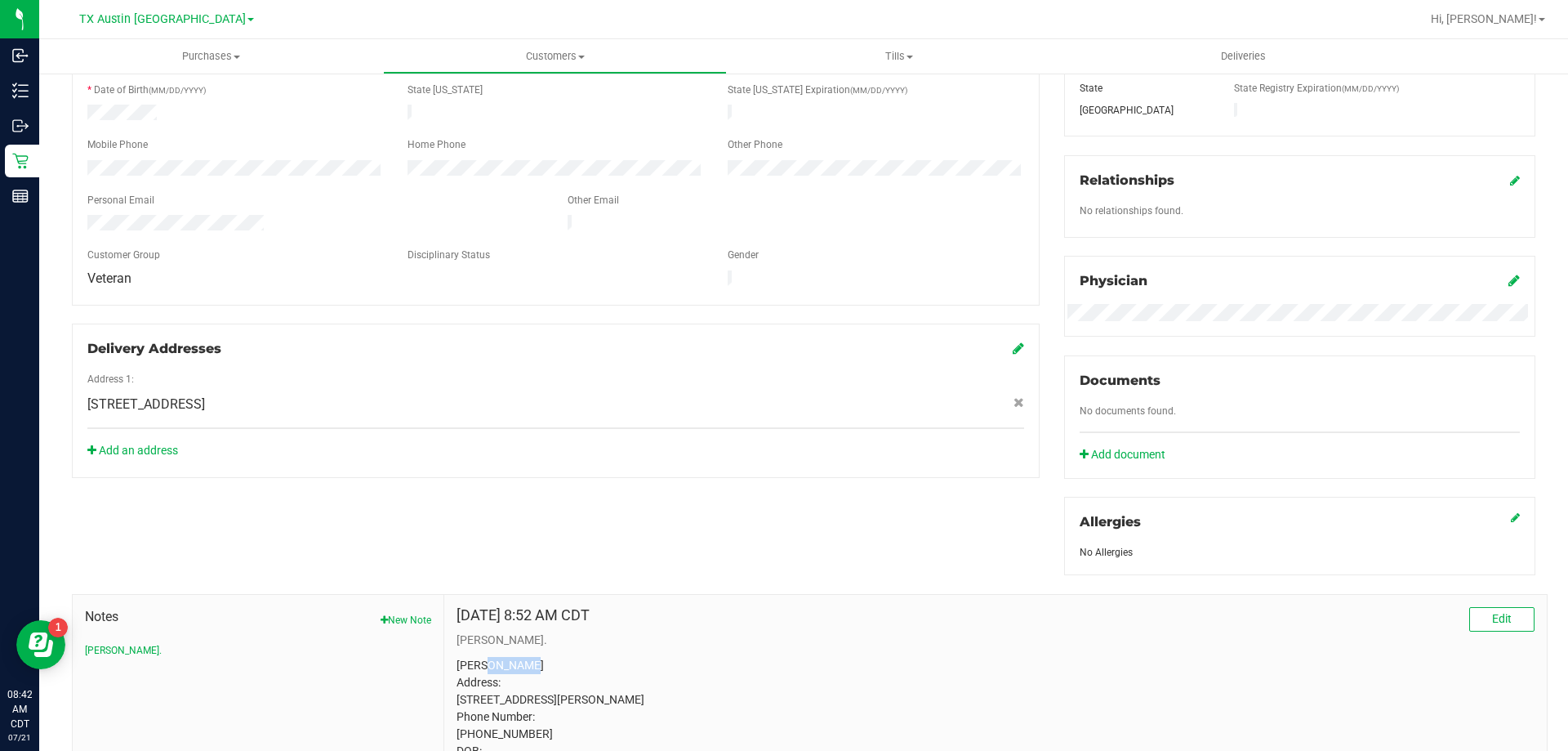 scroll, scrollTop: 131, scrollLeft: 0, axis: vertical 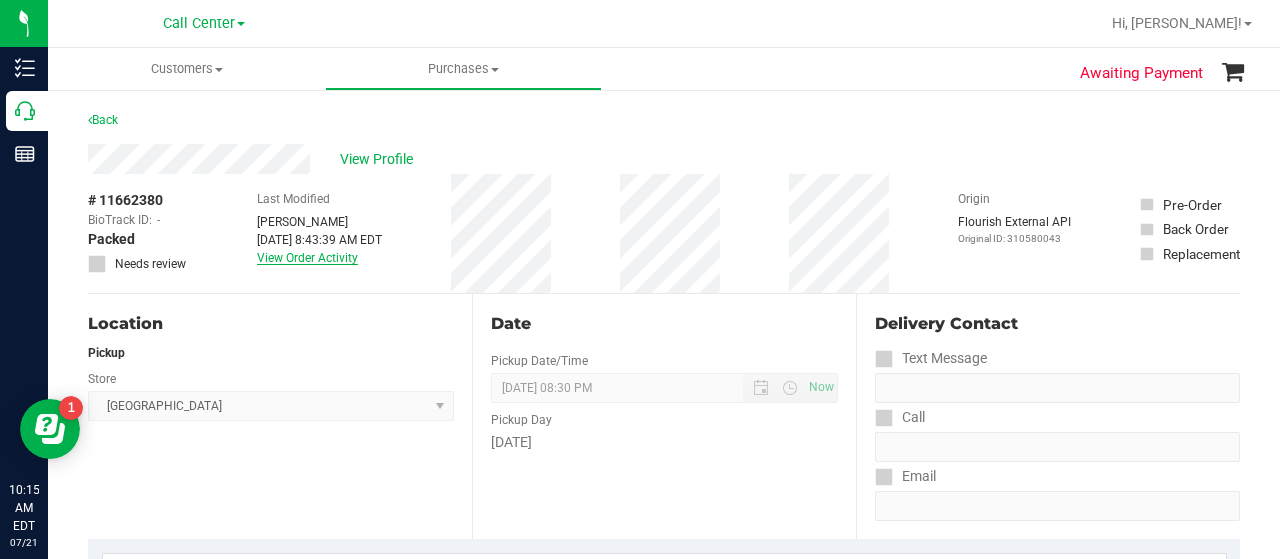 click on "View Order Activity" at bounding box center [307, 258] 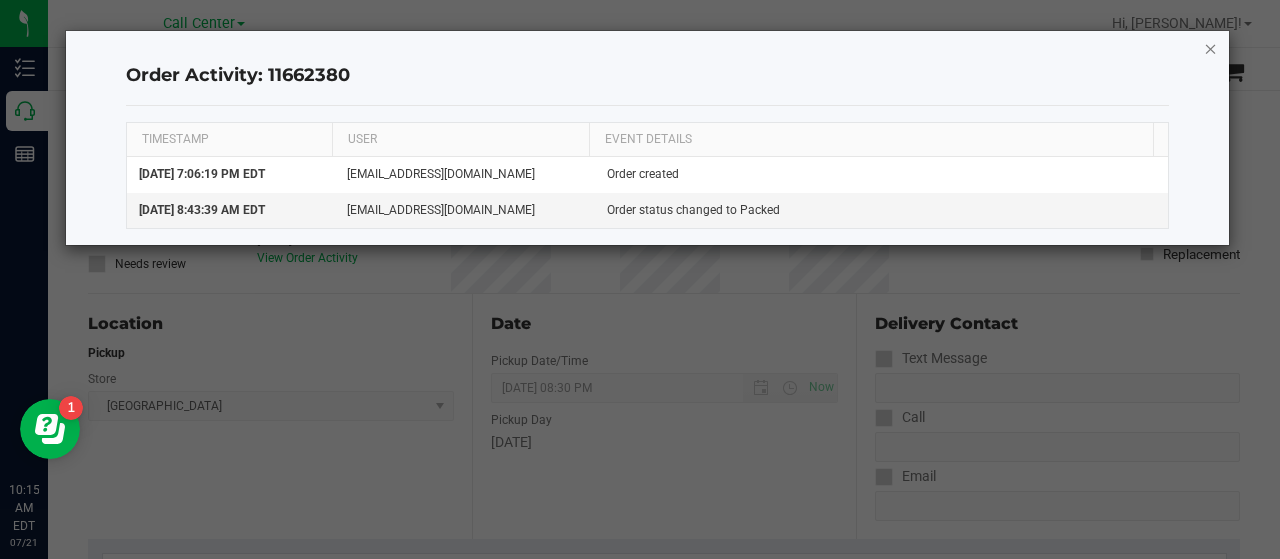 click 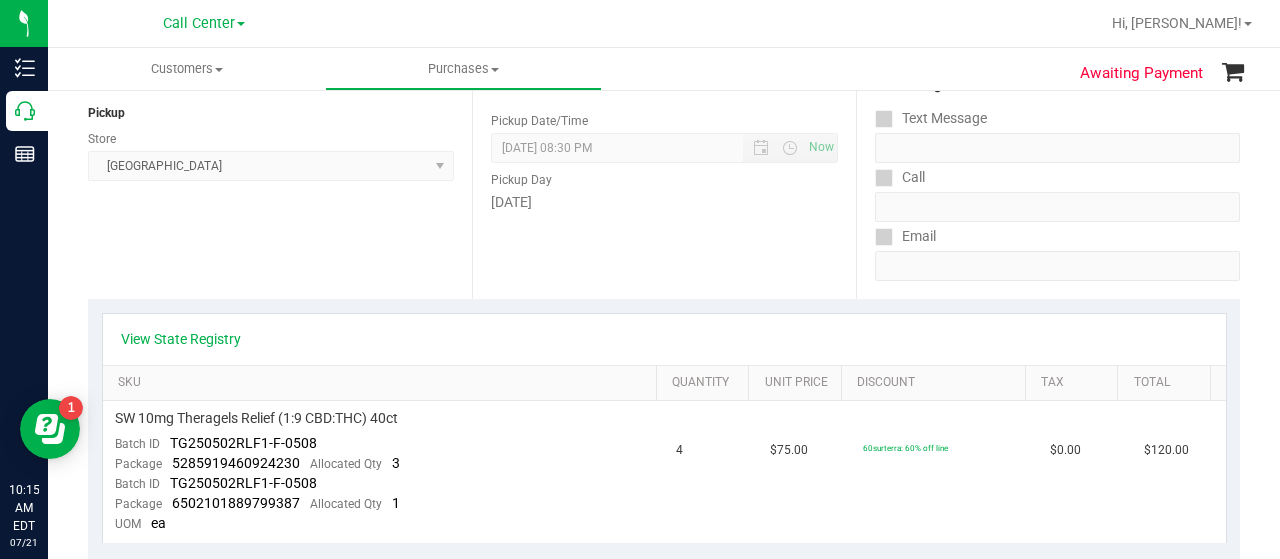 scroll, scrollTop: 200, scrollLeft: 0, axis: vertical 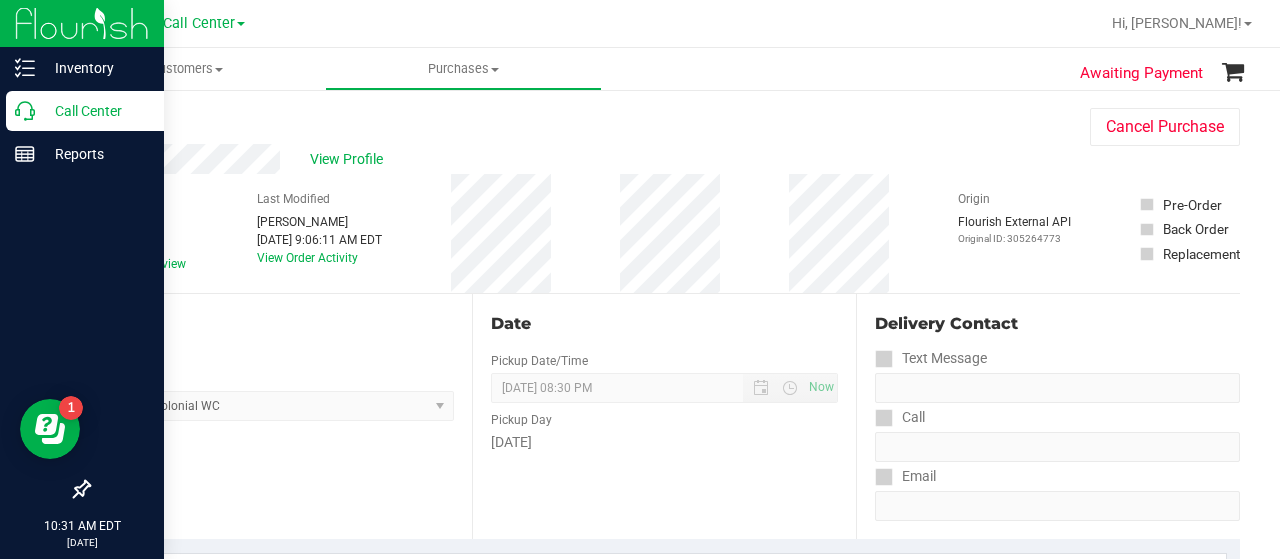 click 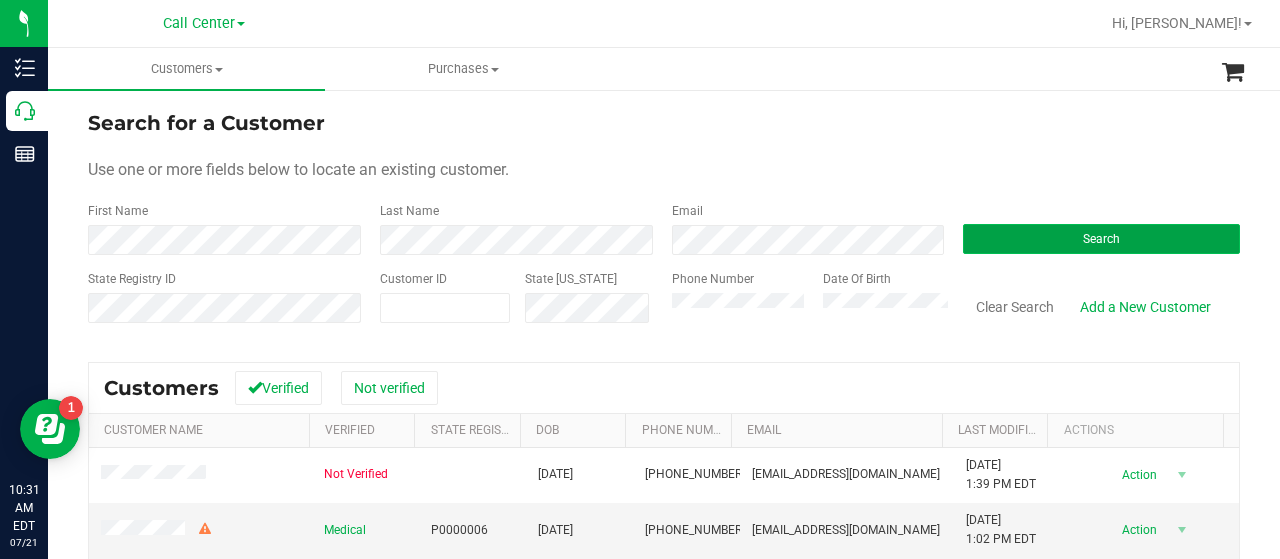 click on "Search" at bounding box center [1101, 239] 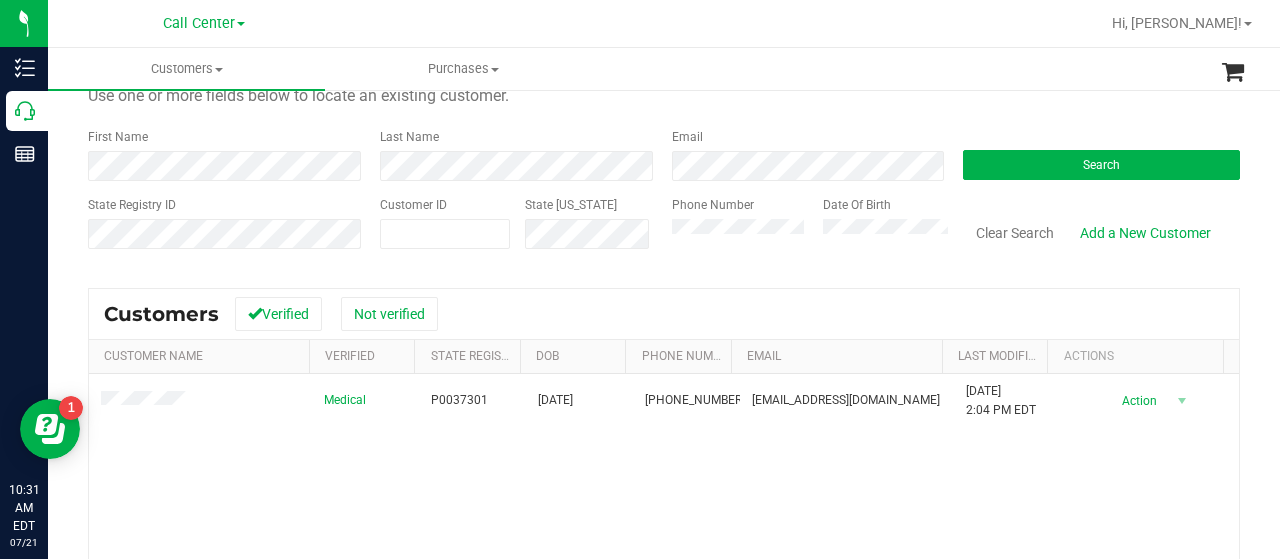 scroll, scrollTop: 100, scrollLeft: 0, axis: vertical 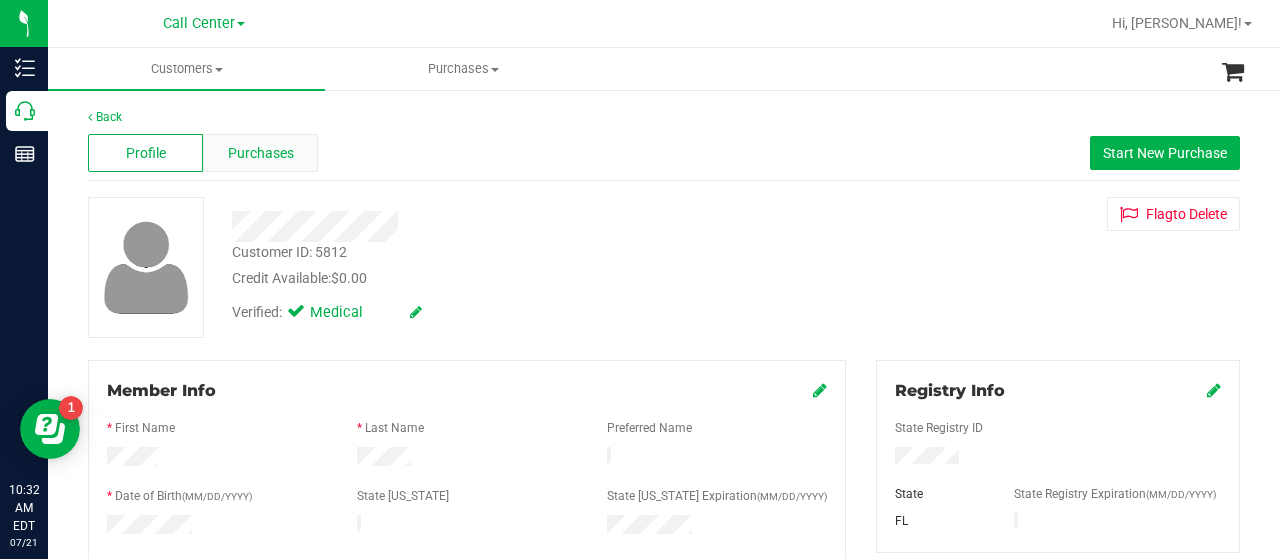 click on "Purchases" at bounding box center [261, 153] 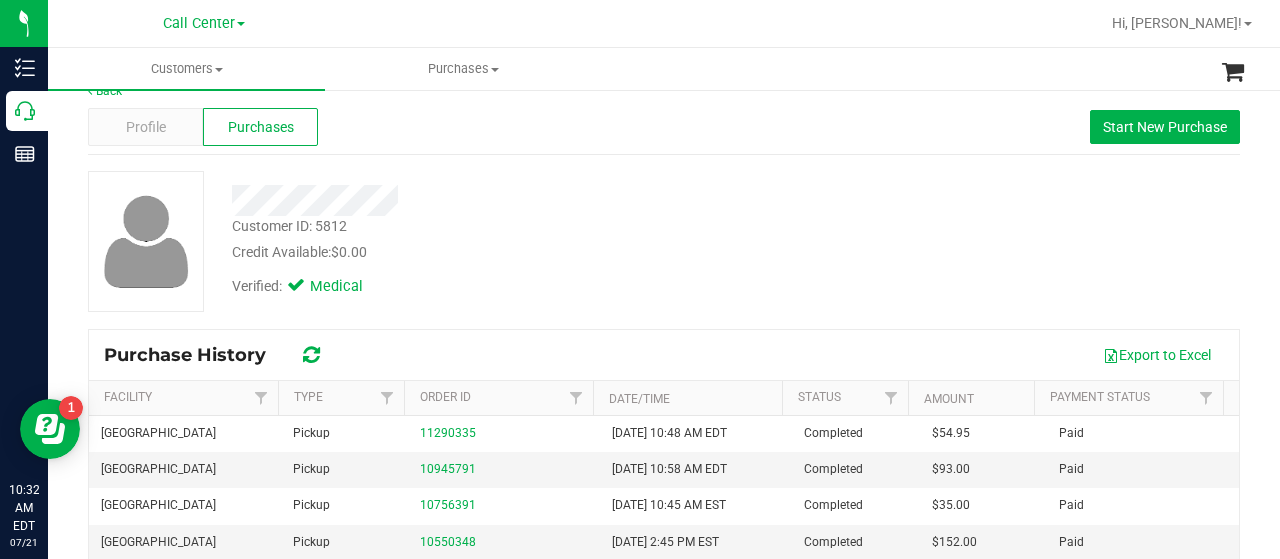 scroll, scrollTop: 0, scrollLeft: 0, axis: both 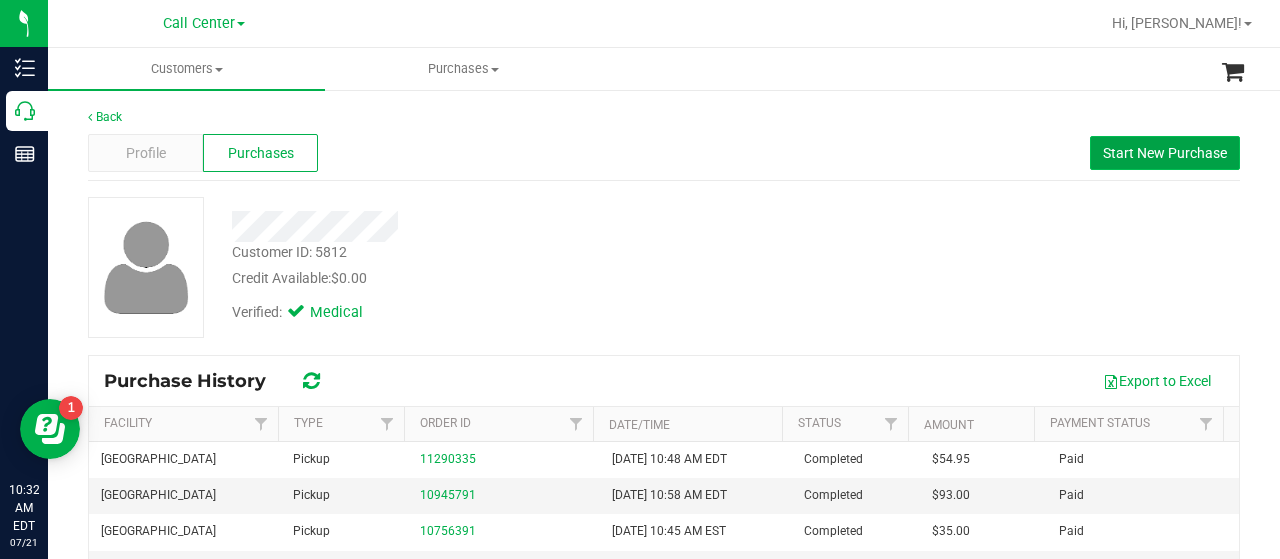 click on "Start New Purchase" at bounding box center [1165, 153] 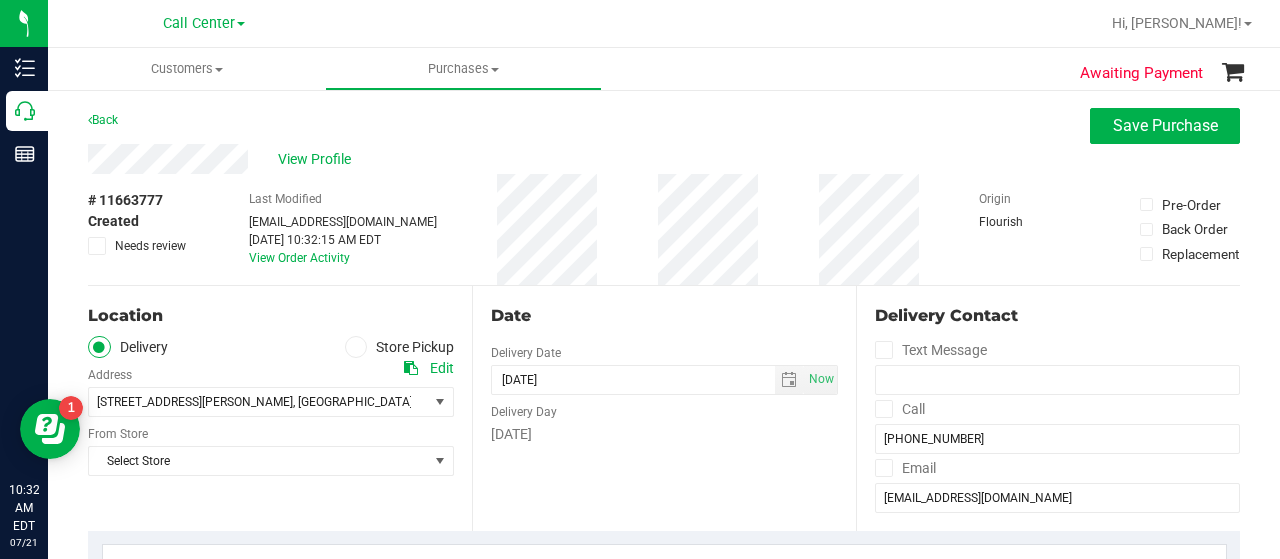 click on "Store Pickup" at bounding box center [400, 347] 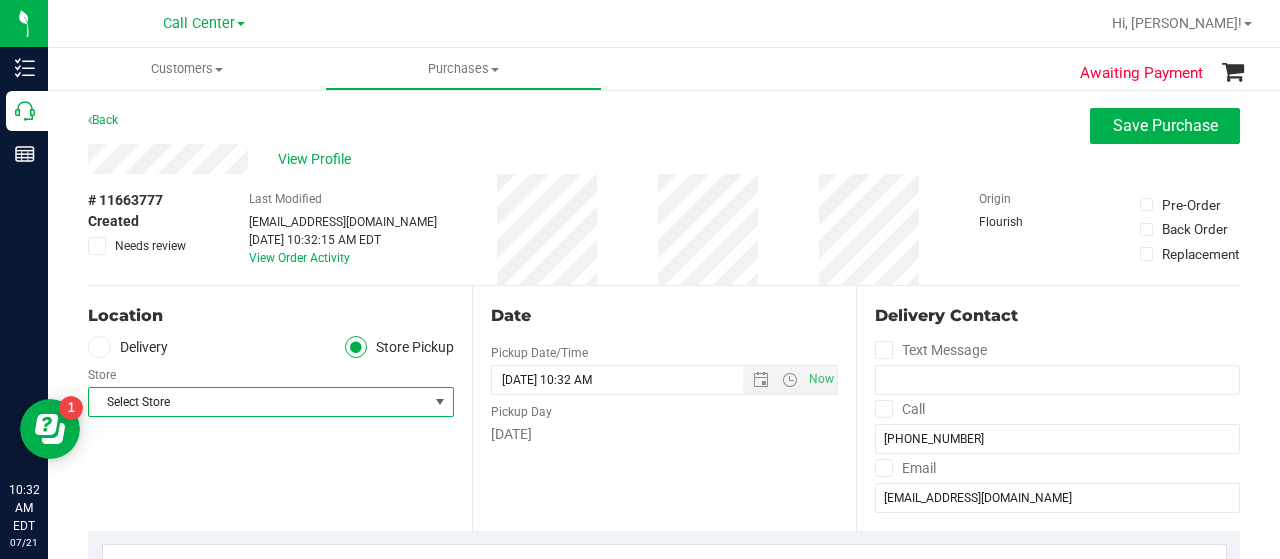 click on "Select Store" at bounding box center [258, 402] 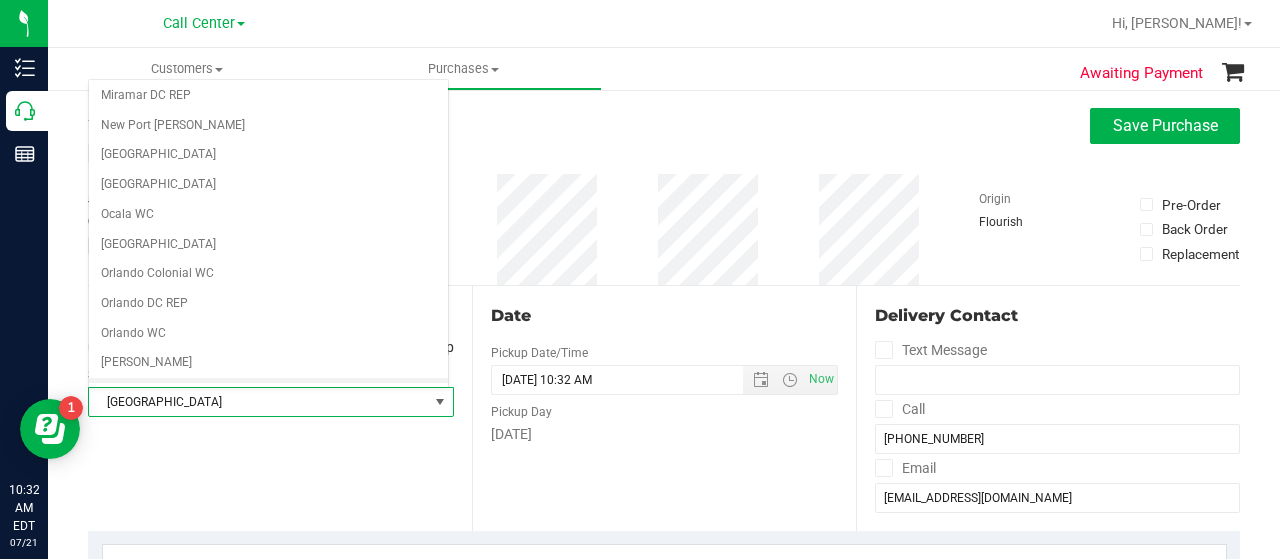 scroll, scrollTop: 833, scrollLeft: 0, axis: vertical 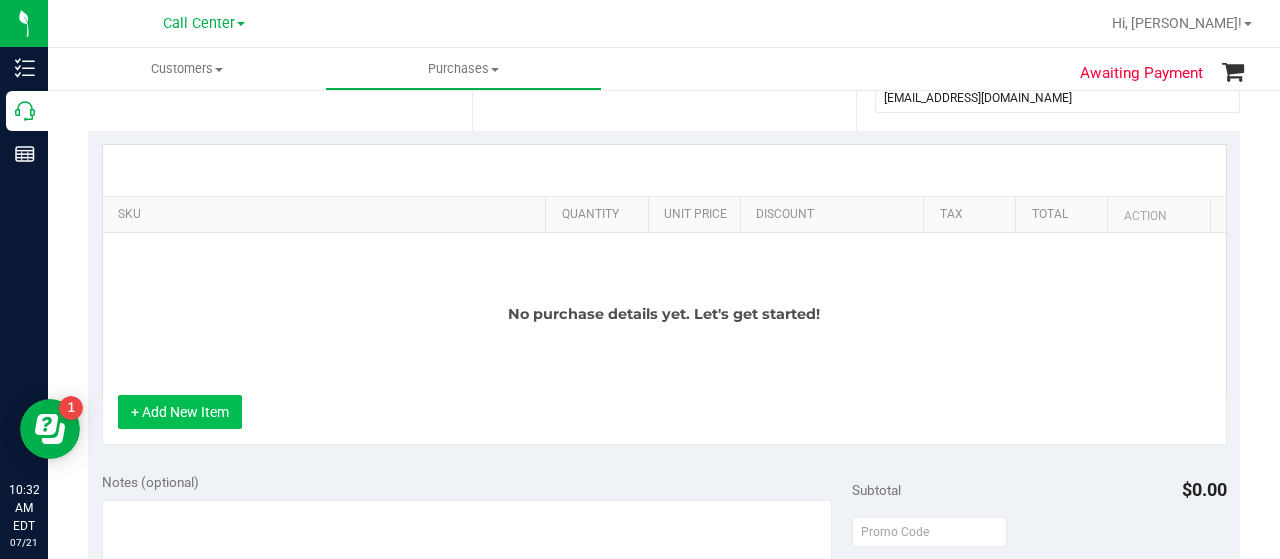 click on "+ Add New Item" at bounding box center [180, 412] 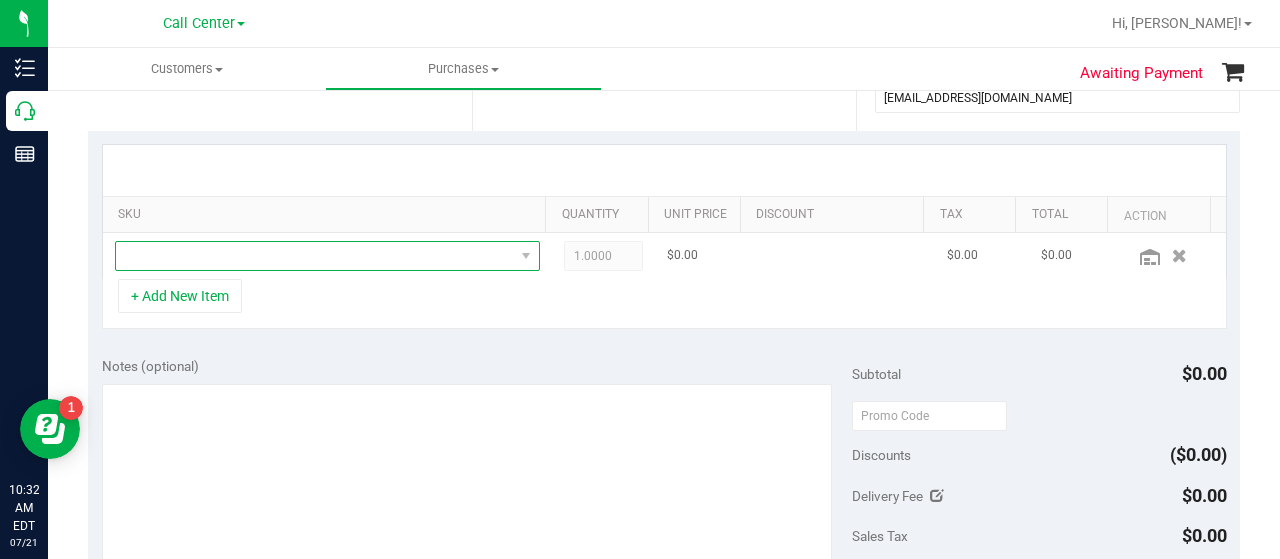 click at bounding box center (315, 256) 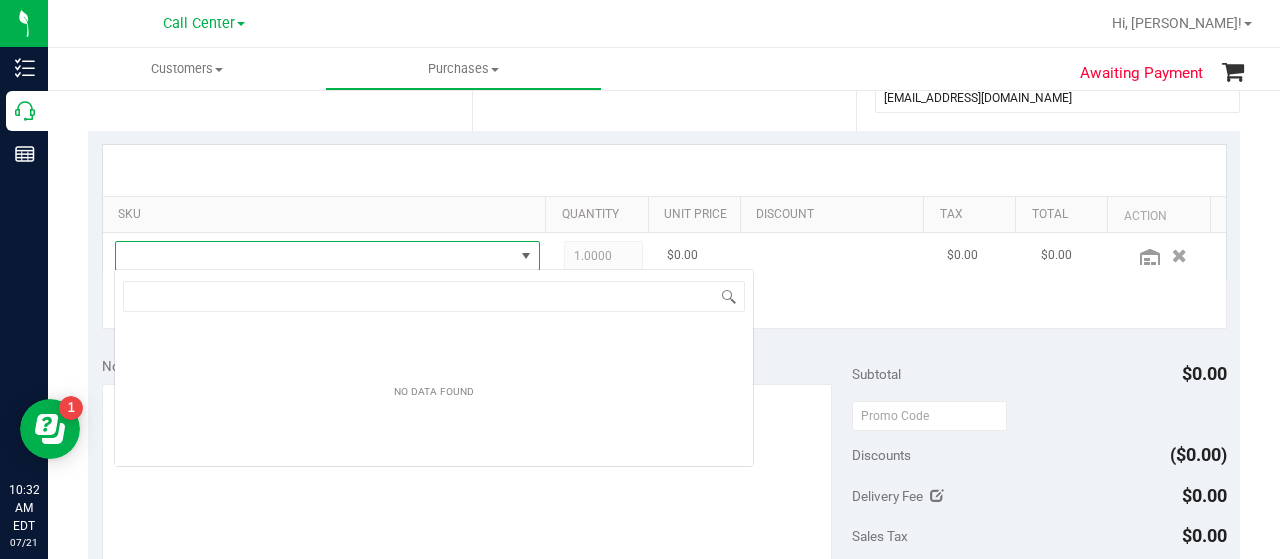 scroll, scrollTop: 99970, scrollLeft: 99586, axis: both 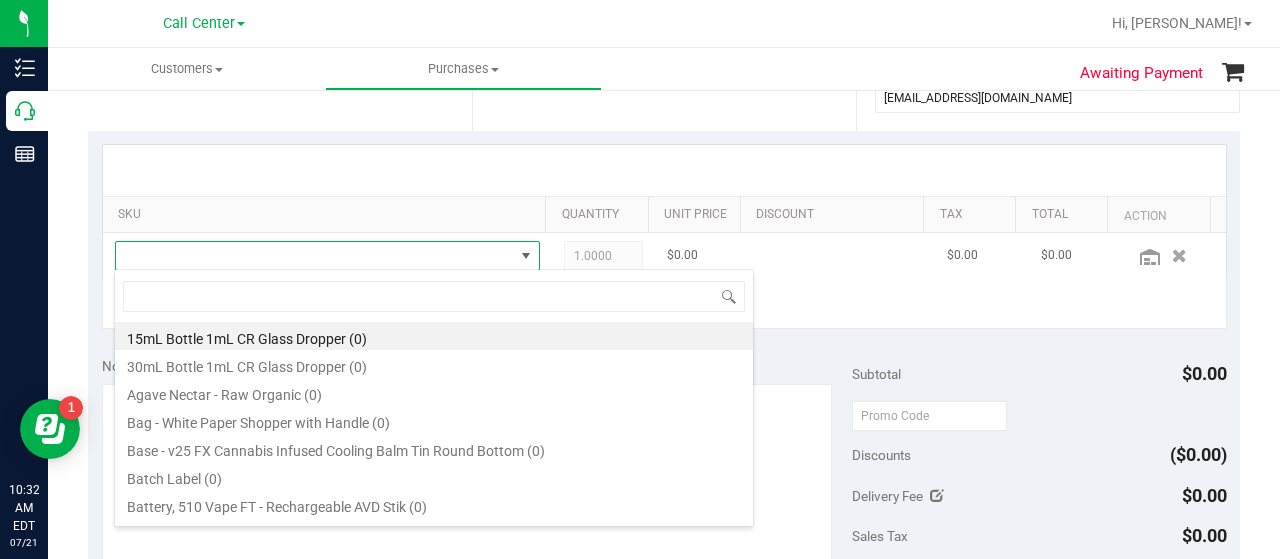 type on "1" 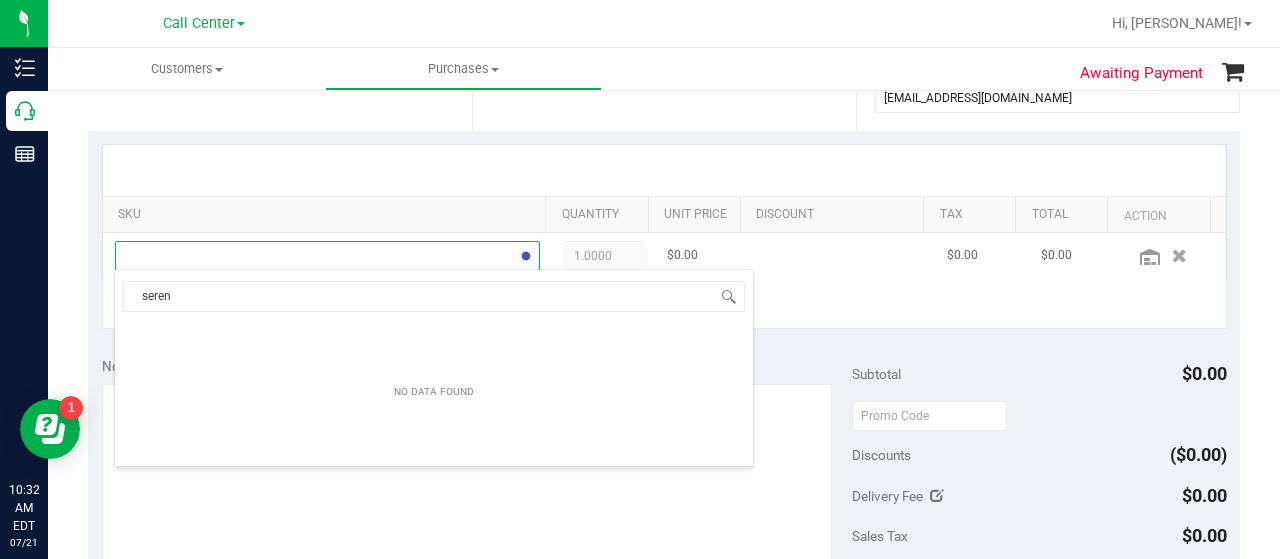 type on "serene" 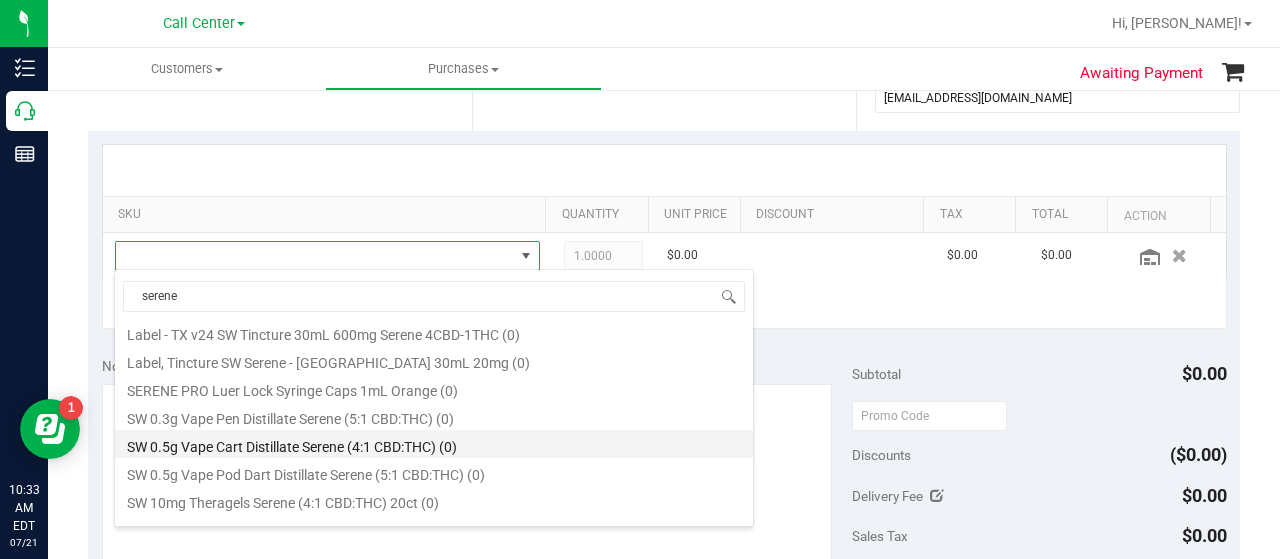 scroll, scrollTop: 384, scrollLeft: 0, axis: vertical 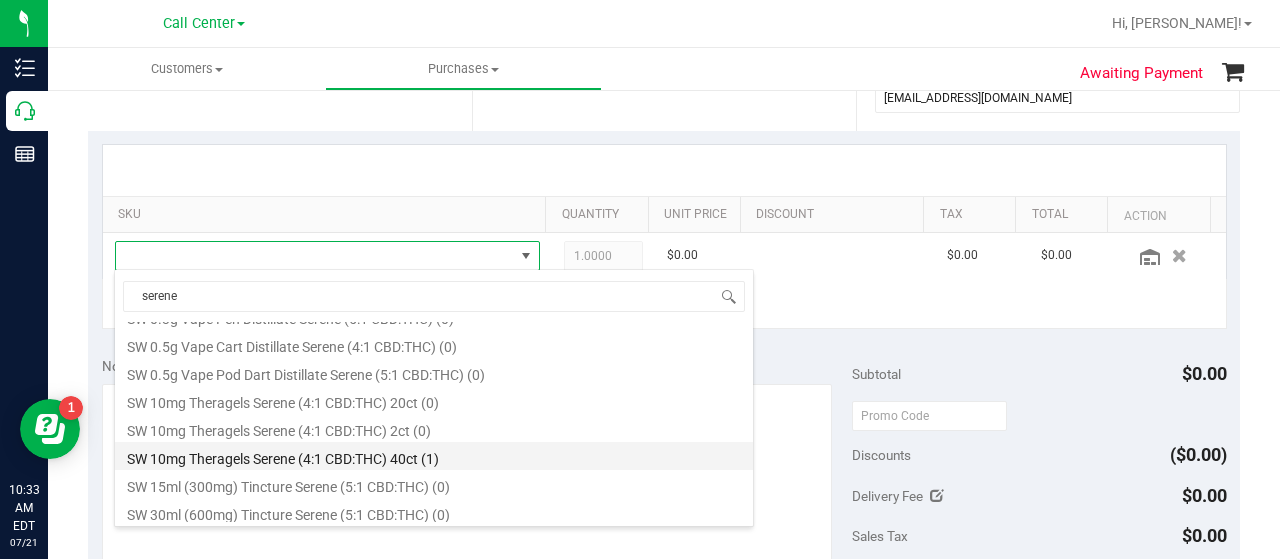 click on "SW 10mg Theragels Serene (4:1 CBD:THC) 40ct (1)" at bounding box center [434, 456] 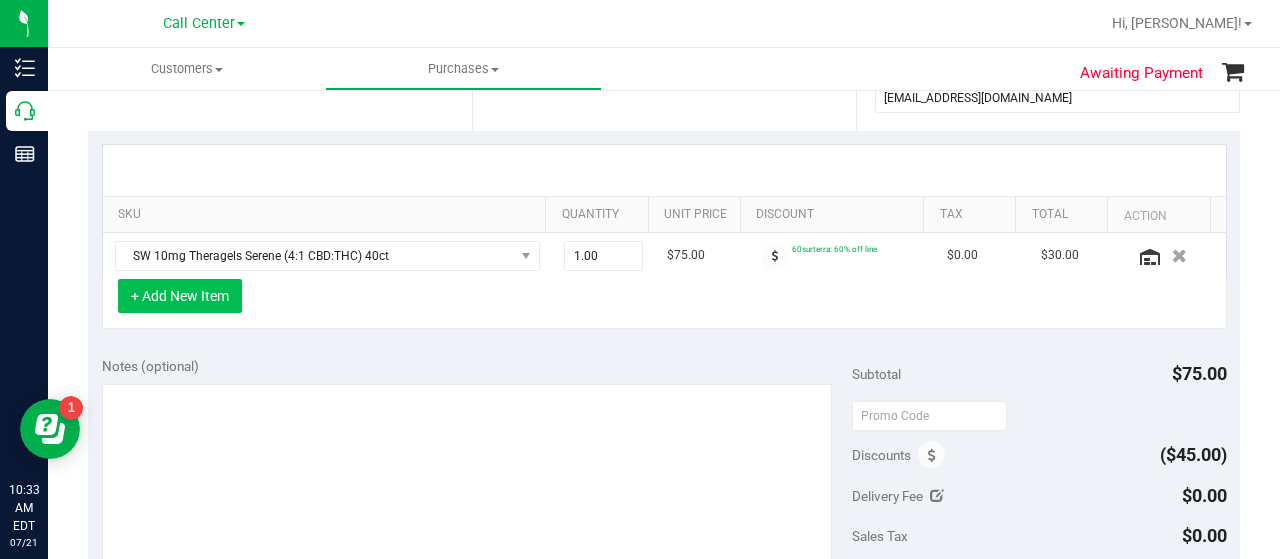 click on "+ Add New Item" at bounding box center (180, 296) 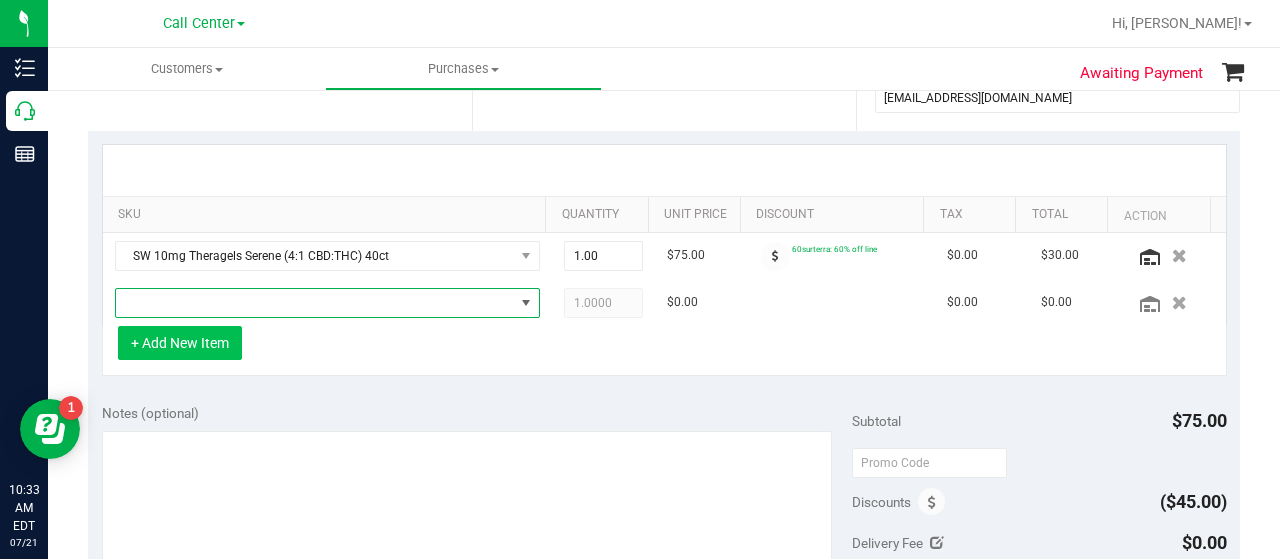 click at bounding box center [315, 303] 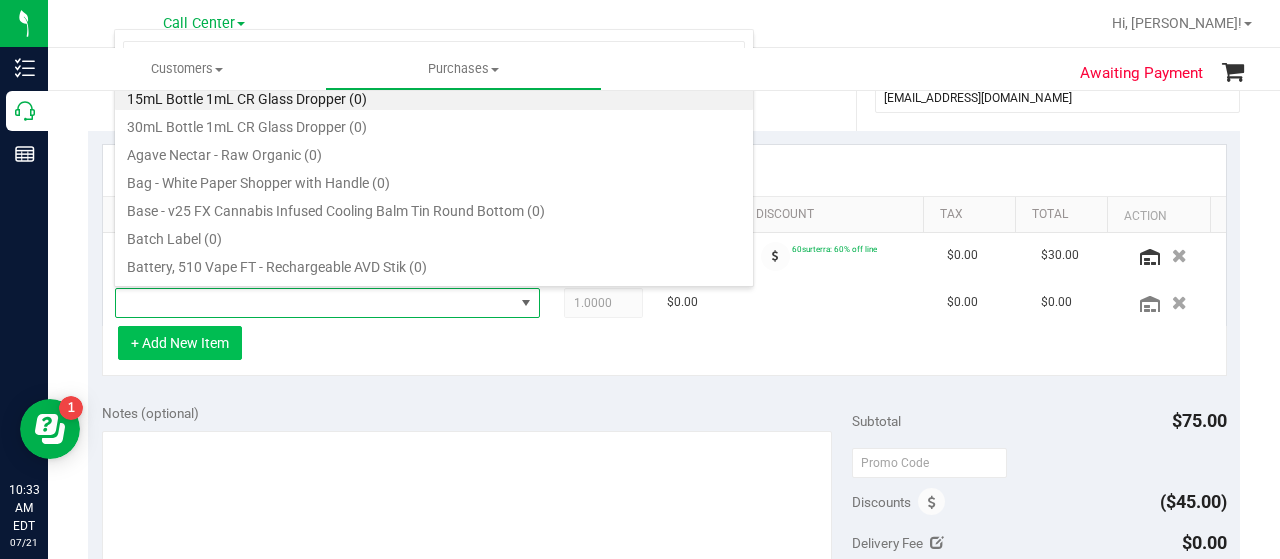 scroll, scrollTop: 99970, scrollLeft: 99586, axis: both 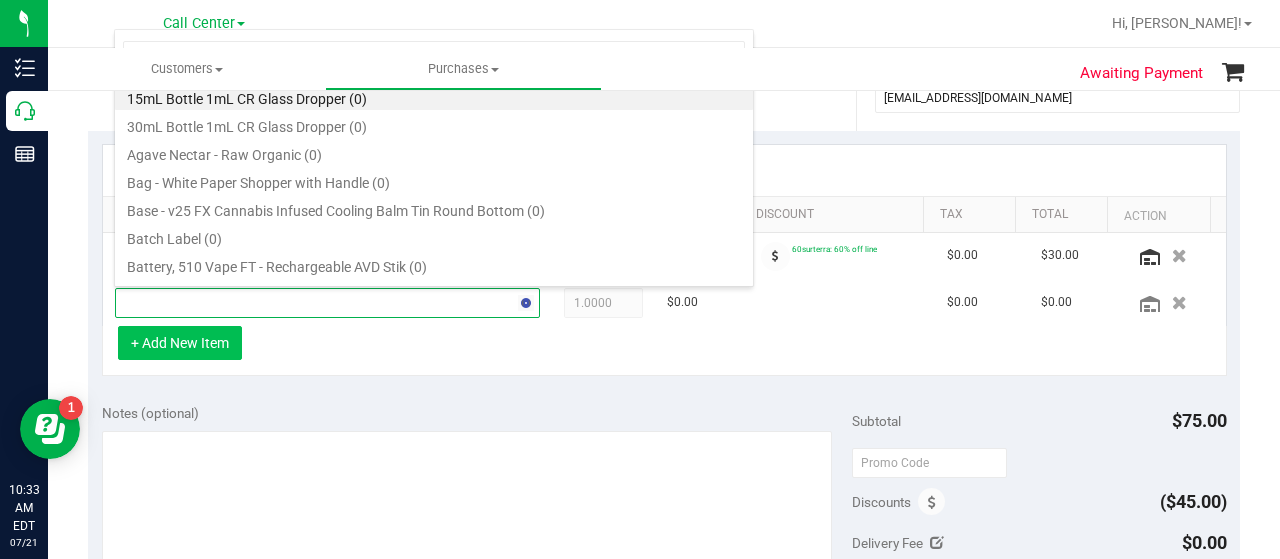 type on "1:9" 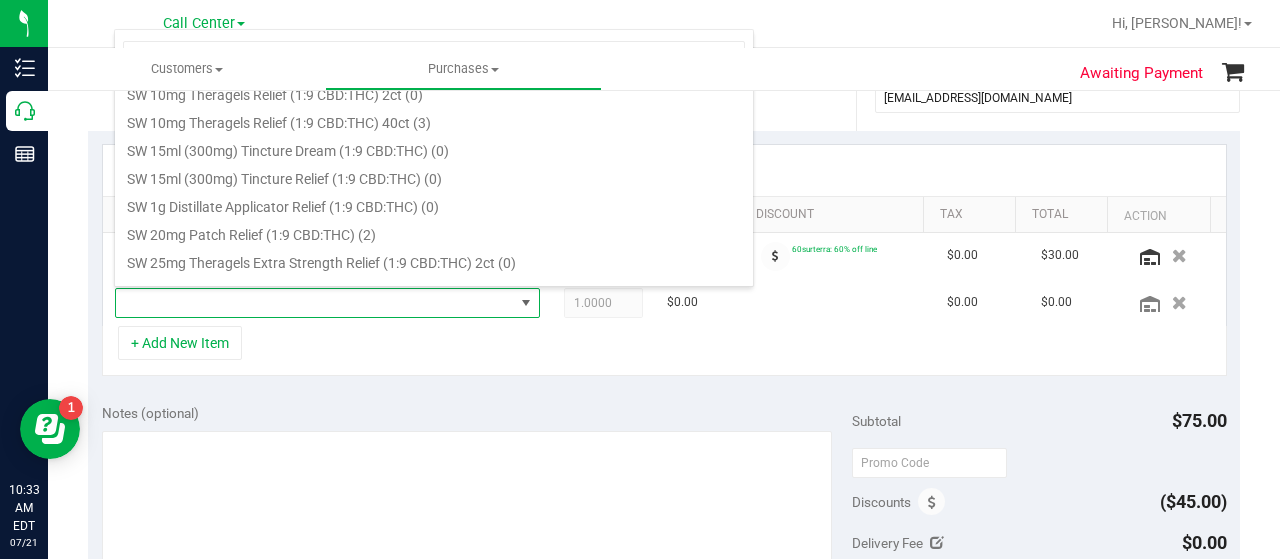 scroll, scrollTop: 1000, scrollLeft: 0, axis: vertical 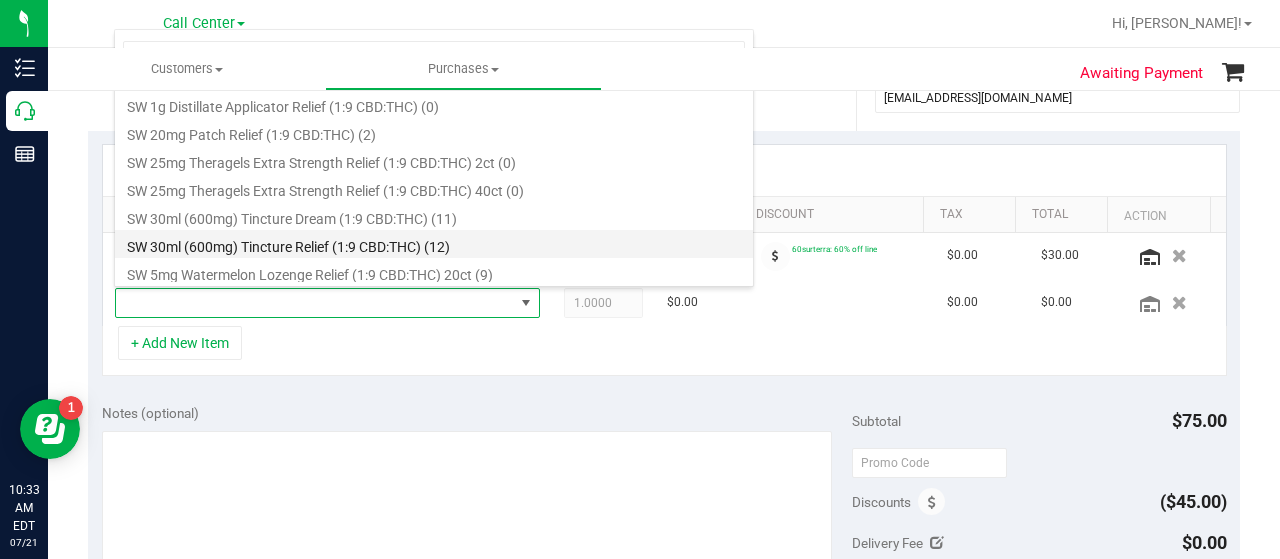 click on "SW 30ml (600mg) Tincture Relief (1:9 CBD:THC) (12)" at bounding box center (434, 244) 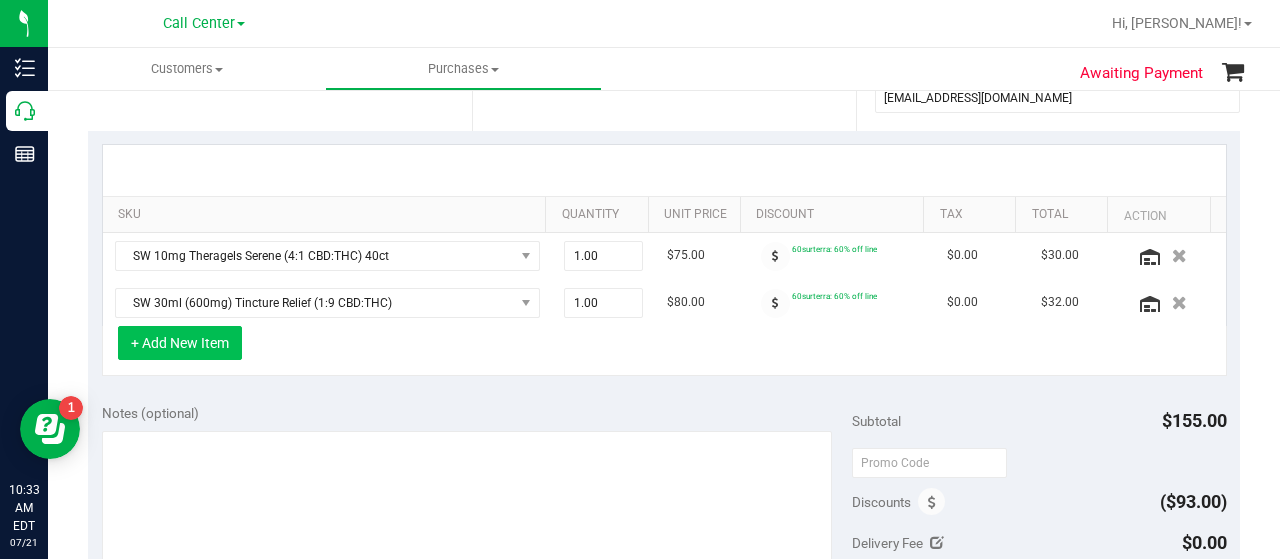 click on "+ Add New Item" at bounding box center (180, 343) 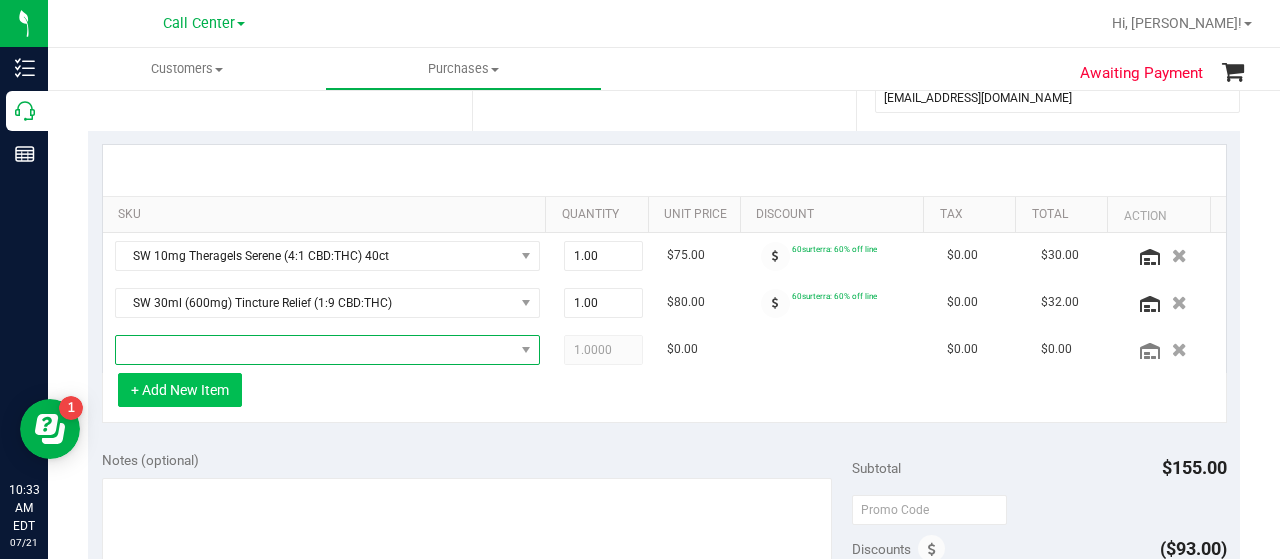 click at bounding box center [315, 350] 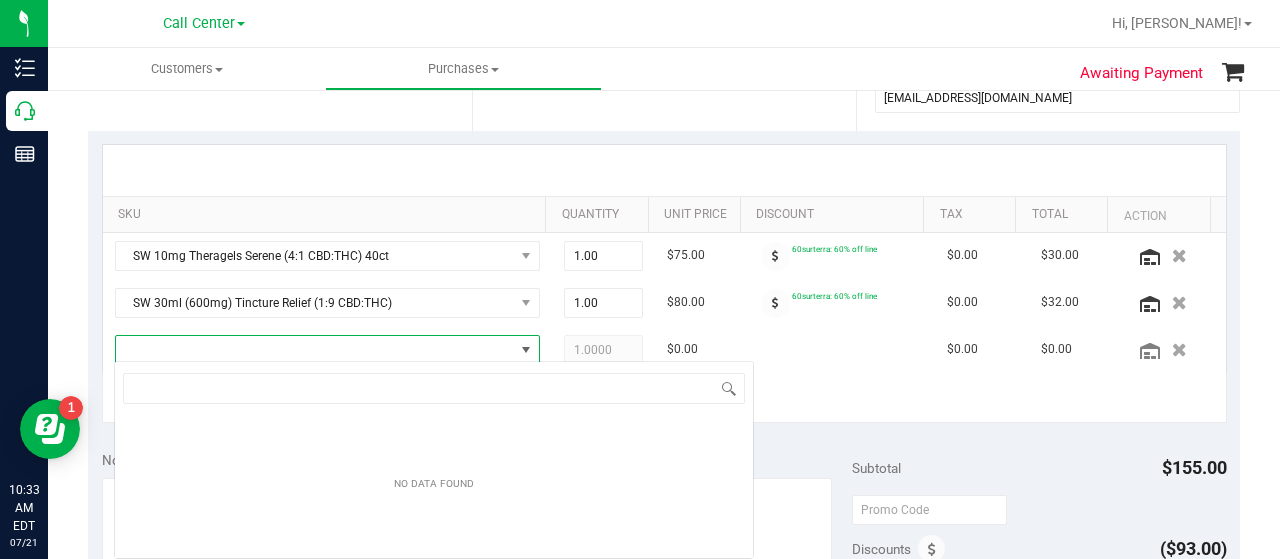 scroll, scrollTop: 99970, scrollLeft: 99586, axis: both 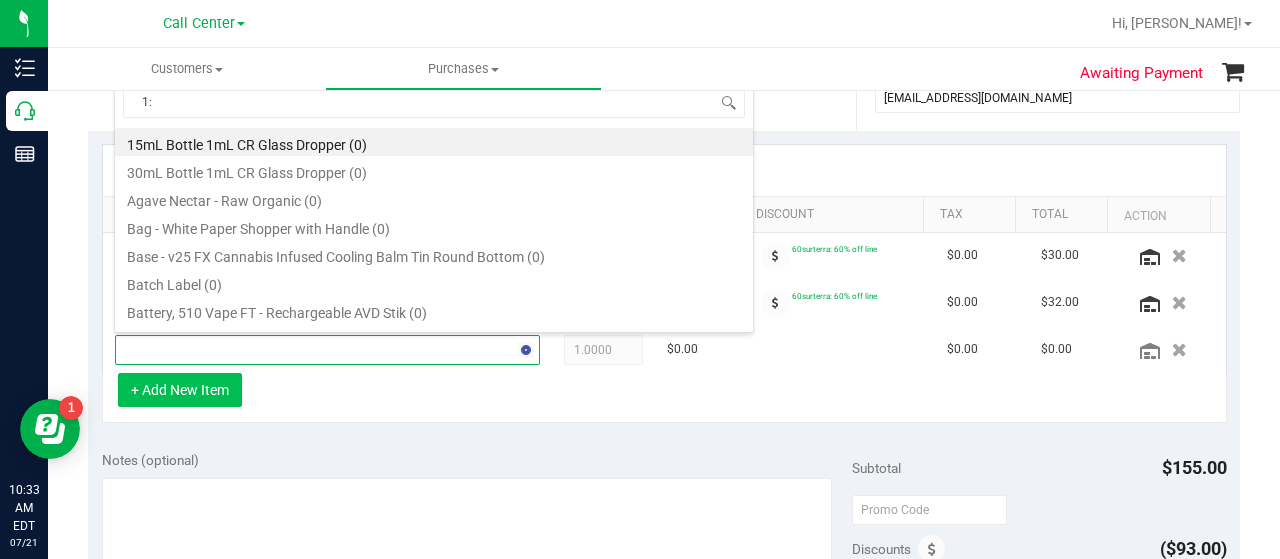 type on "1:9" 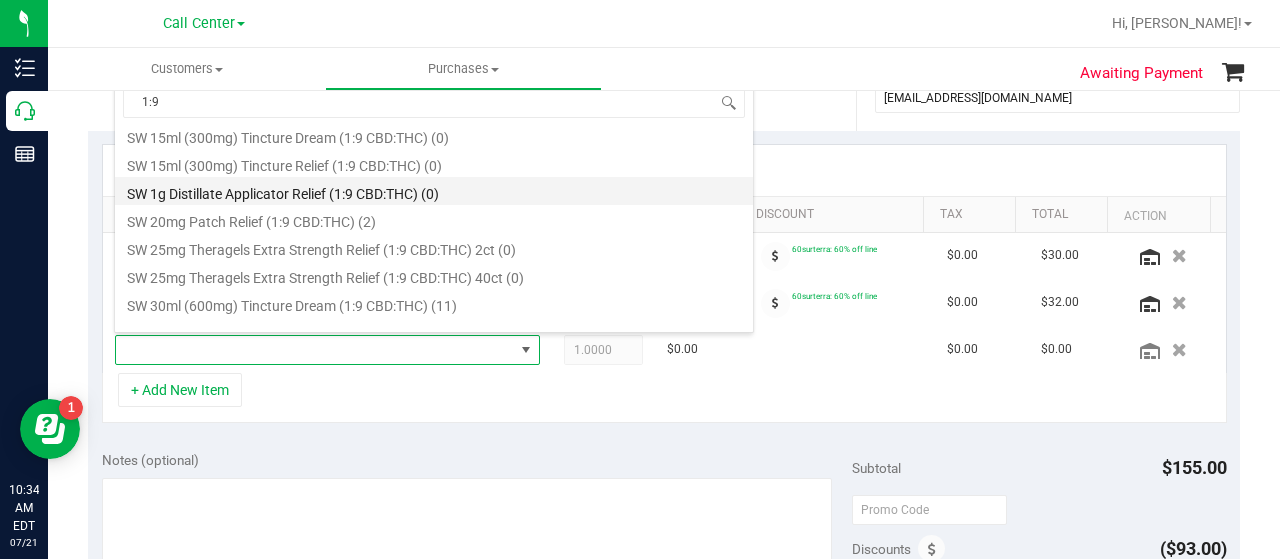 scroll, scrollTop: 1000, scrollLeft: 0, axis: vertical 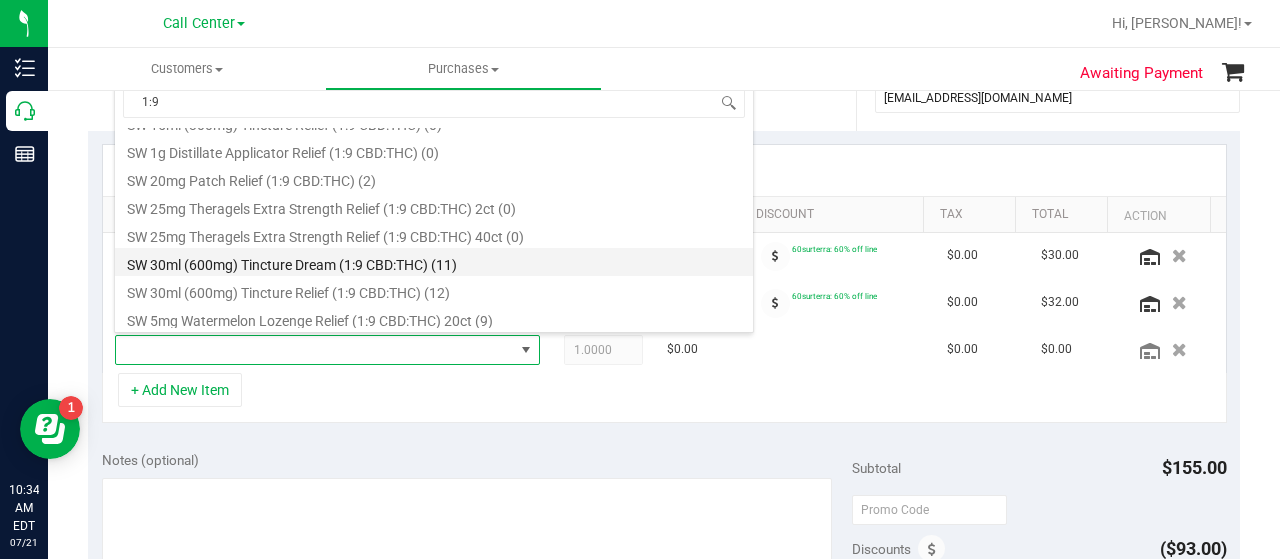 click on "SW 30ml (600mg) Tincture Dream (1:9 CBD:THC) (11)" at bounding box center (434, 262) 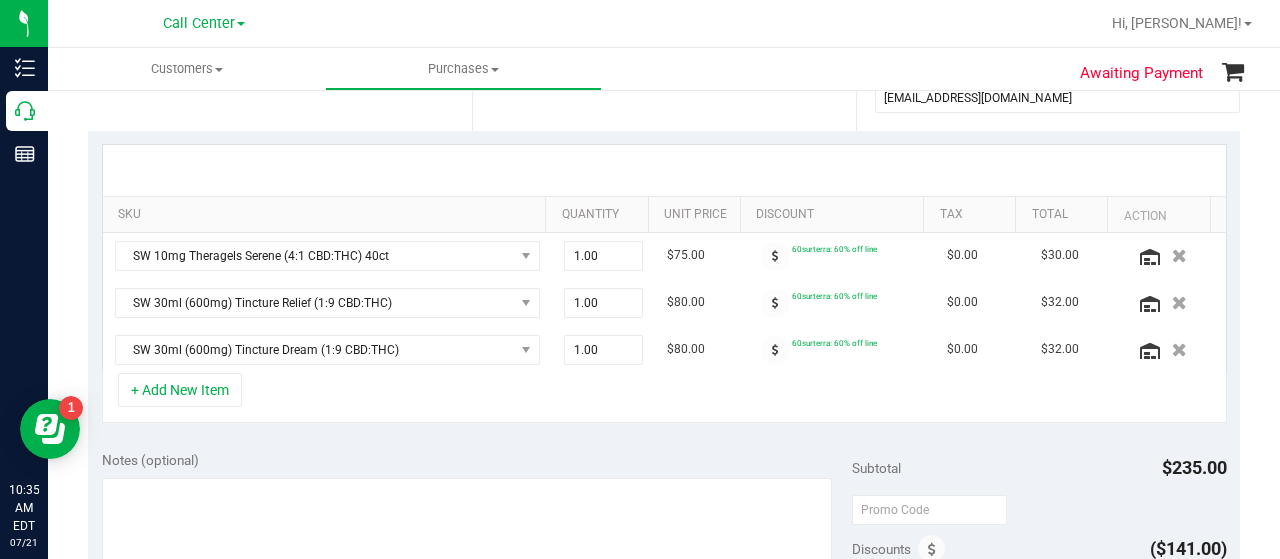 click on "+ Add New Item" at bounding box center [664, 398] 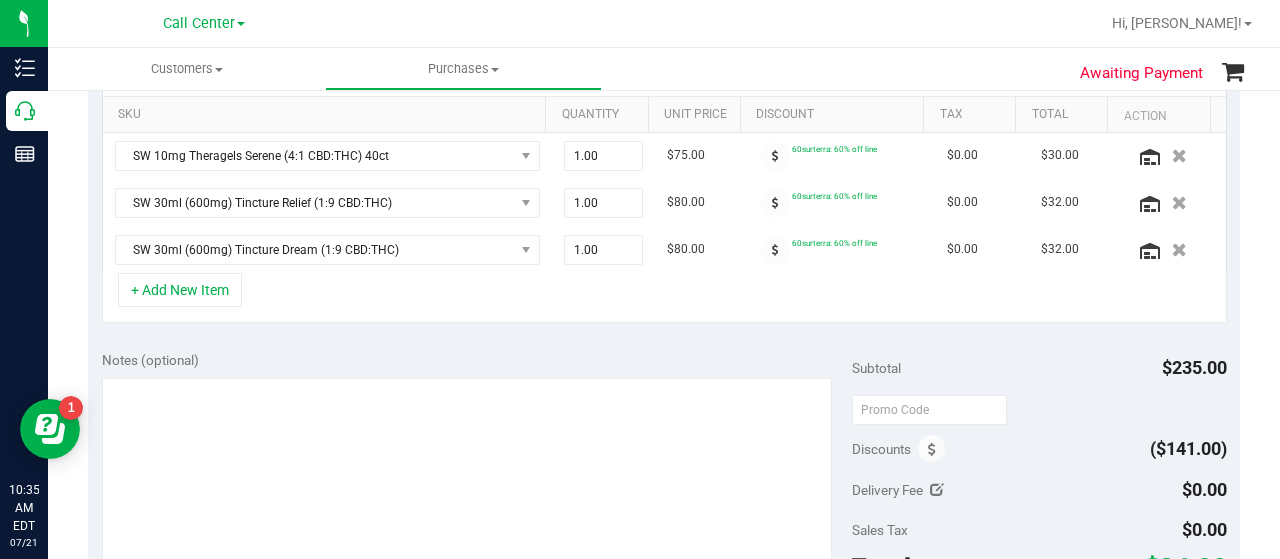 scroll, scrollTop: 700, scrollLeft: 0, axis: vertical 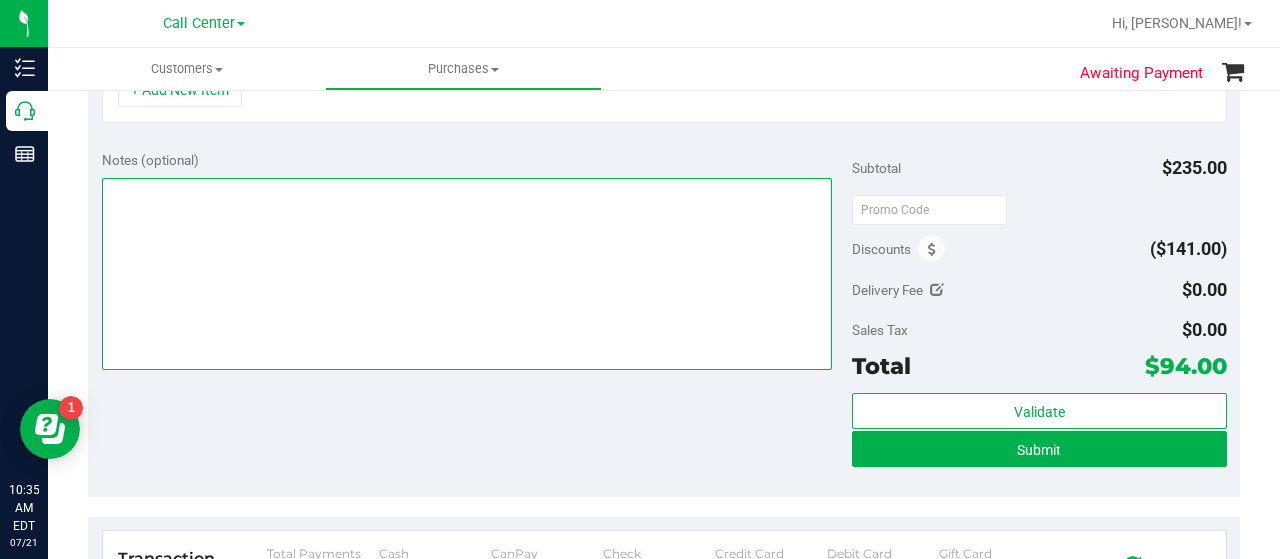 click at bounding box center (467, 274) 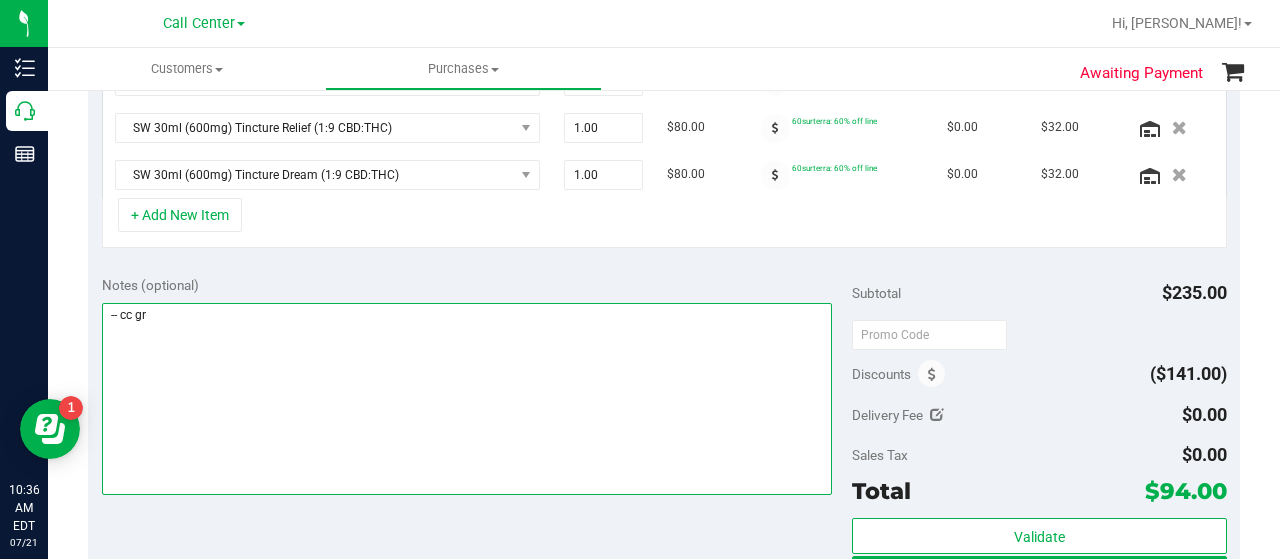 scroll, scrollTop: 700, scrollLeft: 0, axis: vertical 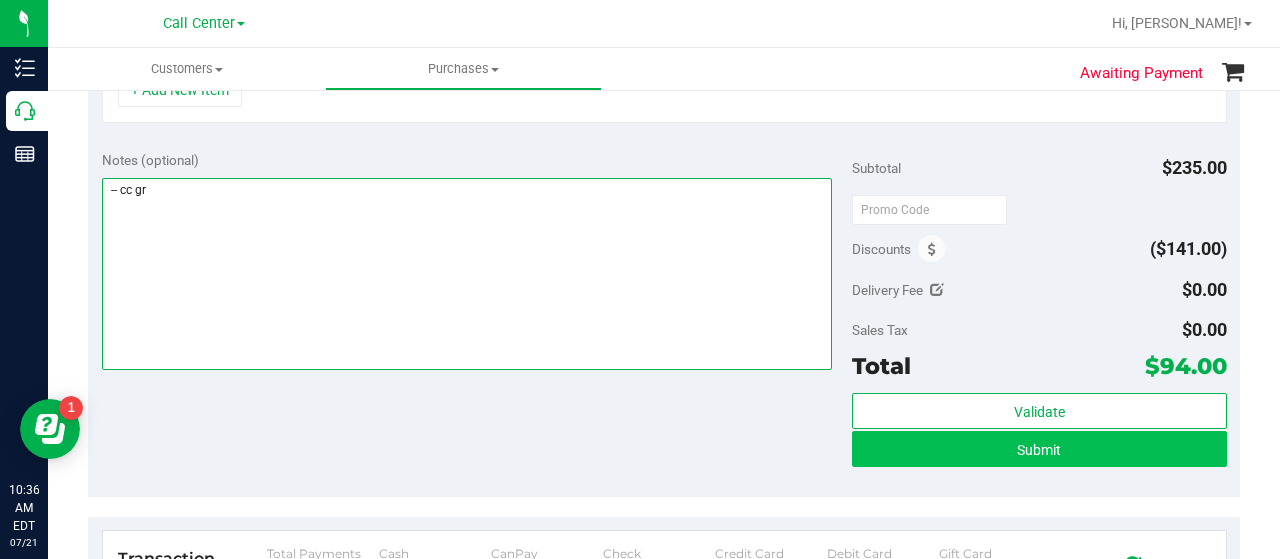 type on "-- cc gr" 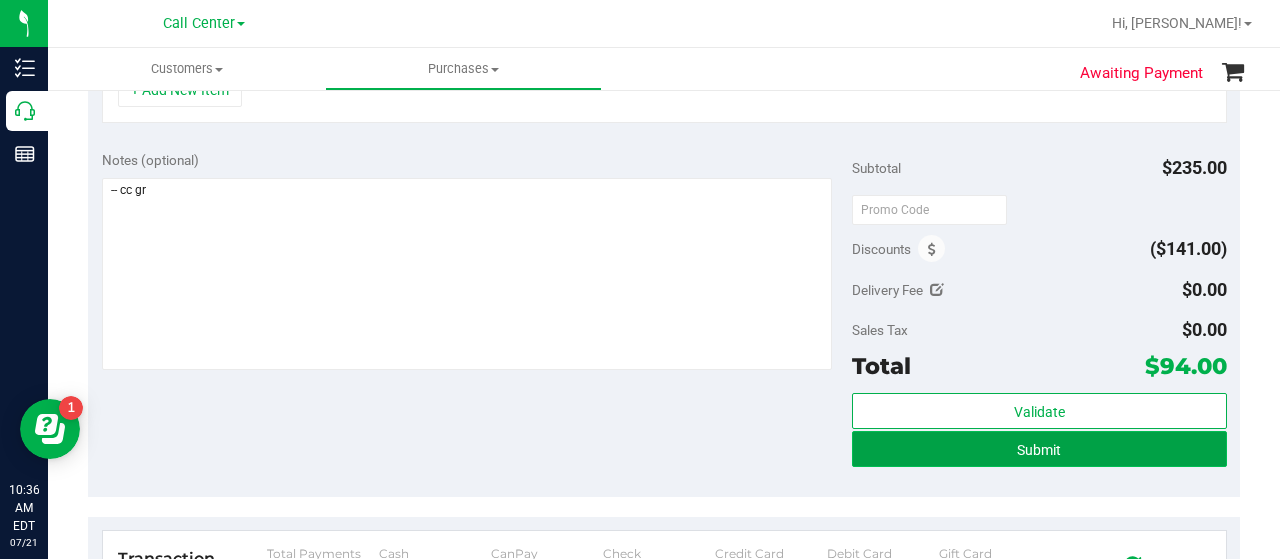click on "Submit" at bounding box center [1039, 450] 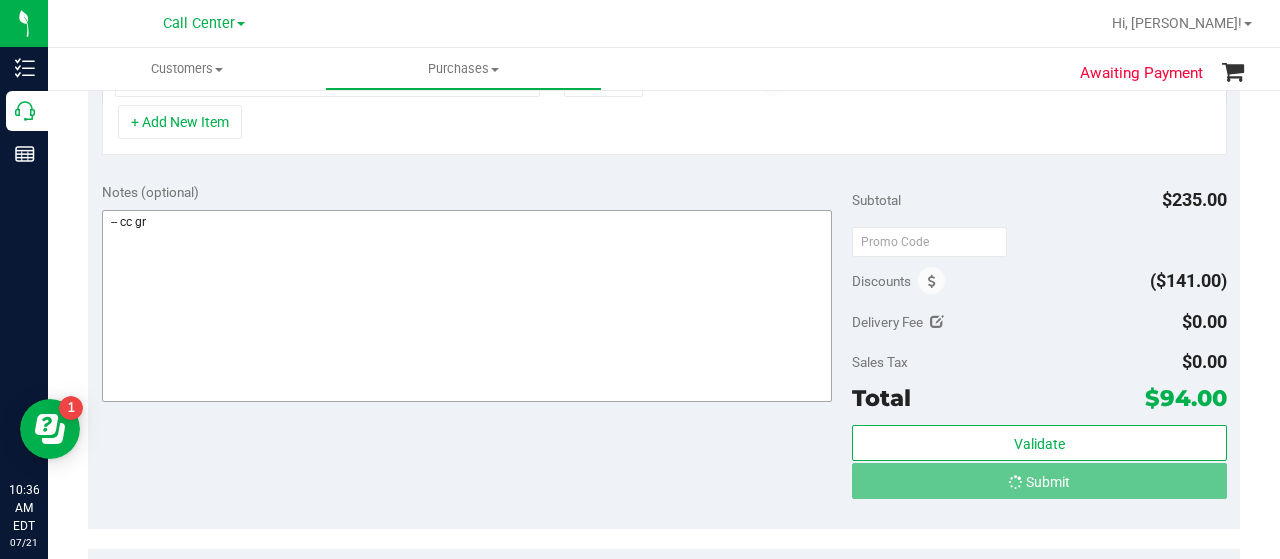 scroll, scrollTop: 337, scrollLeft: 0, axis: vertical 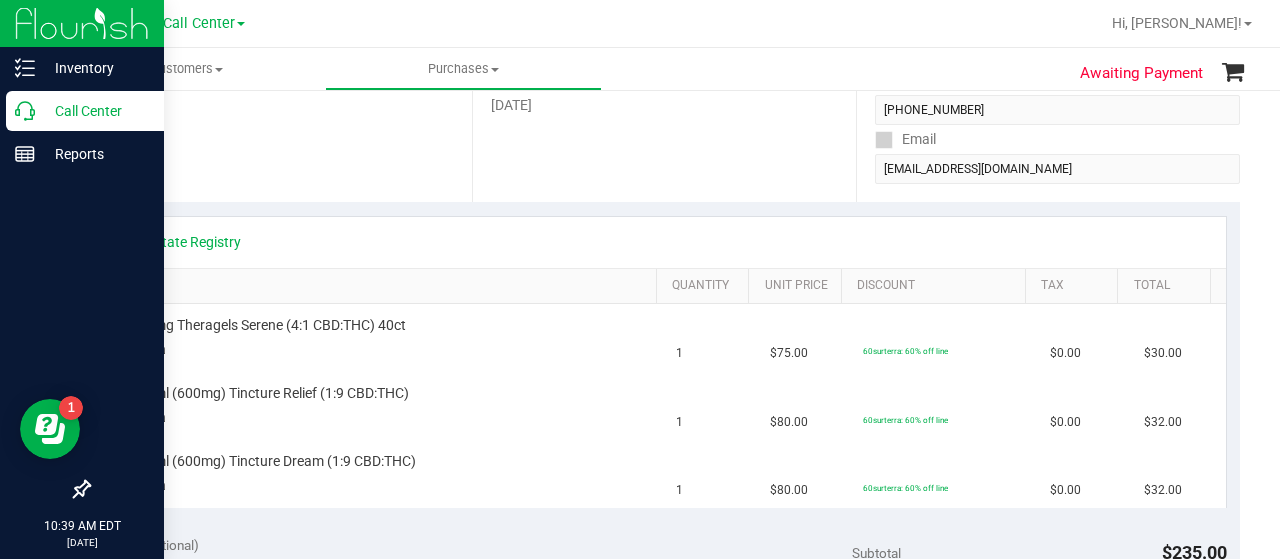 click on "Call Center" at bounding box center [85, 111] 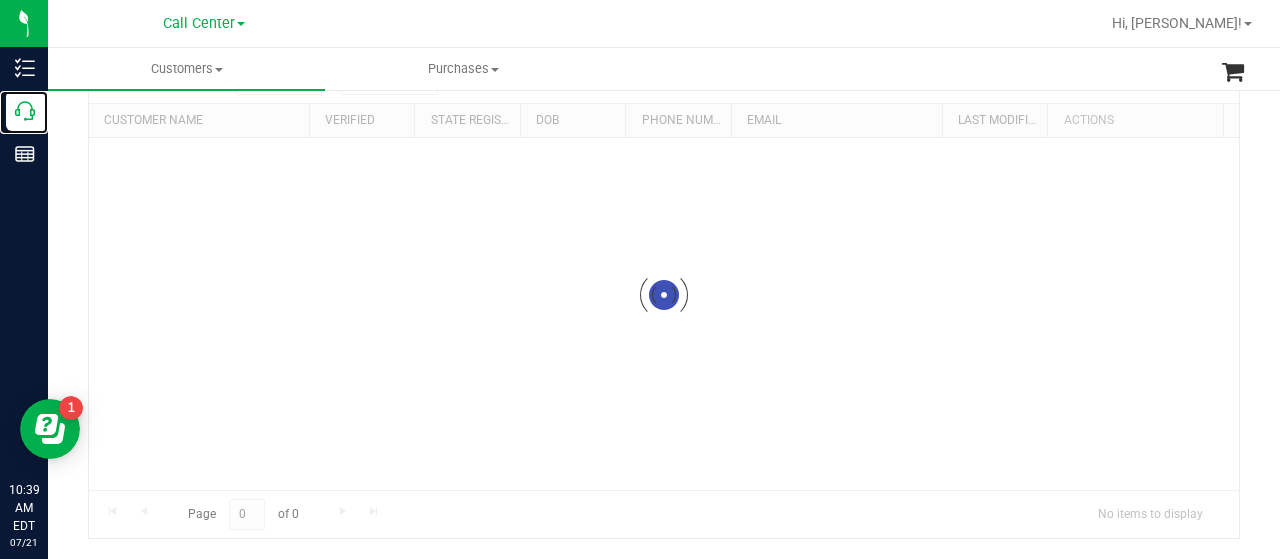 scroll, scrollTop: 0, scrollLeft: 0, axis: both 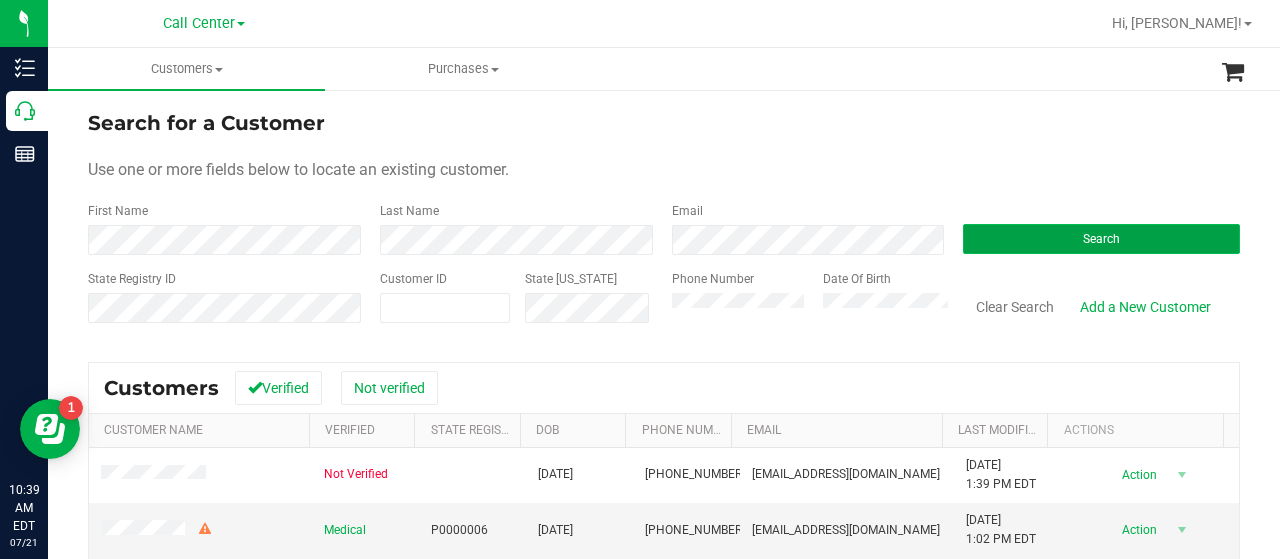 click on "Search" at bounding box center [1101, 239] 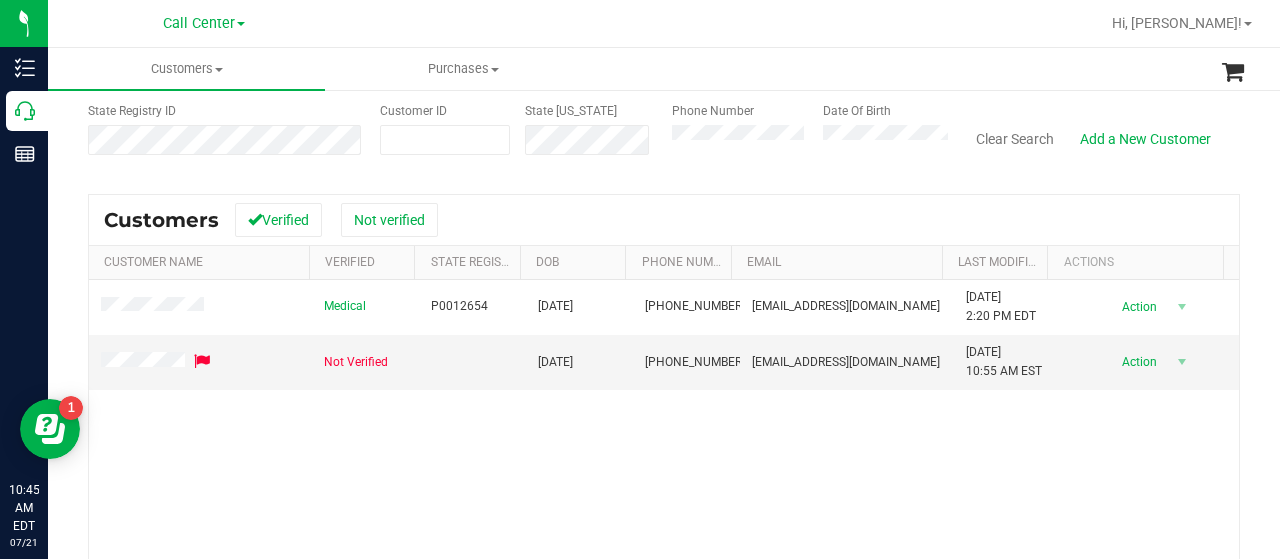 scroll, scrollTop: 200, scrollLeft: 0, axis: vertical 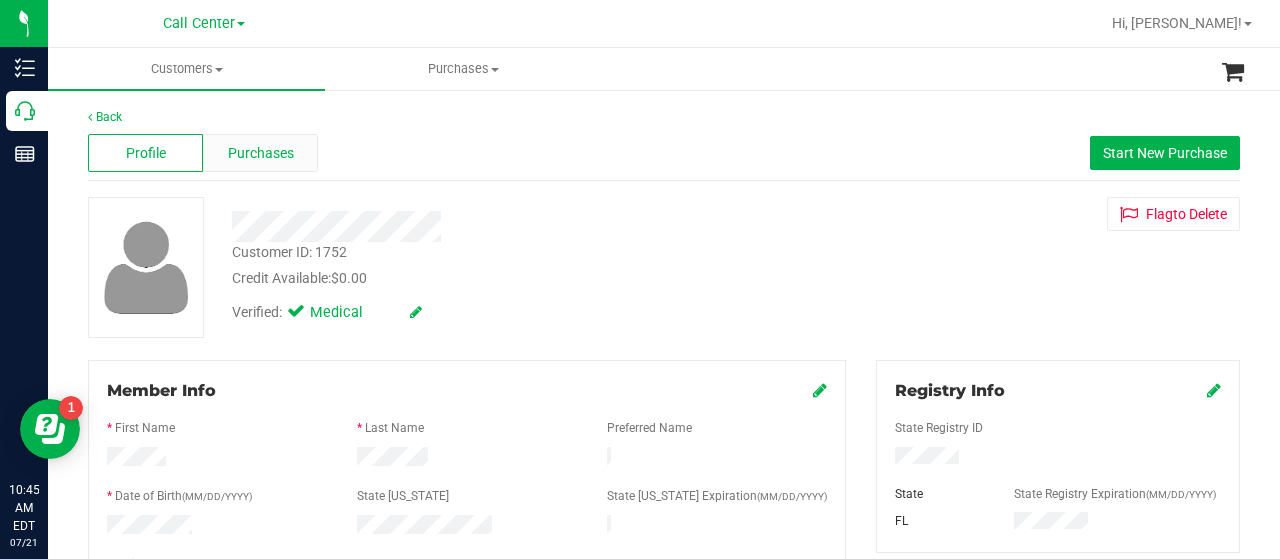 click on "Purchases" at bounding box center [260, 153] 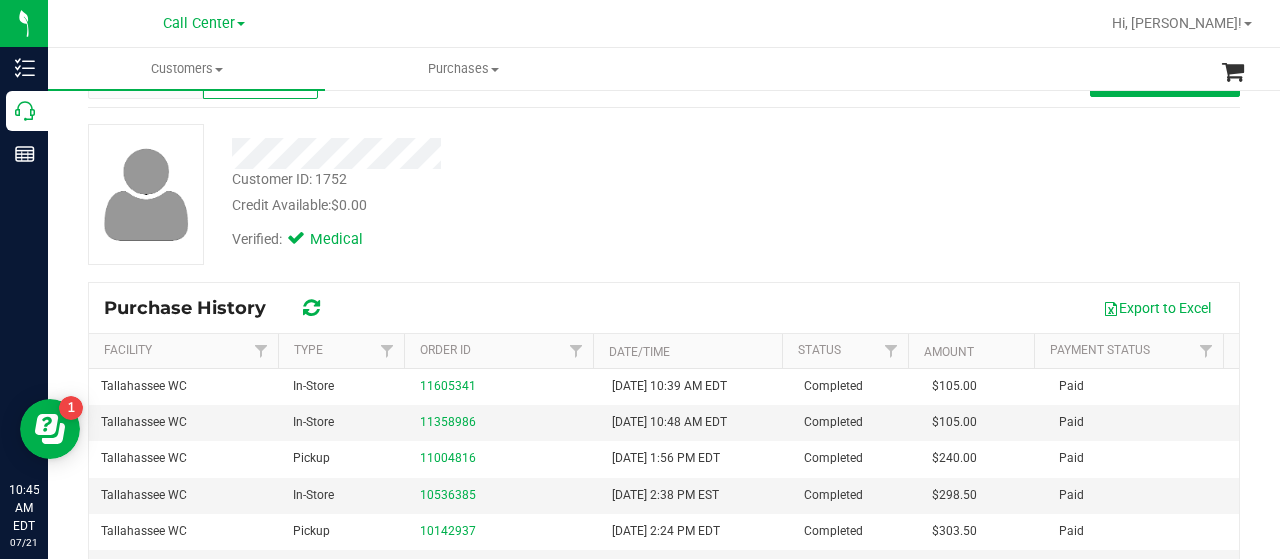 scroll, scrollTop: 100, scrollLeft: 0, axis: vertical 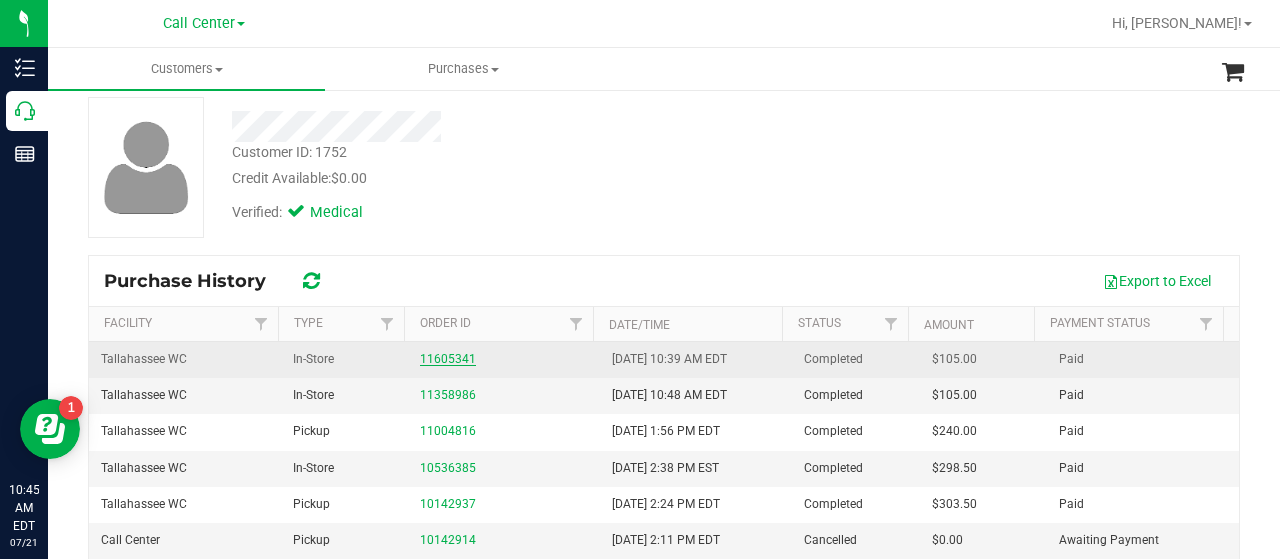 click on "11605341" at bounding box center [448, 359] 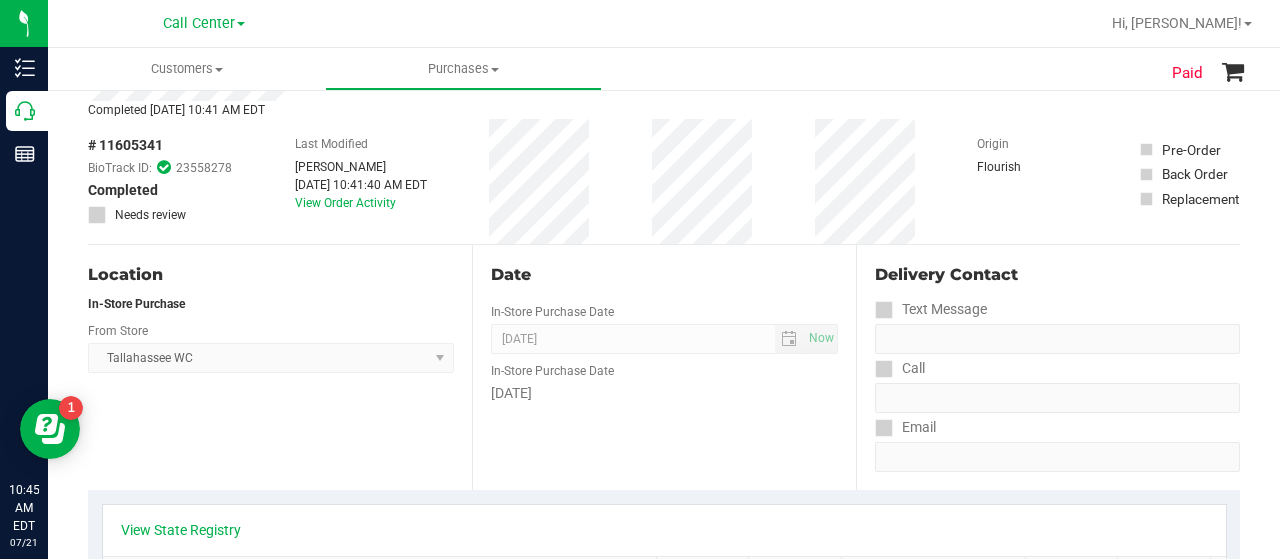 scroll, scrollTop: 0, scrollLeft: 0, axis: both 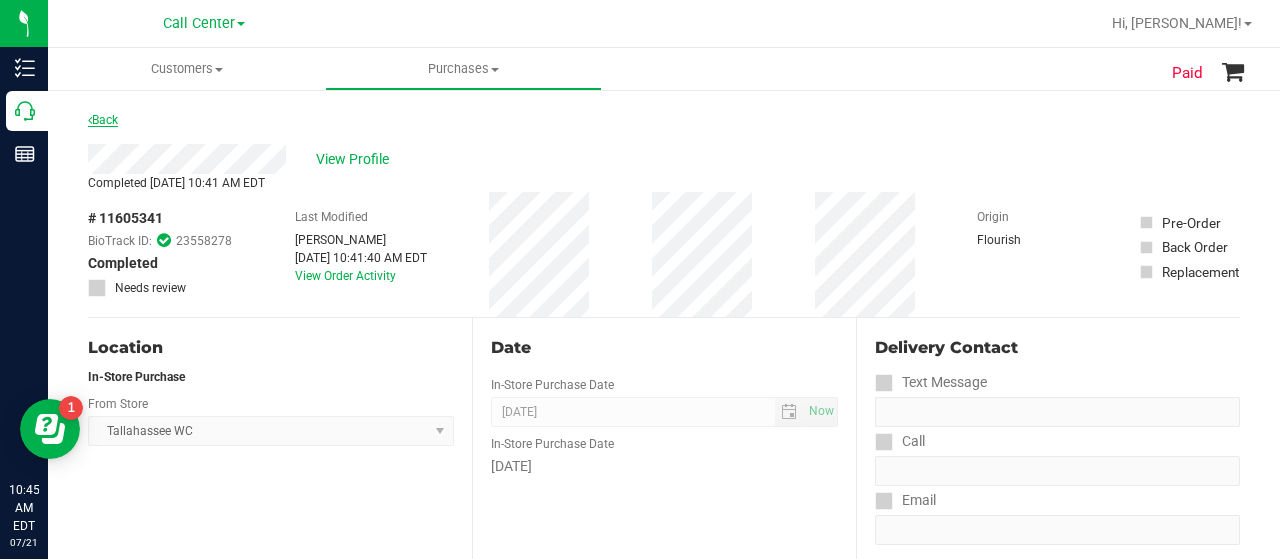 click on "Back" at bounding box center [103, 120] 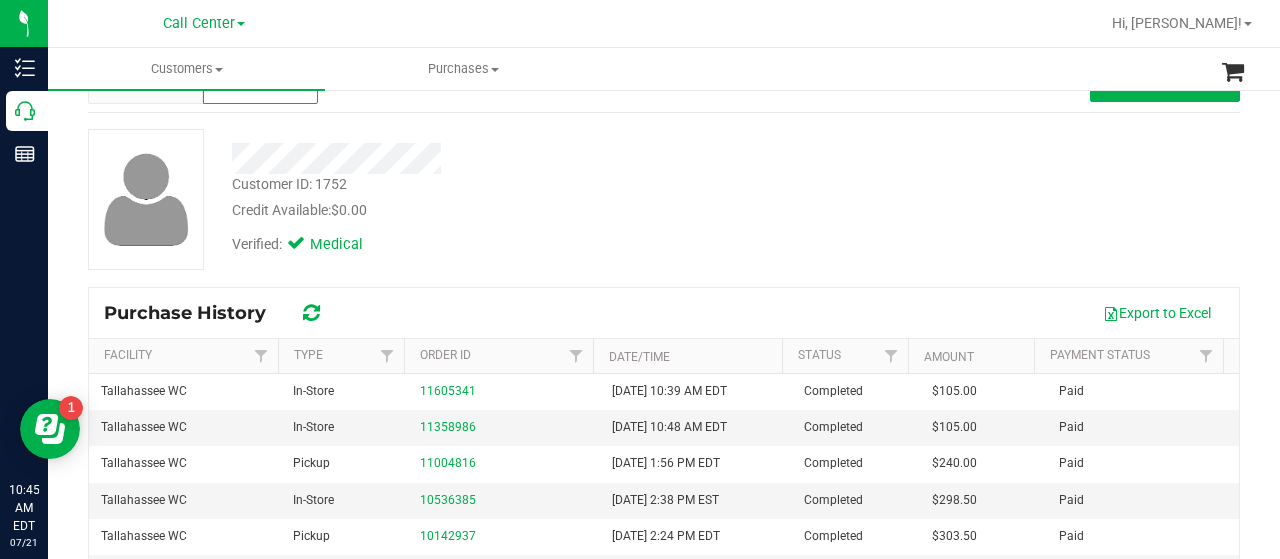 scroll, scrollTop: 100, scrollLeft: 0, axis: vertical 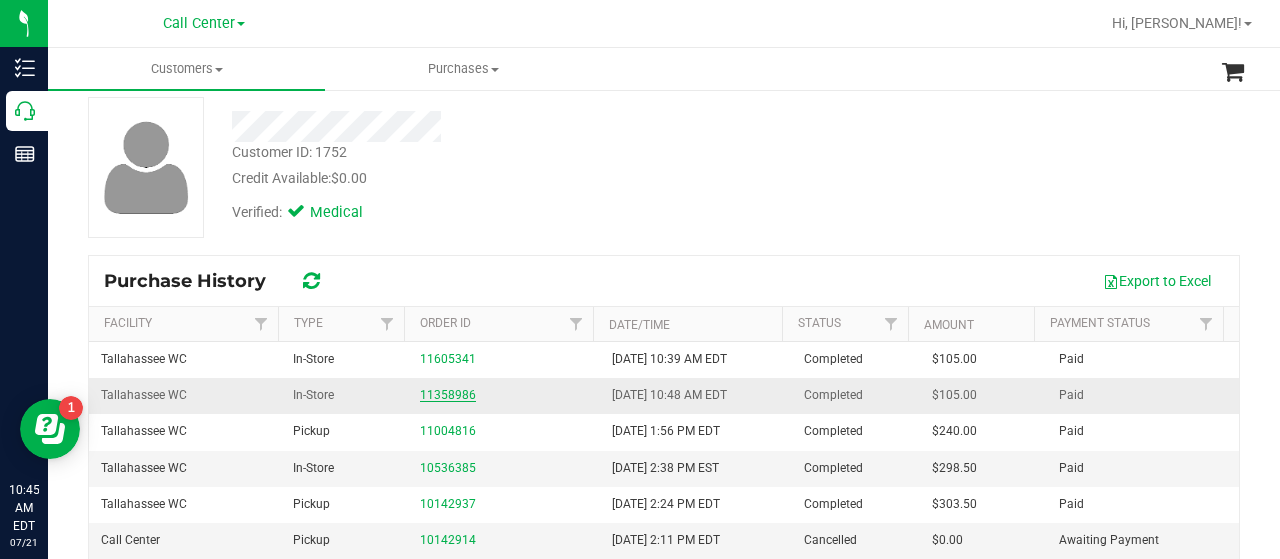 click on "11358986" at bounding box center [448, 395] 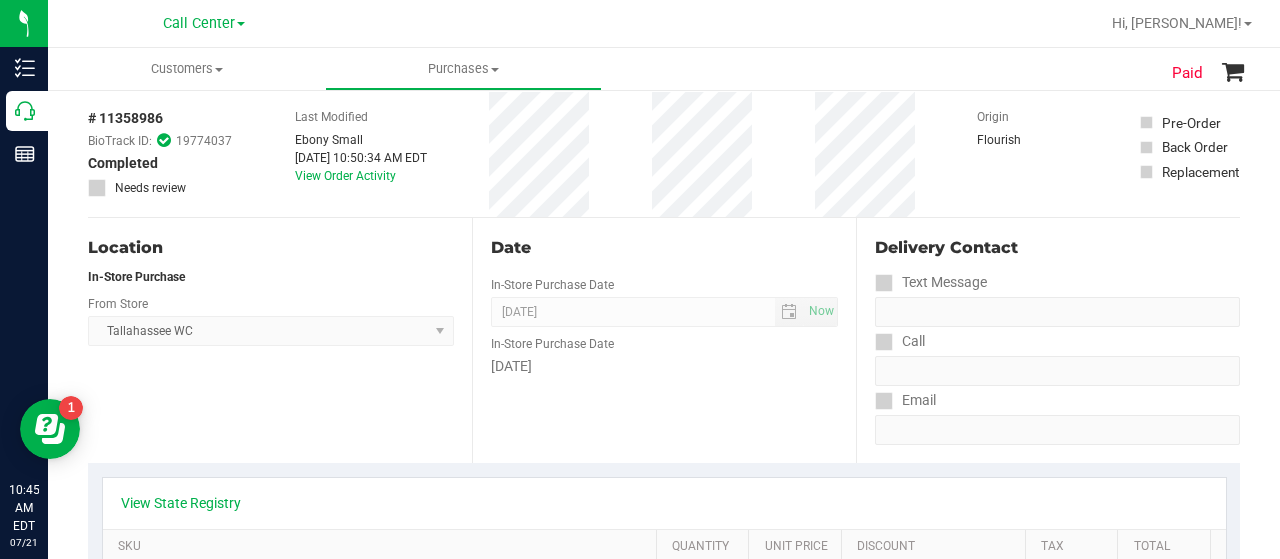 scroll, scrollTop: 0, scrollLeft: 0, axis: both 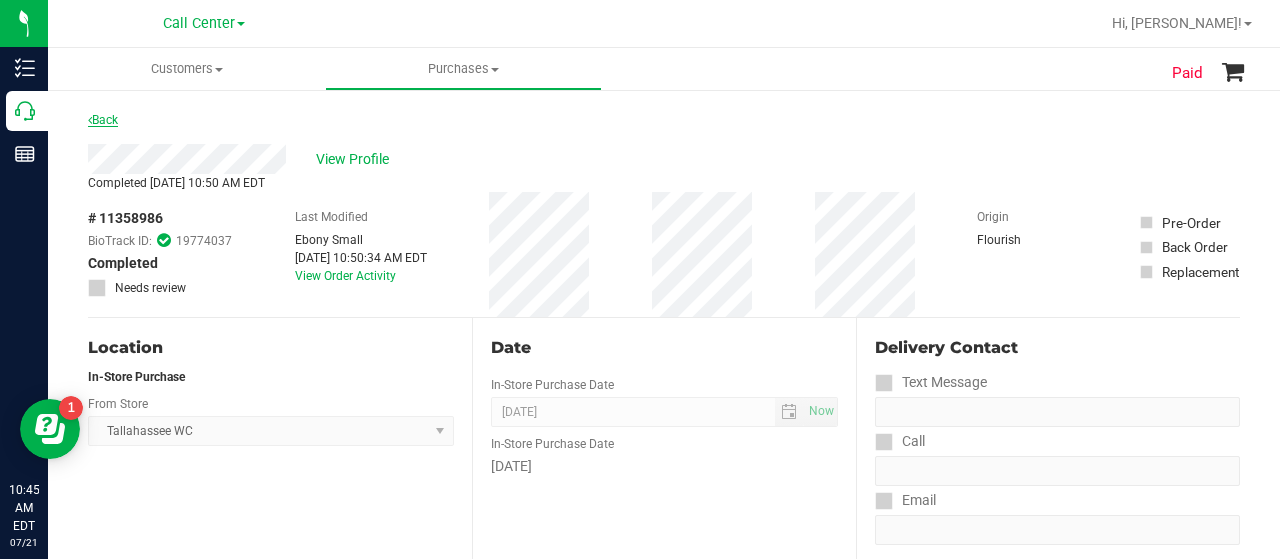 click on "Back" at bounding box center [103, 120] 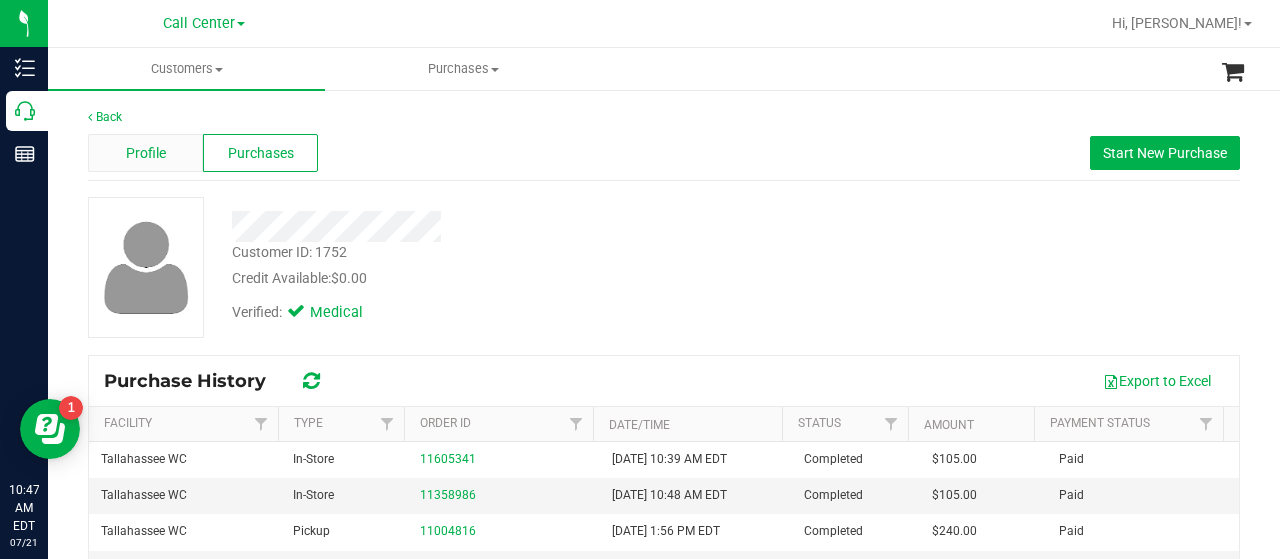 click on "Profile" at bounding box center (146, 153) 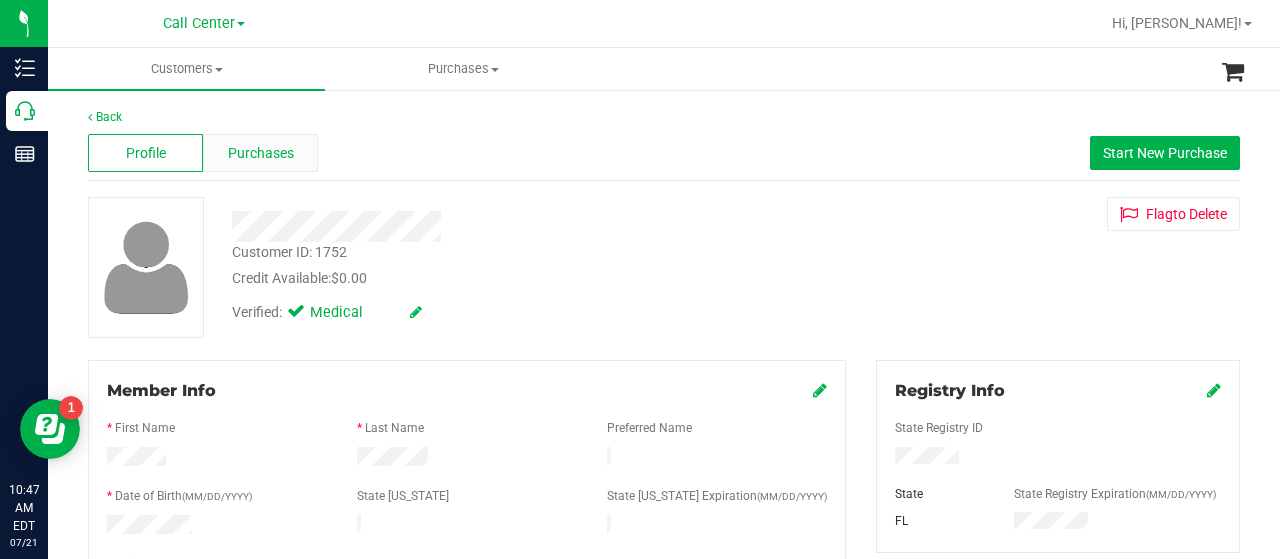 click on "Purchases" at bounding box center (260, 153) 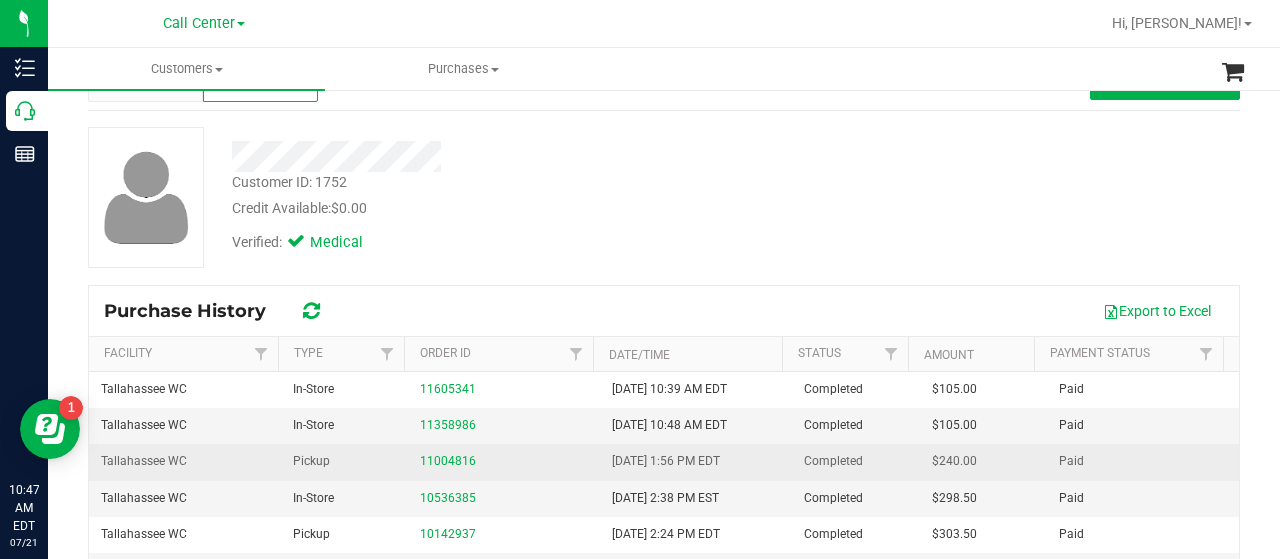 scroll, scrollTop: 100, scrollLeft: 0, axis: vertical 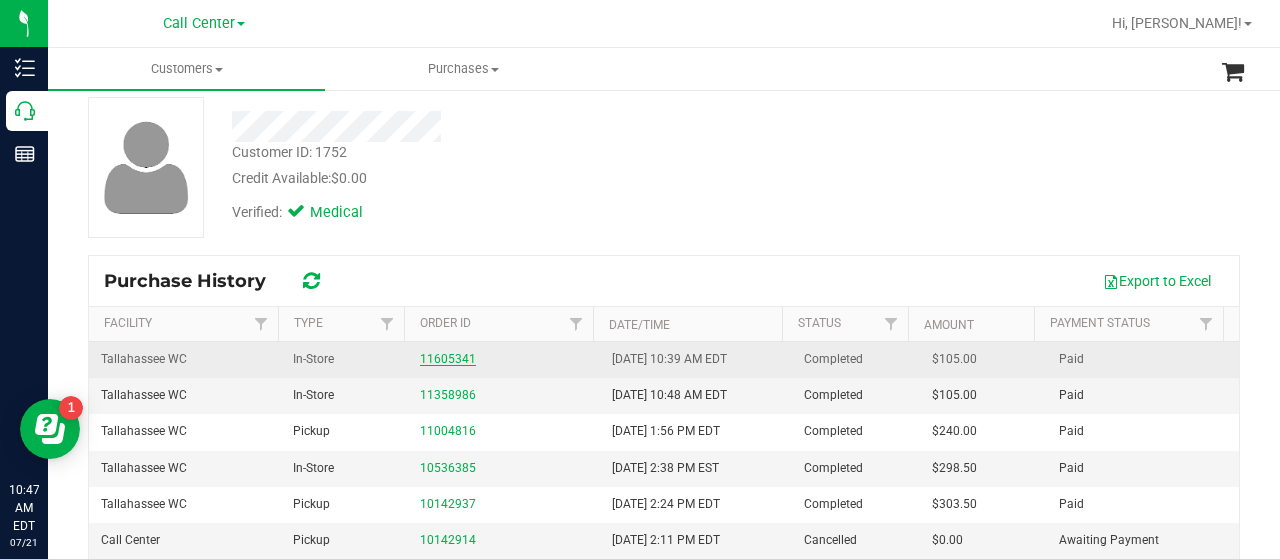 click on "11605341" at bounding box center (448, 359) 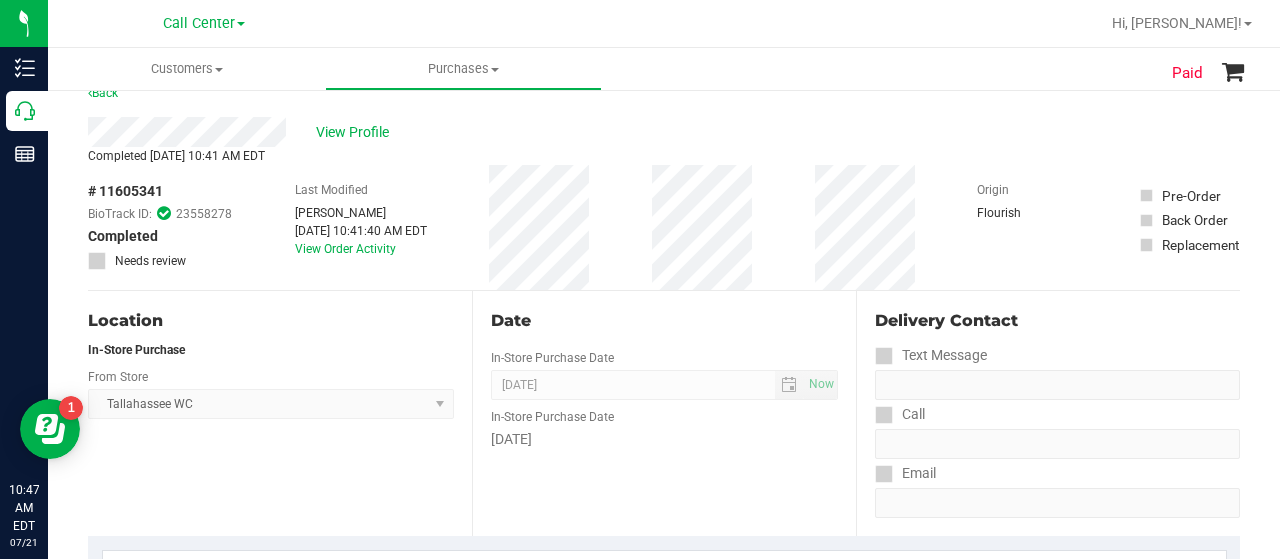 scroll, scrollTop: 0, scrollLeft: 0, axis: both 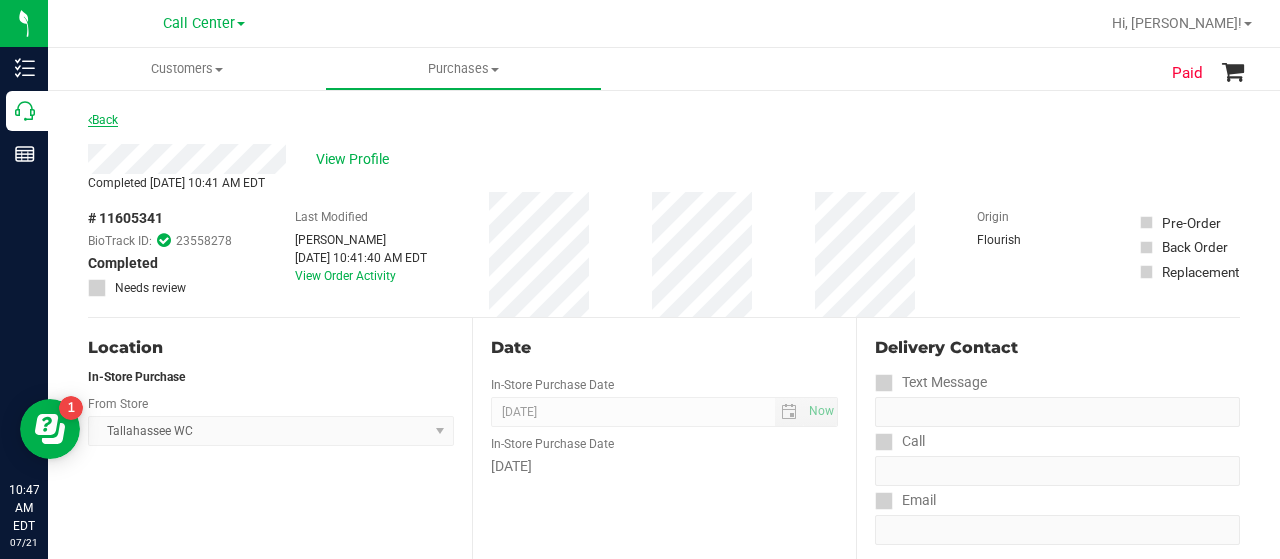 click on "Back" at bounding box center (103, 120) 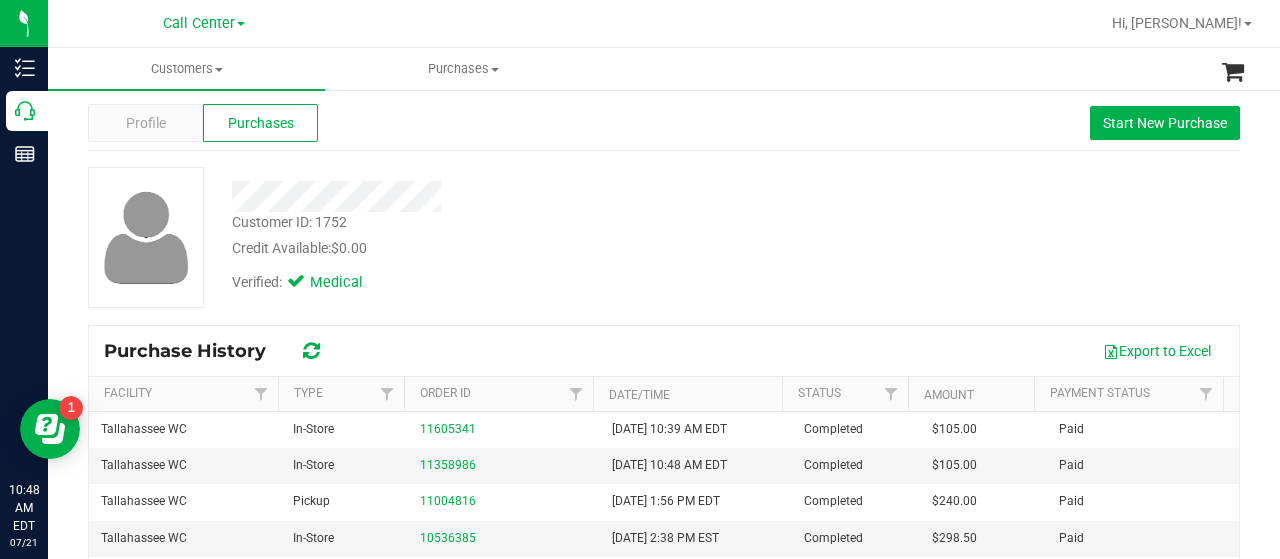 scroll, scrollTop: 0, scrollLeft: 0, axis: both 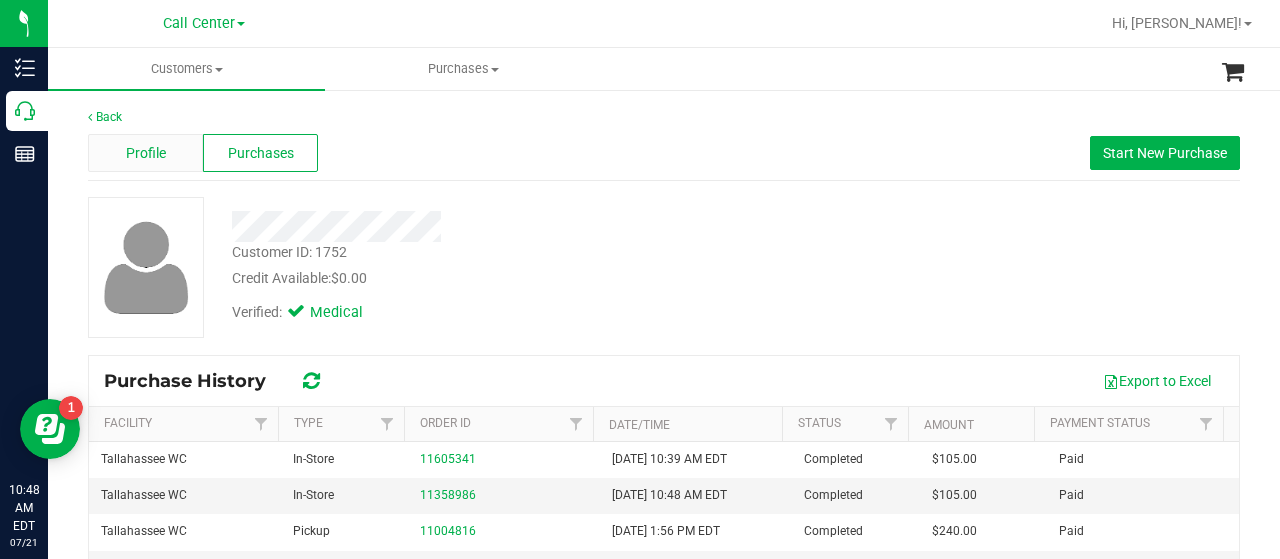click on "Profile" at bounding box center (146, 153) 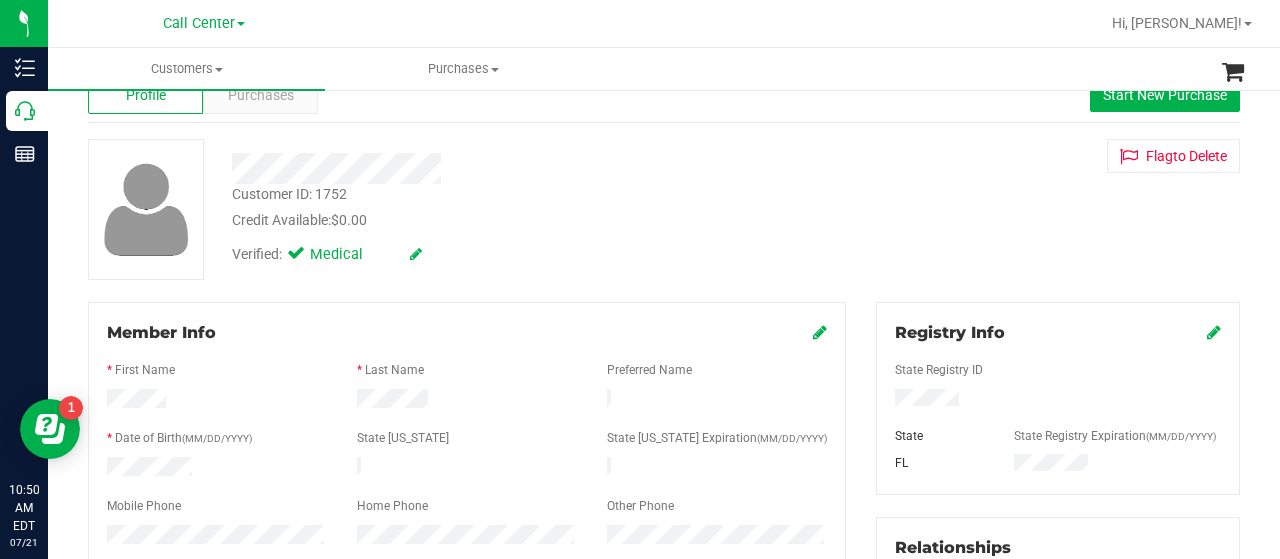 scroll, scrollTop: 0, scrollLeft: 0, axis: both 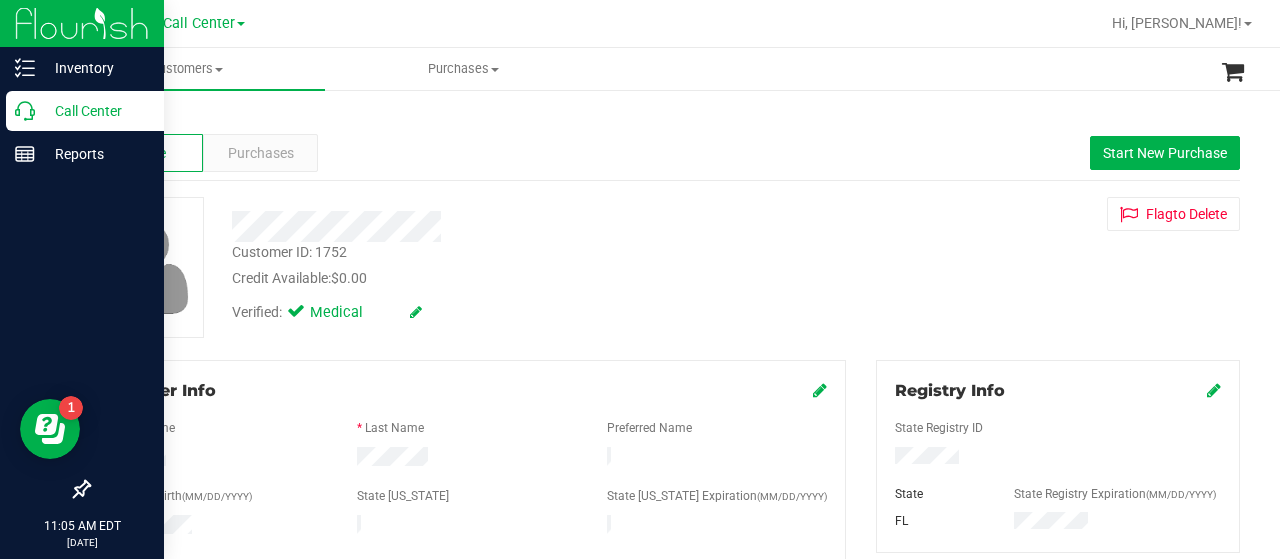 click 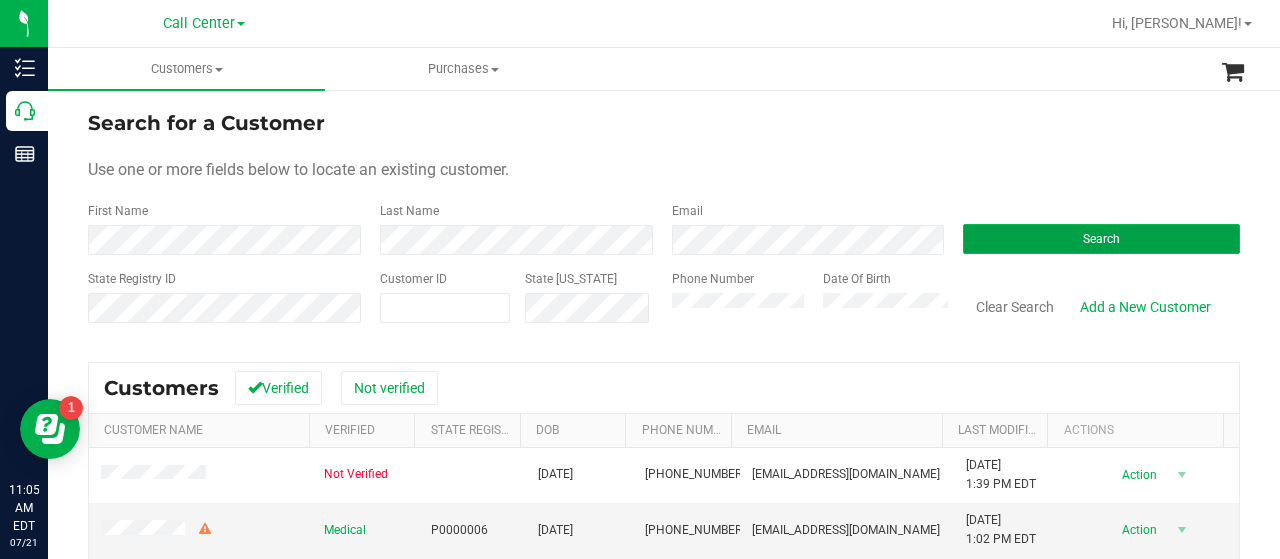 click on "Search" at bounding box center (1101, 239) 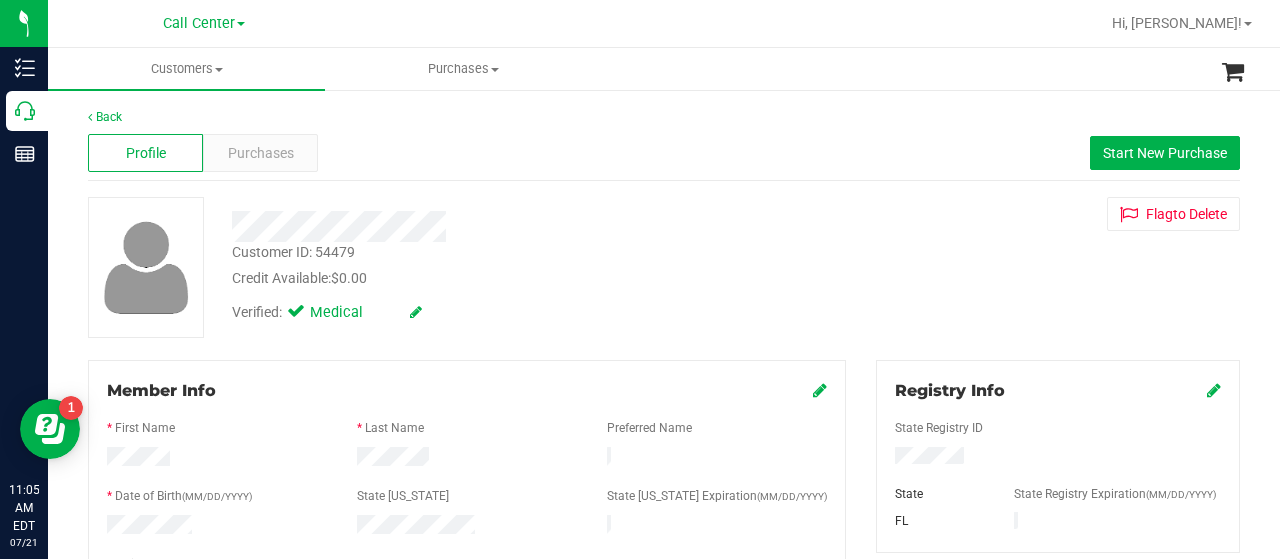 click on "Customer ID: 54479" at bounding box center (293, 252) 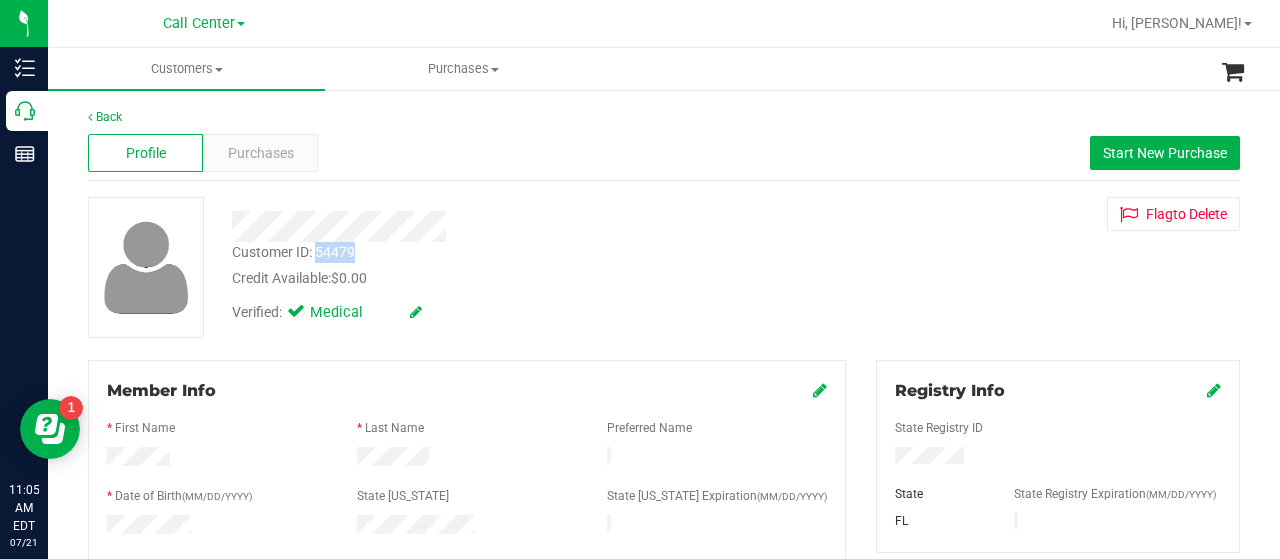 click on "Customer ID: 54479" at bounding box center (293, 252) 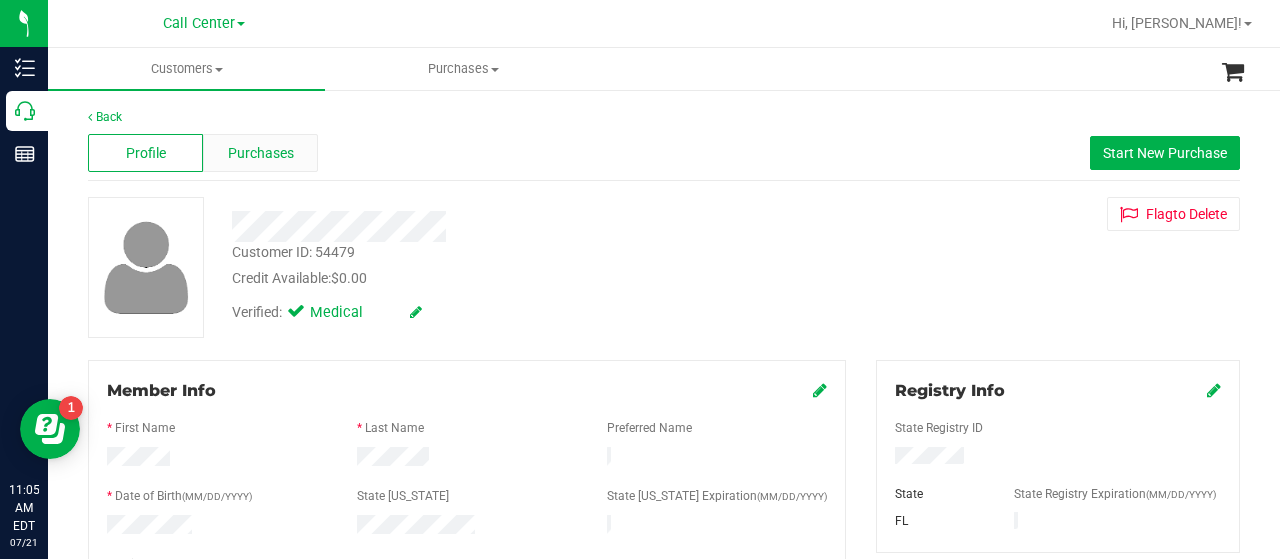 click on "Purchases" at bounding box center (261, 153) 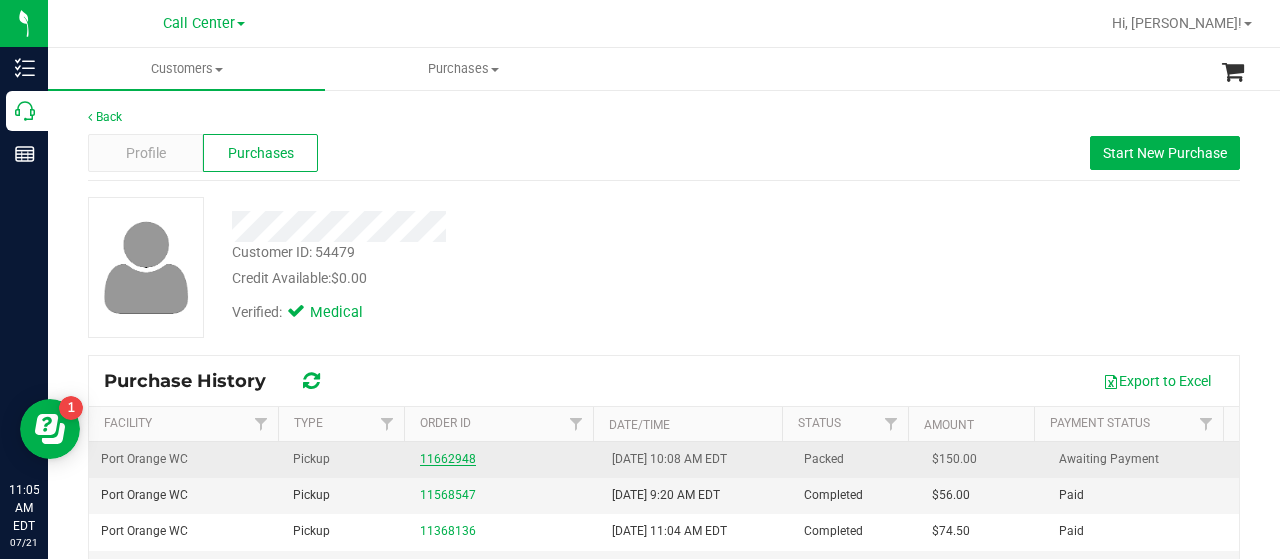 click on "11662948" at bounding box center (448, 459) 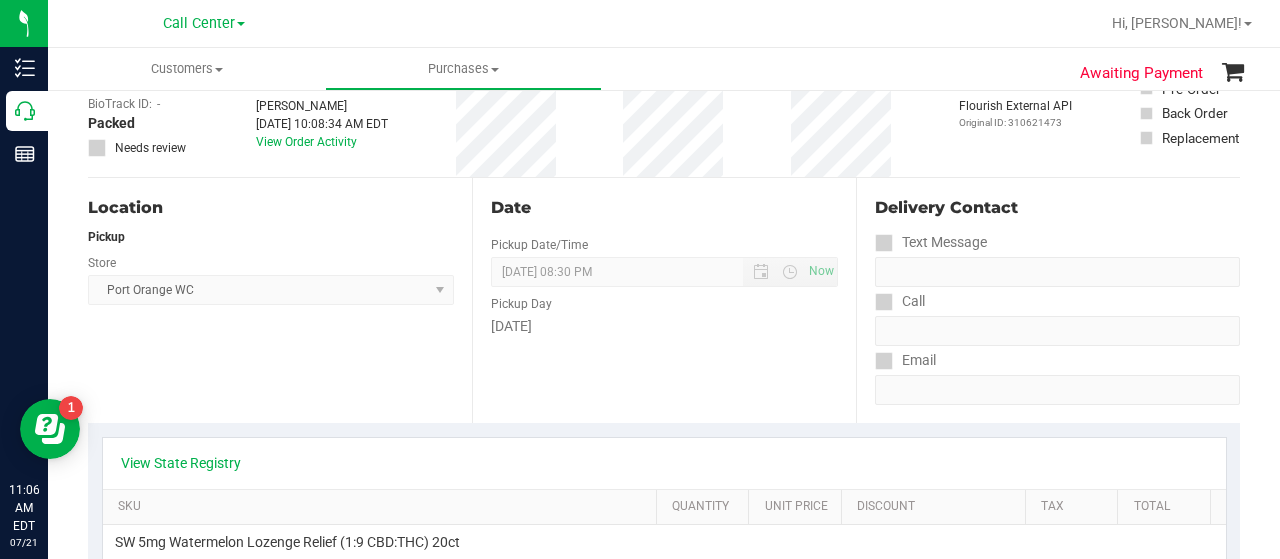 scroll, scrollTop: 0, scrollLeft: 0, axis: both 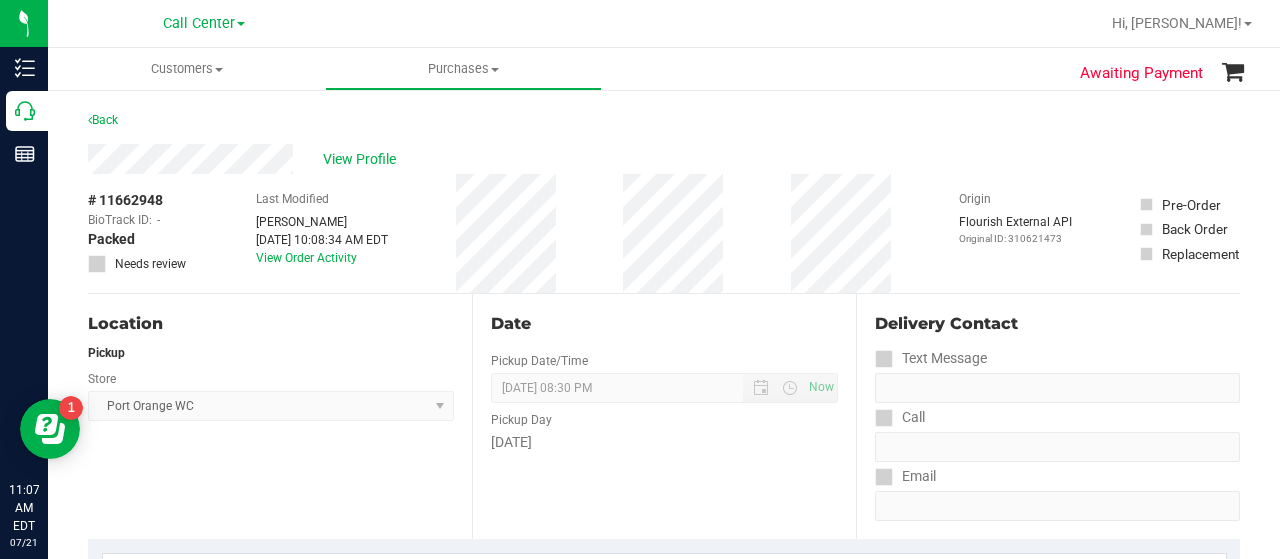 click on "Pickup" at bounding box center [271, 353] 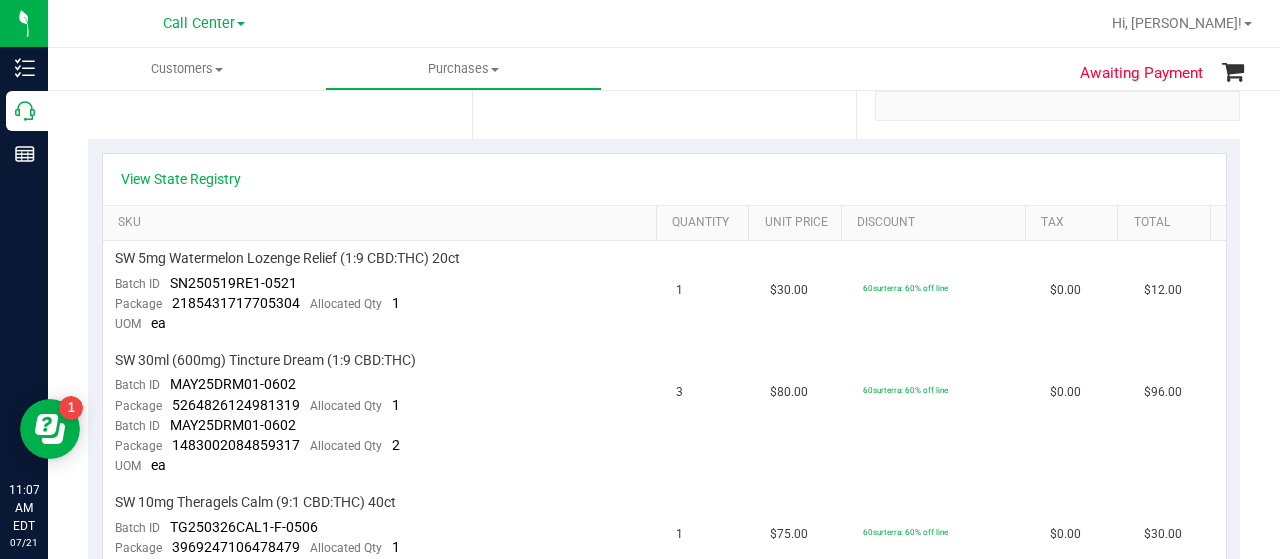 scroll, scrollTop: 0, scrollLeft: 0, axis: both 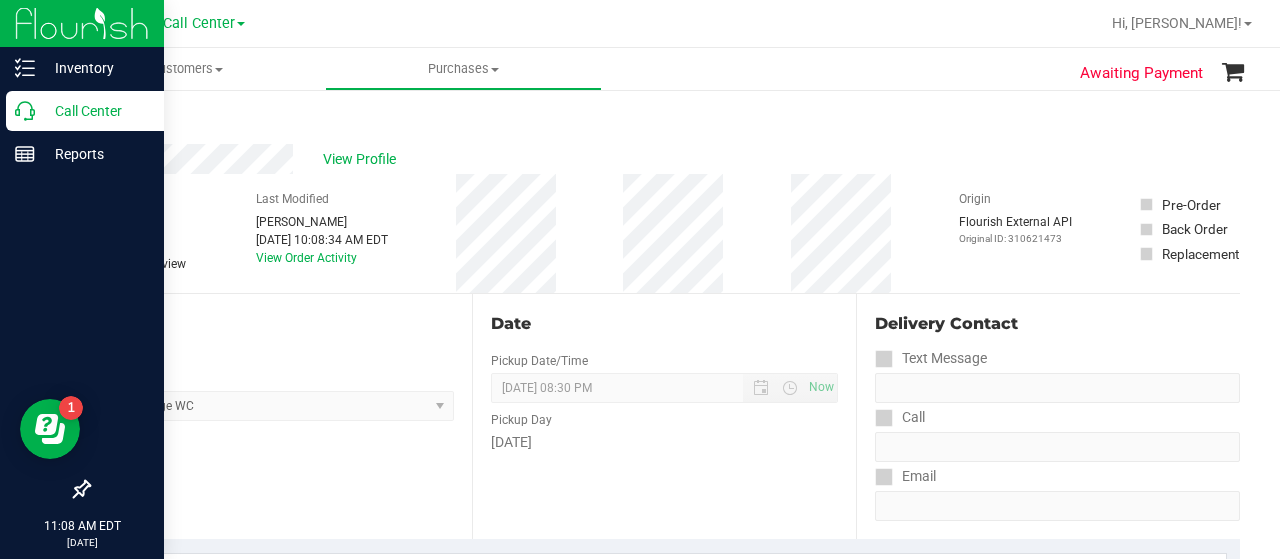 click on "Call Center" at bounding box center (95, 111) 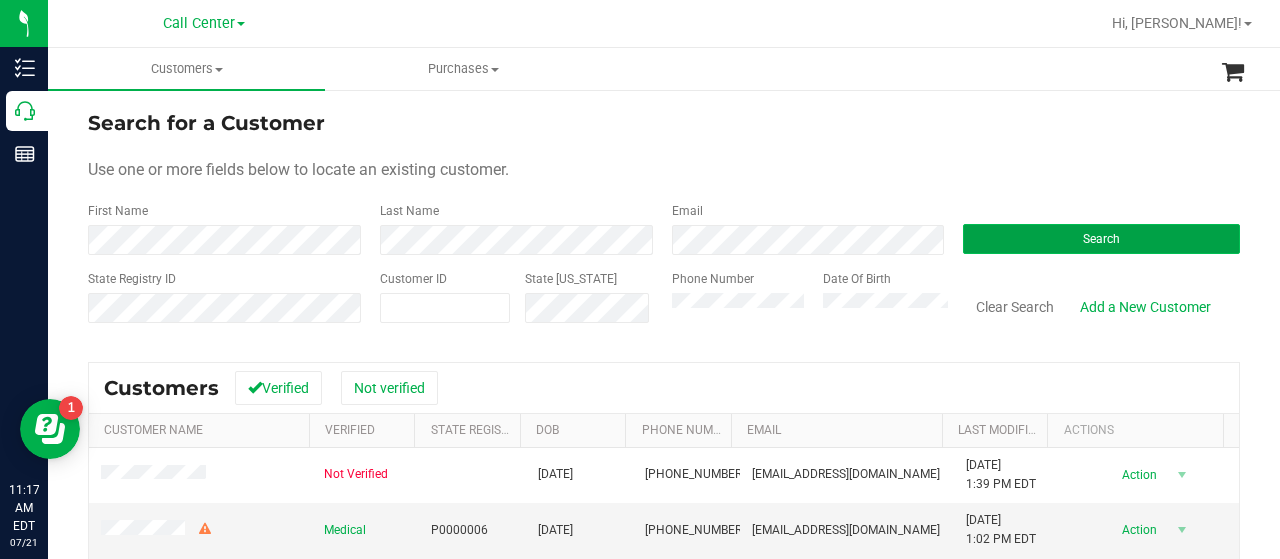 click on "Search" at bounding box center (1101, 239) 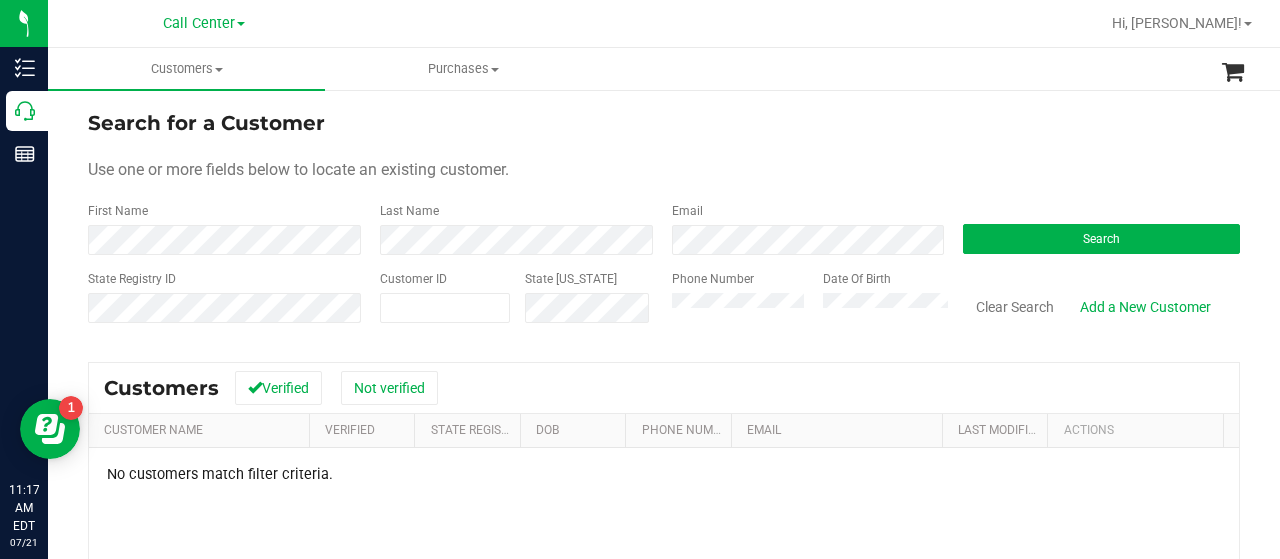 scroll, scrollTop: 100, scrollLeft: 0, axis: vertical 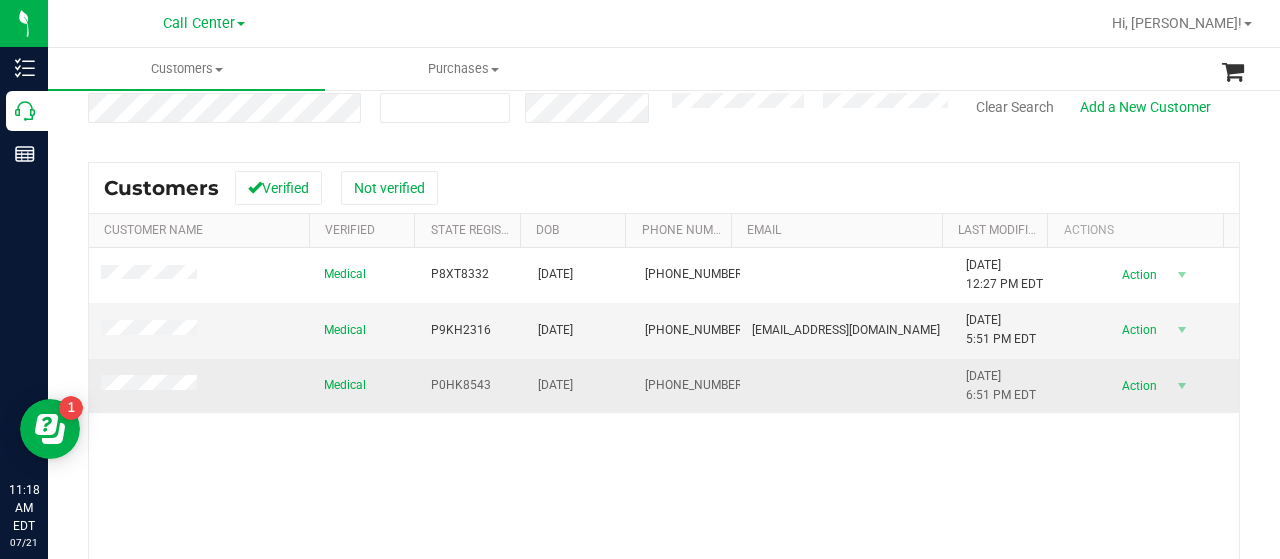 click on "Medical" at bounding box center (345, 385) 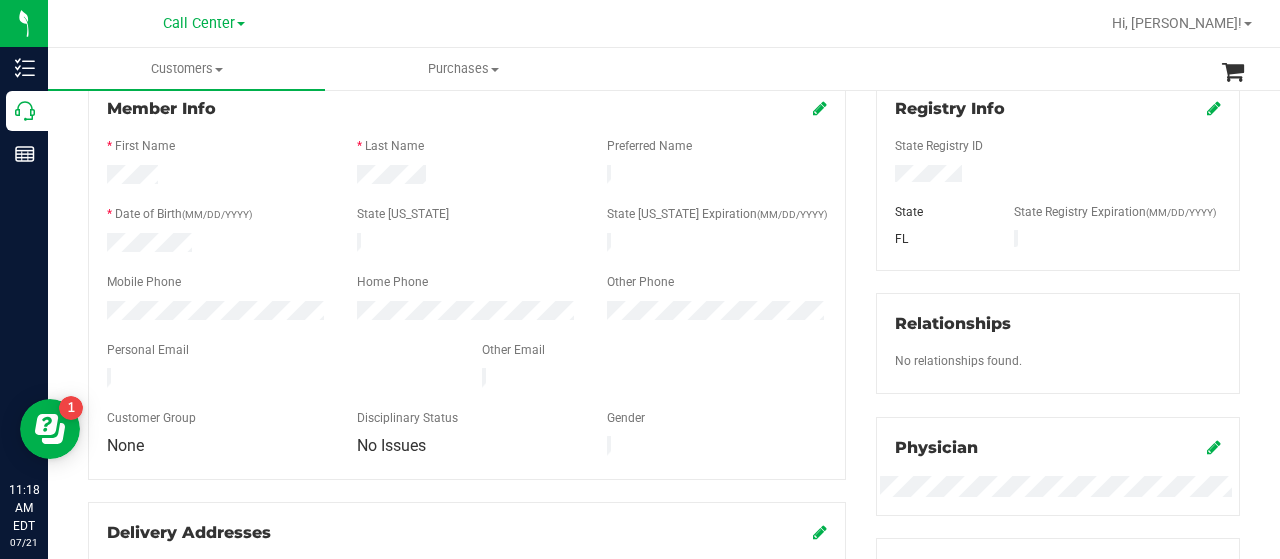 scroll, scrollTop: 0, scrollLeft: 0, axis: both 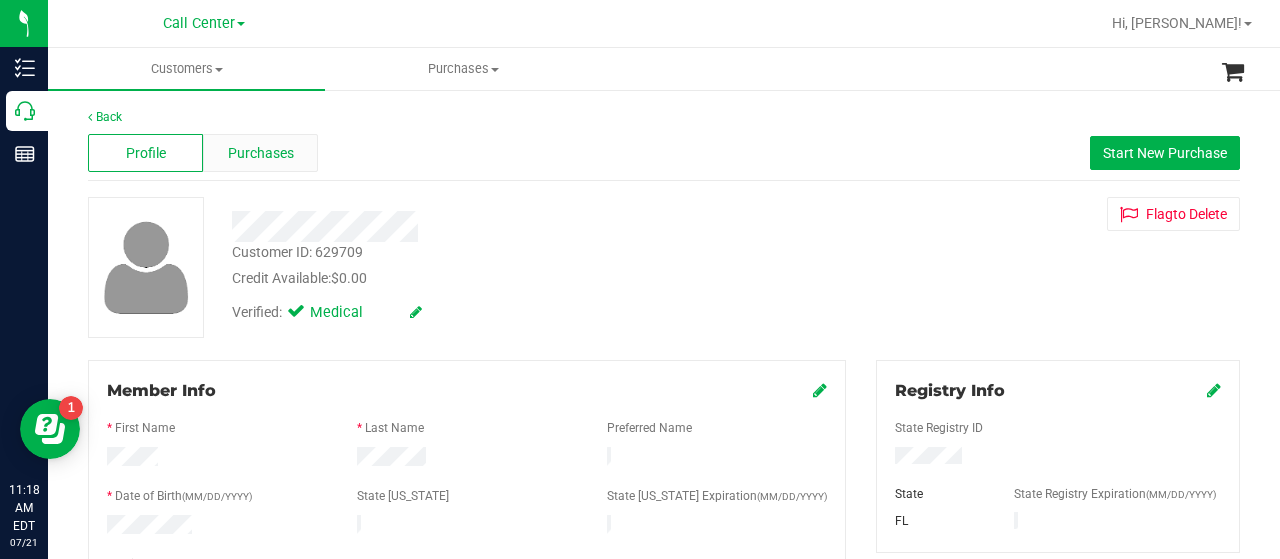 click on "Purchases" at bounding box center (261, 153) 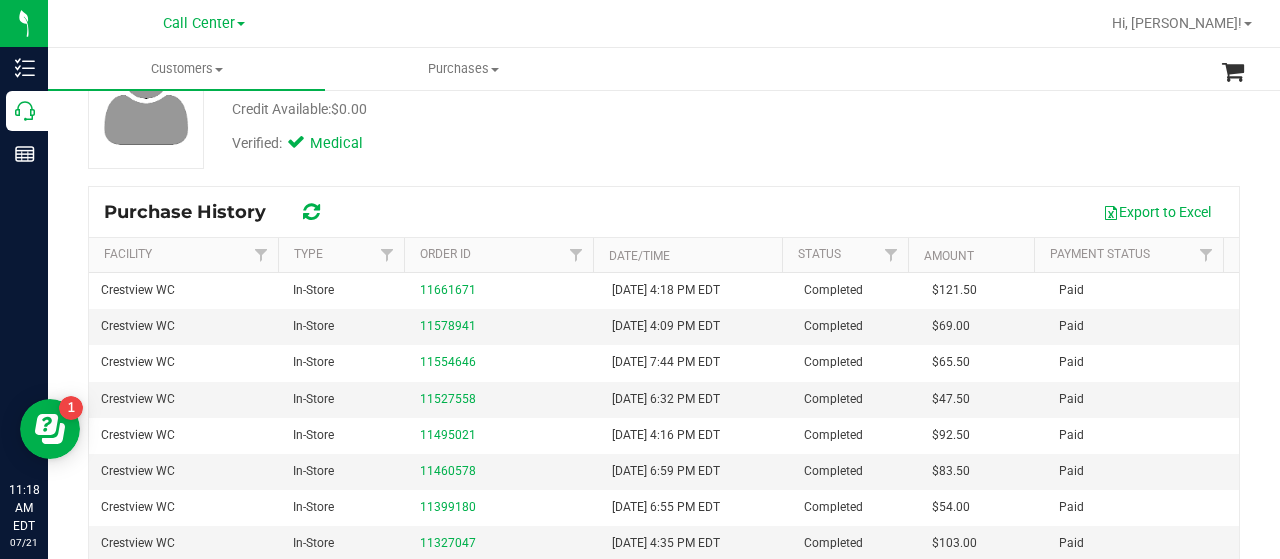 scroll, scrollTop: 200, scrollLeft: 0, axis: vertical 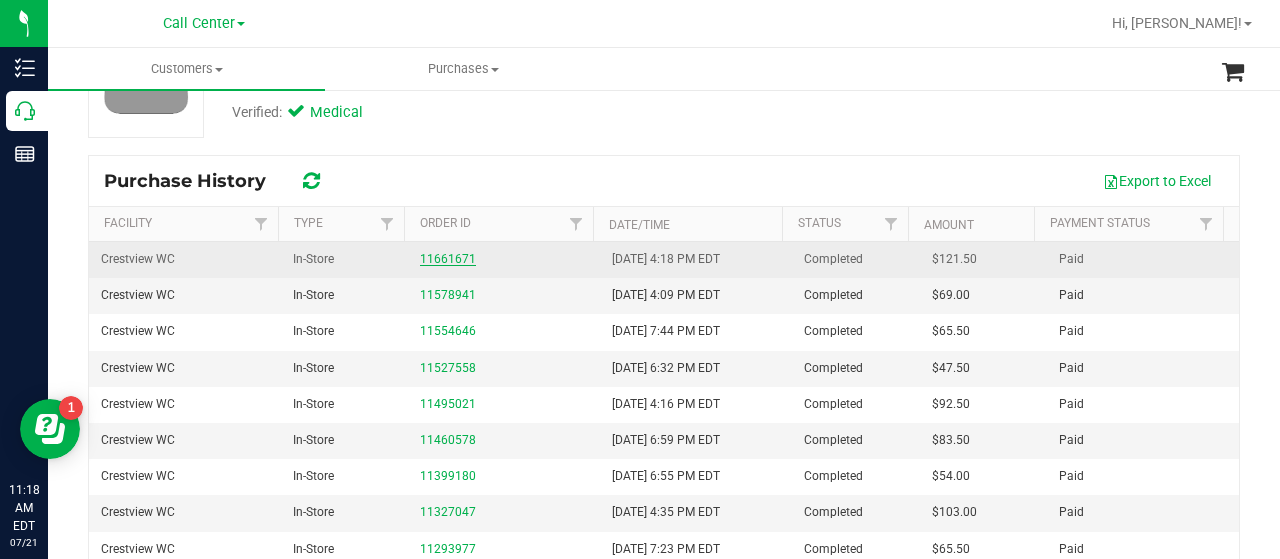 click on "11661671" at bounding box center (448, 259) 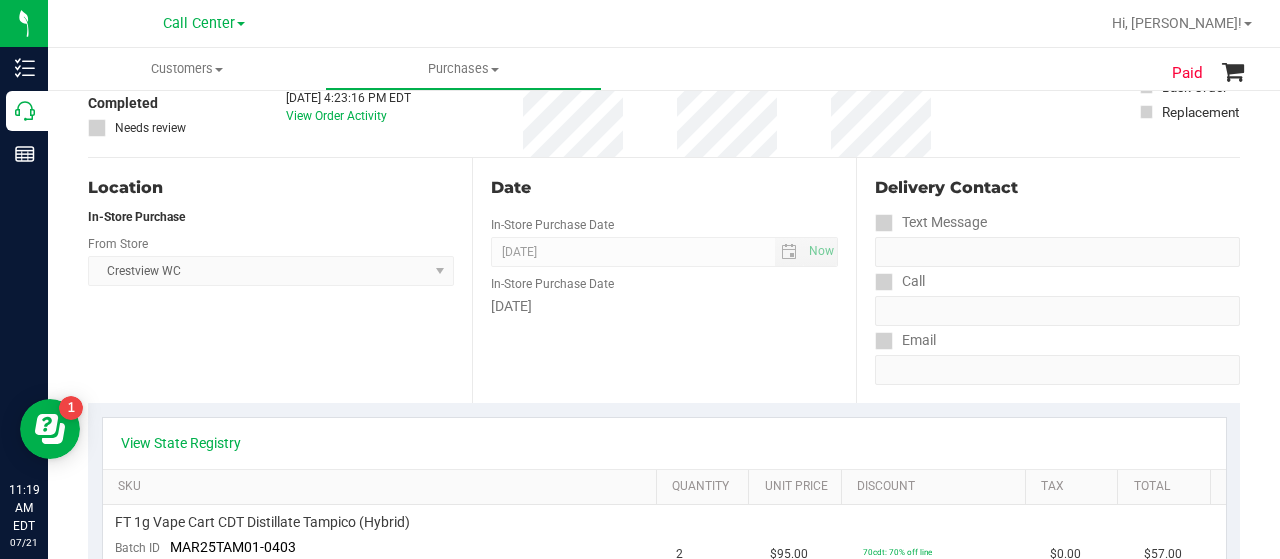 scroll, scrollTop: 0, scrollLeft: 0, axis: both 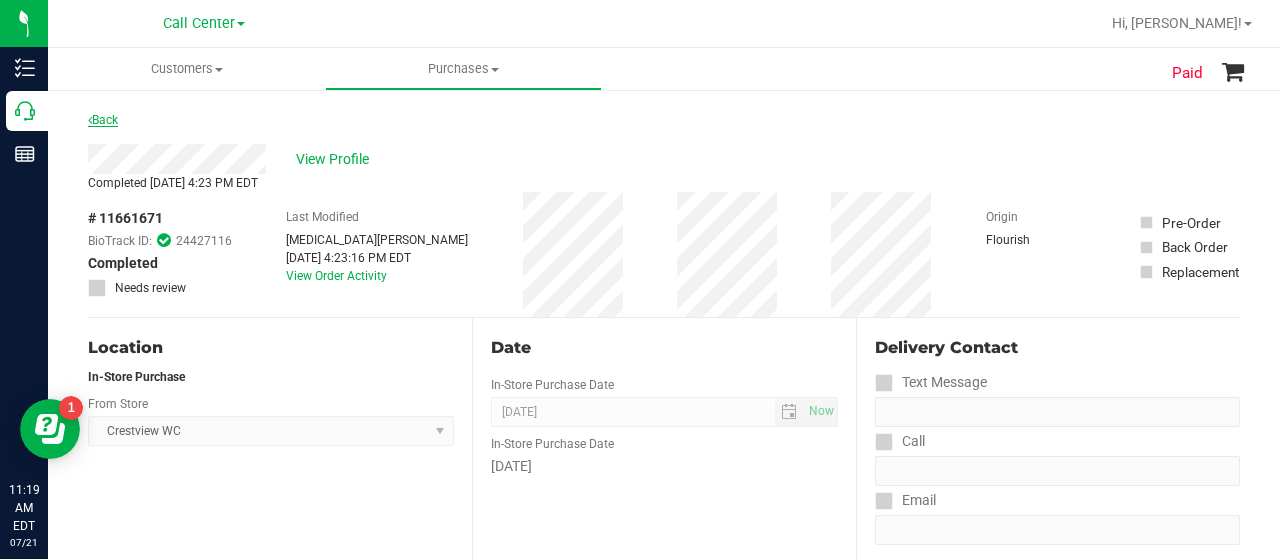 click on "Back" at bounding box center [103, 120] 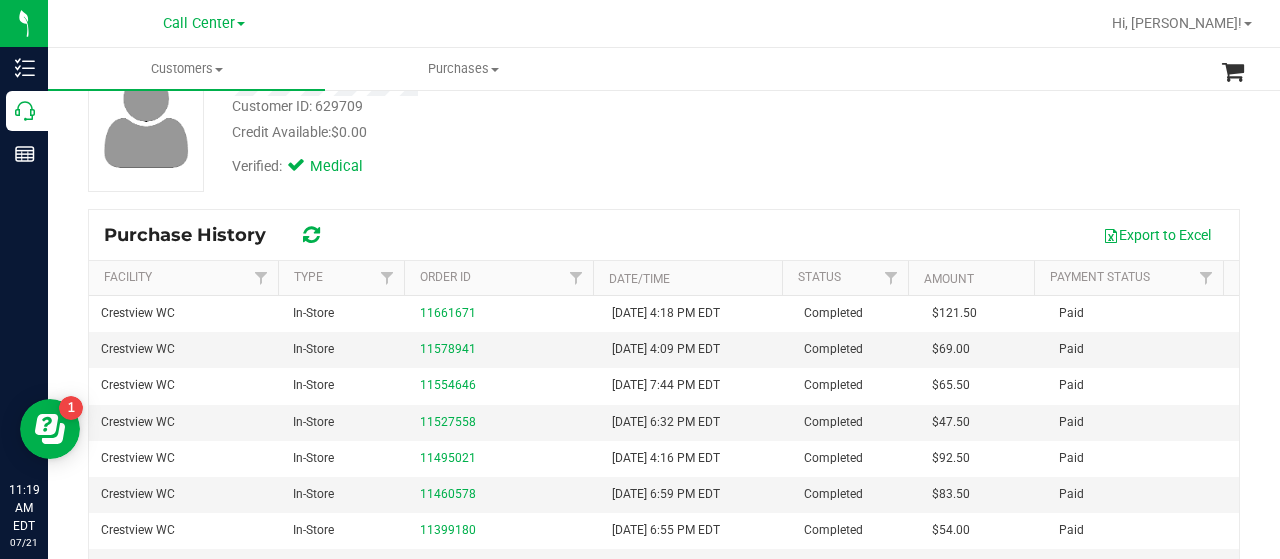 scroll, scrollTop: 200, scrollLeft: 0, axis: vertical 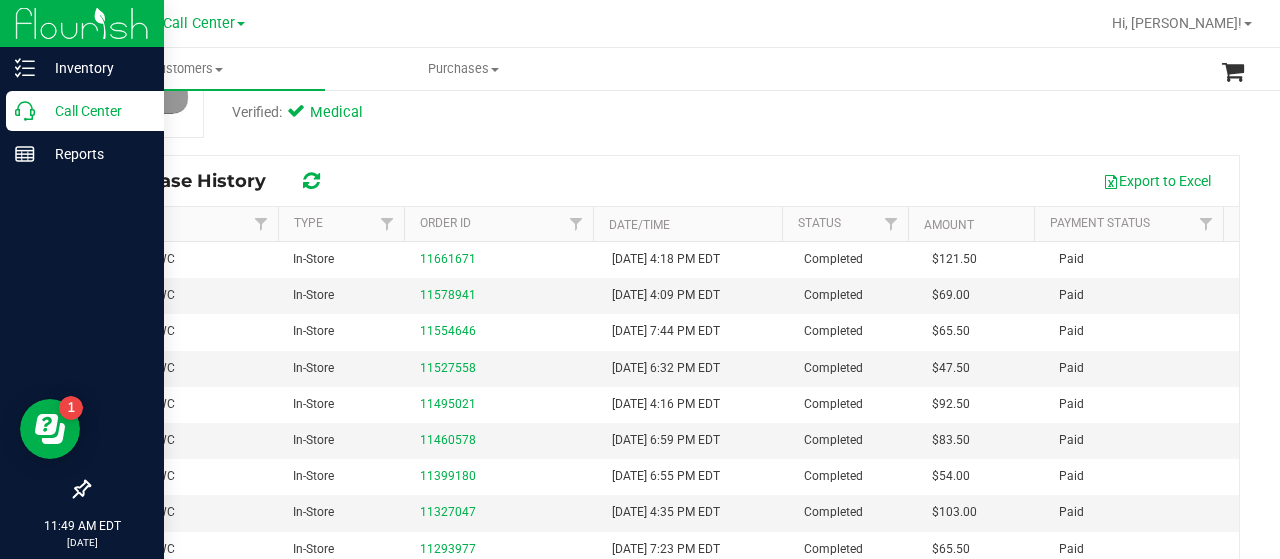 click on "Call Center" at bounding box center (85, 111) 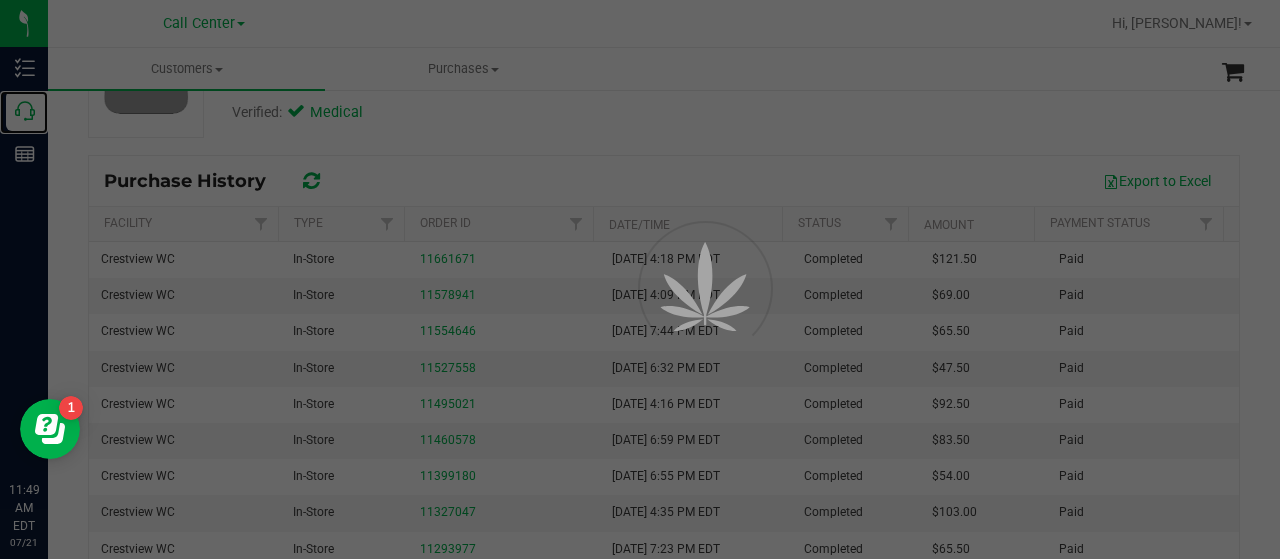 scroll, scrollTop: 0, scrollLeft: 0, axis: both 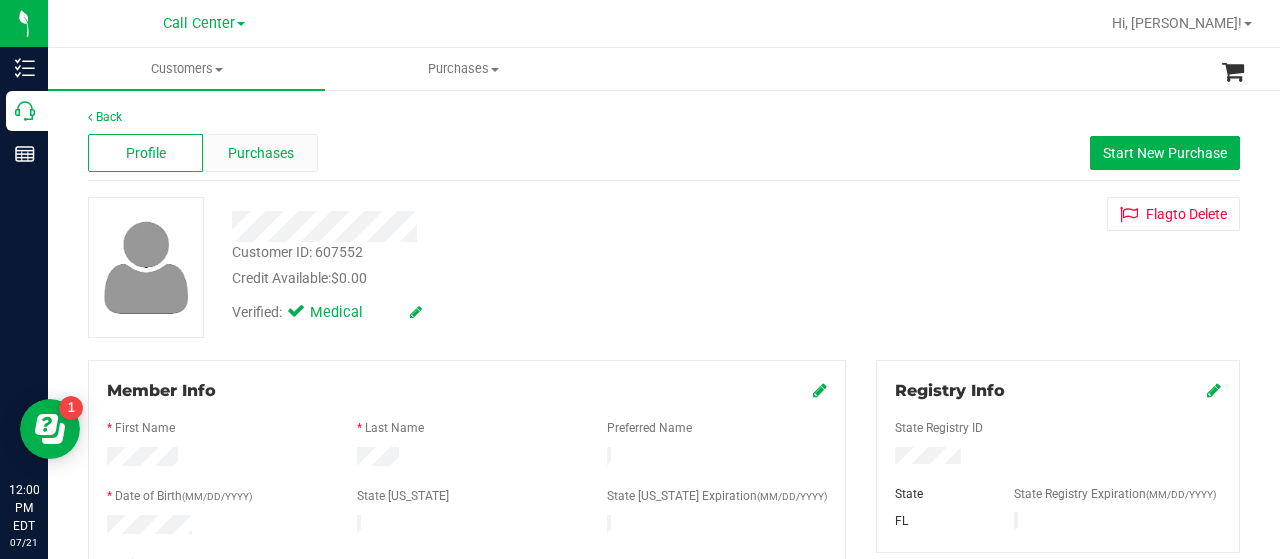 click on "Purchases" at bounding box center [261, 153] 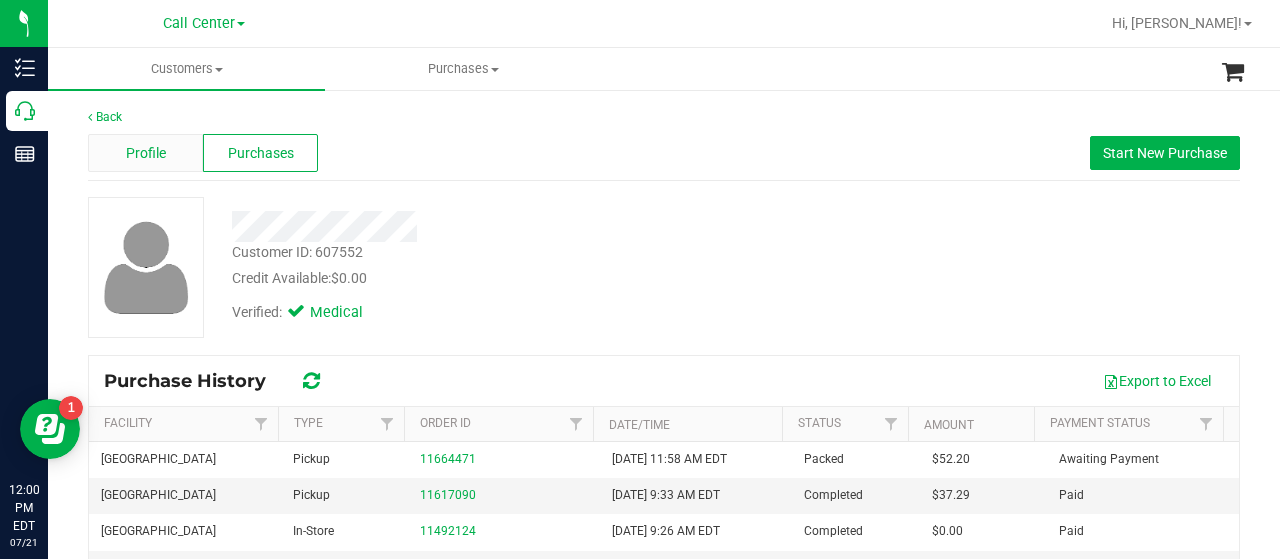 click on "Profile" at bounding box center [145, 153] 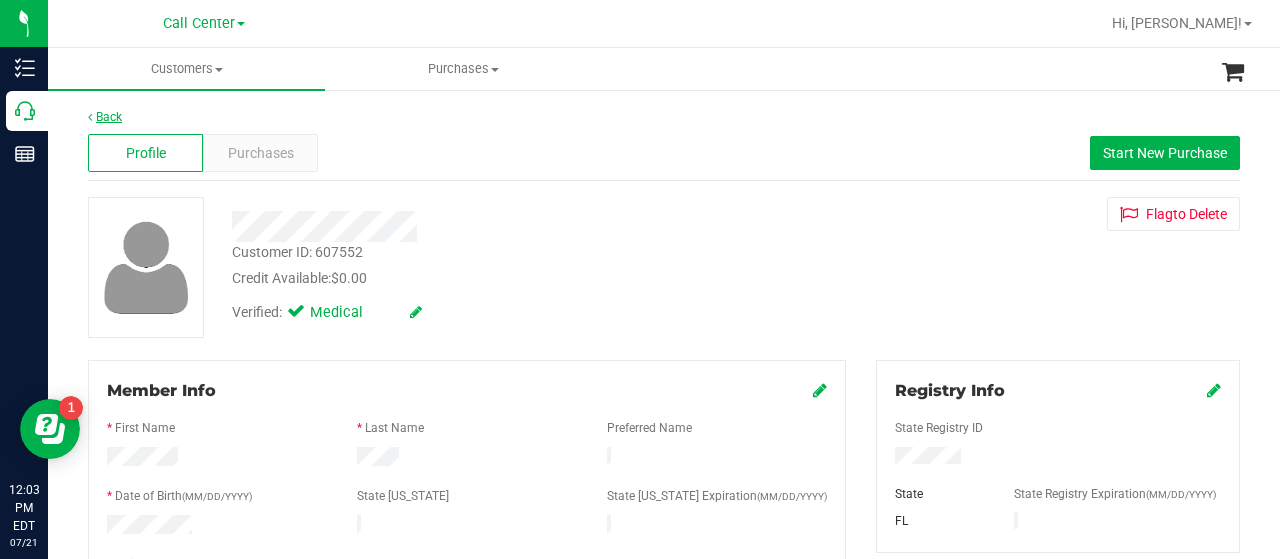 click on "Back" at bounding box center [105, 117] 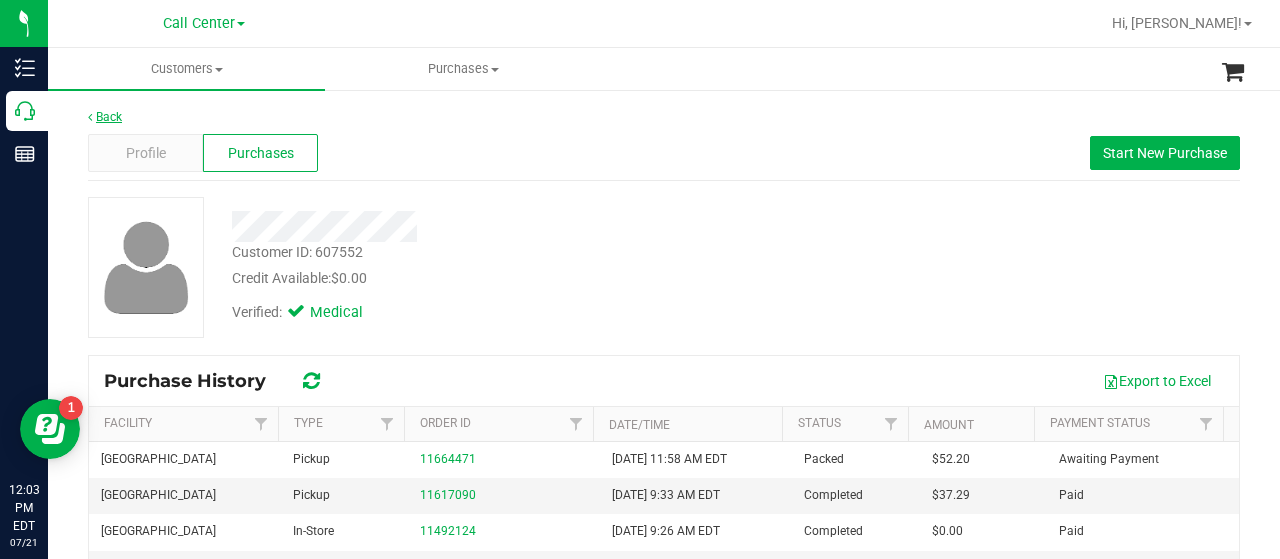 click on "Back" at bounding box center (105, 117) 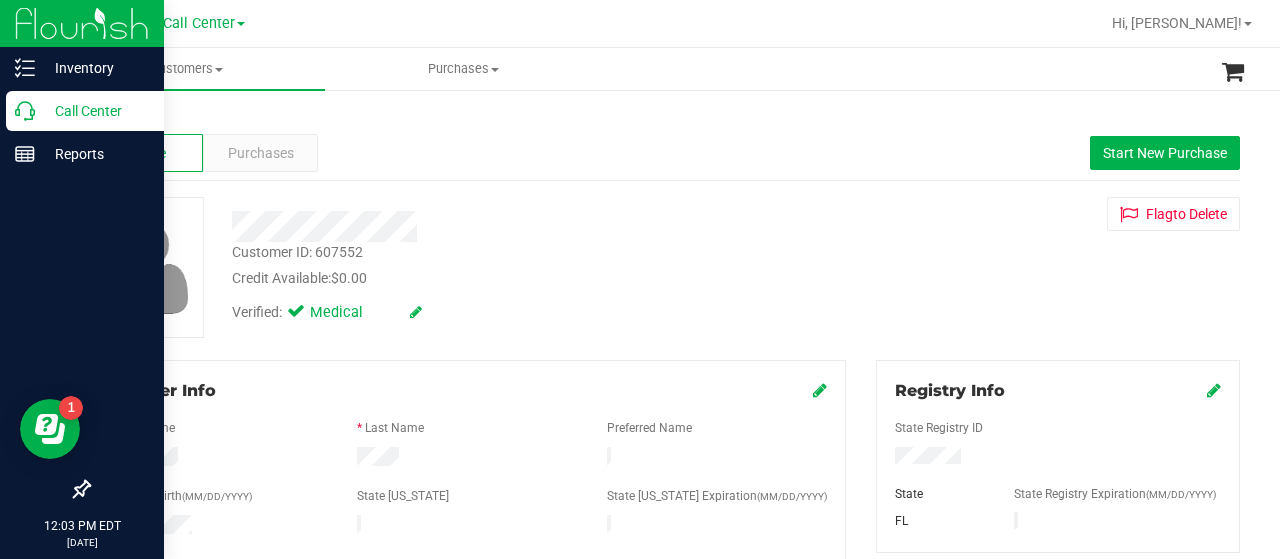 click on "Call Center" at bounding box center (85, 111) 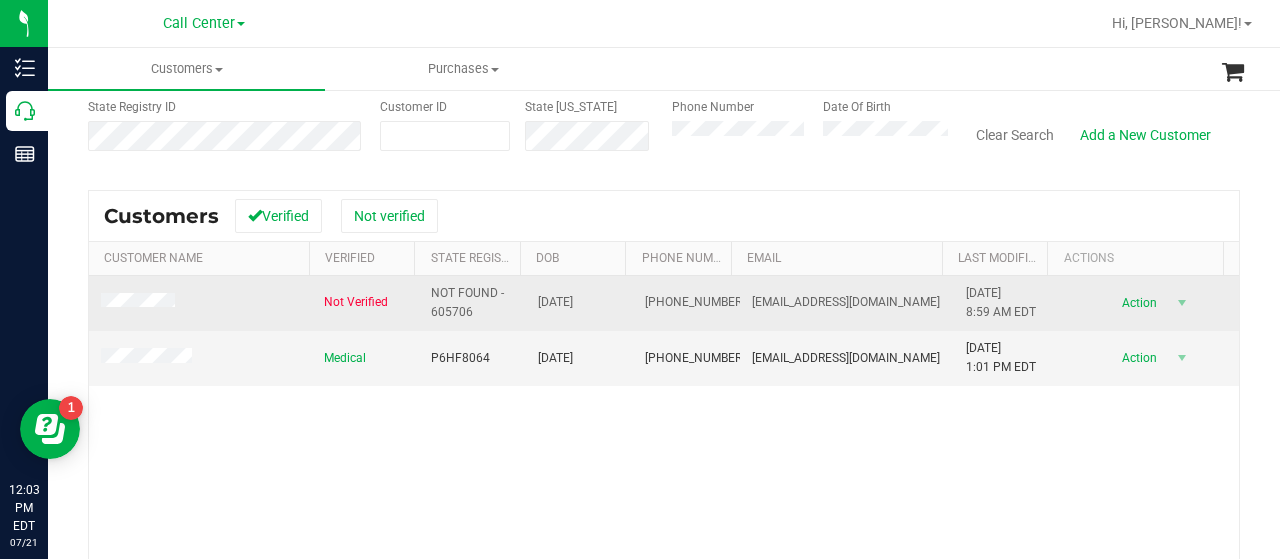 scroll, scrollTop: 200, scrollLeft: 0, axis: vertical 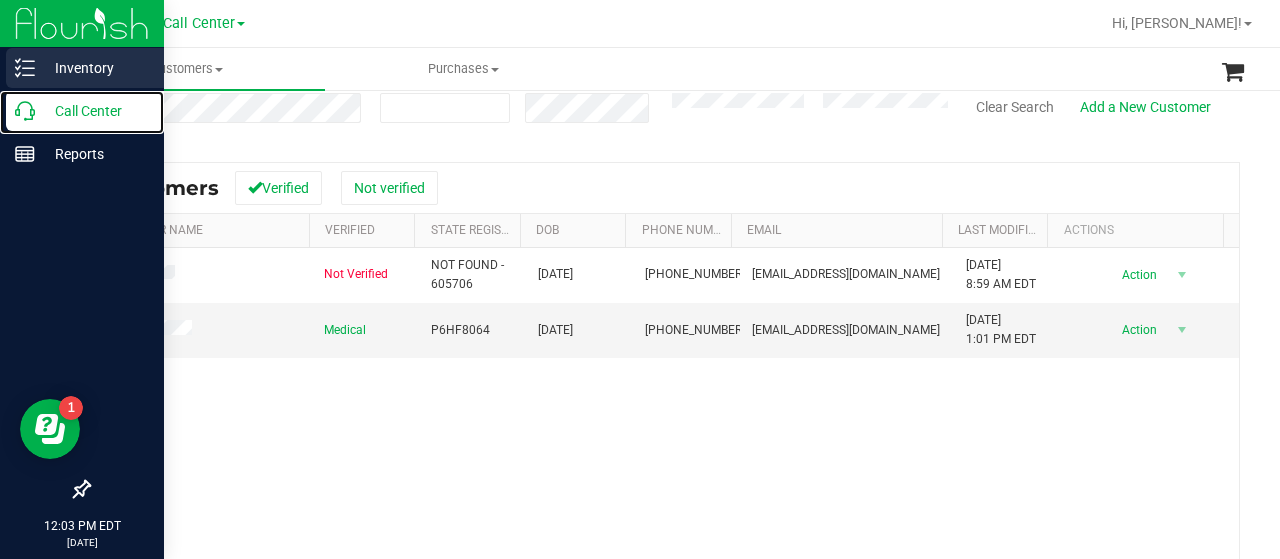 drag, startPoint x: 34, startPoint y: 116, endPoint x: 120, endPoint y: 62, distance: 101.54802 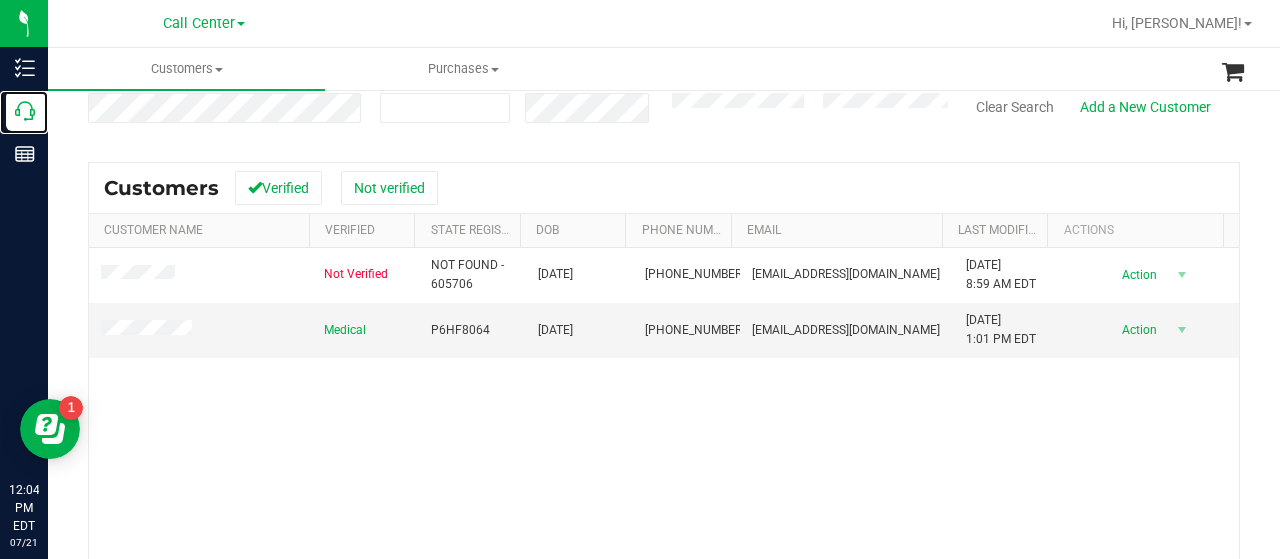 scroll, scrollTop: 0, scrollLeft: 0, axis: both 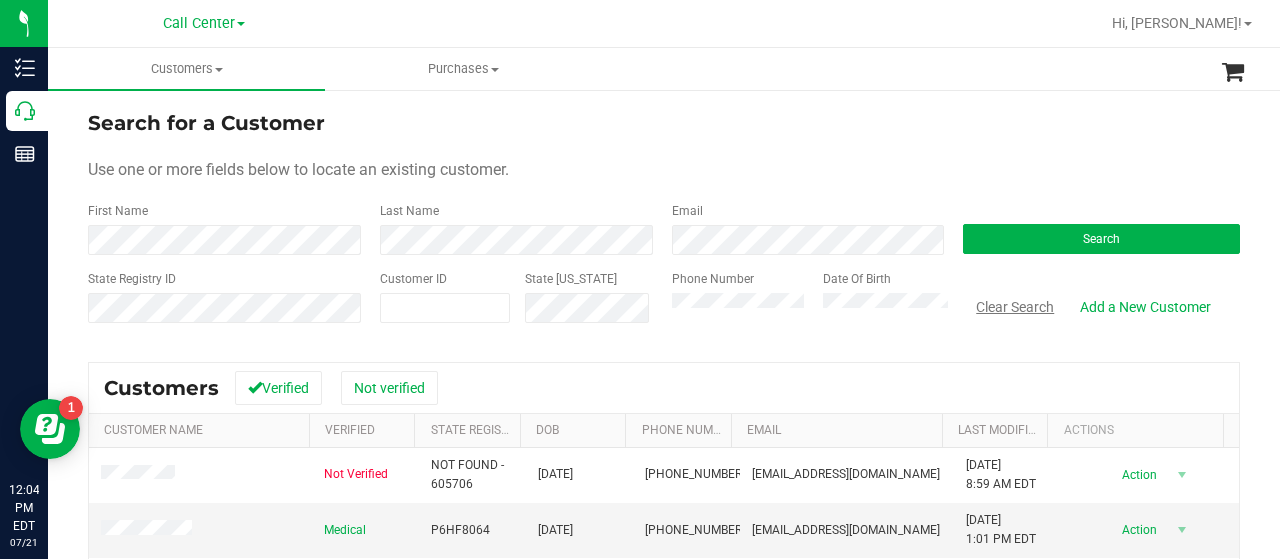 click on "Clear Search" at bounding box center [1015, 307] 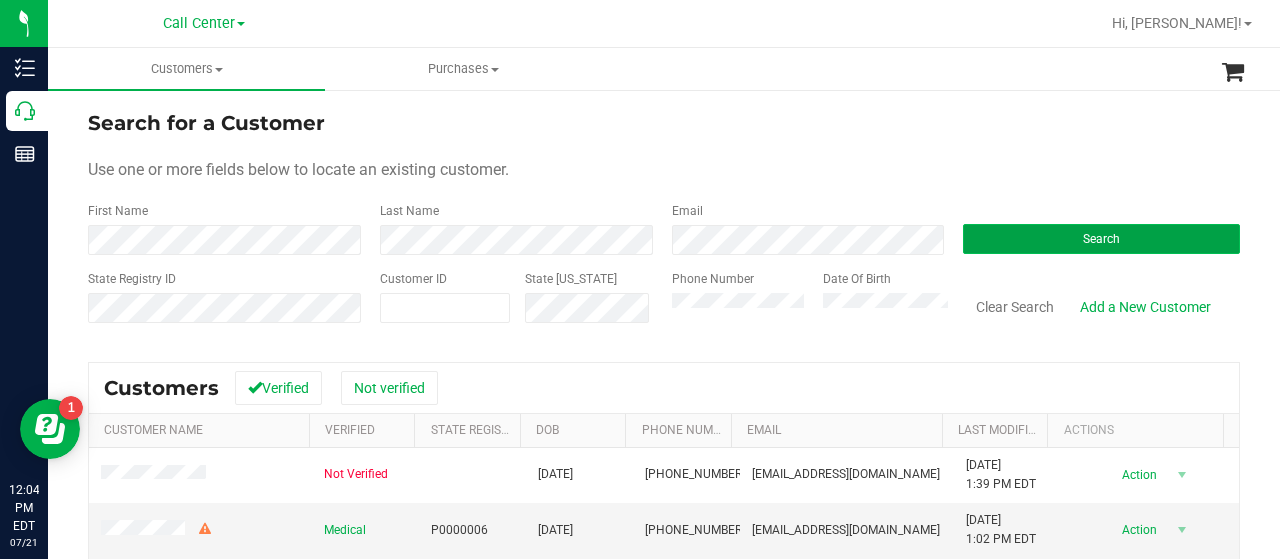 click on "Search" at bounding box center [1101, 239] 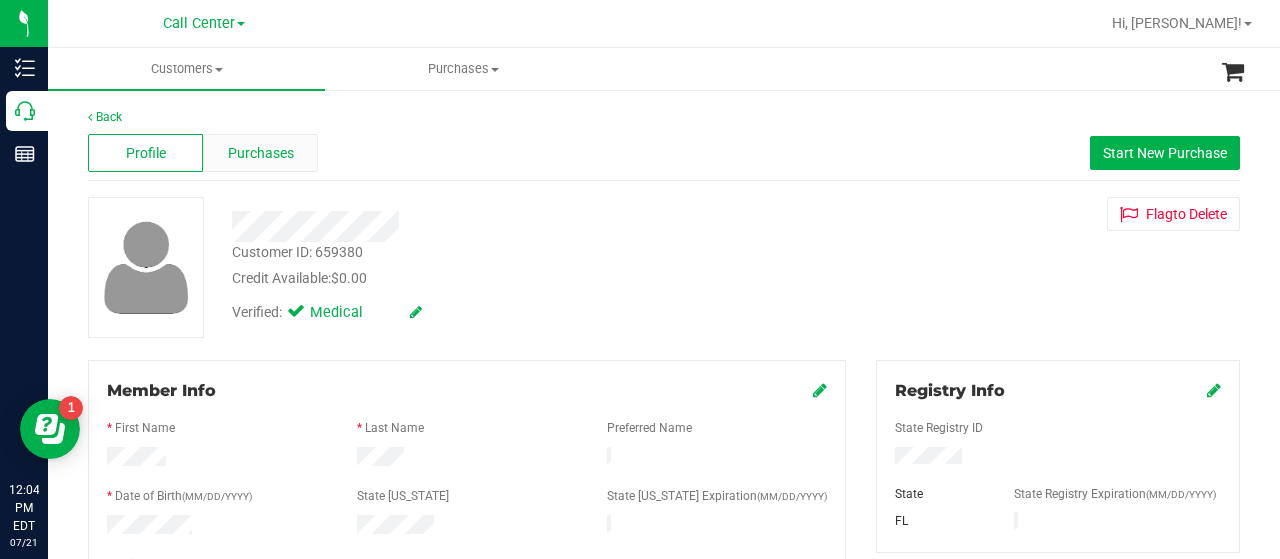 click on "Purchases" at bounding box center (261, 153) 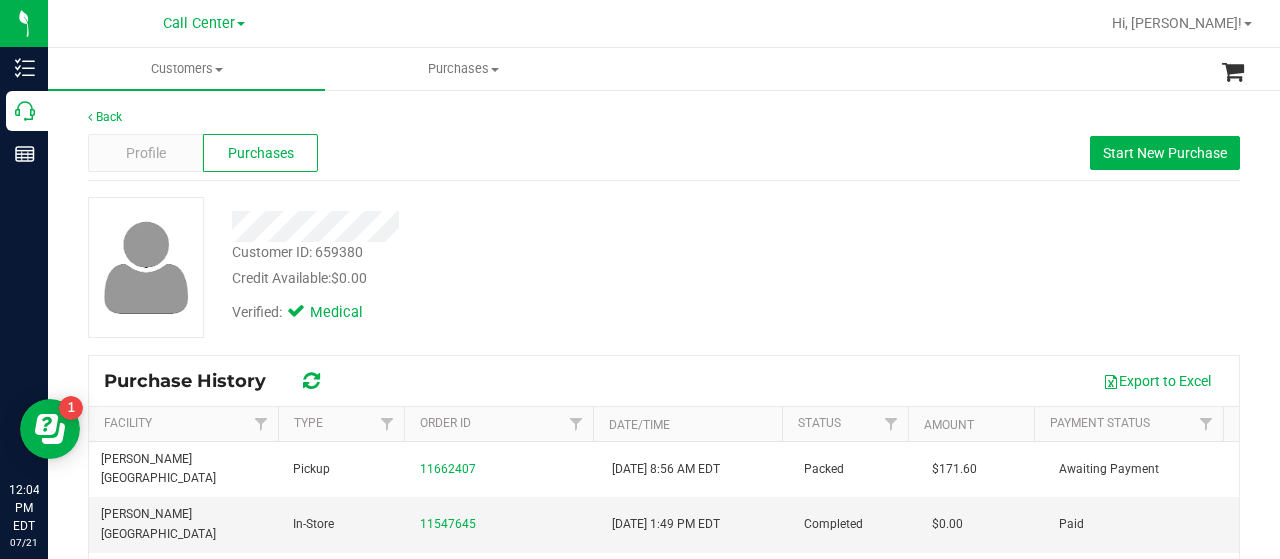 scroll, scrollTop: 100, scrollLeft: 0, axis: vertical 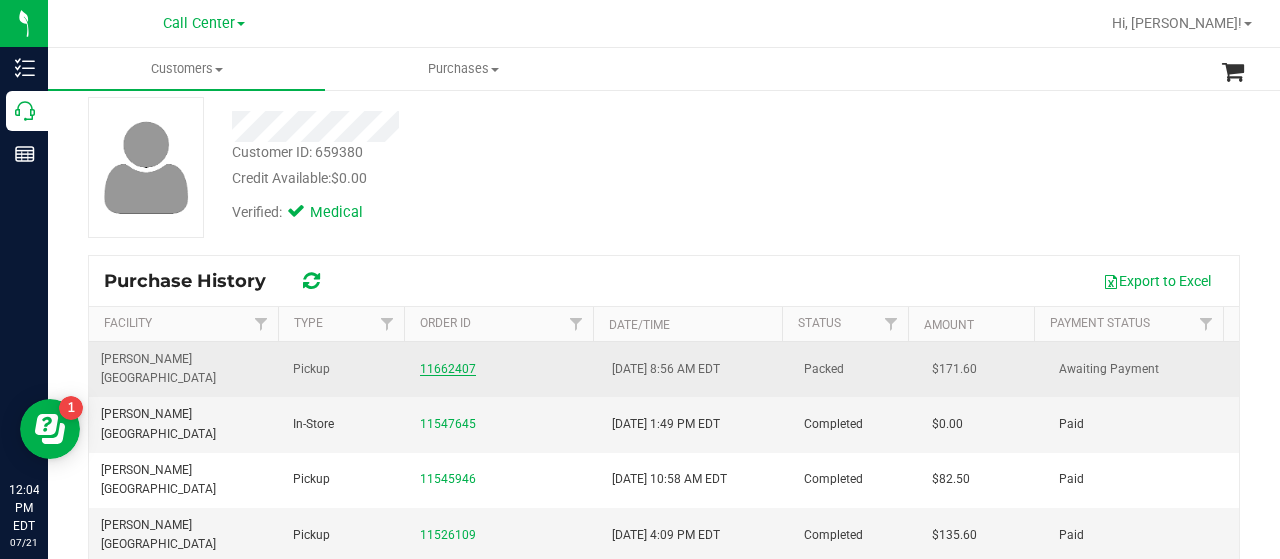 click on "11662407" at bounding box center (448, 369) 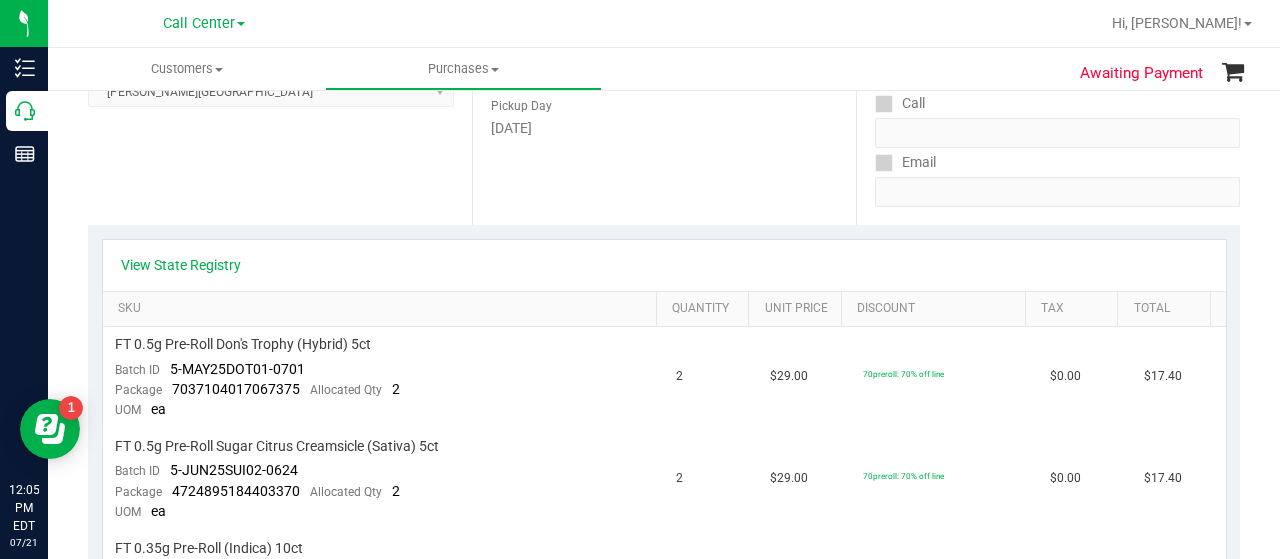 scroll, scrollTop: 300, scrollLeft: 0, axis: vertical 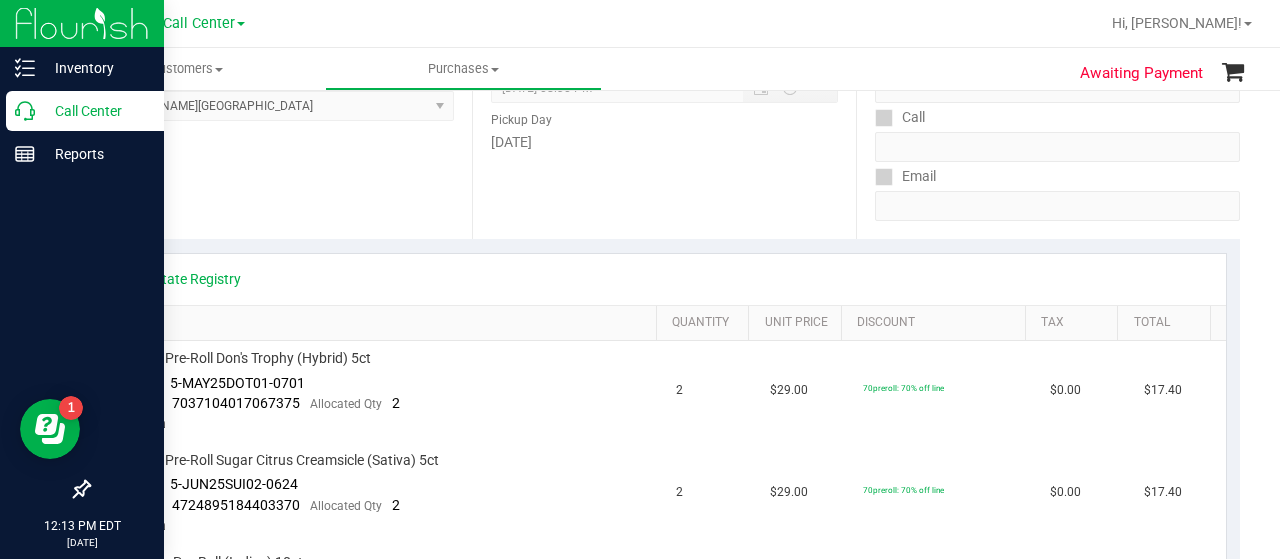 drag, startPoint x: 27, startPoint y: 111, endPoint x: 92, endPoint y: 111, distance: 65 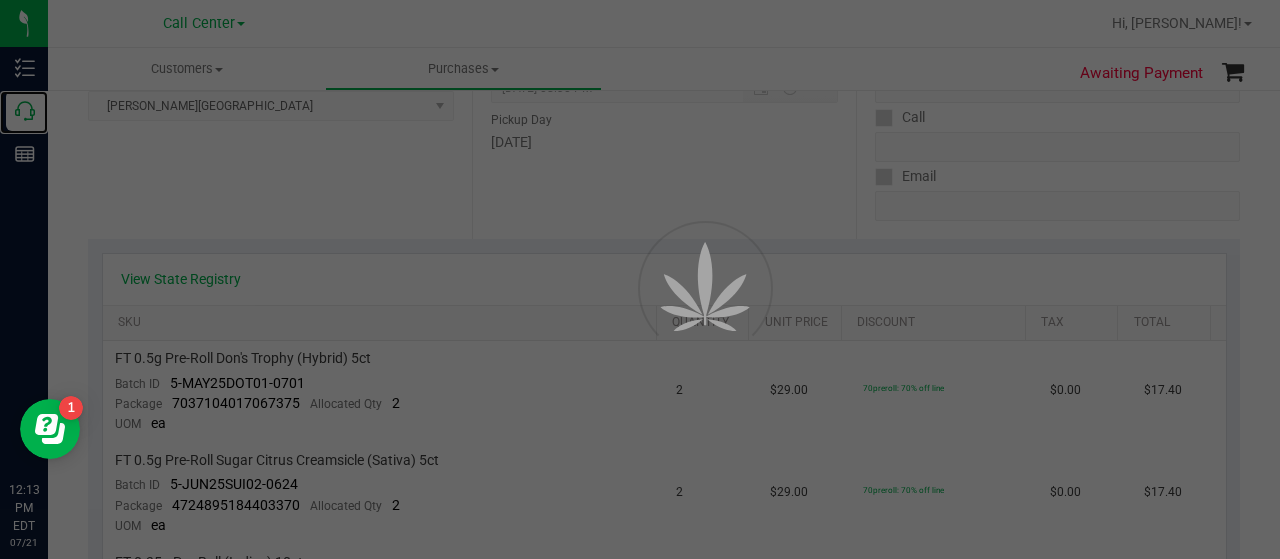 scroll, scrollTop: 0, scrollLeft: 0, axis: both 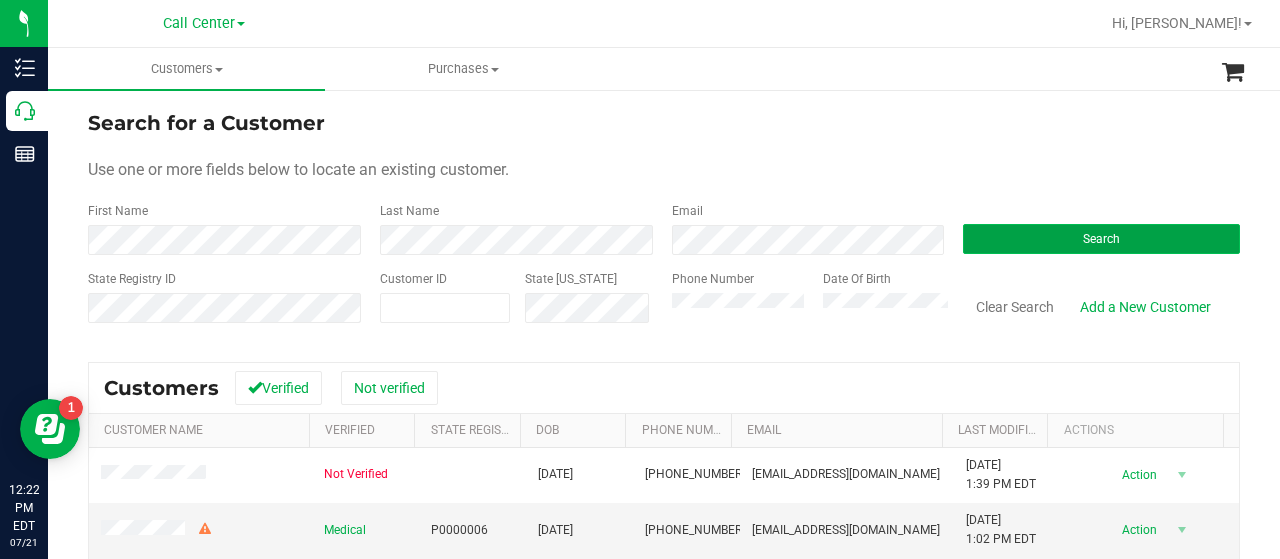 click on "Search" at bounding box center (1101, 239) 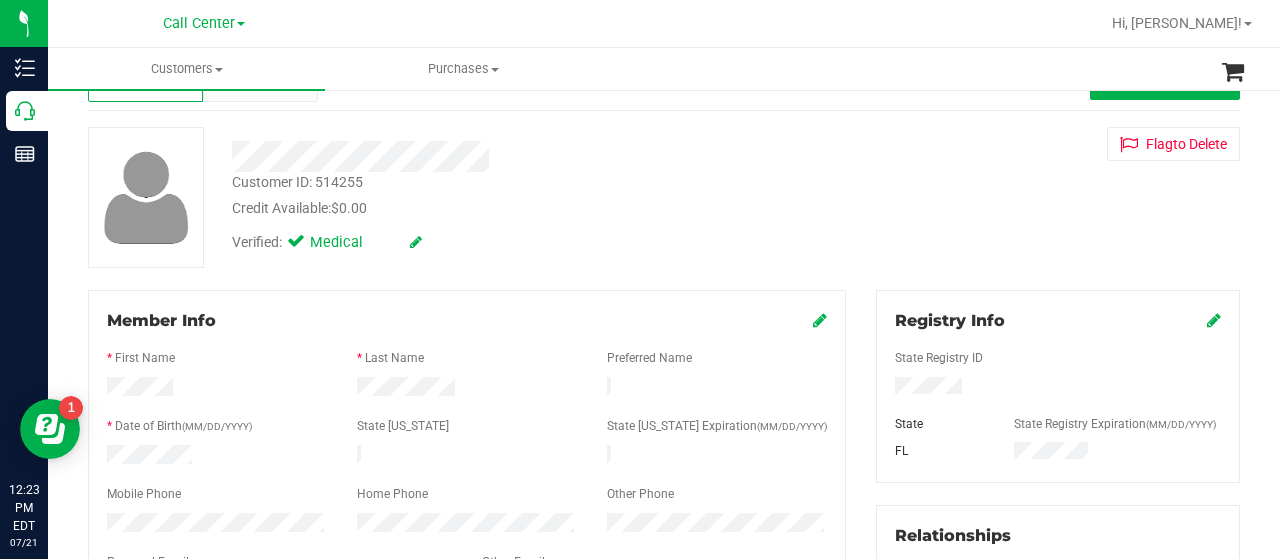 scroll, scrollTop: 0, scrollLeft: 0, axis: both 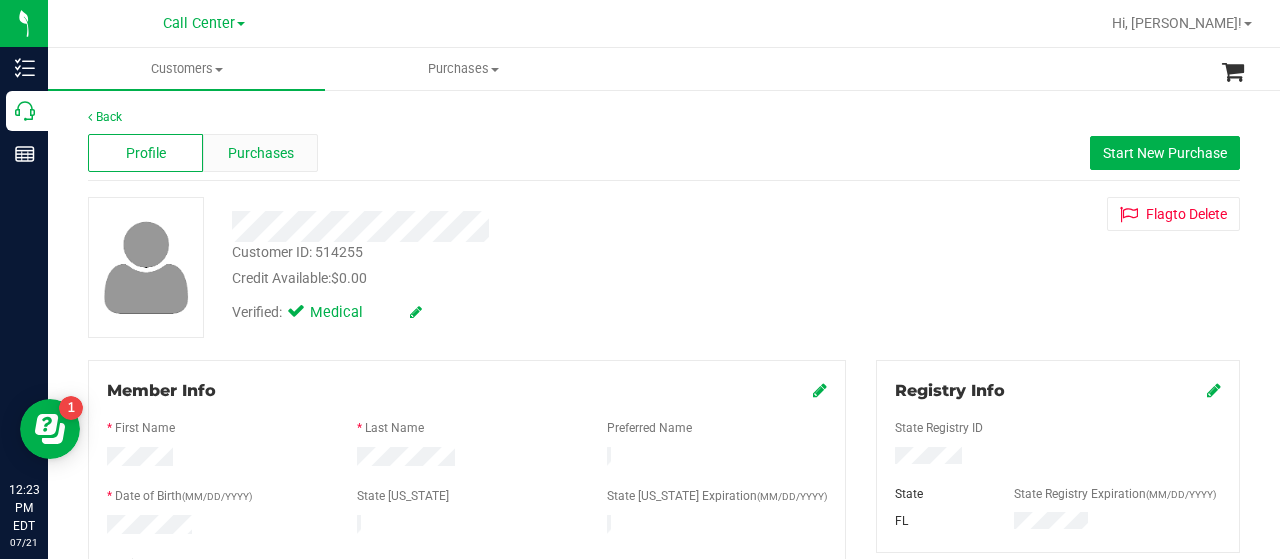 click on "Purchases" at bounding box center (261, 153) 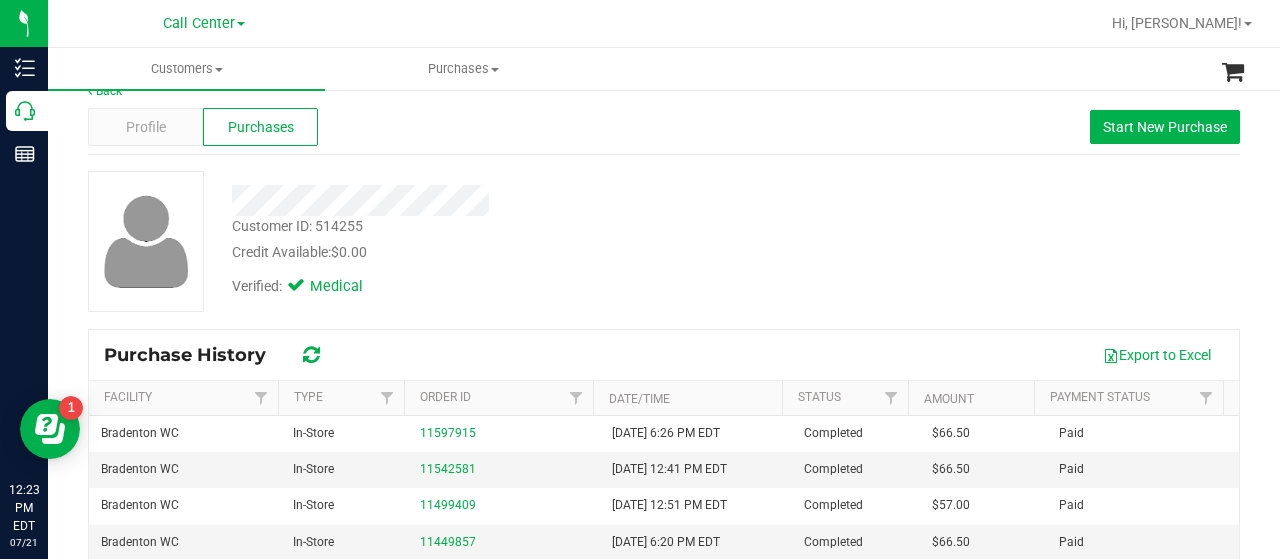 scroll, scrollTop: 0, scrollLeft: 0, axis: both 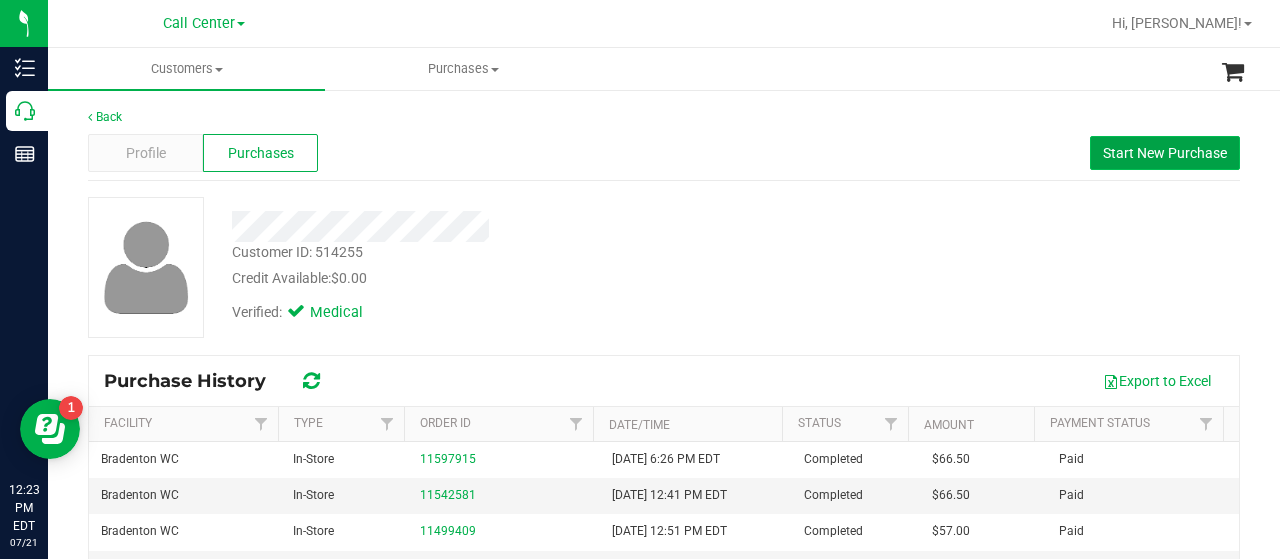 click on "Start New Purchase" at bounding box center (1165, 153) 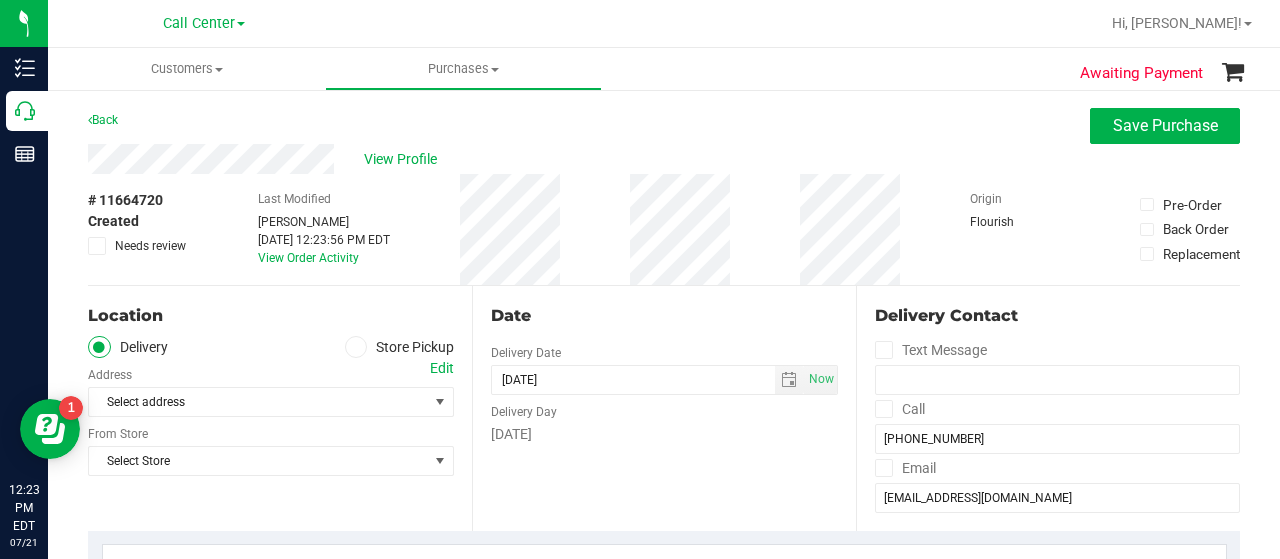 click at bounding box center (356, 347) 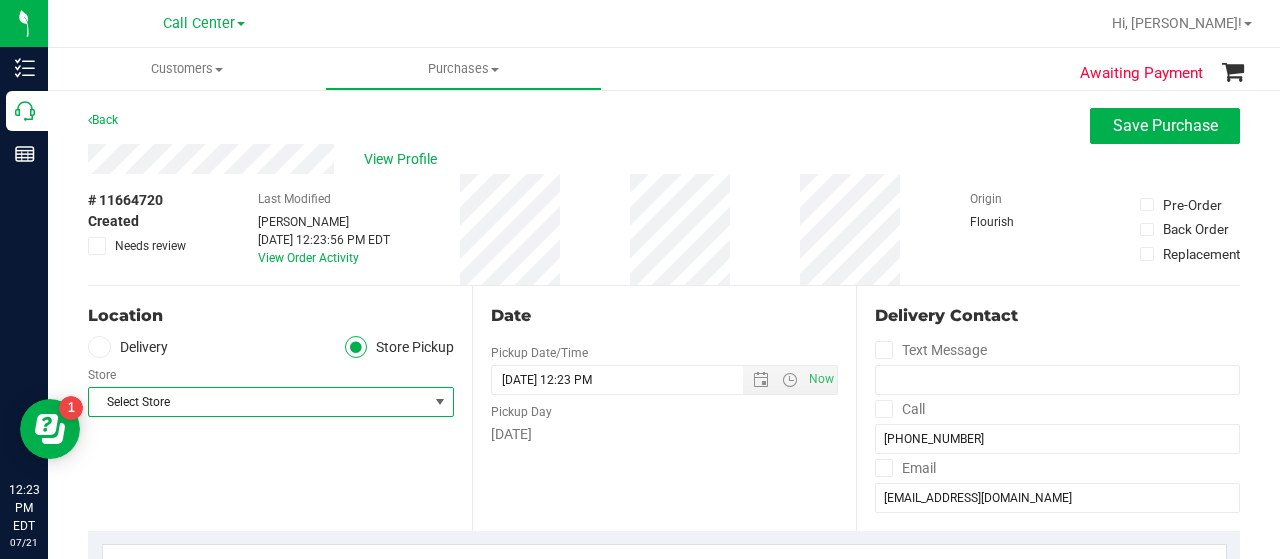 click on "Select Store" at bounding box center [258, 402] 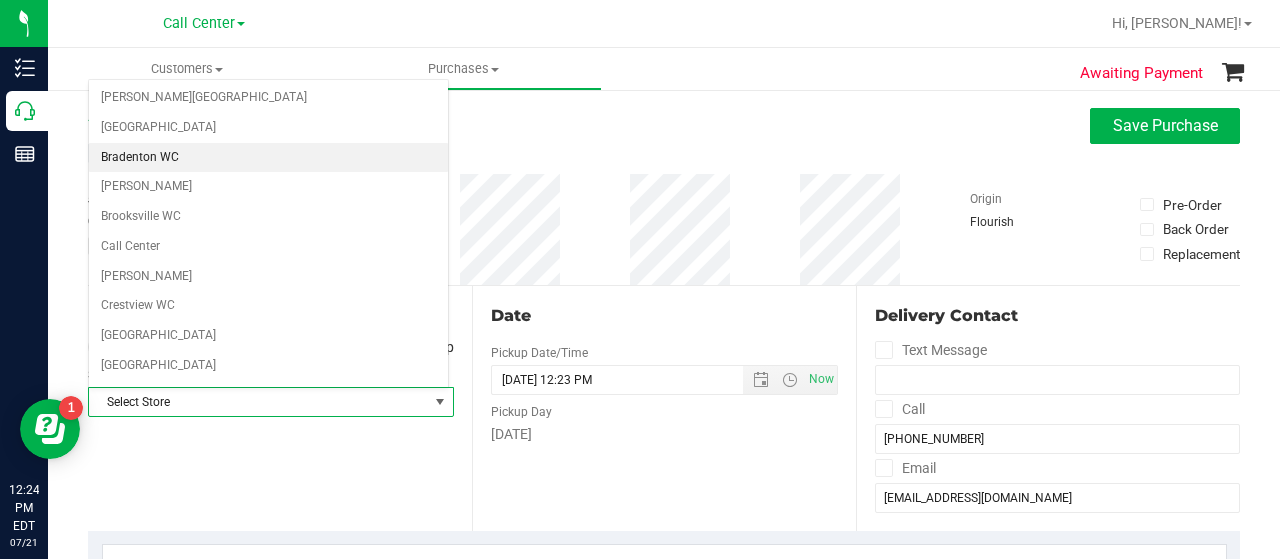 click on "Bradenton WC" at bounding box center [268, 158] 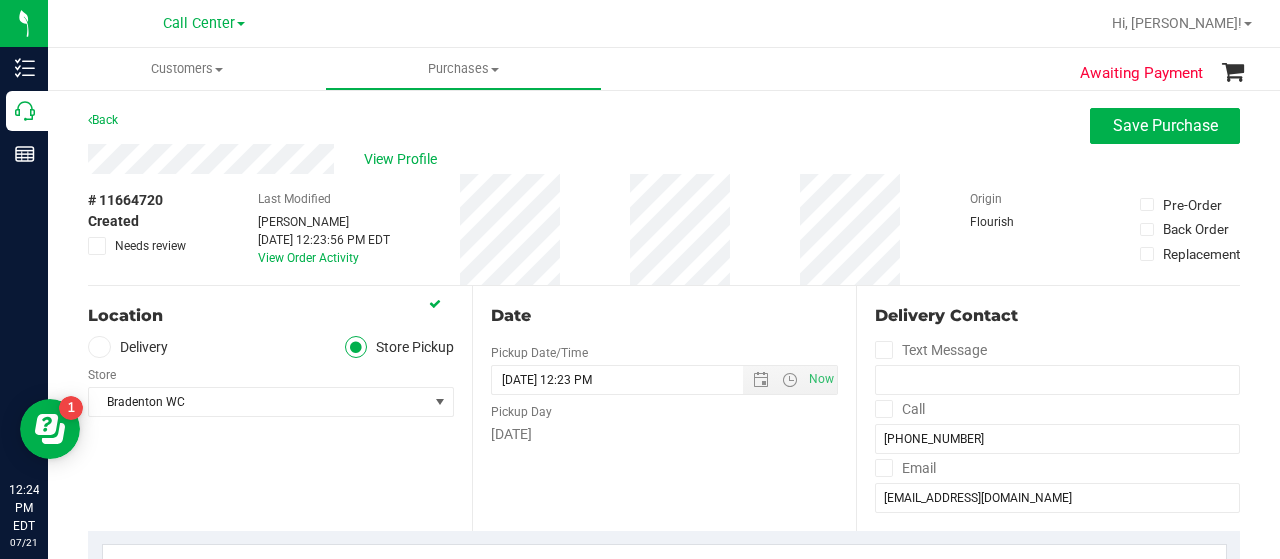 click on "Date
Pickup Date/Time
[DATE]
Now
[DATE] 12:23 PM
Now
Pickup Day
[DATE]" at bounding box center [664, 408] 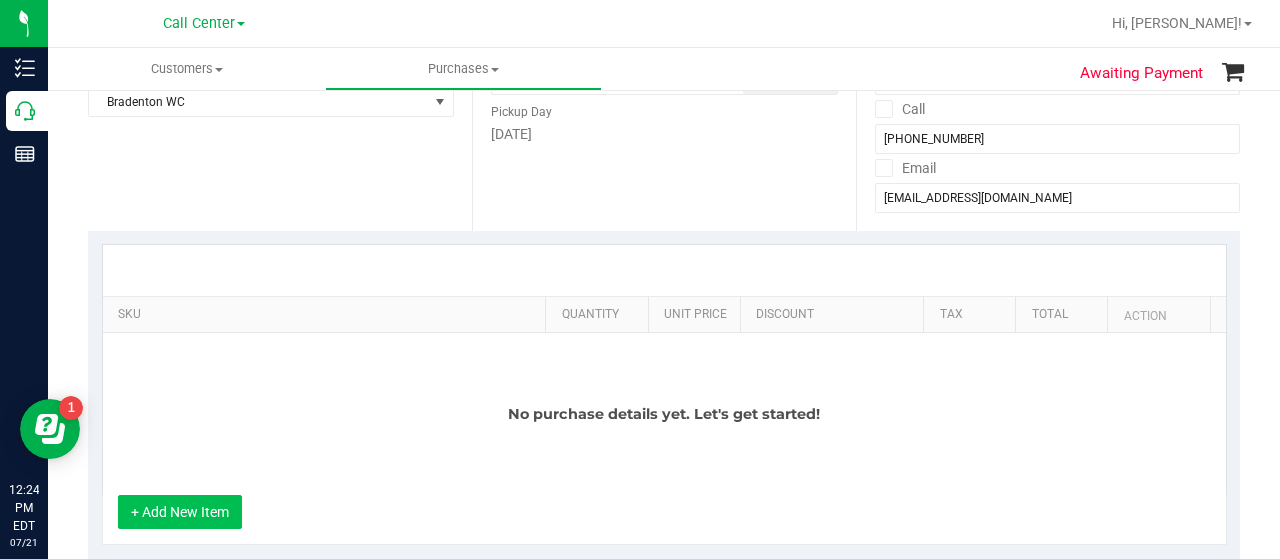 click on "+ Add New Item" at bounding box center [180, 512] 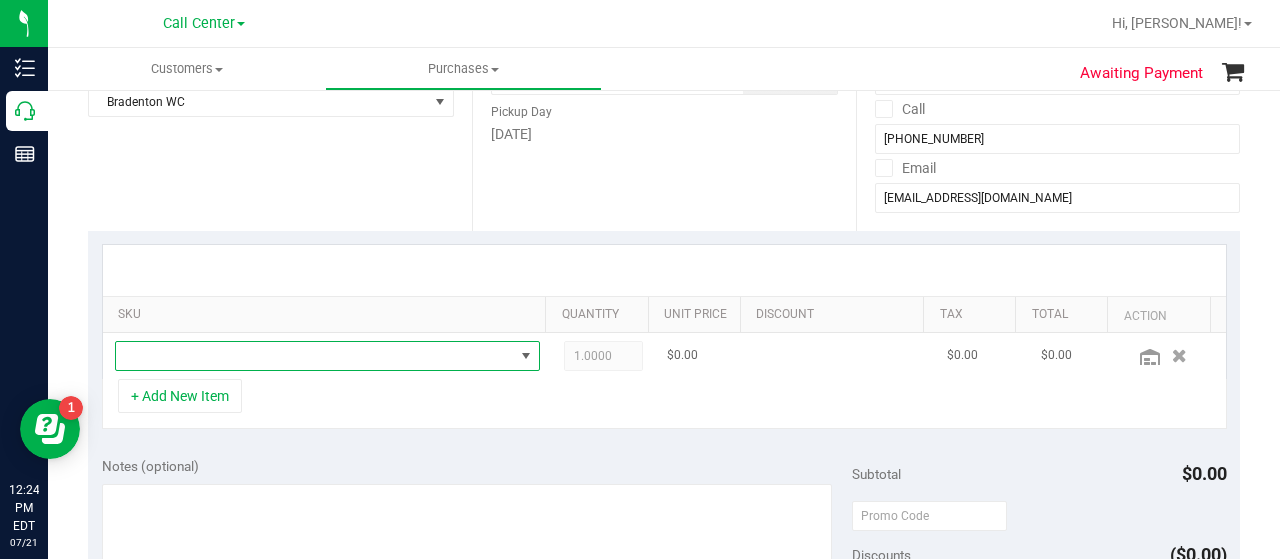 click at bounding box center [315, 356] 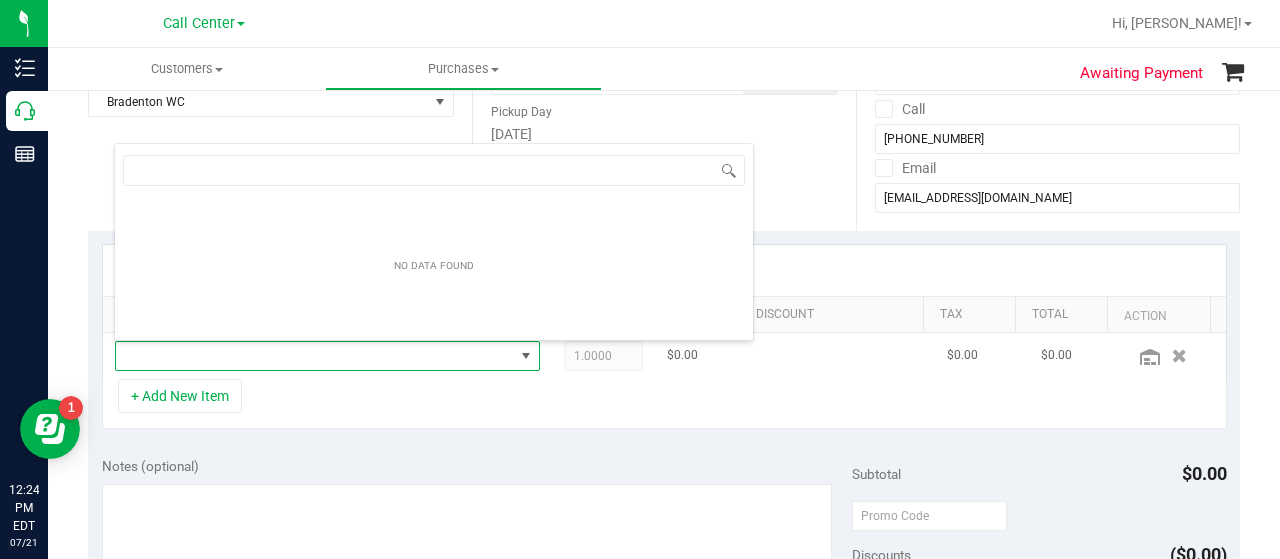 scroll, scrollTop: 99970, scrollLeft: 99586, axis: both 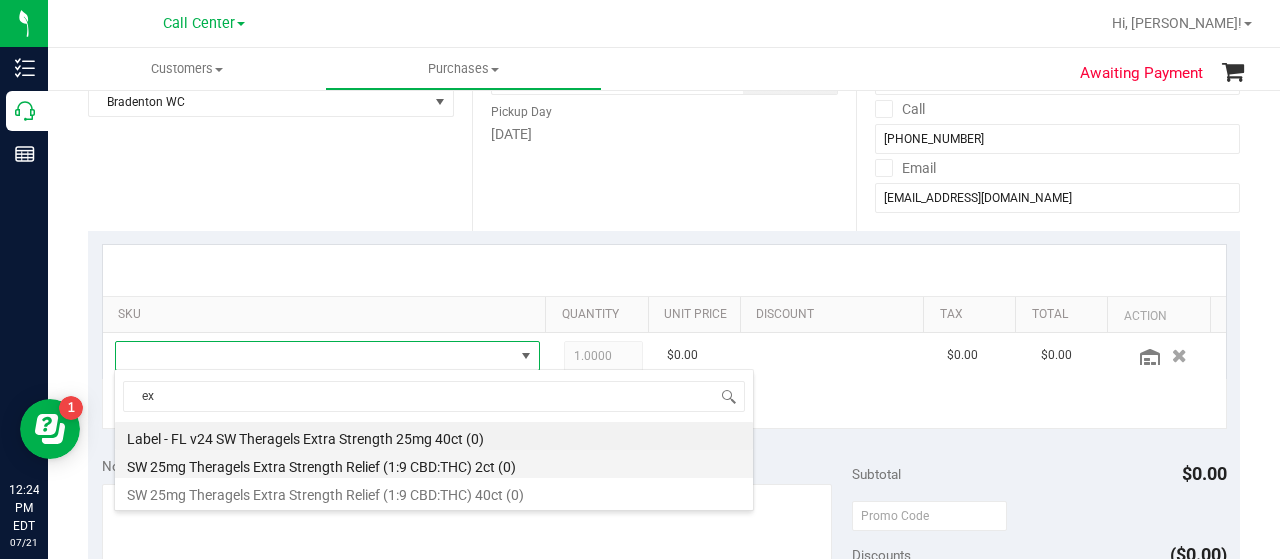 type on "e" 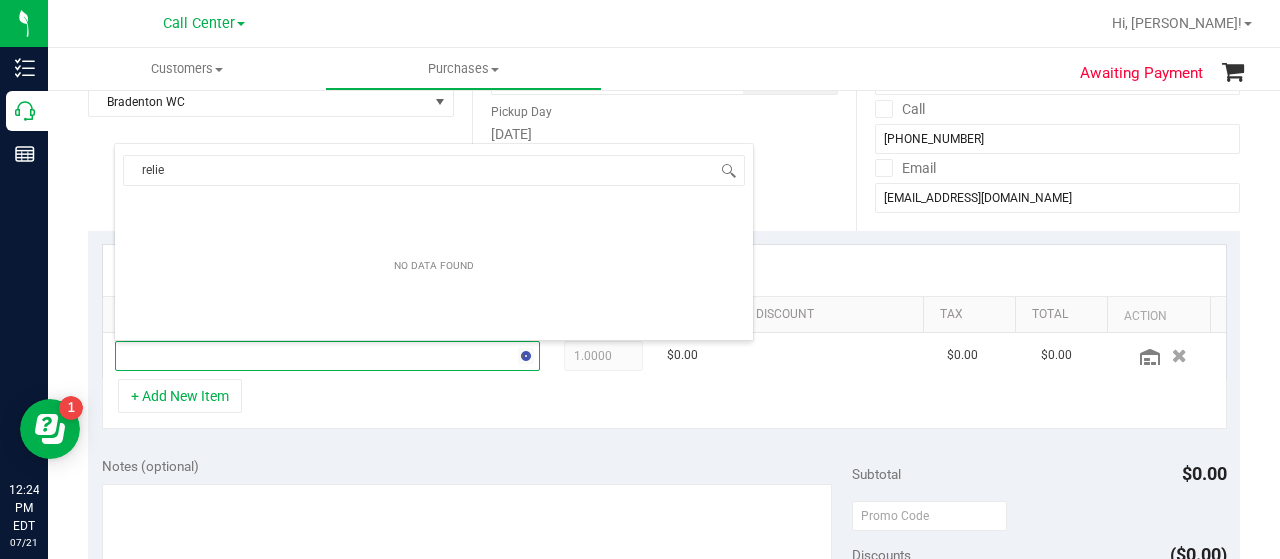 type on "relief" 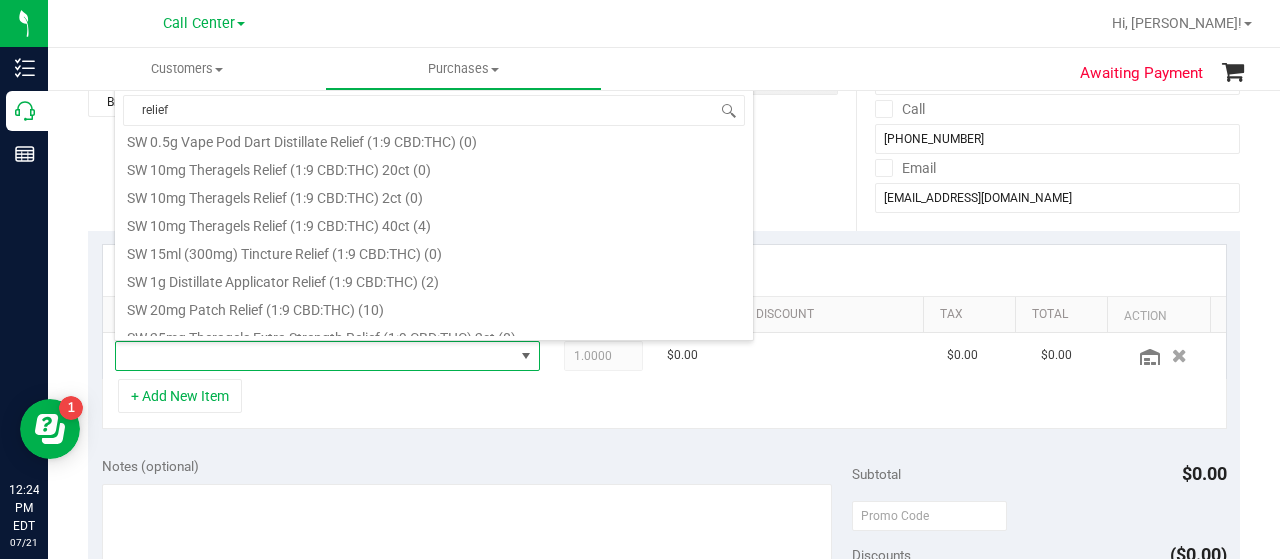 scroll, scrollTop: 600, scrollLeft: 0, axis: vertical 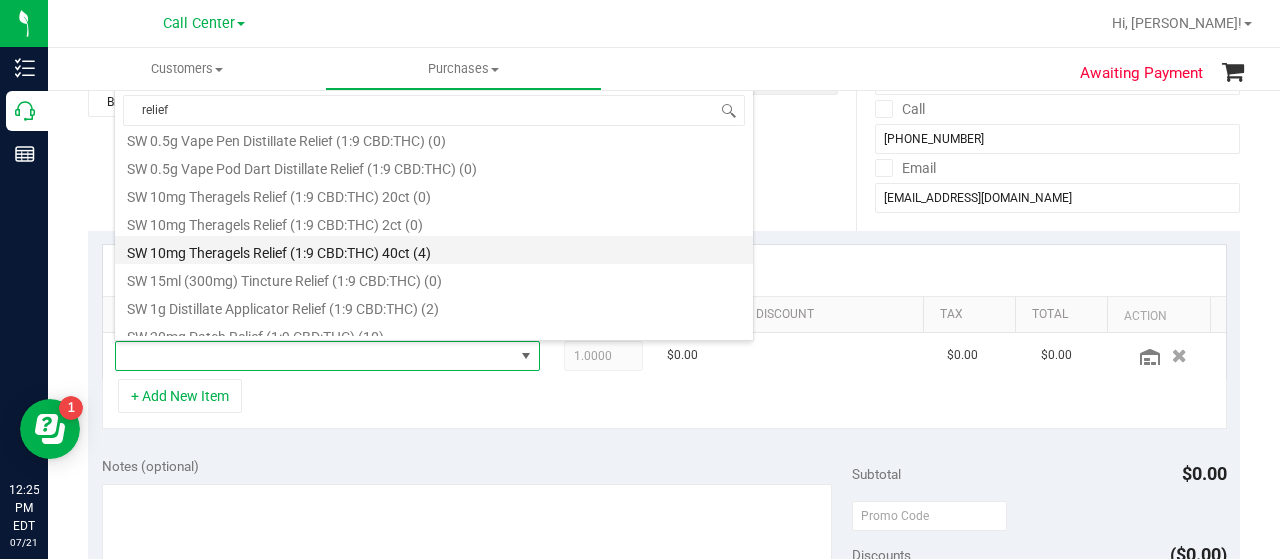 click on "SW 10mg Theragels Relief (1:9 CBD:THC) 40ct (4)" at bounding box center [434, 250] 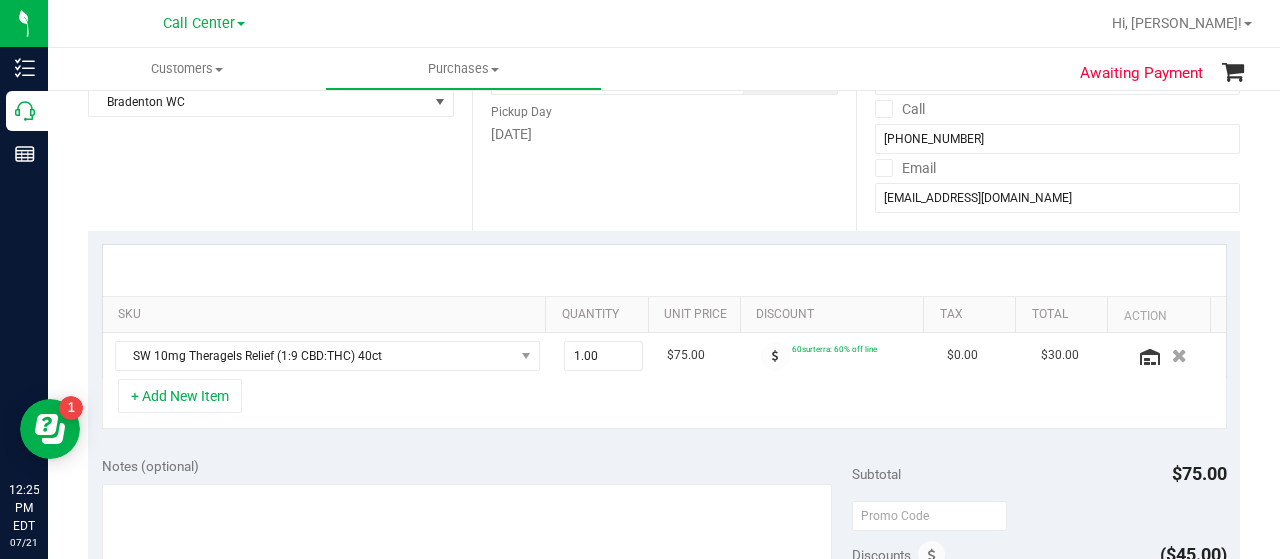 scroll, scrollTop: 400, scrollLeft: 0, axis: vertical 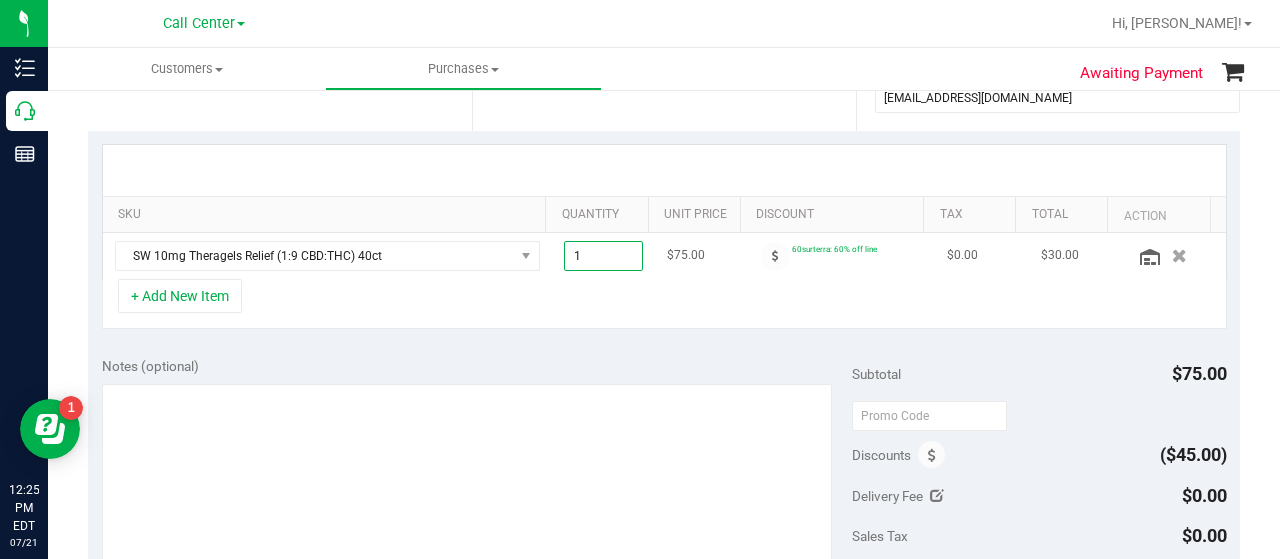 click on "1.00 1" at bounding box center (604, 256) 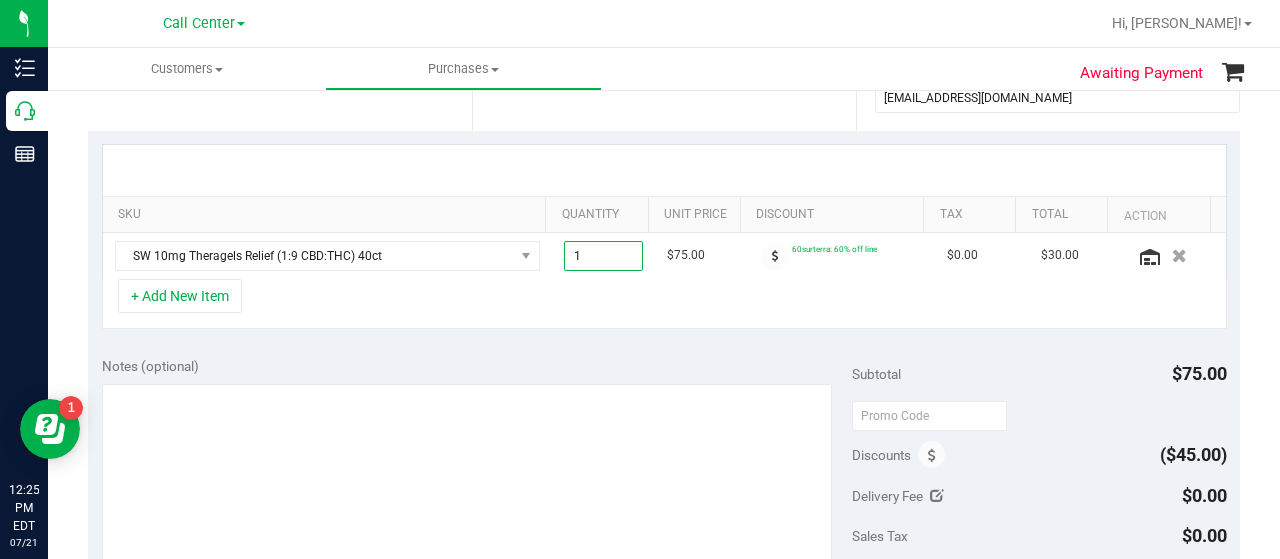 type on "2" 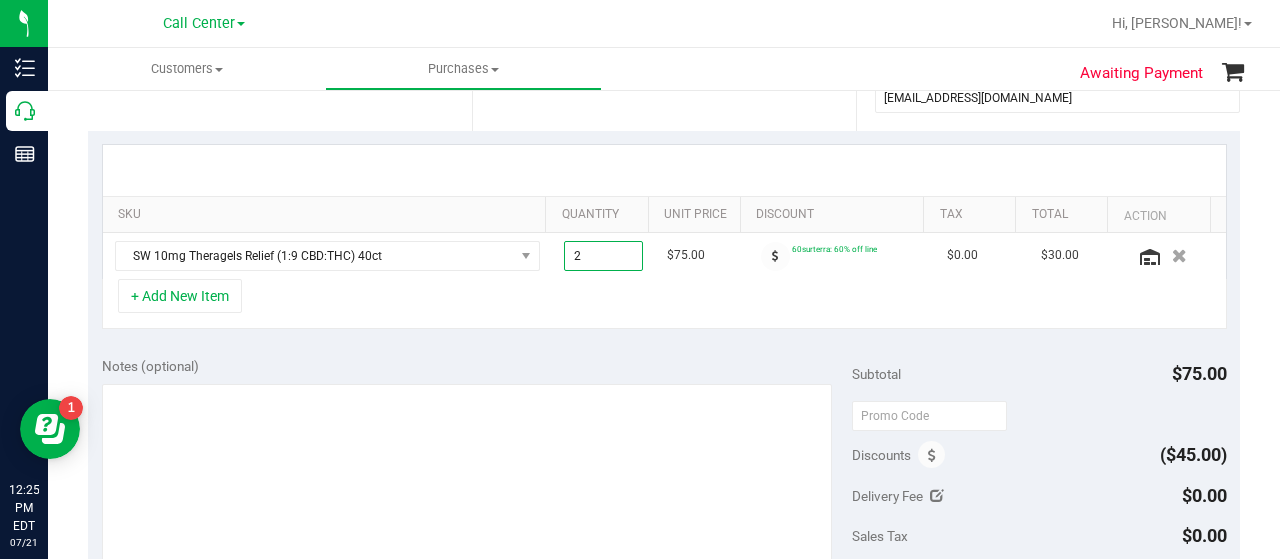 type on "2.00" 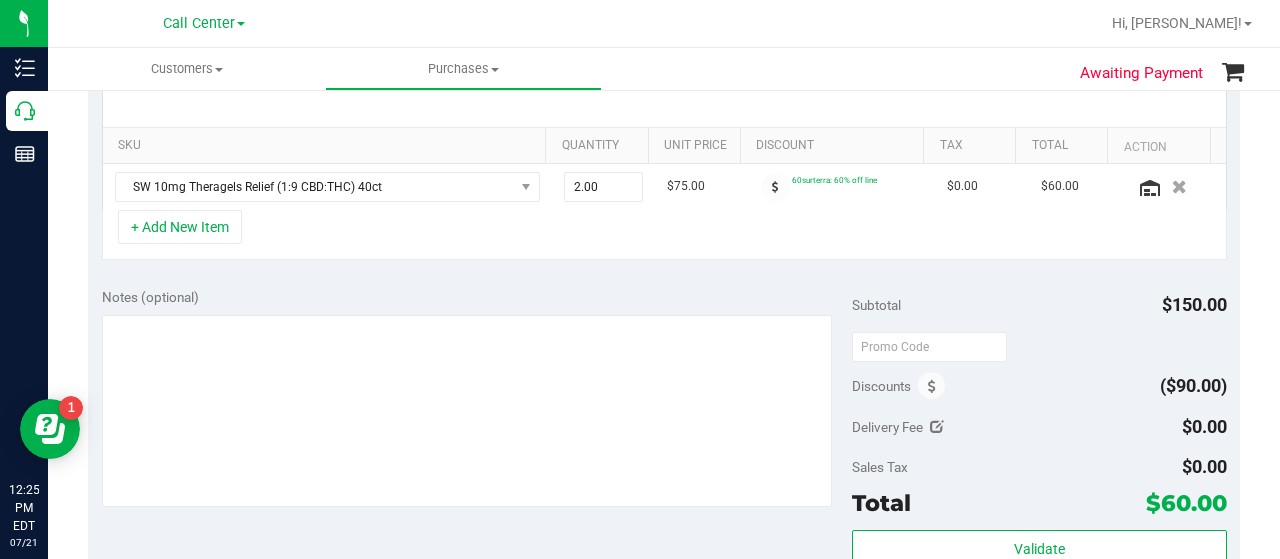 scroll, scrollTop: 500, scrollLeft: 0, axis: vertical 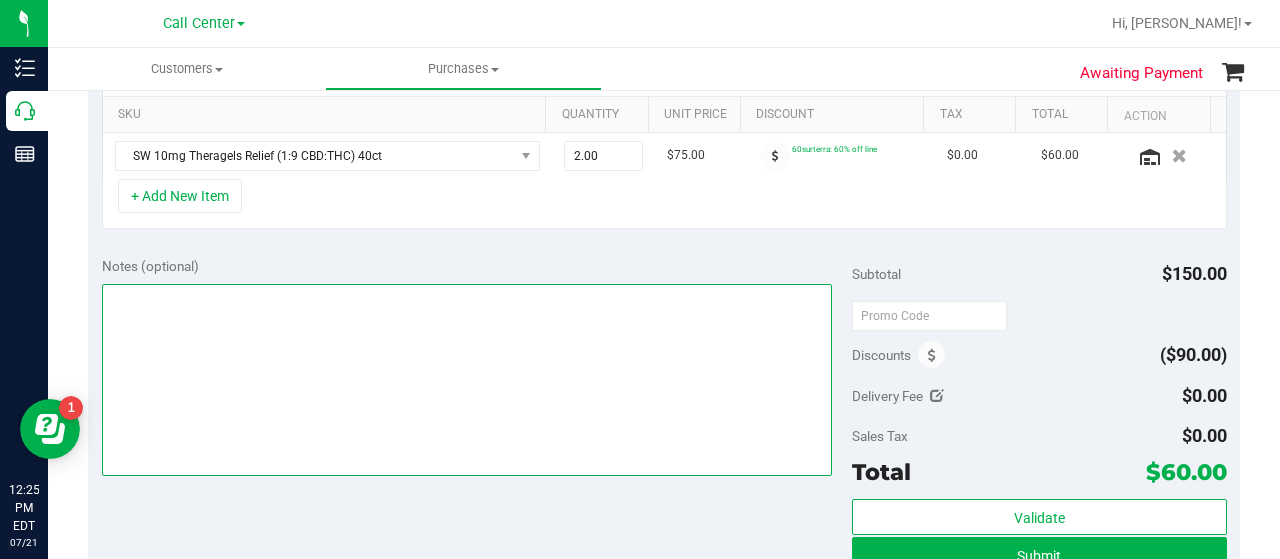 click at bounding box center (467, 380) 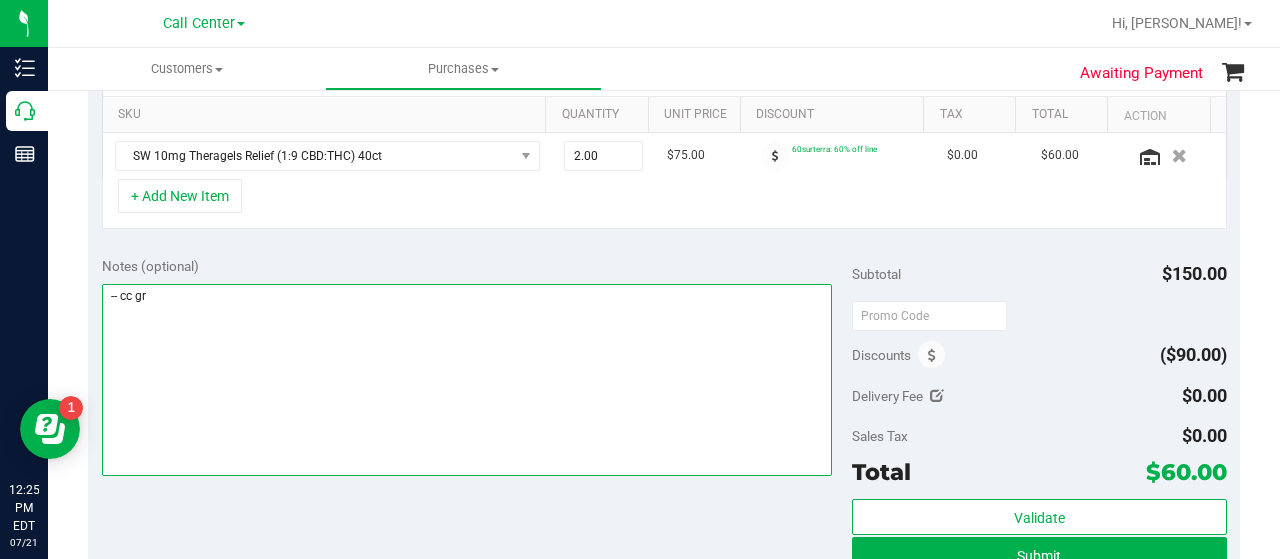 scroll, scrollTop: 600, scrollLeft: 0, axis: vertical 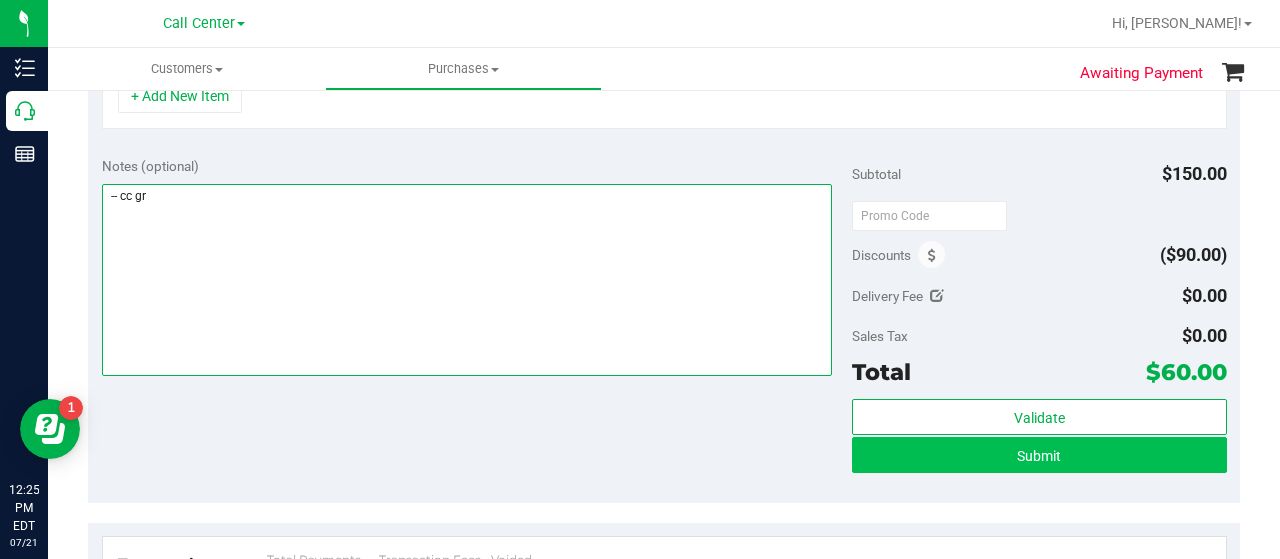 type on "-- cc gr" 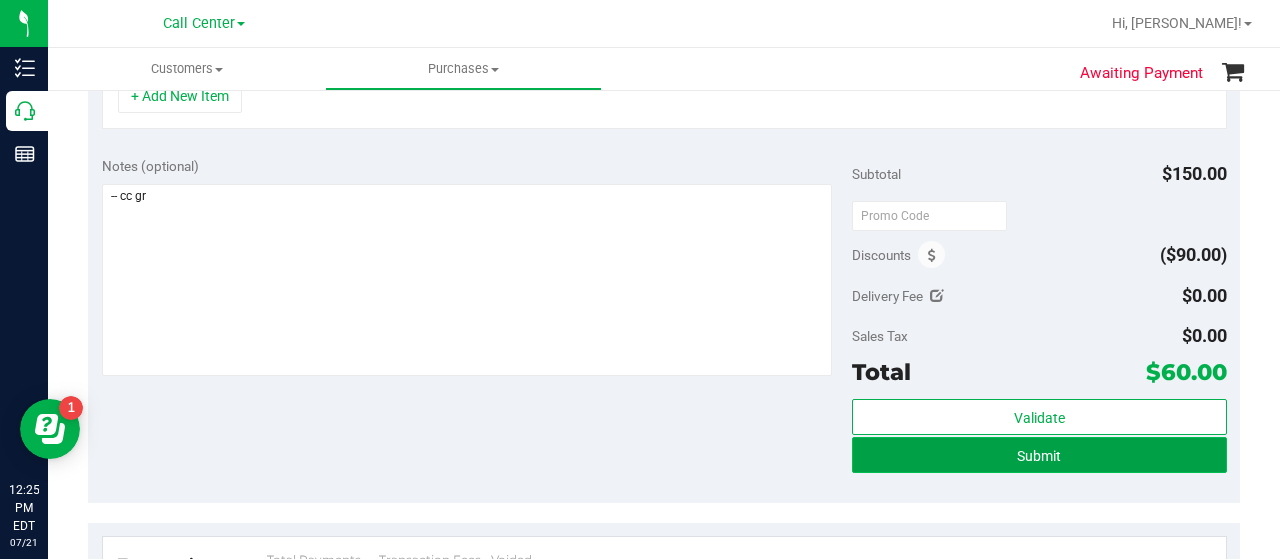 click on "Submit" at bounding box center [1039, 455] 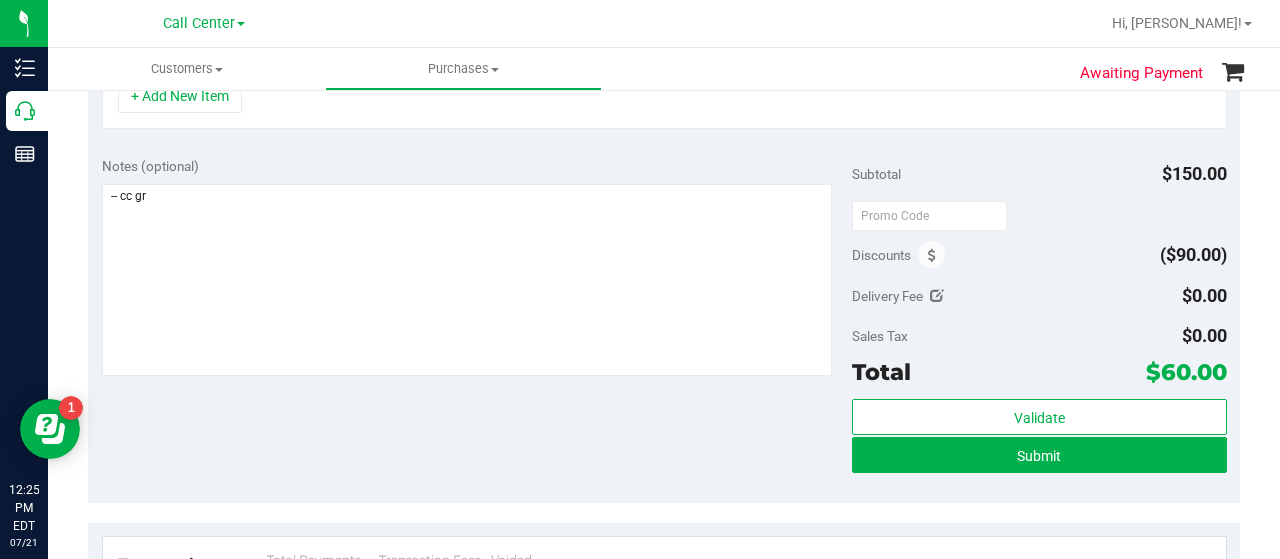 scroll, scrollTop: 568, scrollLeft: 0, axis: vertical 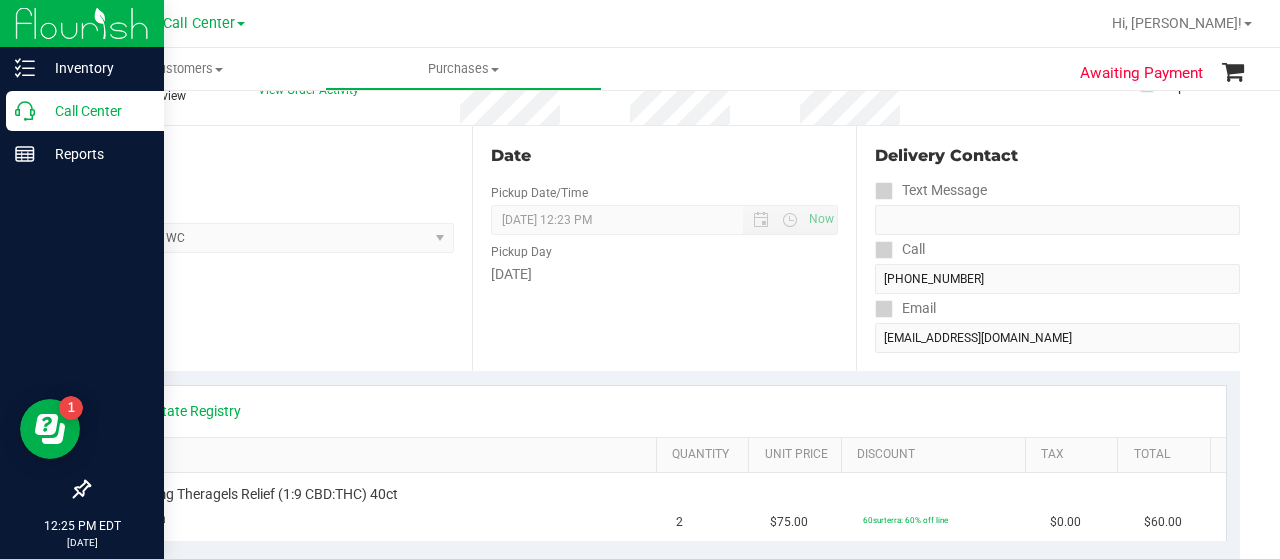 click on "Call Center" at bounding box center (85, 111) 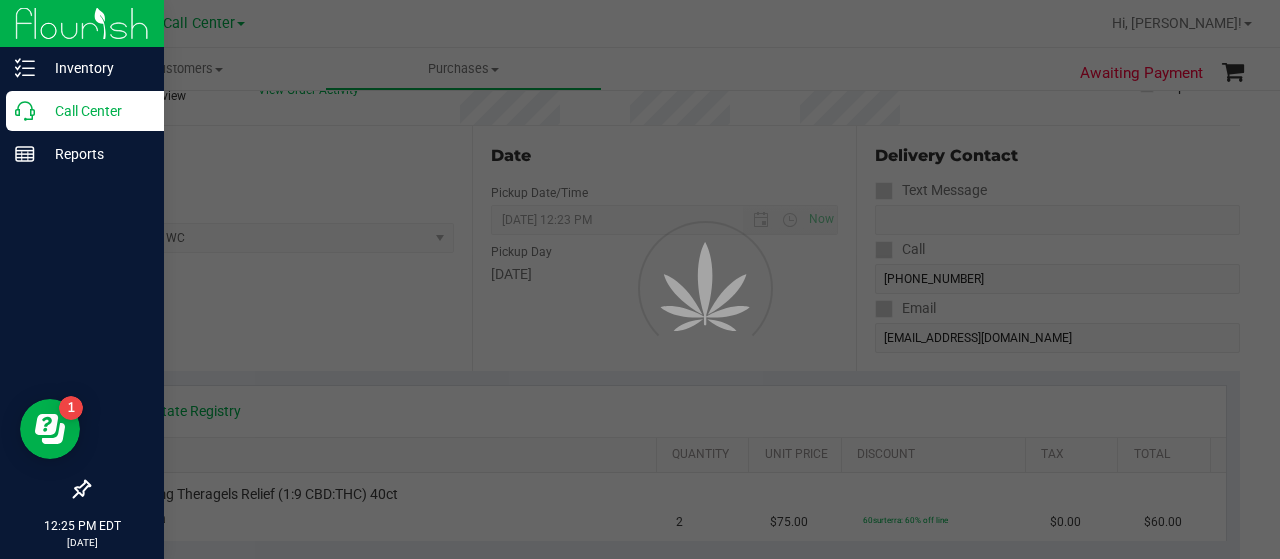 scroll, scrollTop: 0, scrollLeft: 0, axis: both 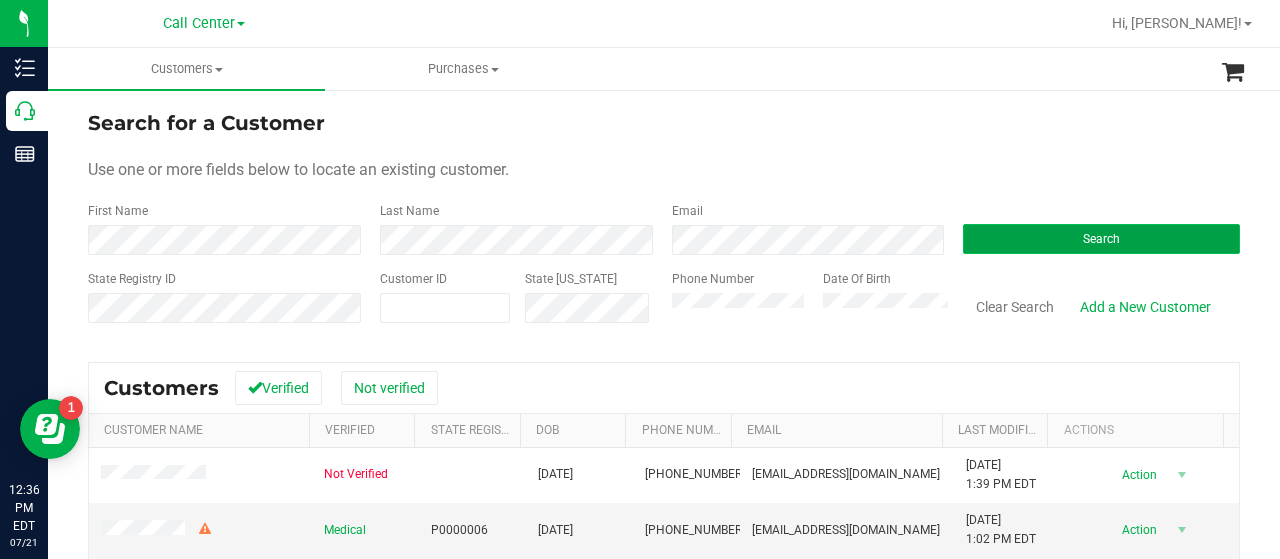click on "Search" at bounding box center [1101, 239] 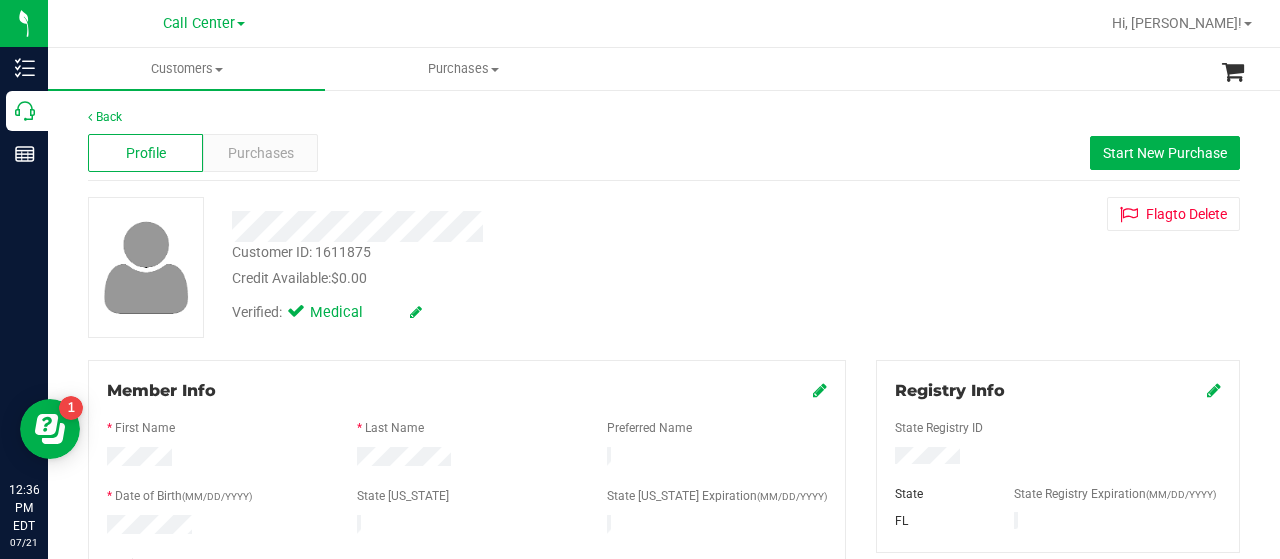 scroll, scrollTop: 200, scrollLeft: 0, axis: vertical 